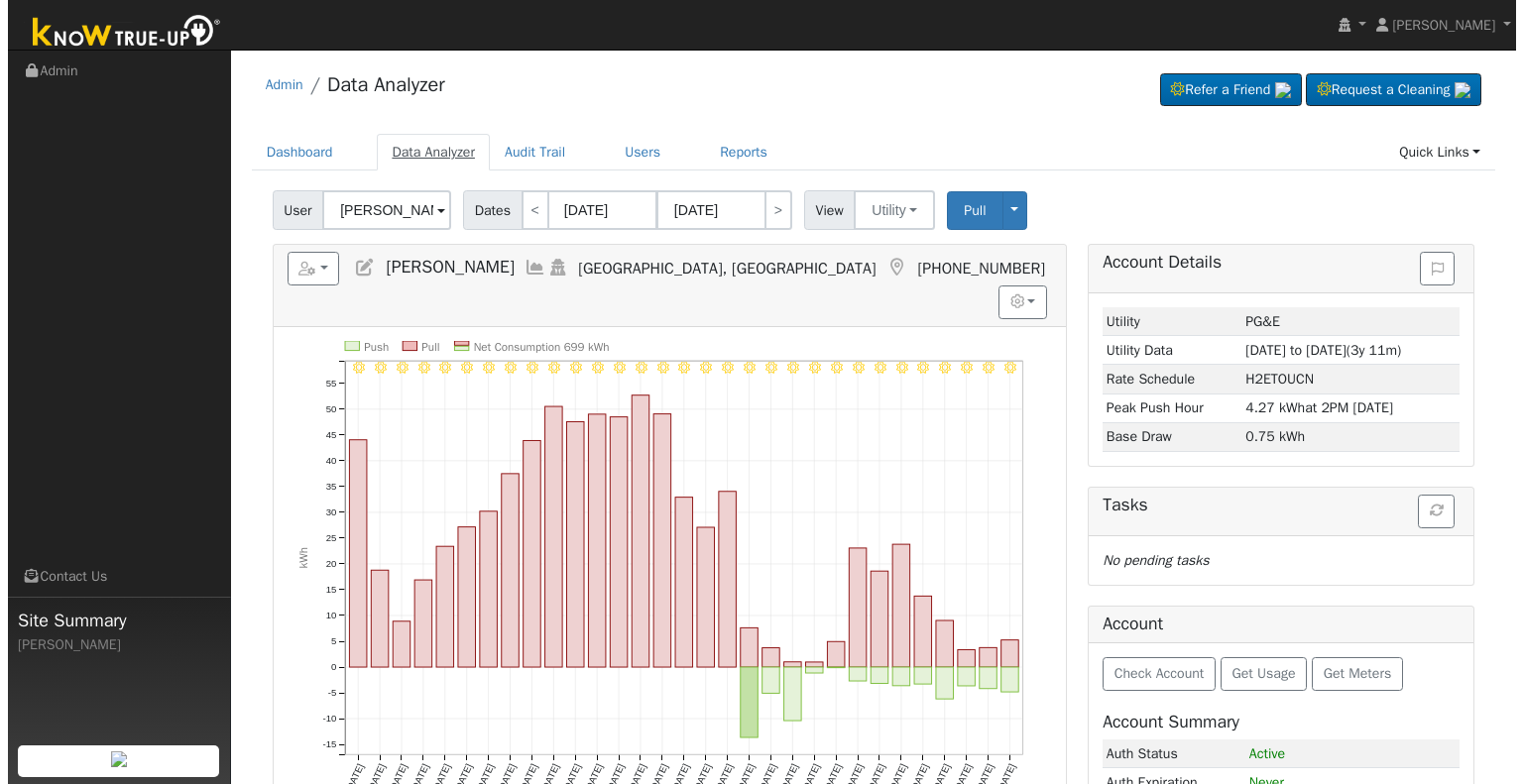 scroll, scrollTop: 0, scrollLeft: 0, axis: both 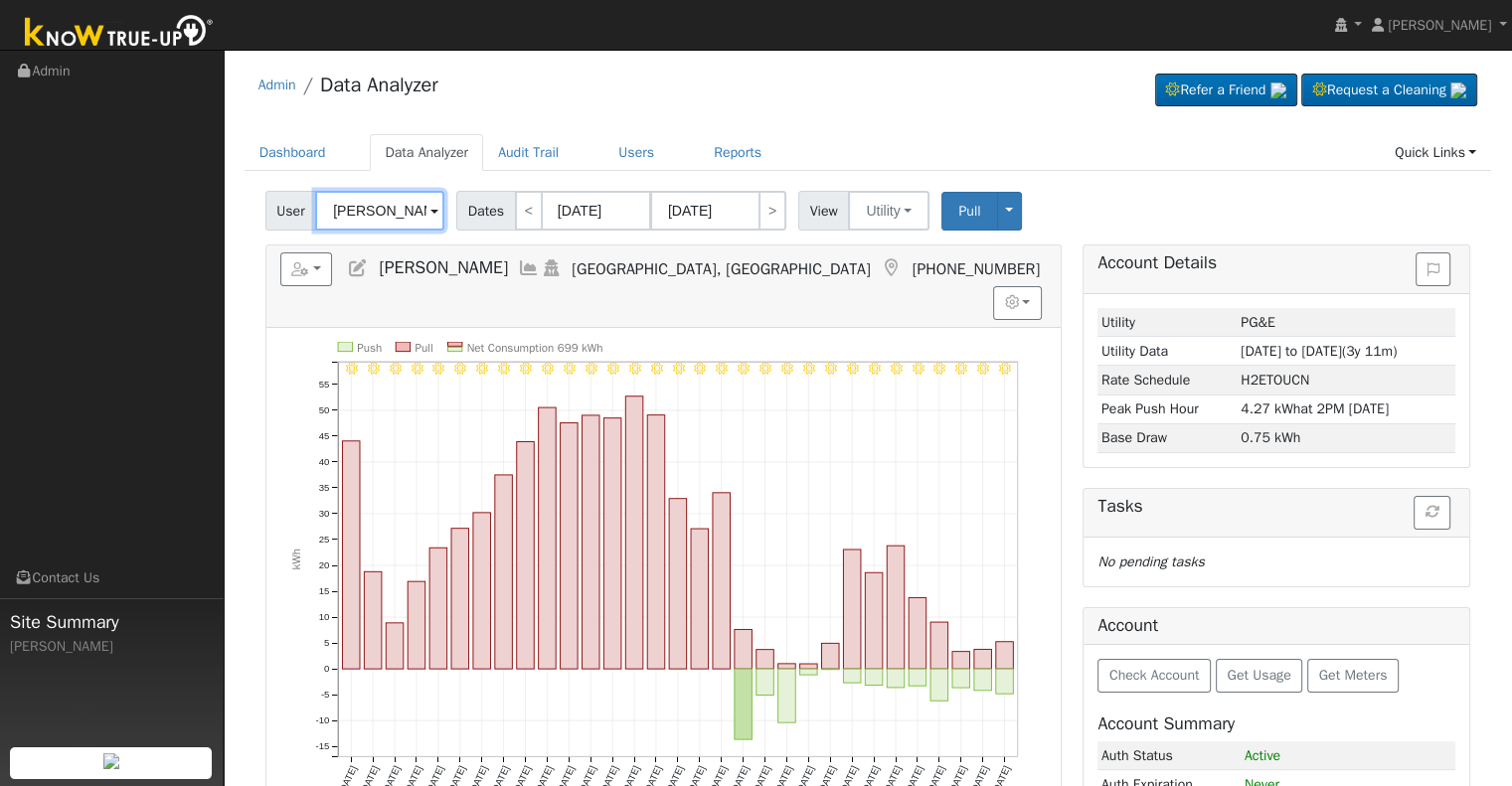 click on "[PERSON_NAME]" at bounding box center (380, 211) 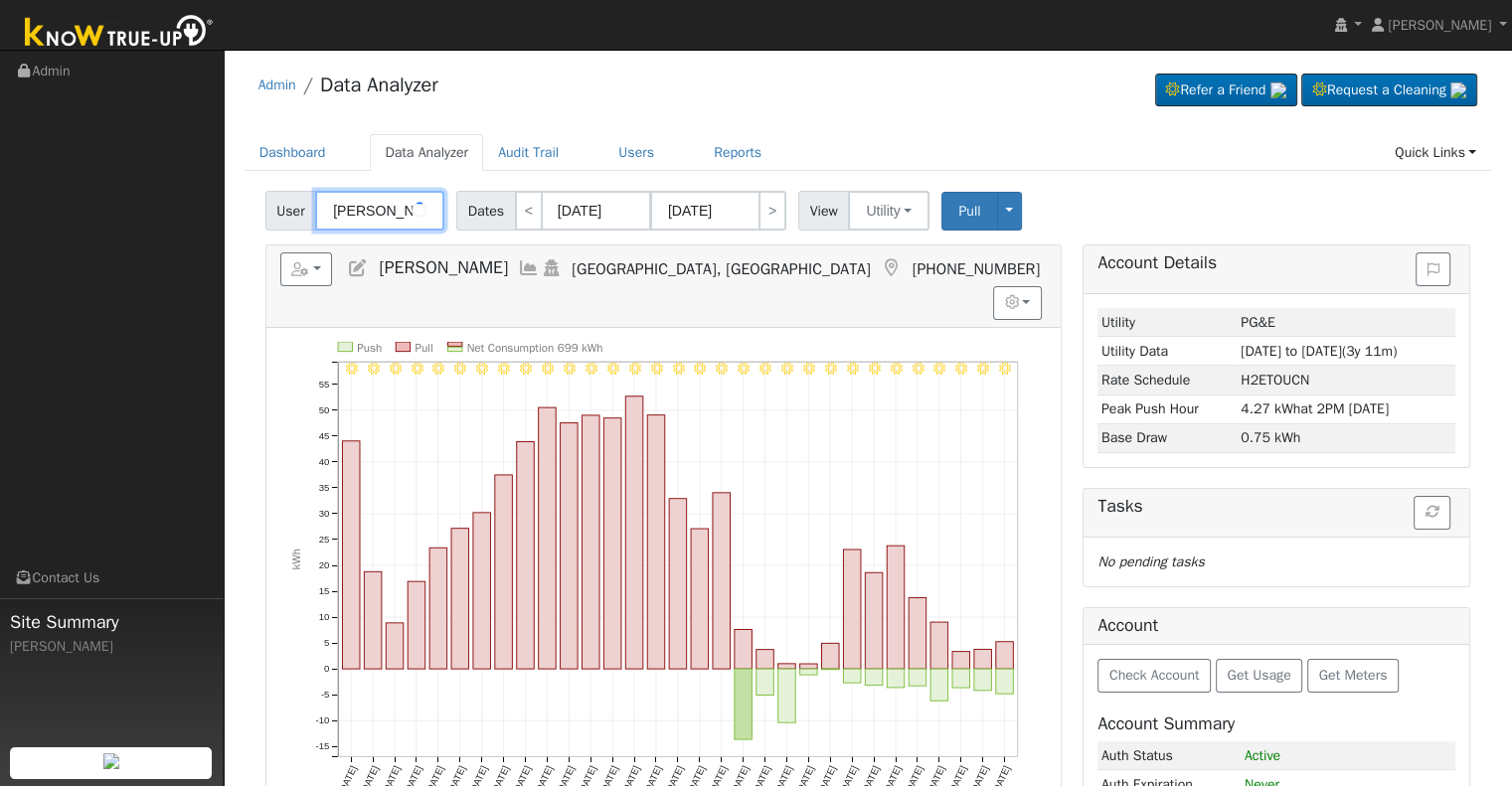 click on "[PERSON_NAME]" at bounding box center (380, 211) 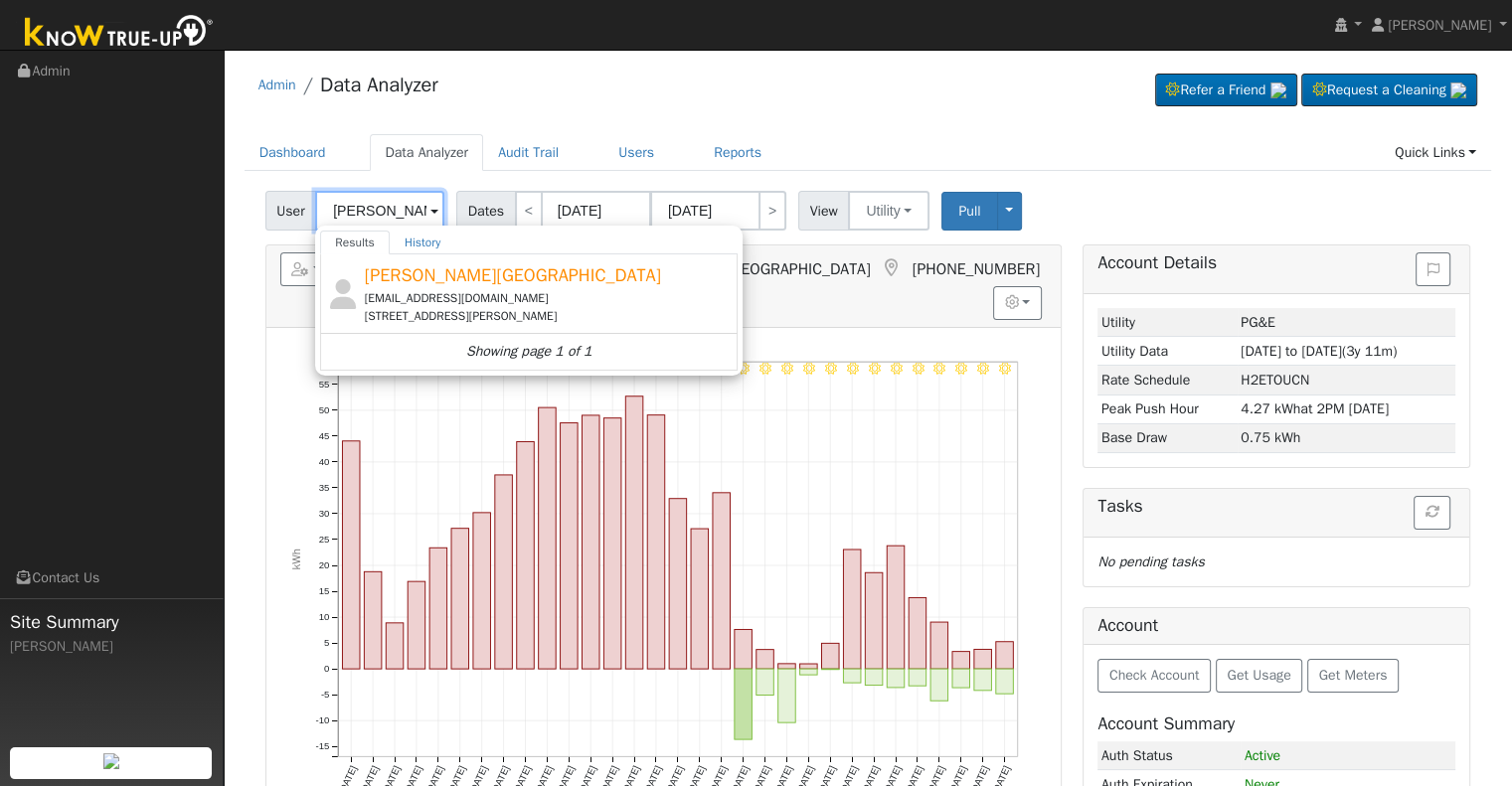 type on "Sharon Brazil" 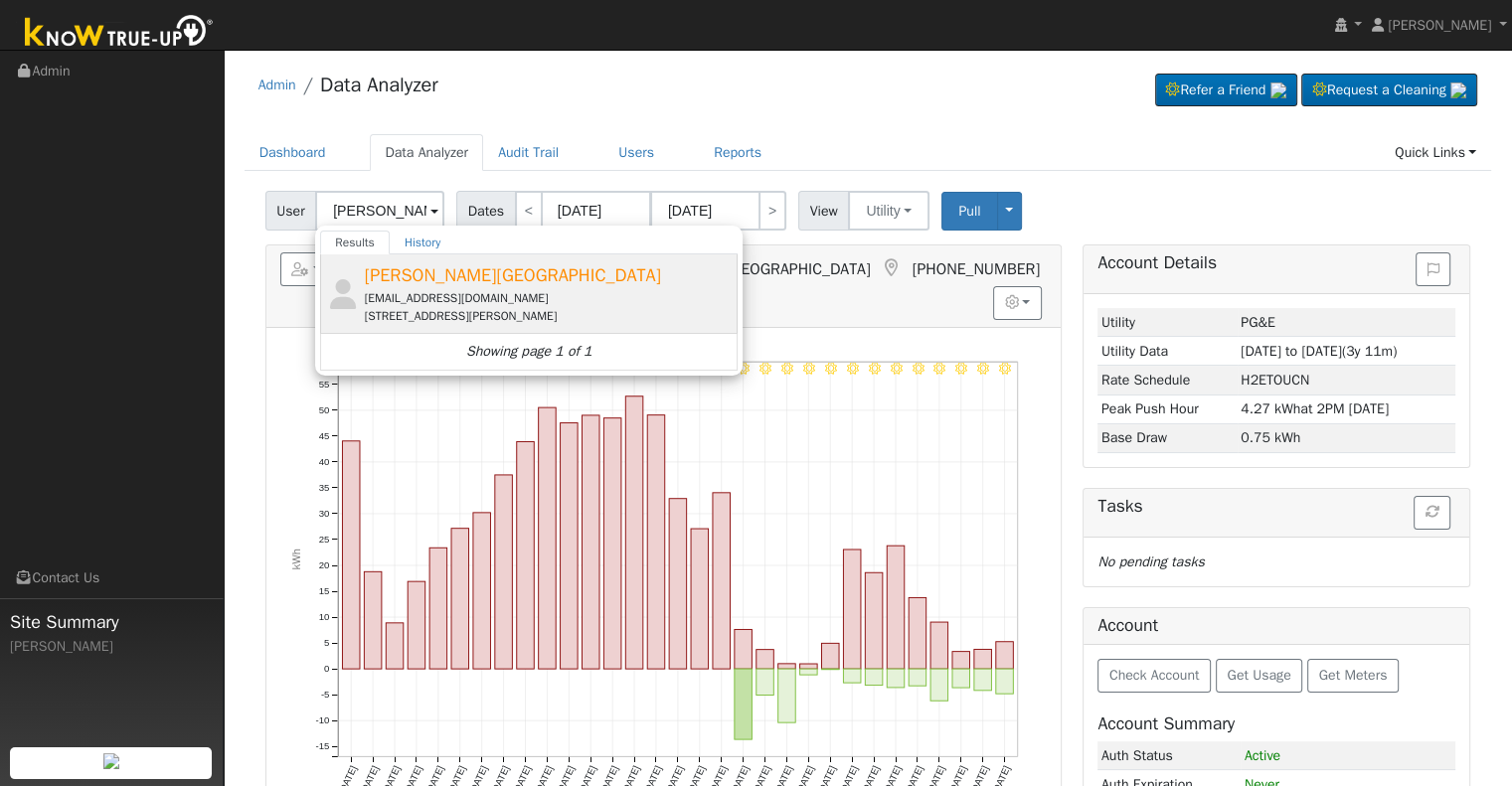 click on "4418 West Judy Avenue, Visalia, CA 93277" at bounding box center [549, 316] 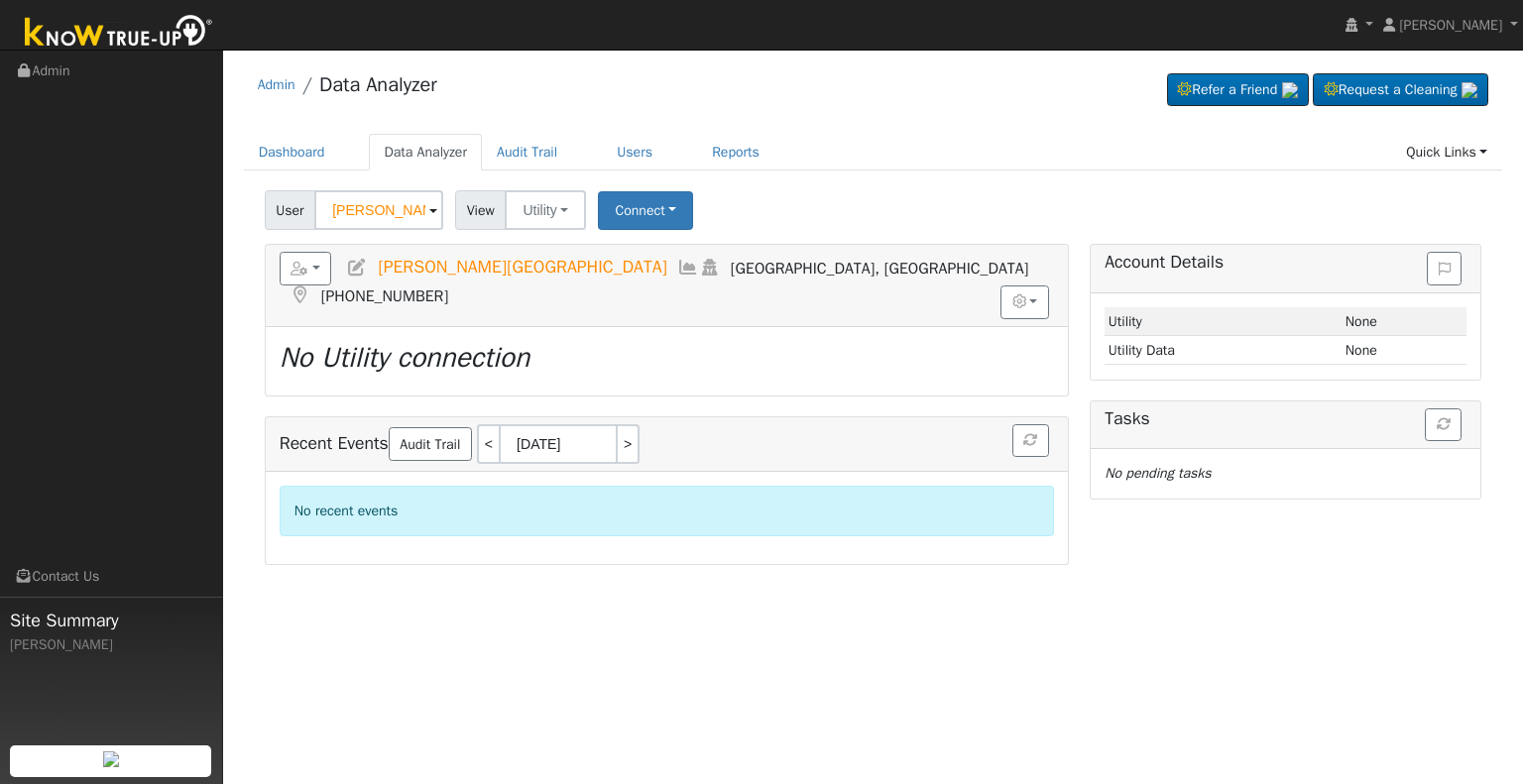 click at bounding box center [357, 268] 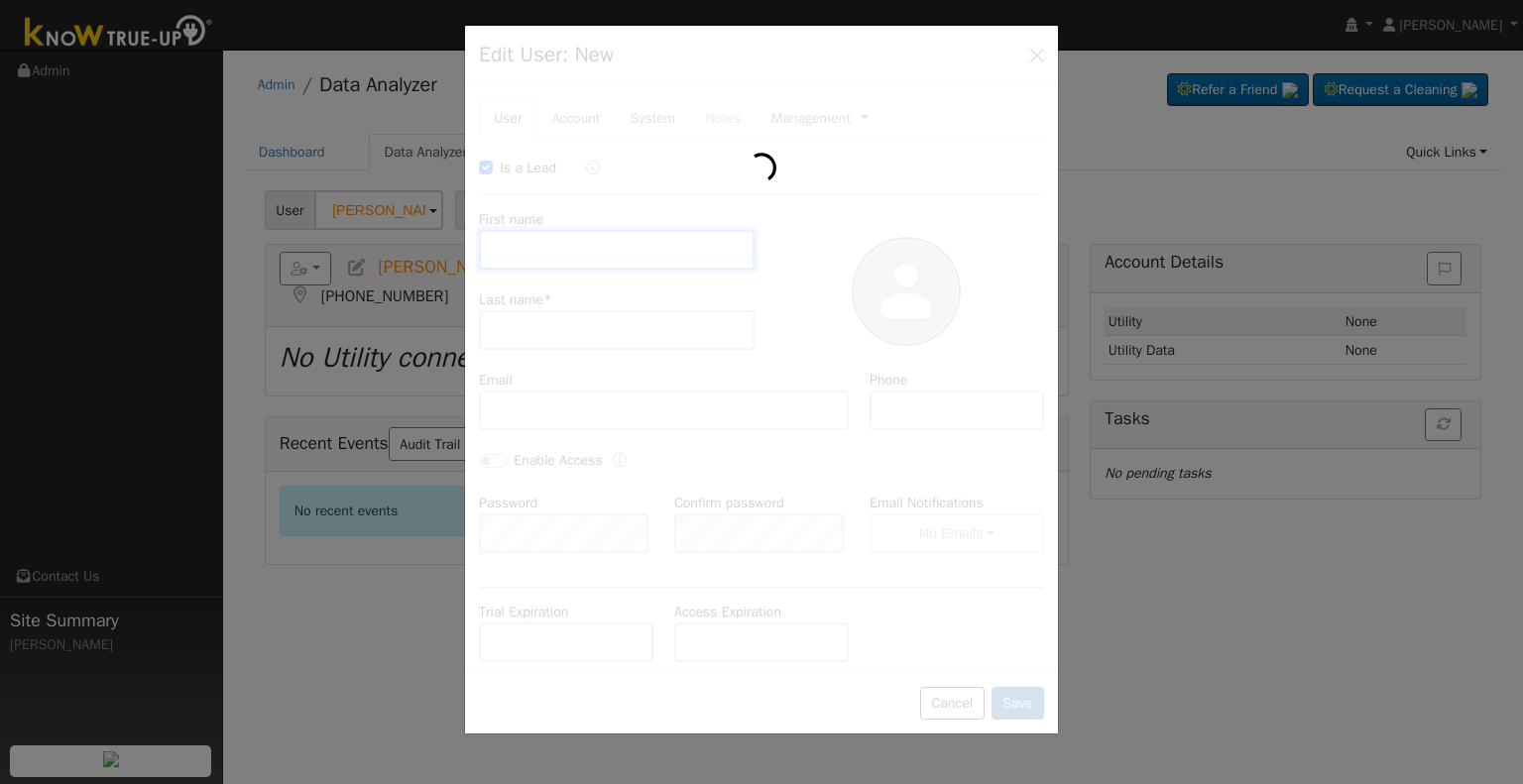 checkbox on "true" 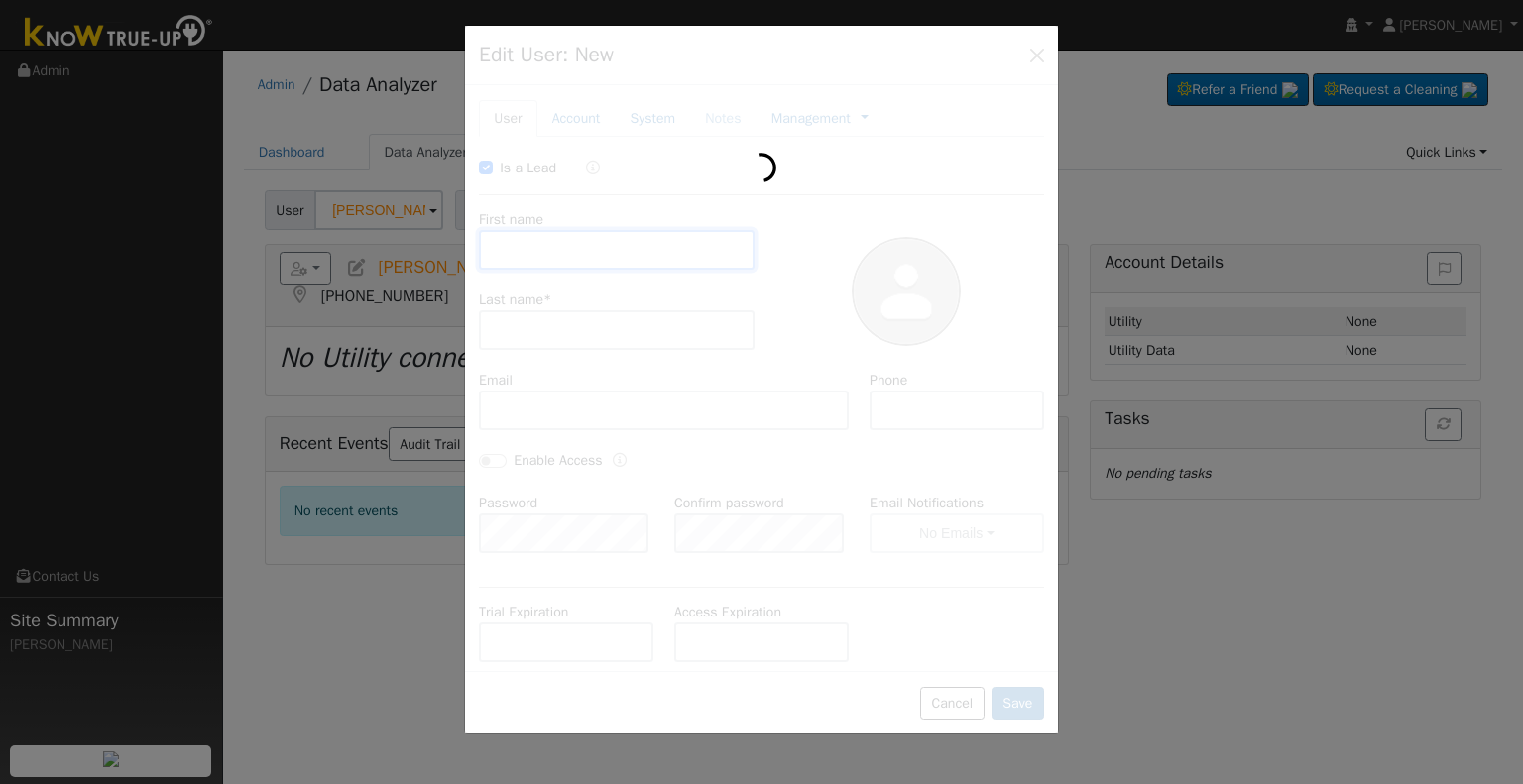 type on "Sharon" 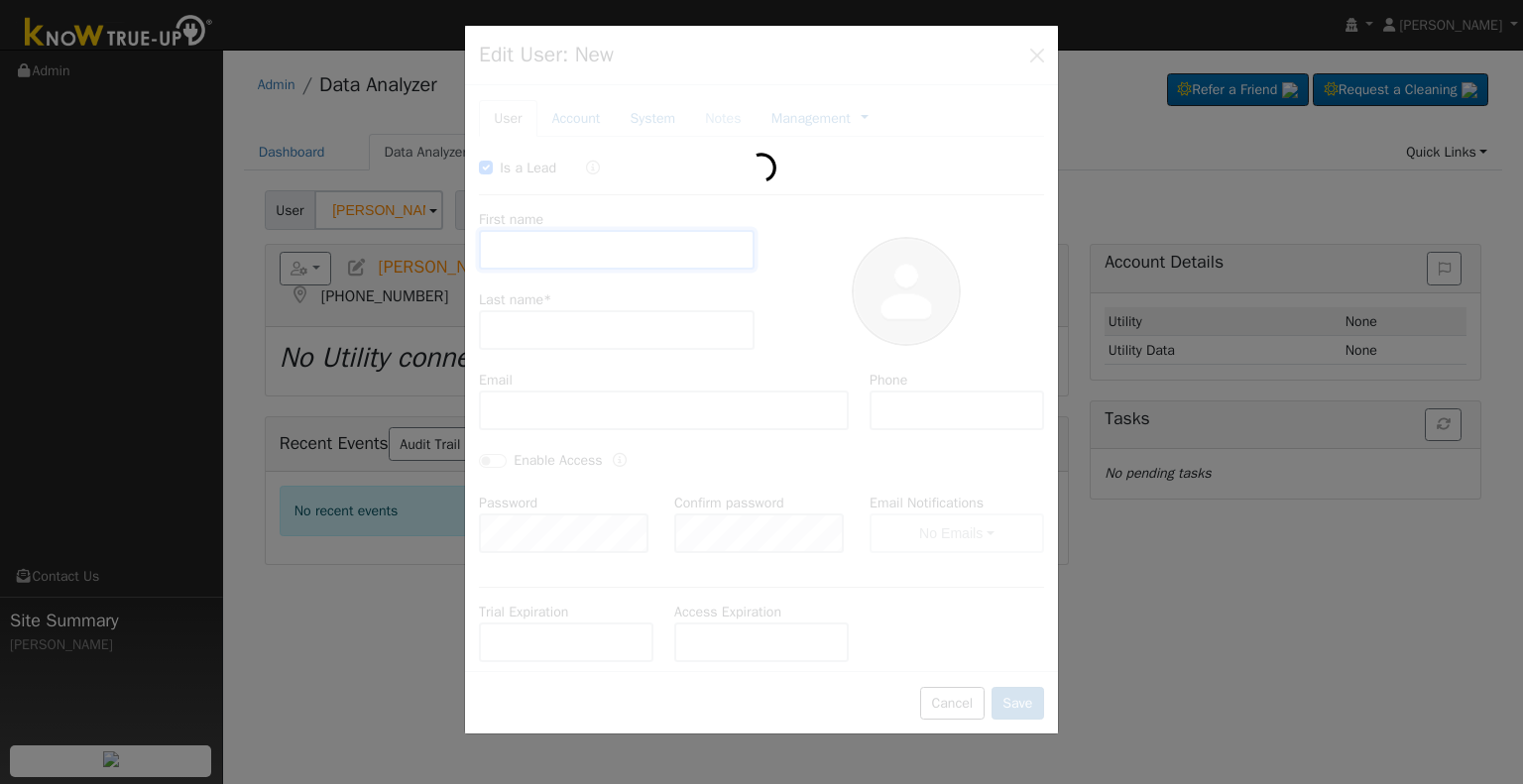 type on "Brazil" 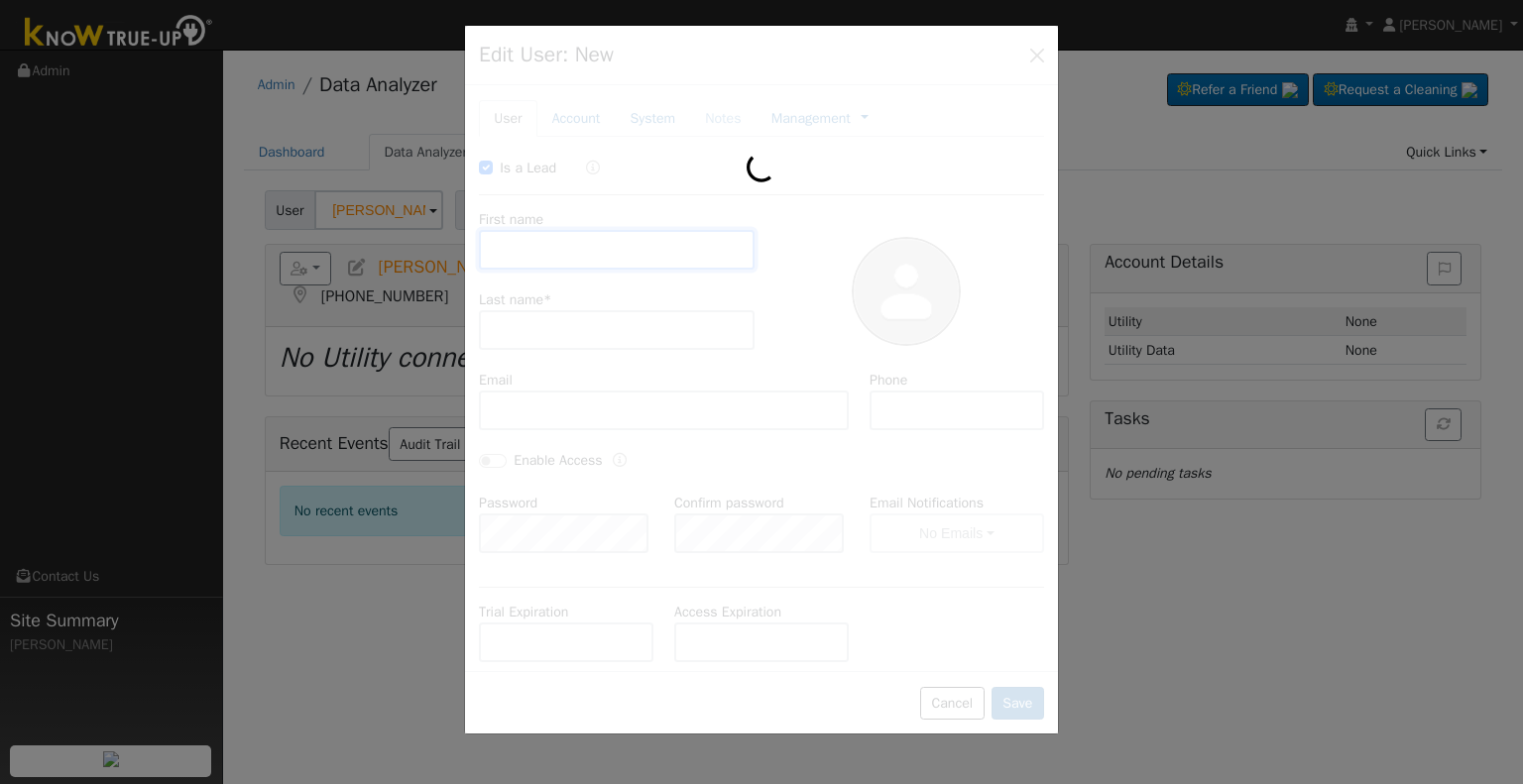 type on "oldcarsrus@sbcglobal.net" 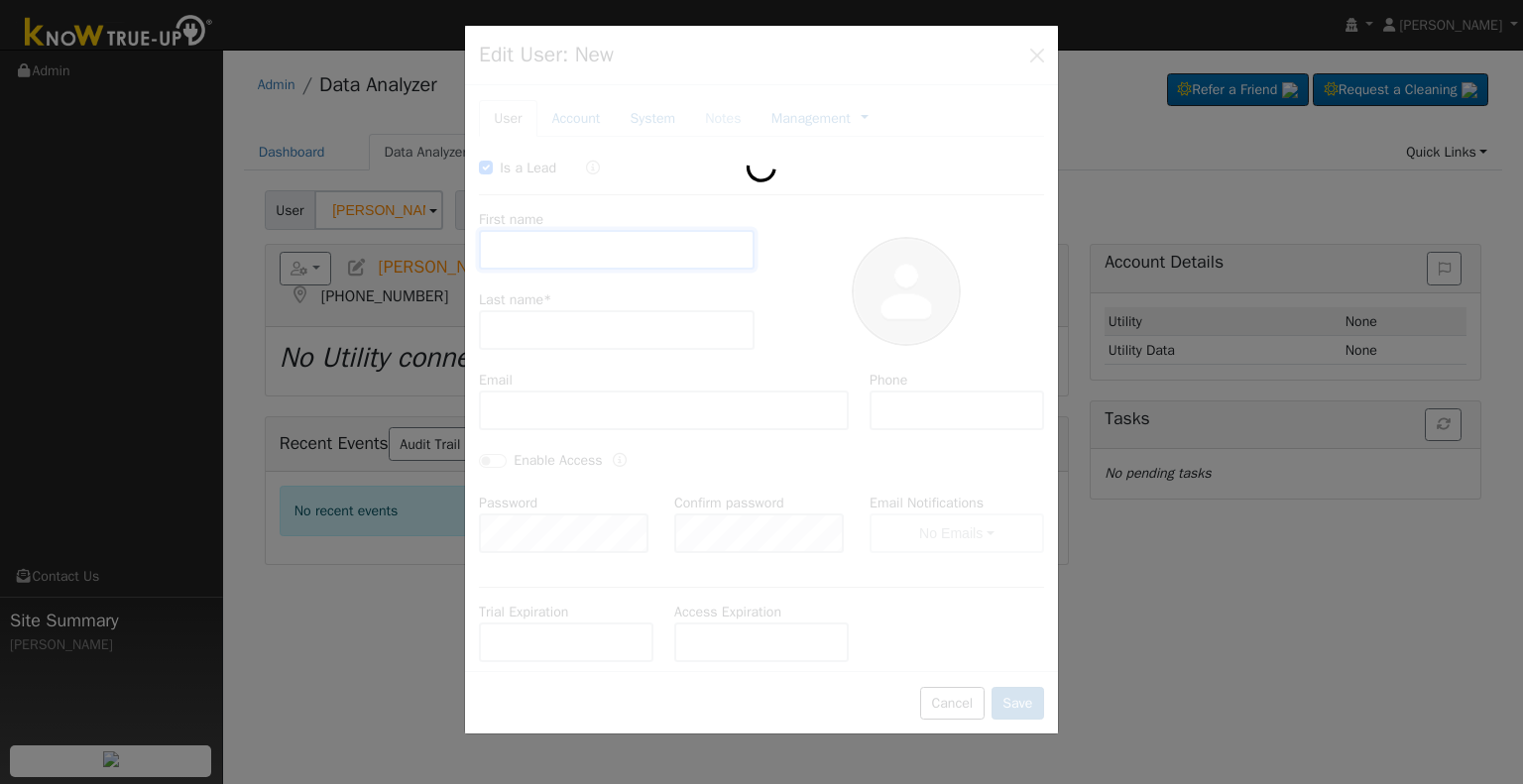 type on "5593001418" 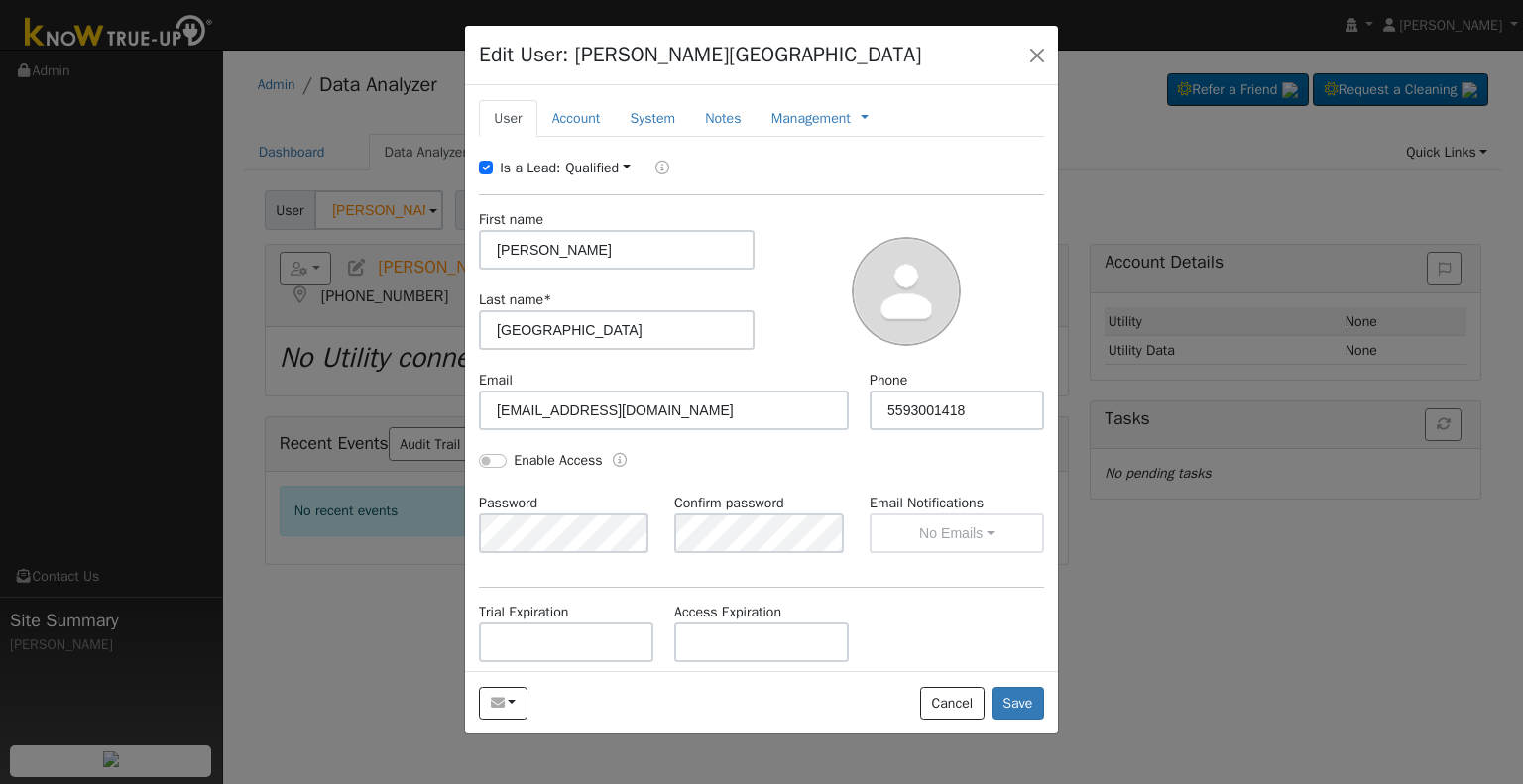click on "Is a Lead:" at bounding box center (529, 168) 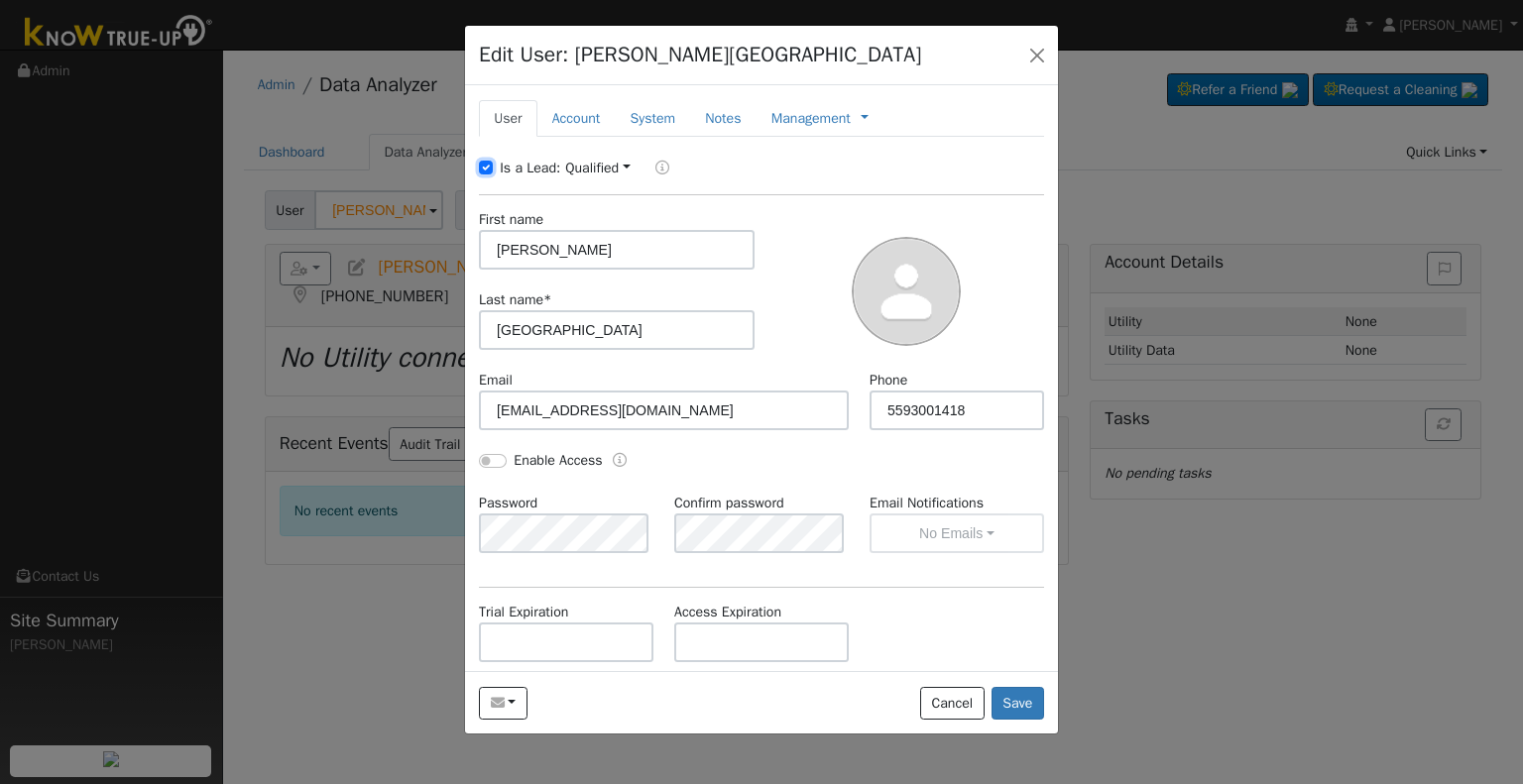 click on "Is a Lead:" at bounding box center (486, 168) 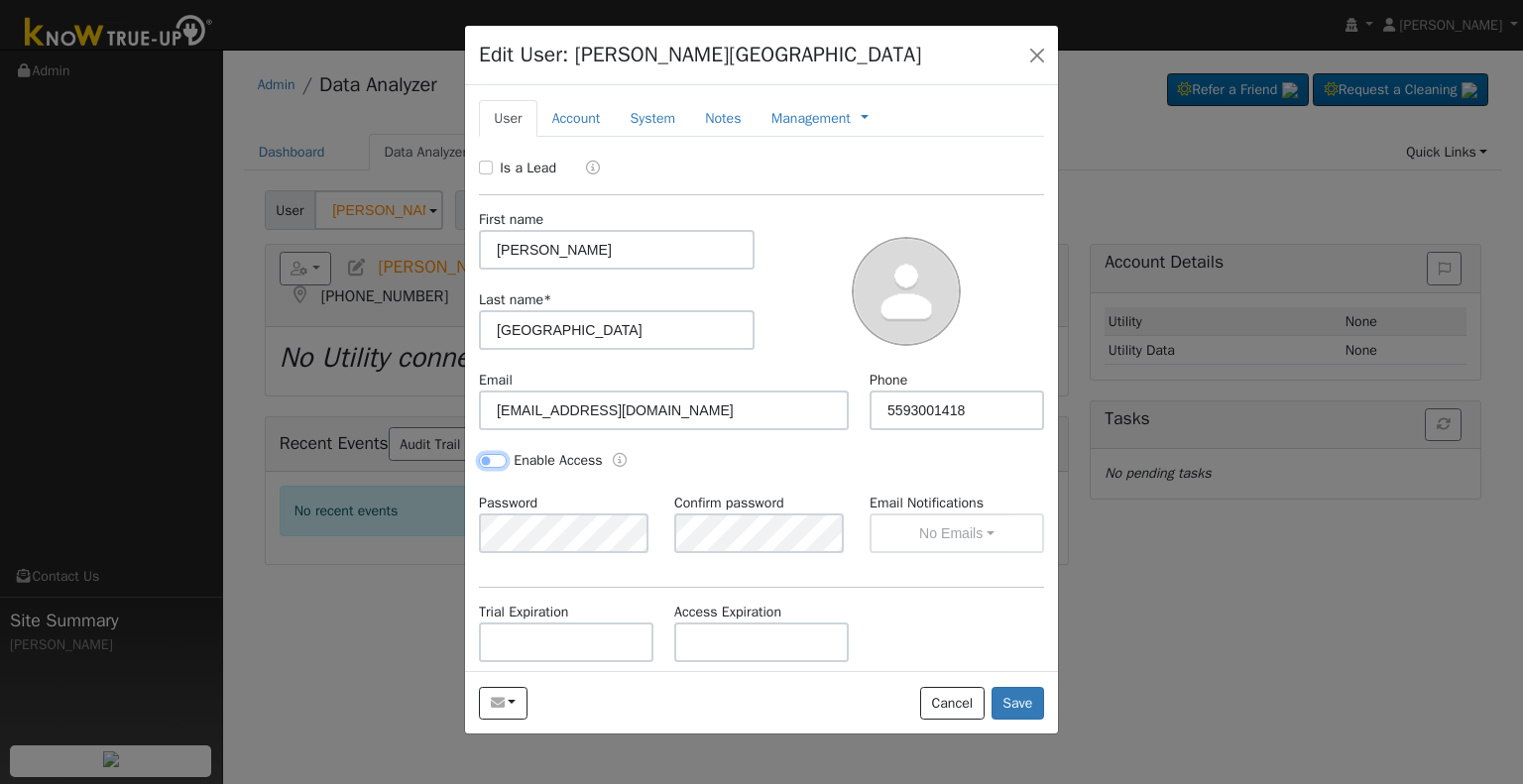 click on "Enable Access" at bounding box center [493, 461] 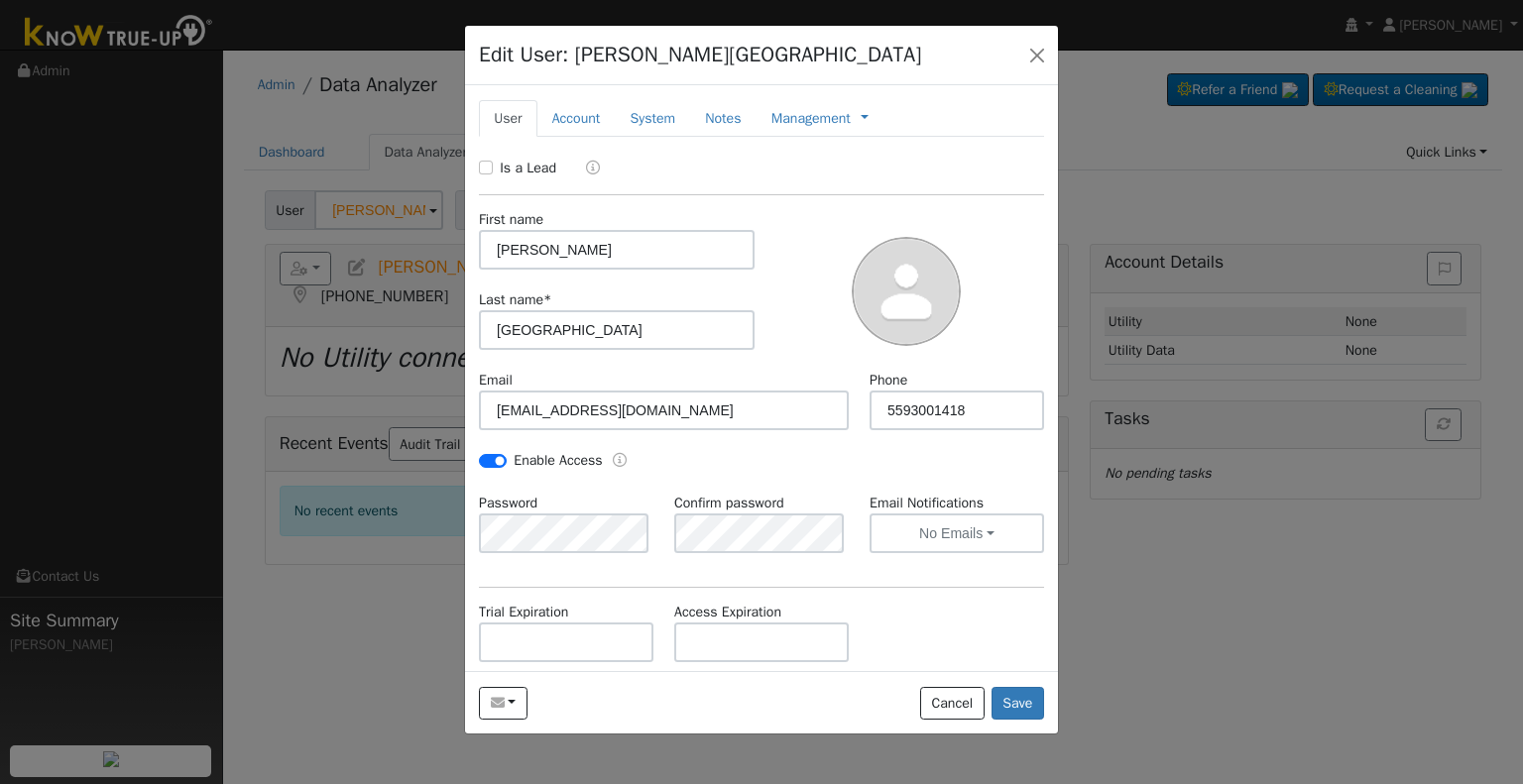 click on "Trial Expiration Access Expiration" at bounding box center (762, 641) 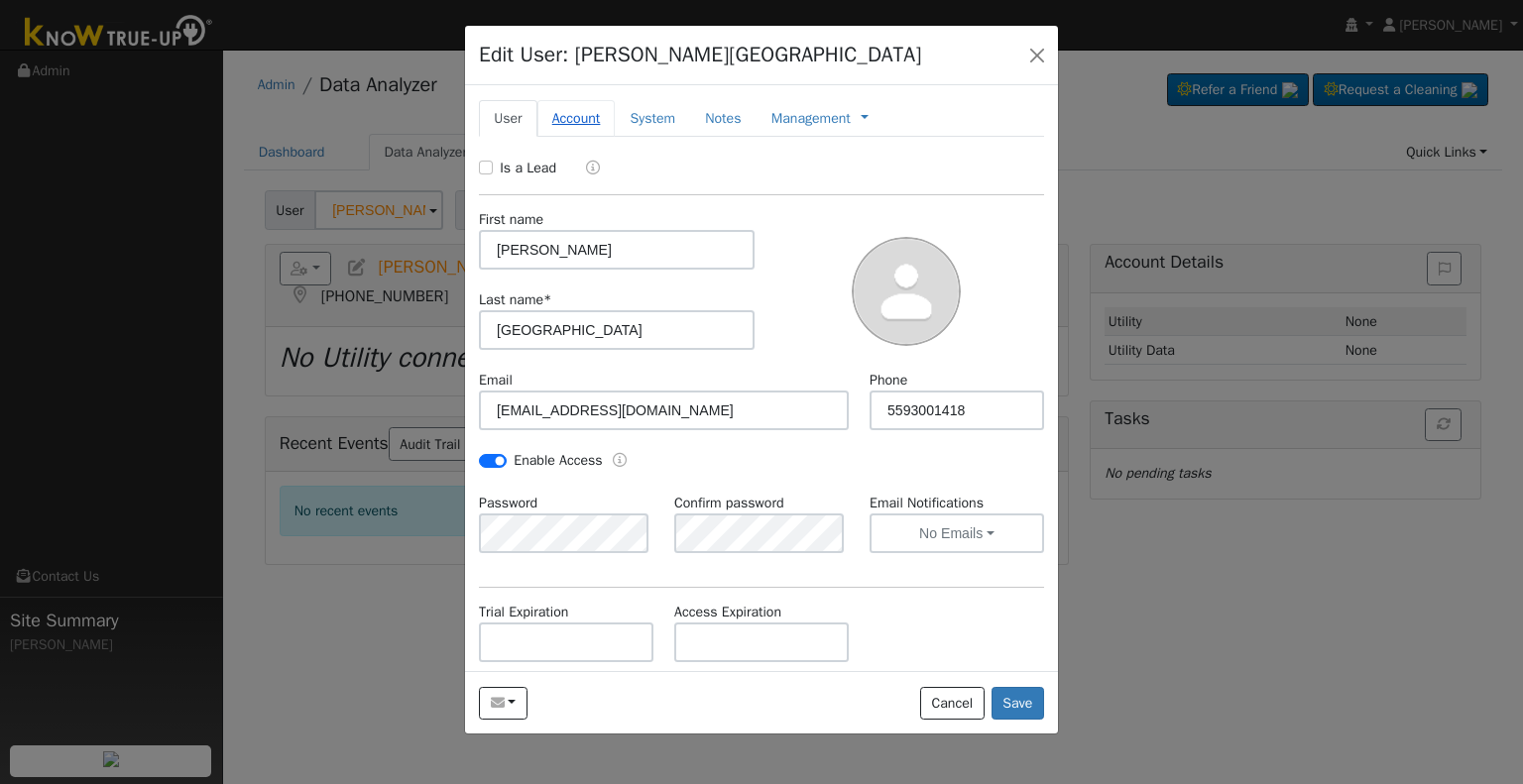 click on "Account" at bounding box center (576, 118) 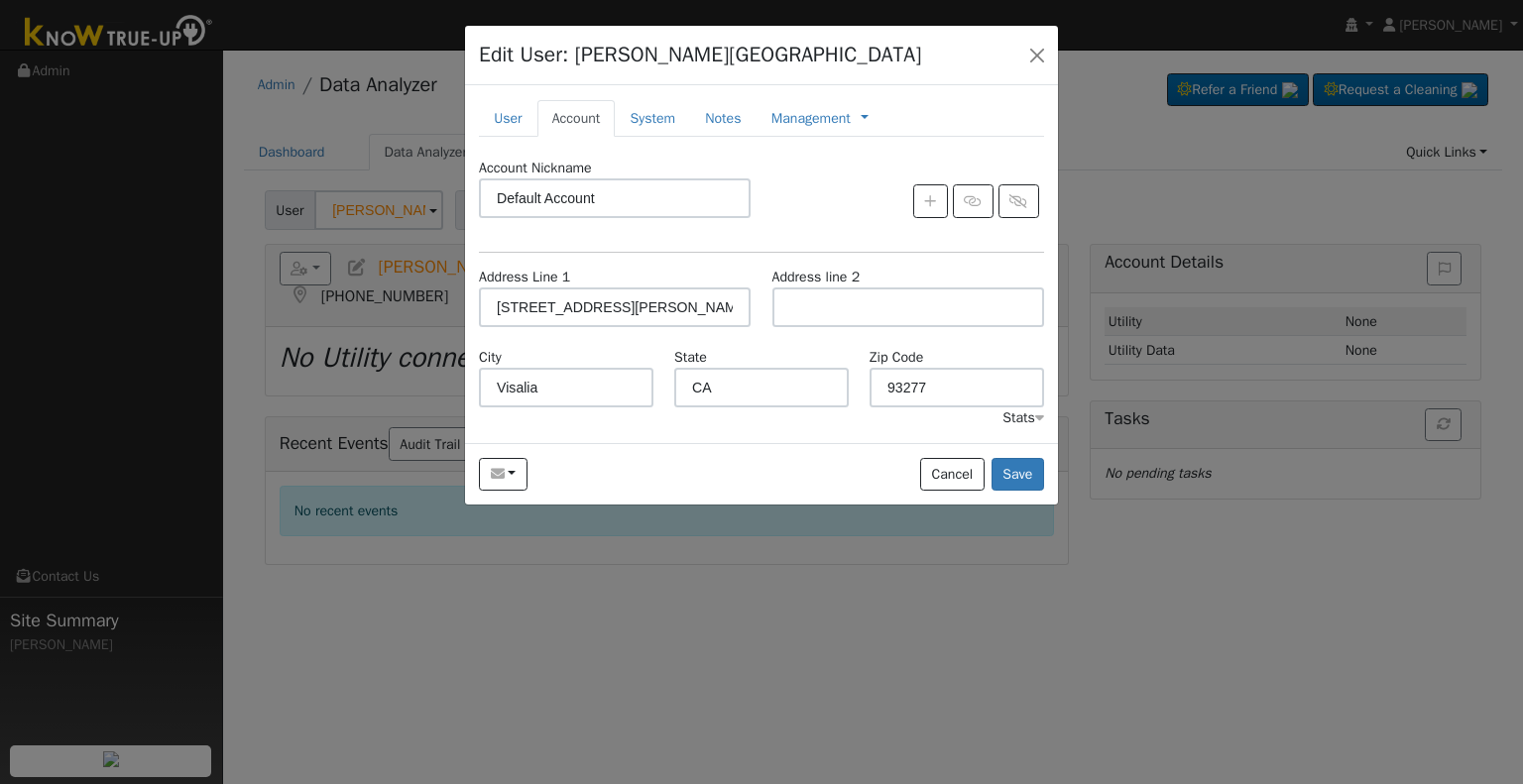 drag, startPoint x: 639, startPoint y: 138, endPoint x: 624, endPoint y: 143, distance: 15.811388 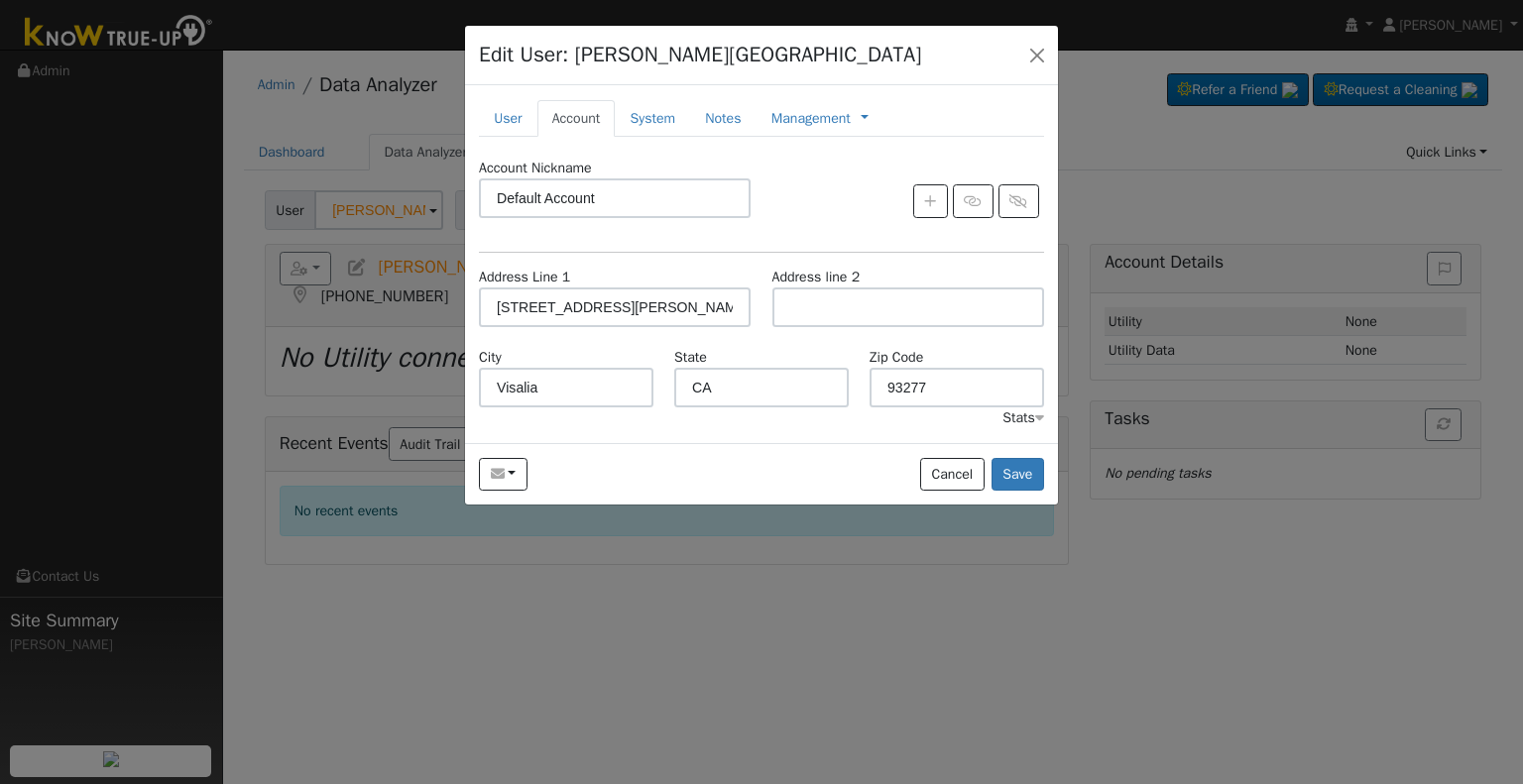 click on "New Account Nickname Cancel Create Are you sure you want to create new account 'New Account'?  Back Confirm User Account System Notes Management Management Billing Timeline  Is a Lead First name Sharon Last name  * Brazil Email oldcarsrus@sbcglobal.net Phone 5593001418 Enable Access Password Confirm password Email Notifications No Emails No Emails Weekly Emails Monthly Emails Trial Expiration Access Expiration Admin Roles Admin Internal Roles Account Manager Salesperson Manager Manager Stats  Account Nickname Default Account Address Line 1 4418 West Judy Avenue Address line 2 City Visalia State CA Zip Code 93277 Stats  Solar Install Date Solar PTO Date True-Up Start Date Requested Utility Requested Inverter System Size (kW) Storage Size (kWh) Utility Metering - None - NEM NBT  Rate Schedule  Inverter Disconnecting . Do you also want to delete all of the  data?  - Delete data if disconnecting or connecting to different data.  - Keep data if reconnecting to same data.  Be careful: this cannot be undone.  Cancel" at bounding box center (762, 264) 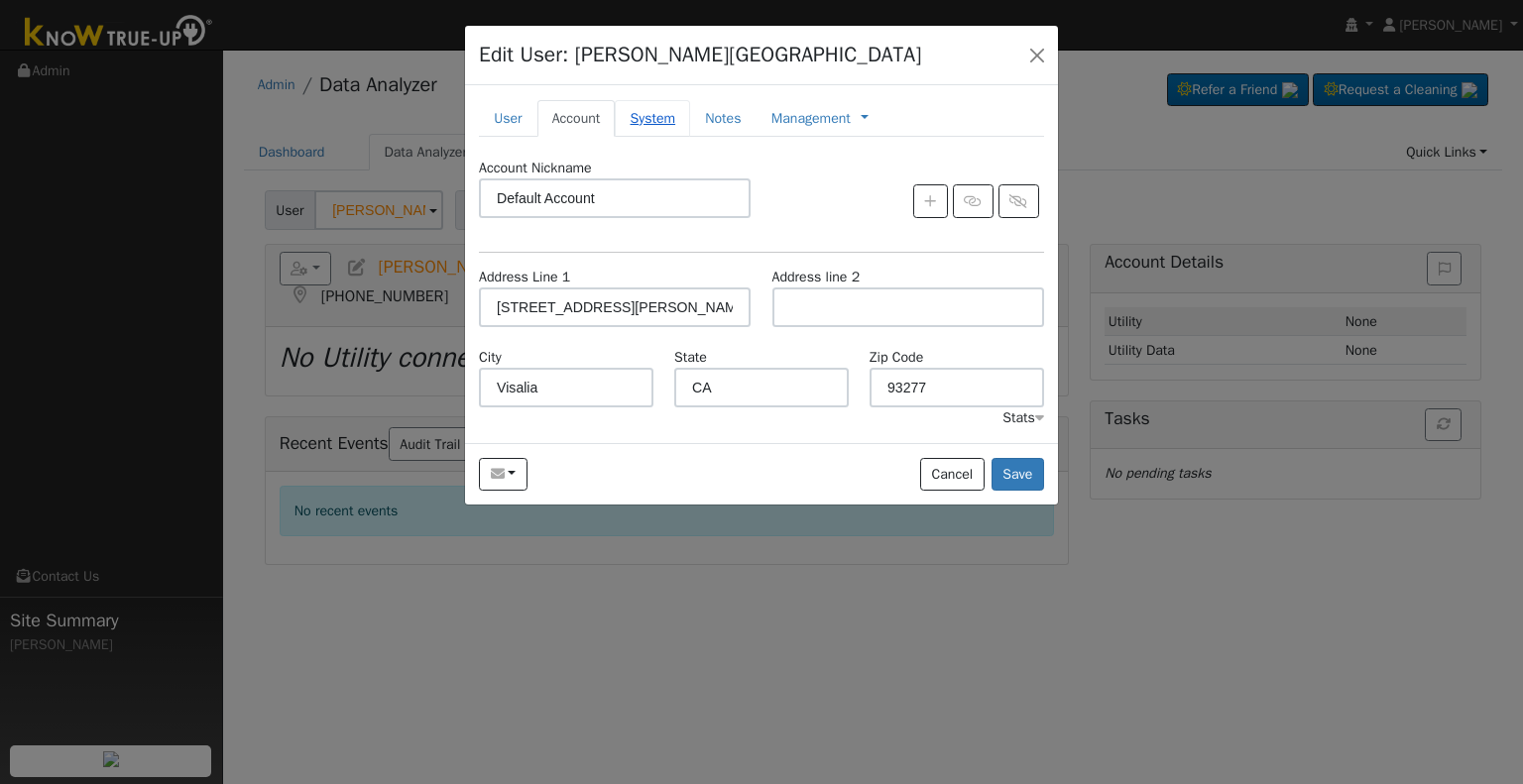 click on "System" at bounding box center [652, 118] 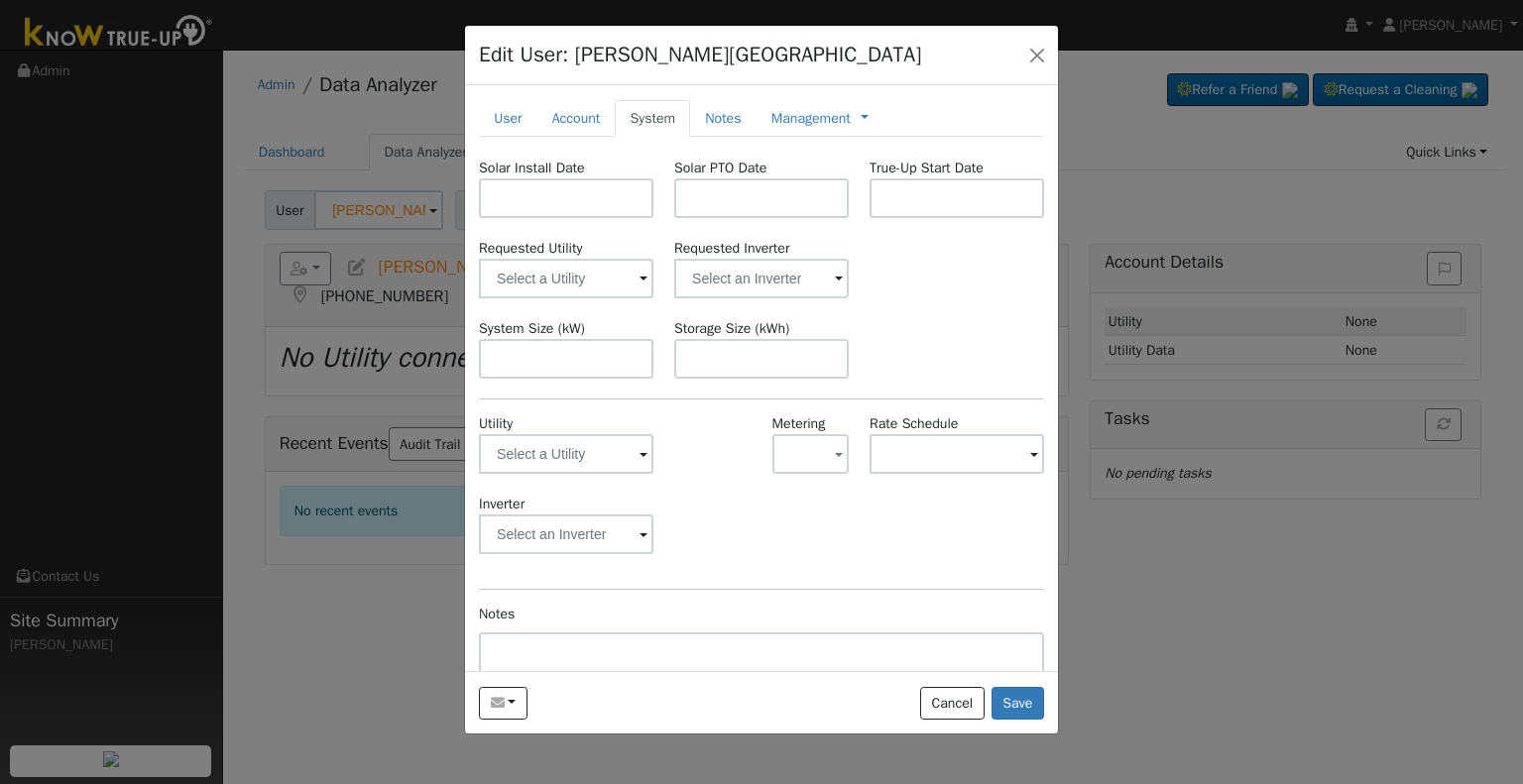 click on "System Size (kW)" at bounding box center (531, 328) 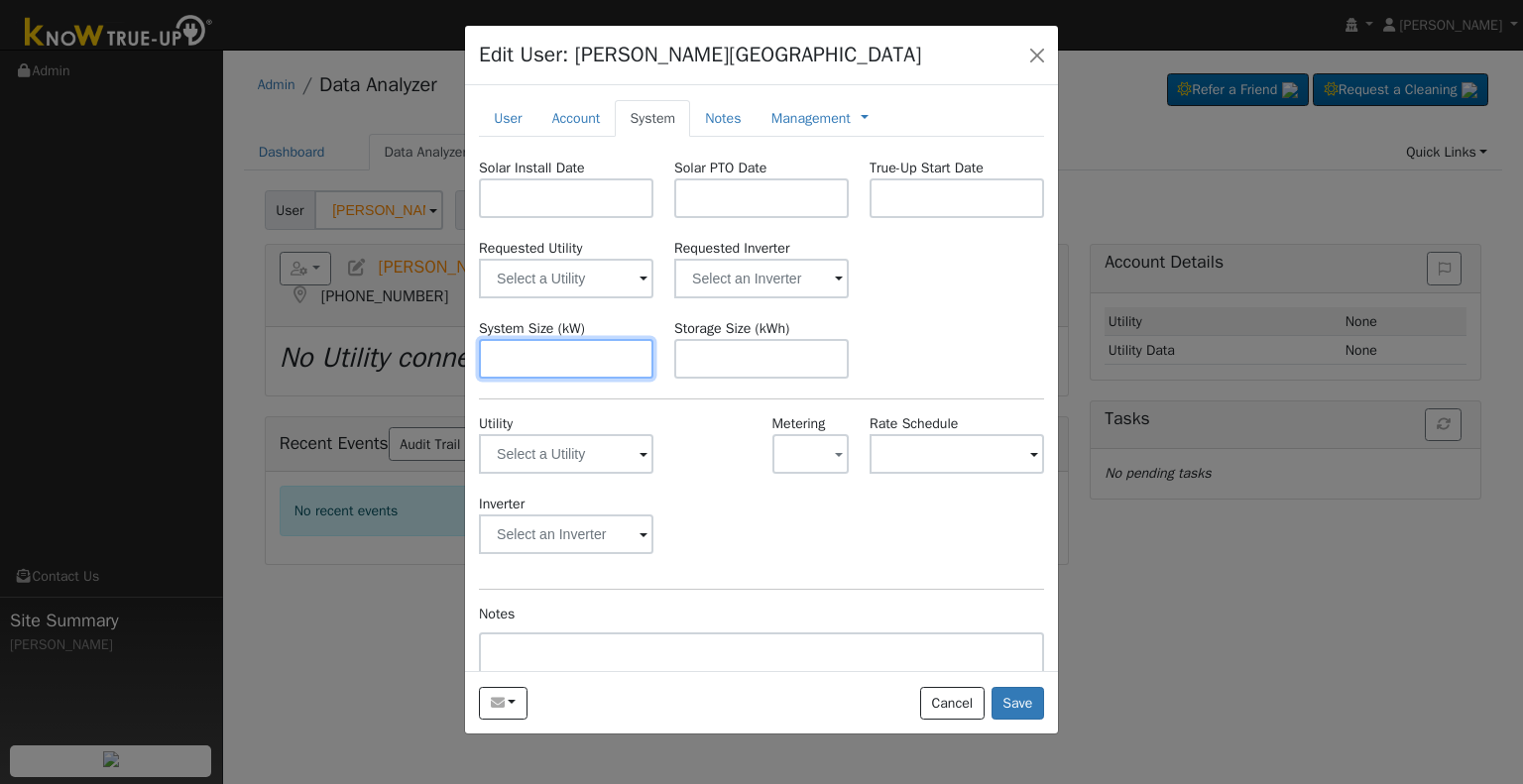 click at bounding box center (566, 359) 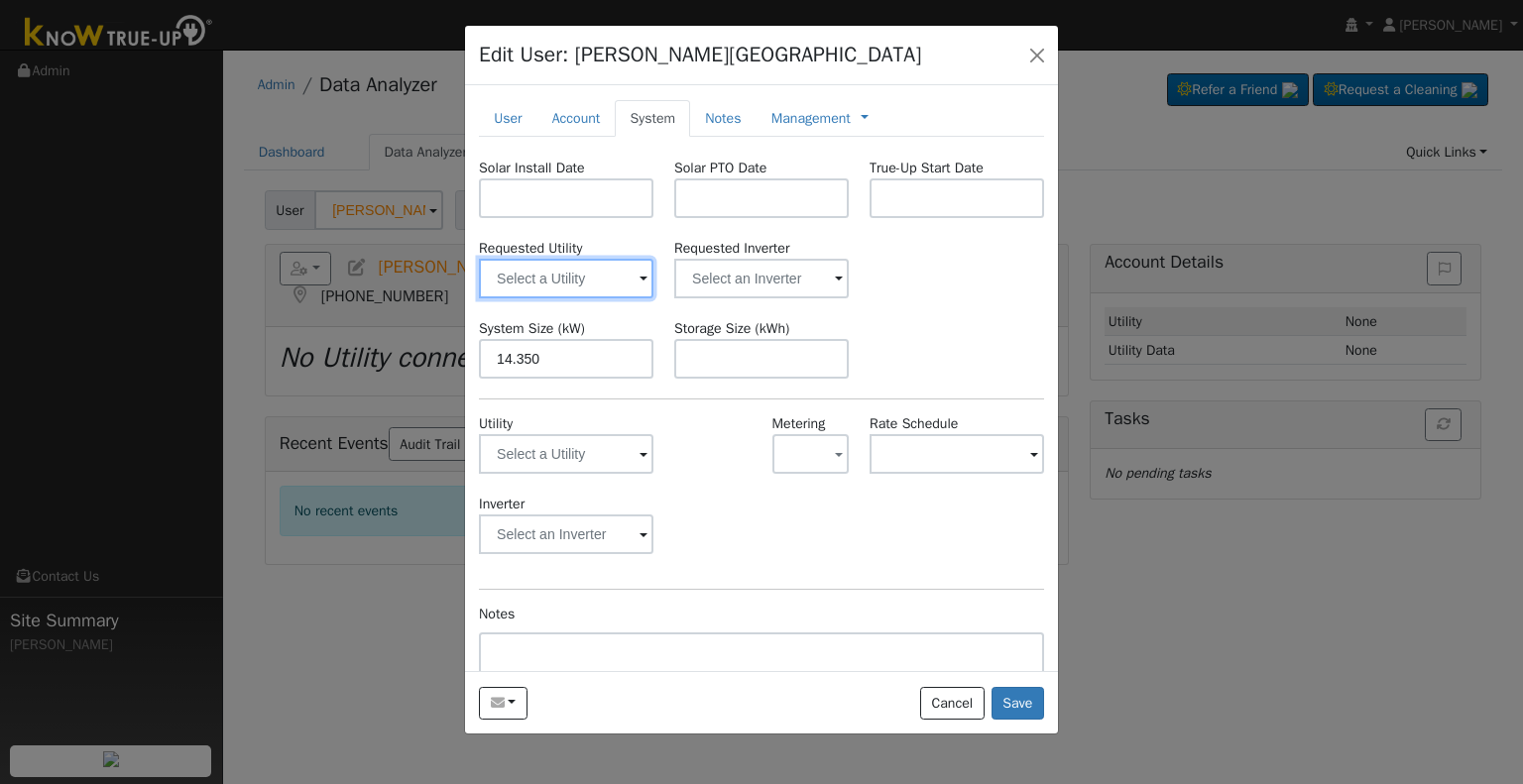 type on "14.3" 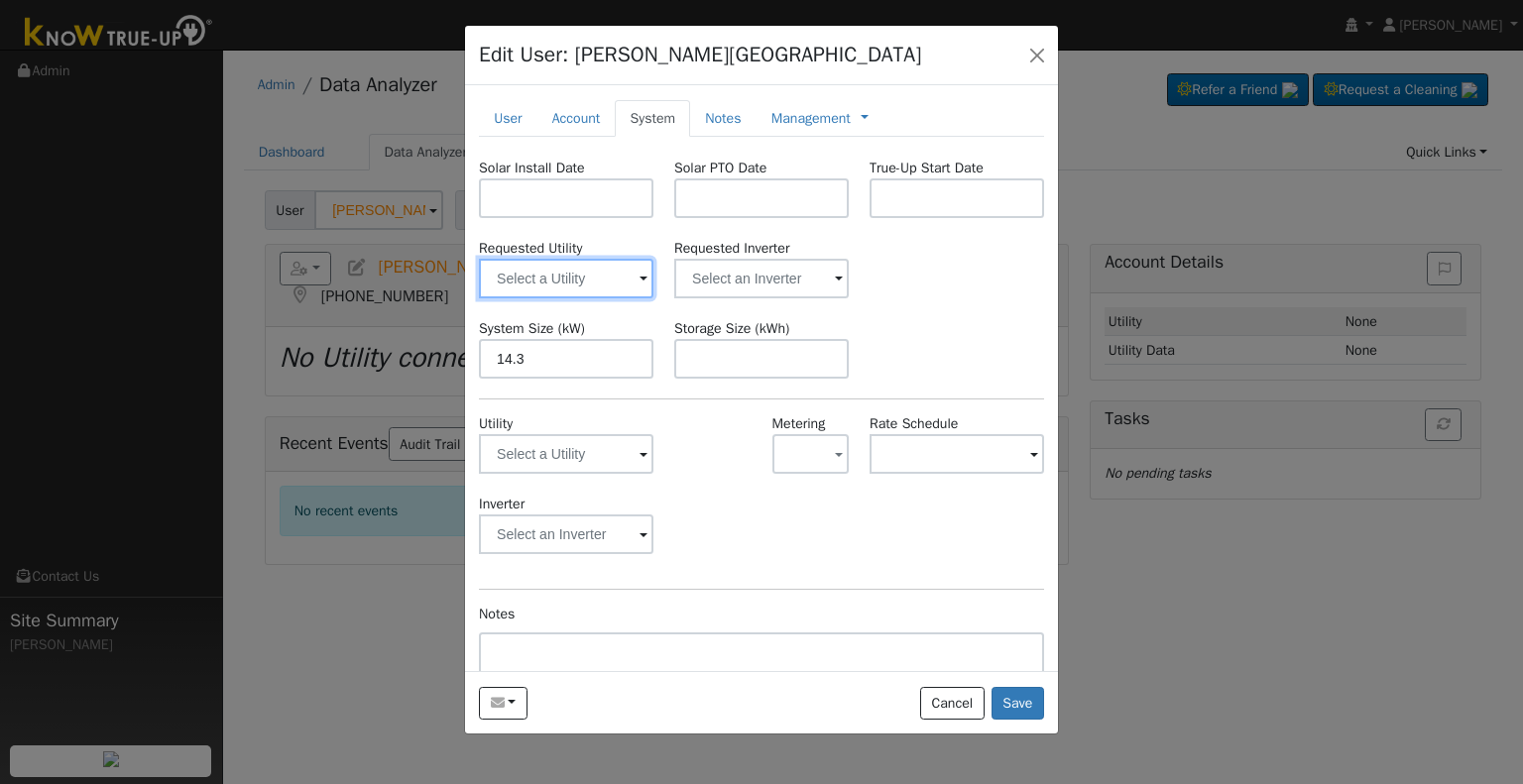 click at bounding box center (566, 279) 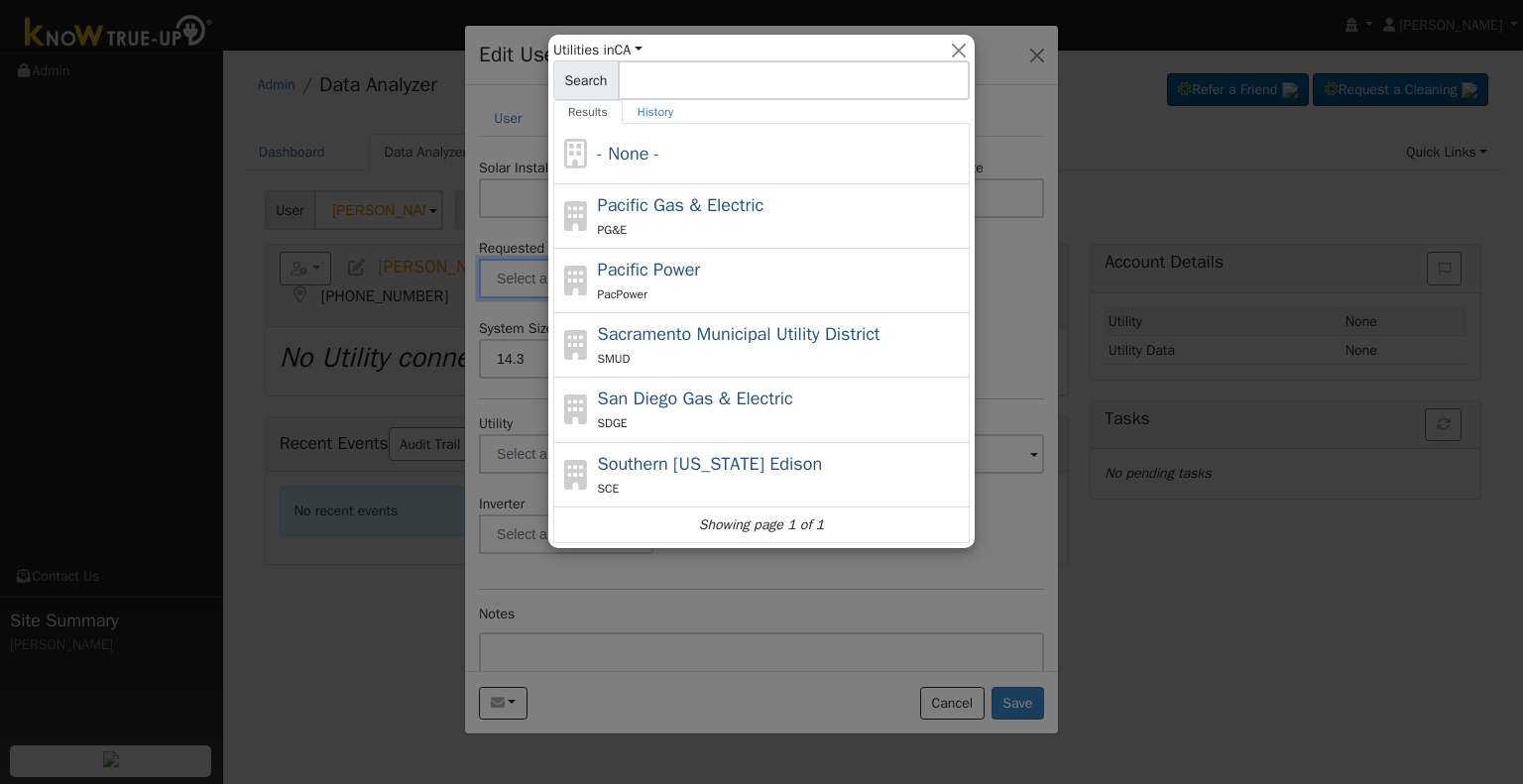 click on "Southern California Edison" at bounding box center [710, 464] 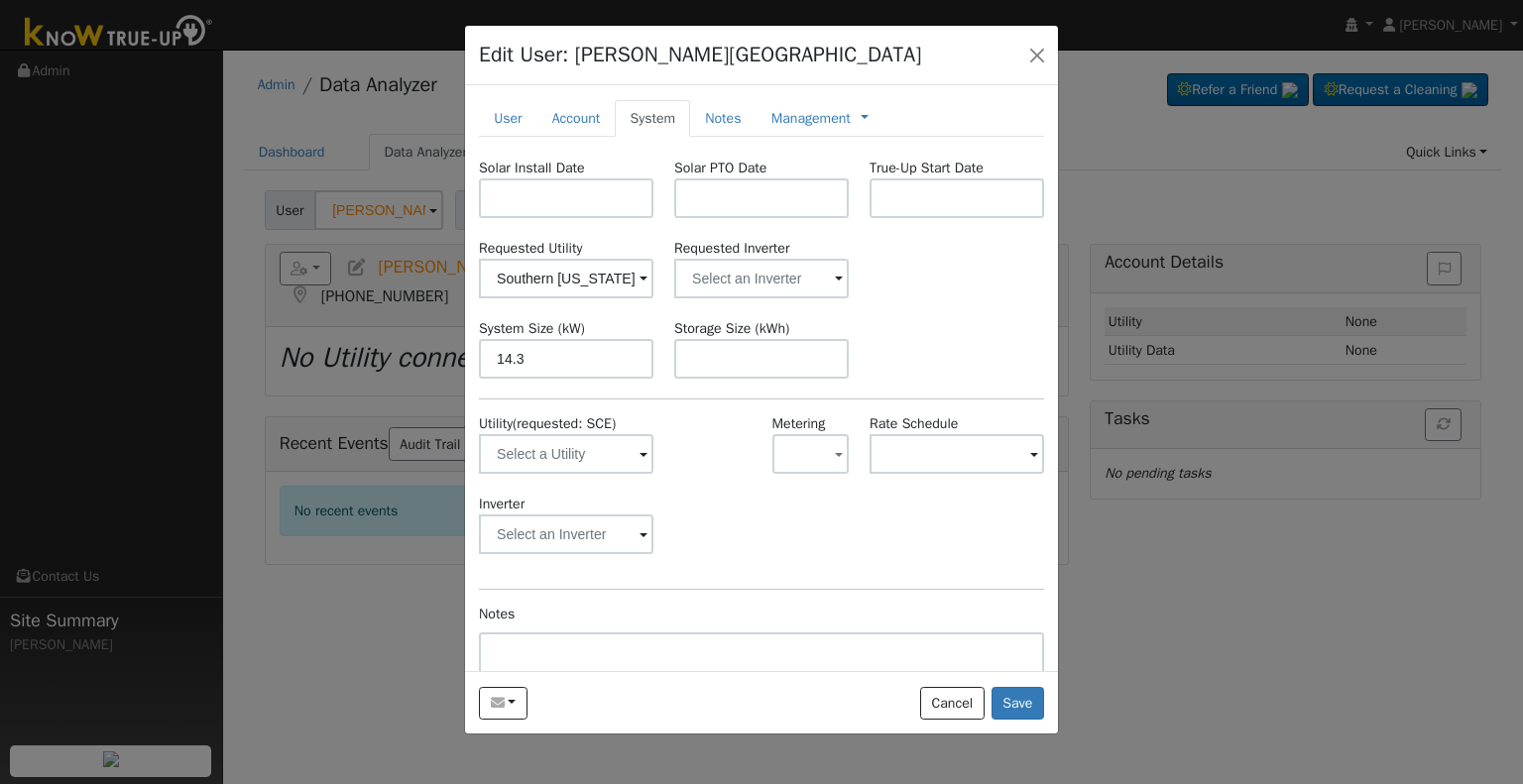 click on "Solar Install Date" at bounding box center [531, 168] 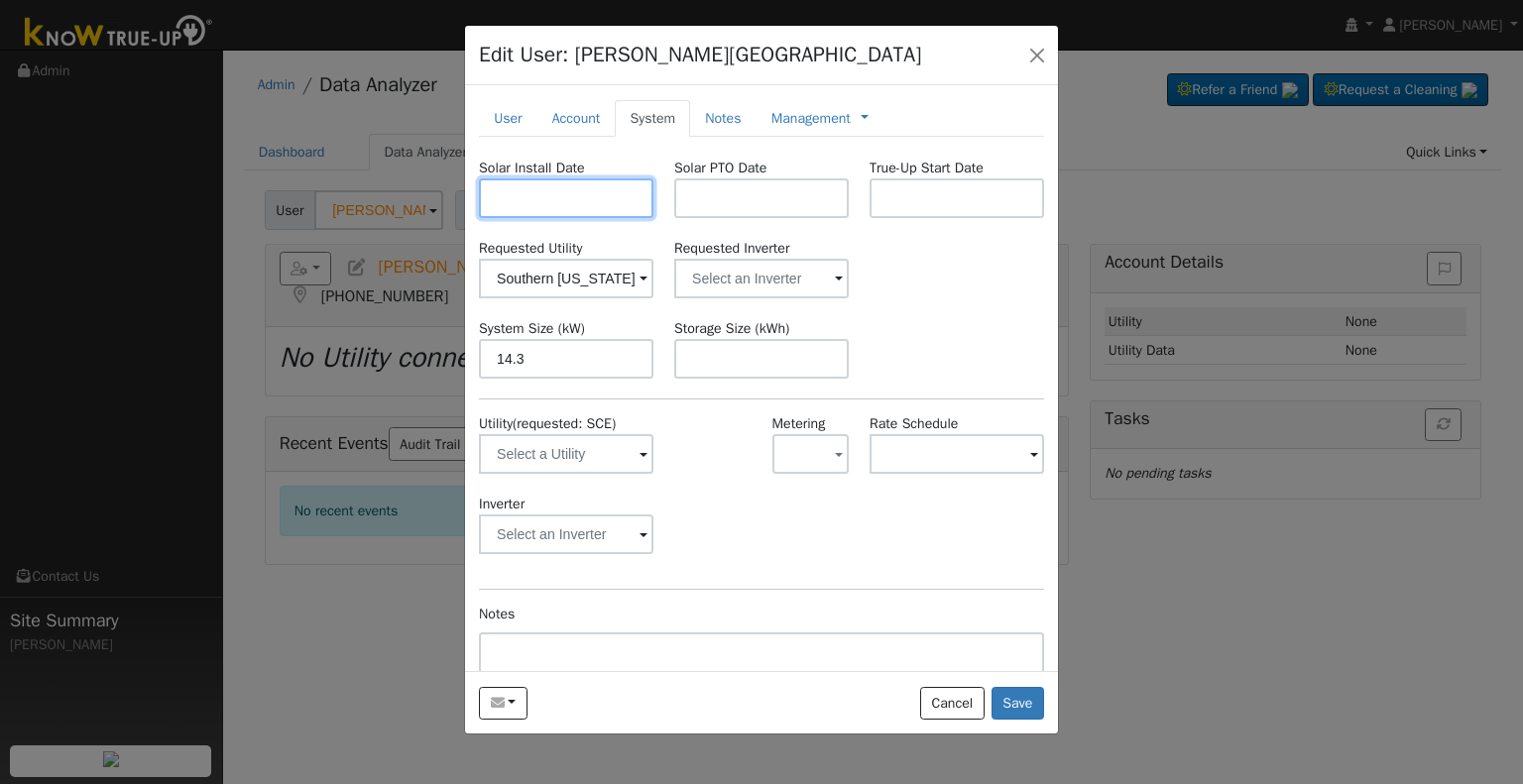 click at bounding box center [566, 198] 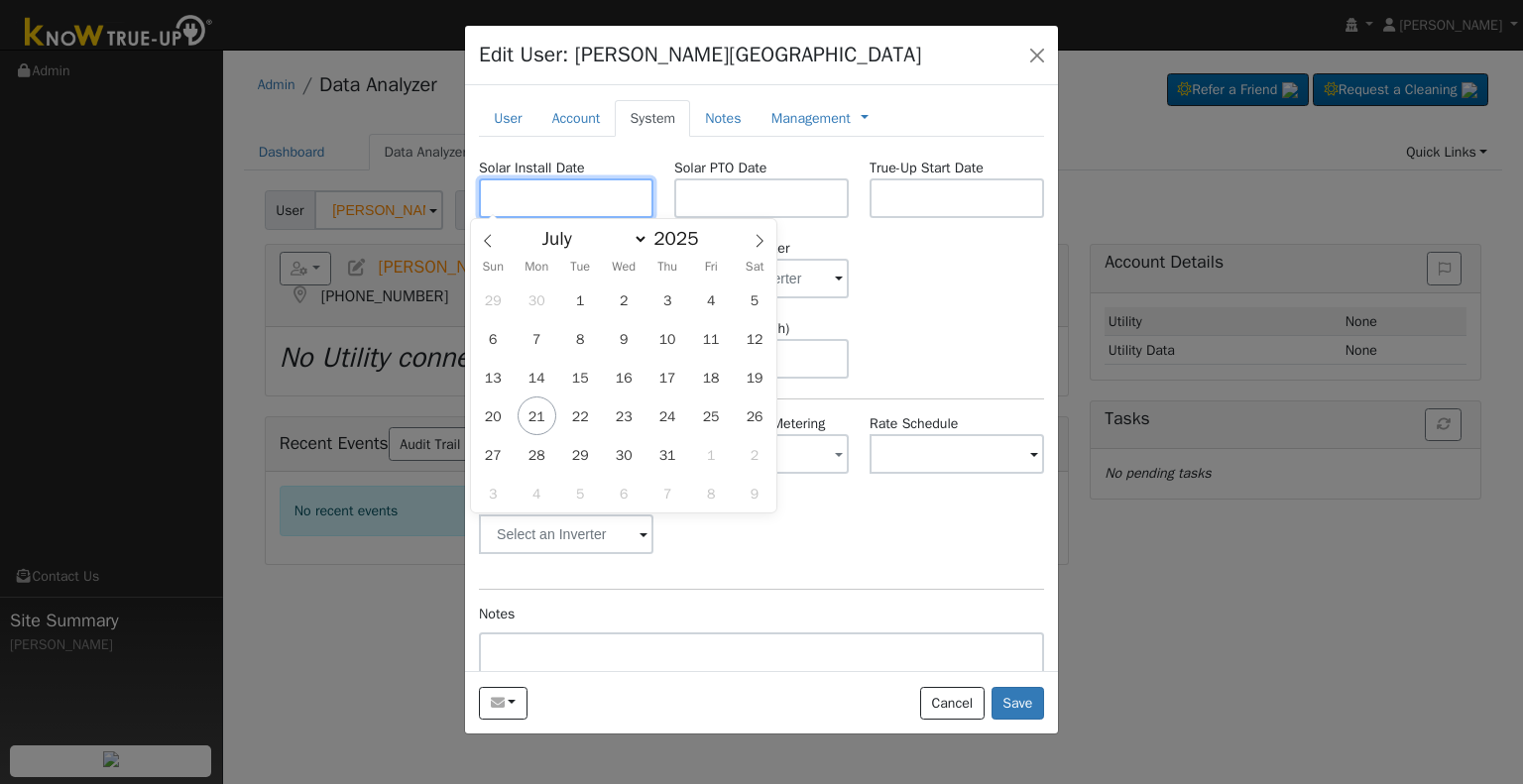 drag, startPoint x: 613, startPoint y: 197, endPoint x: 627, endPoint y: 208, distance: 17.804494 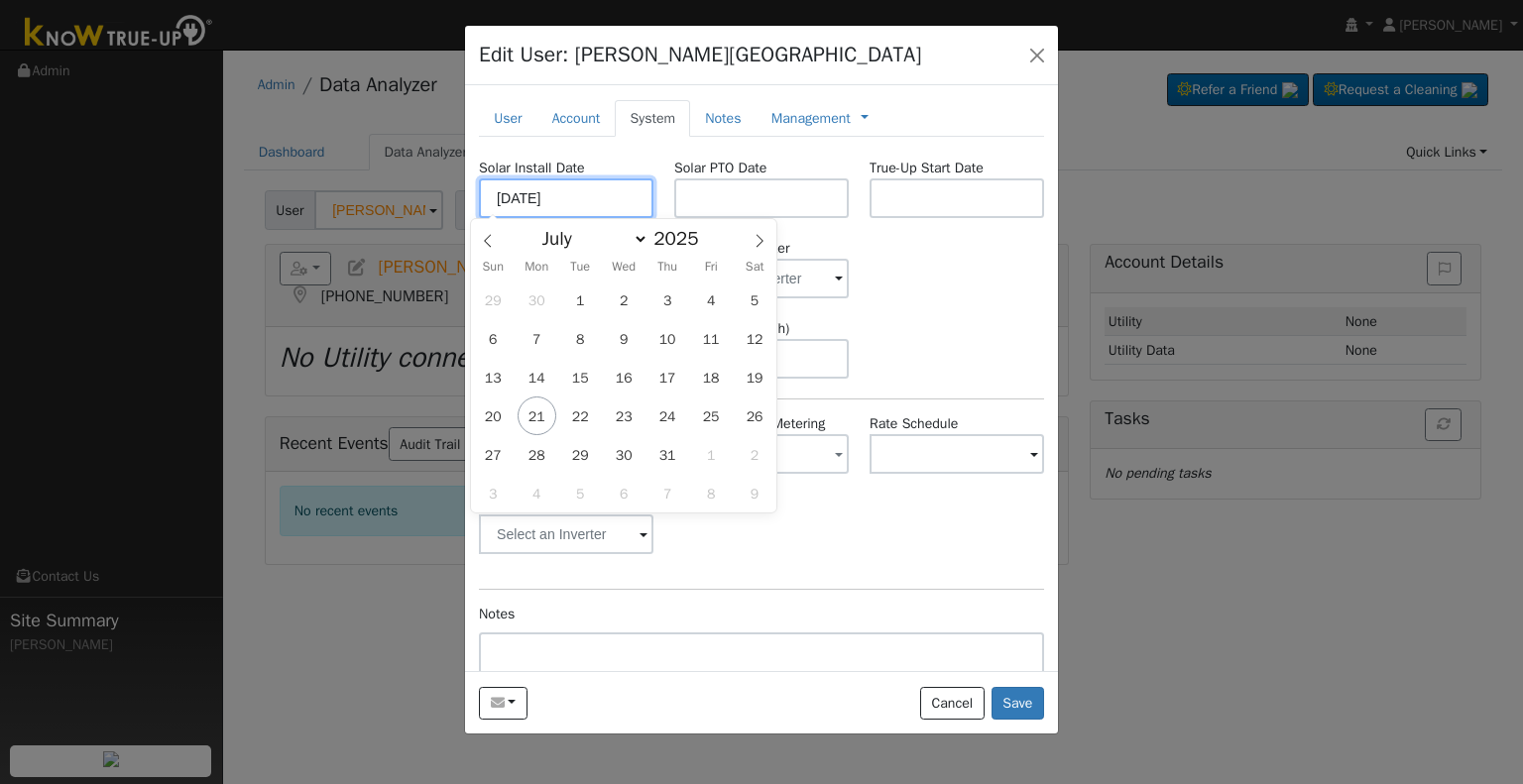 type on "06/17/2025" 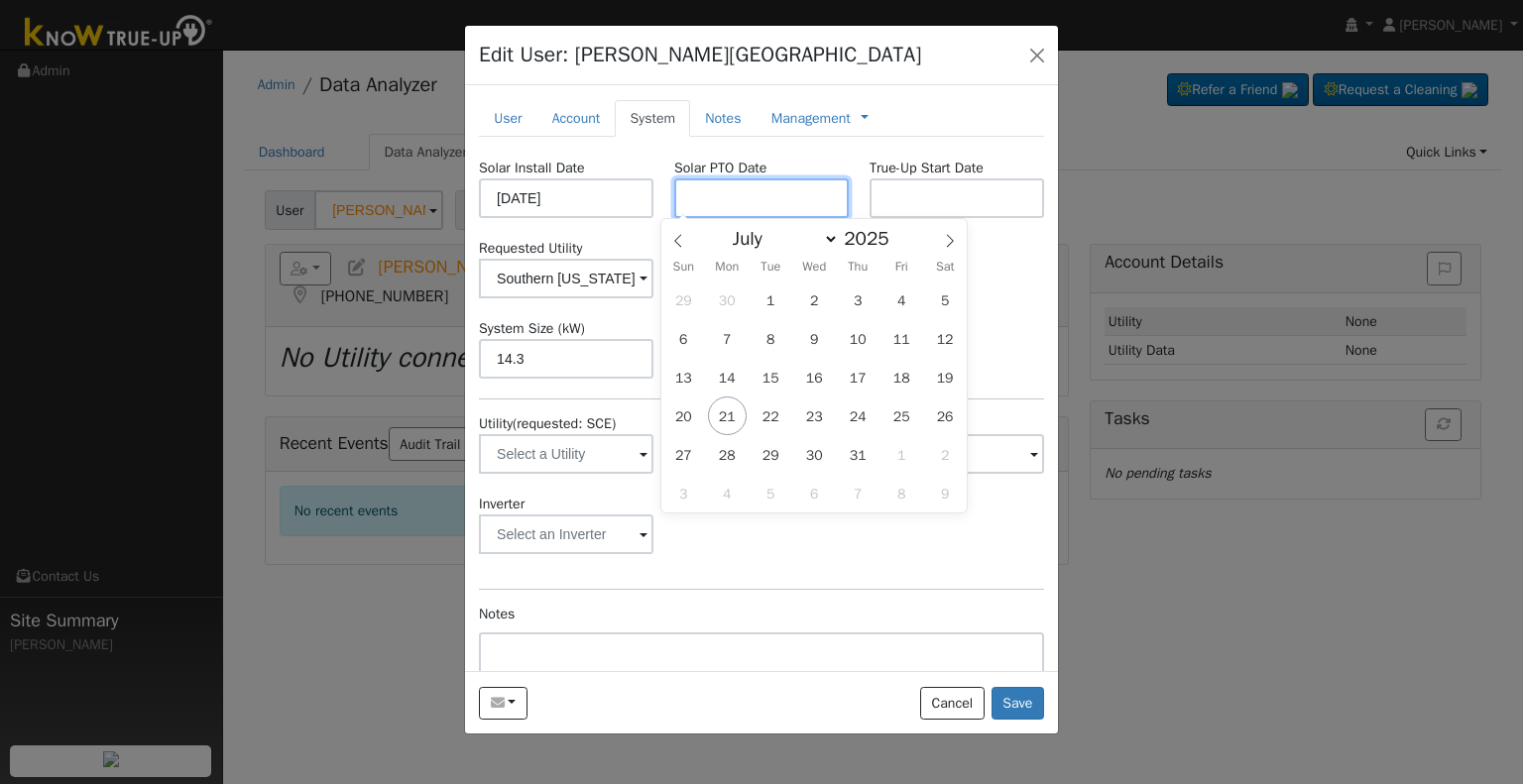 click at bounding box center (762, 198) 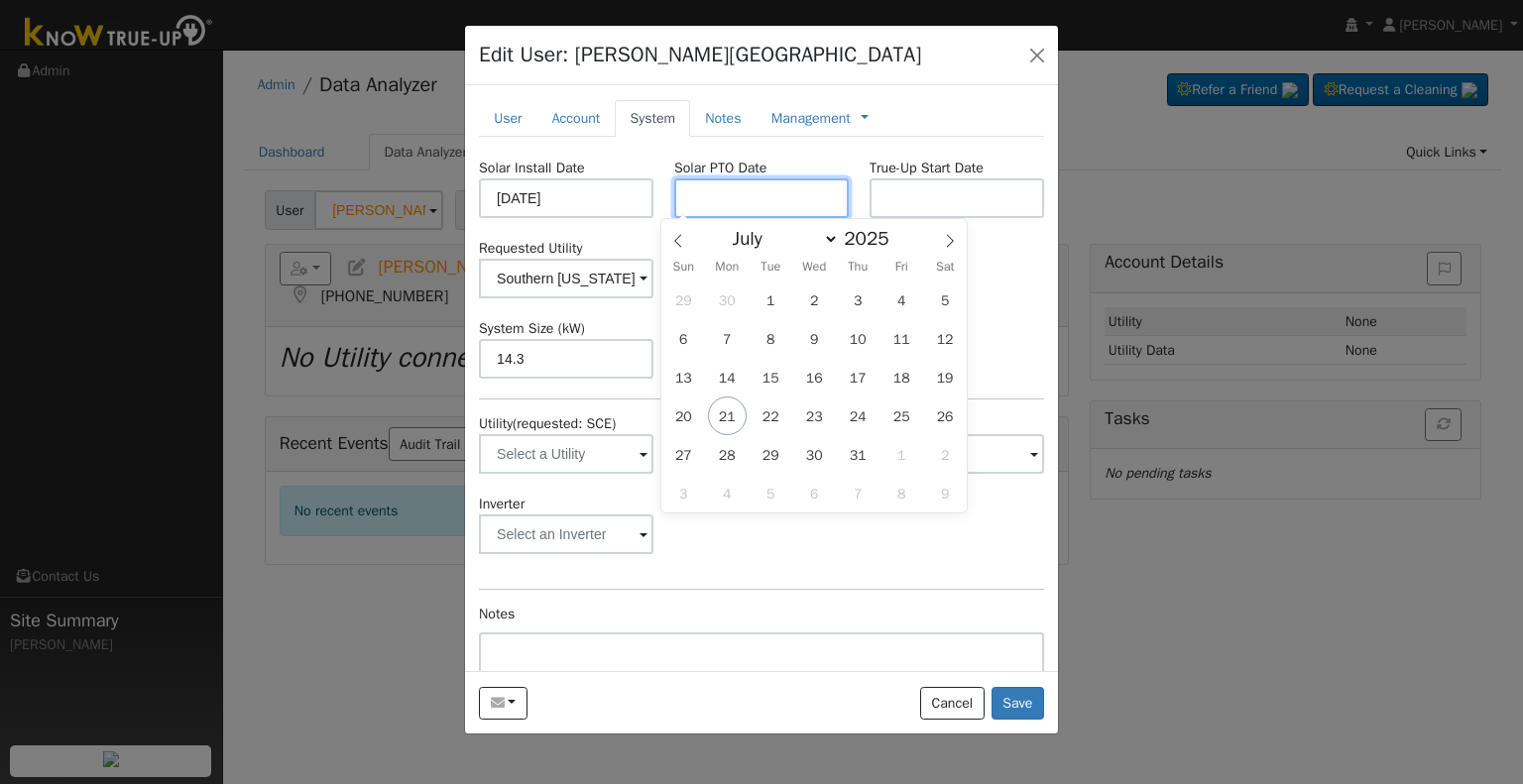 click at bounding box center (762, 198) 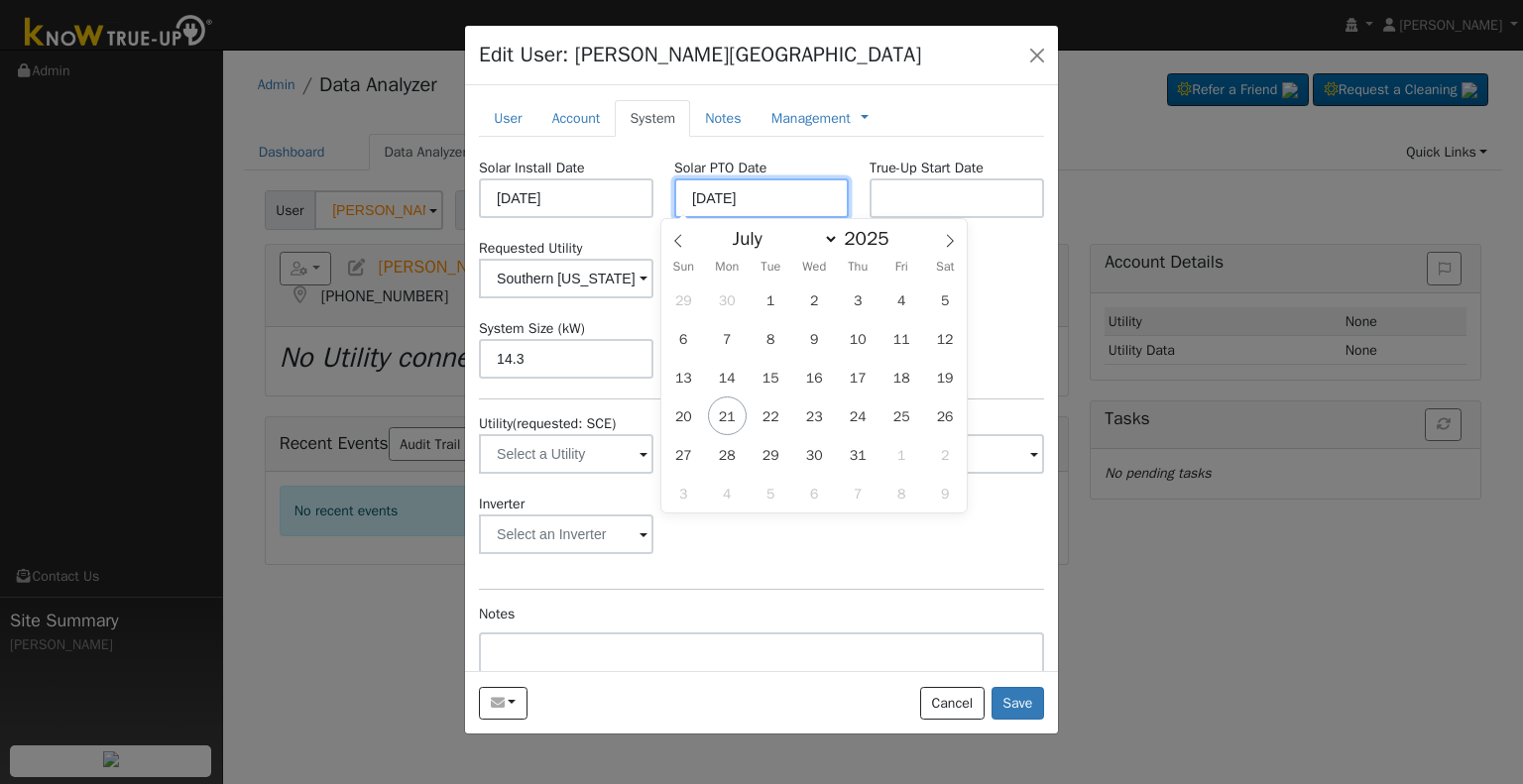 type on "[DATE]" 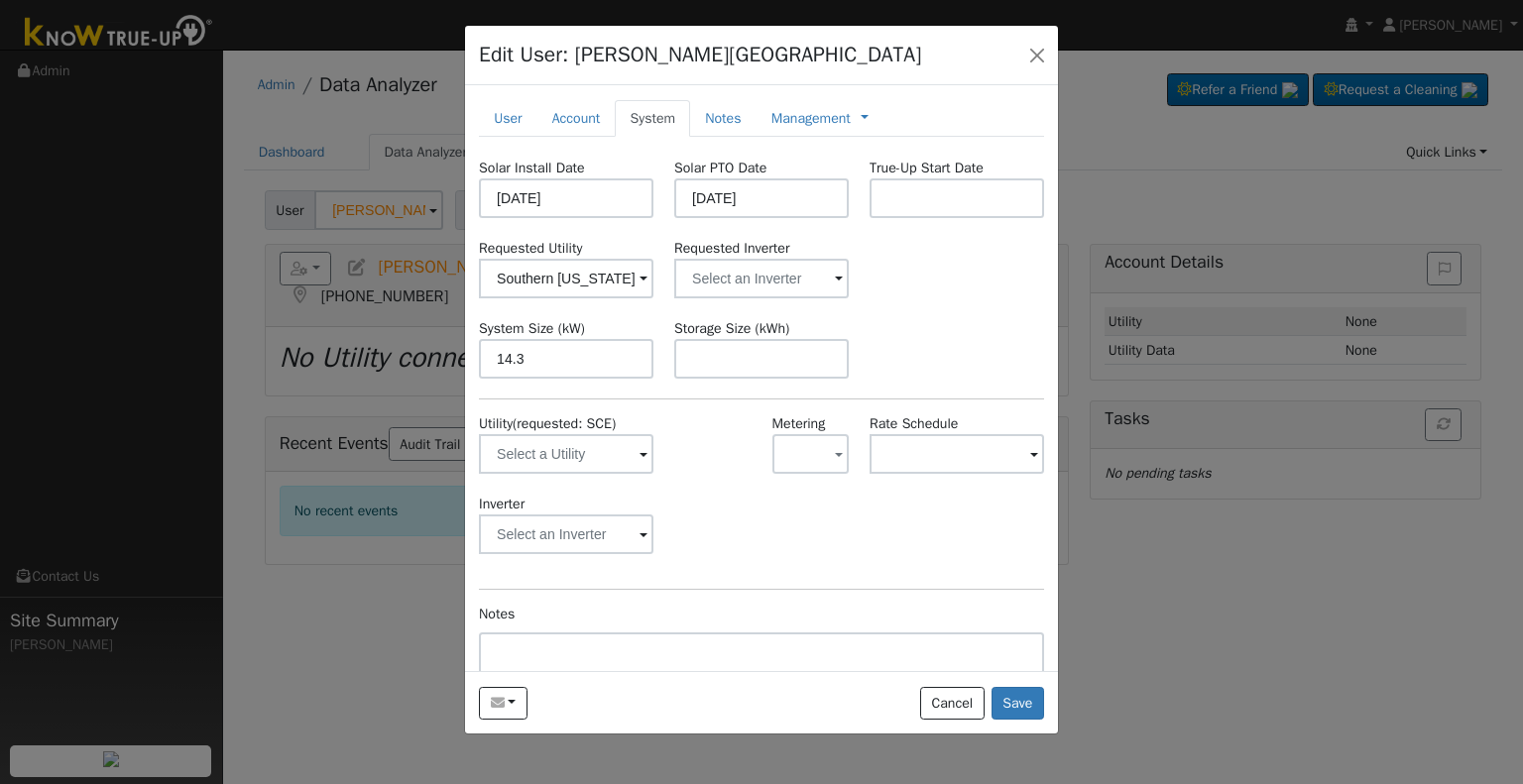 click on "Inverter" at bounding box center (762, 533) 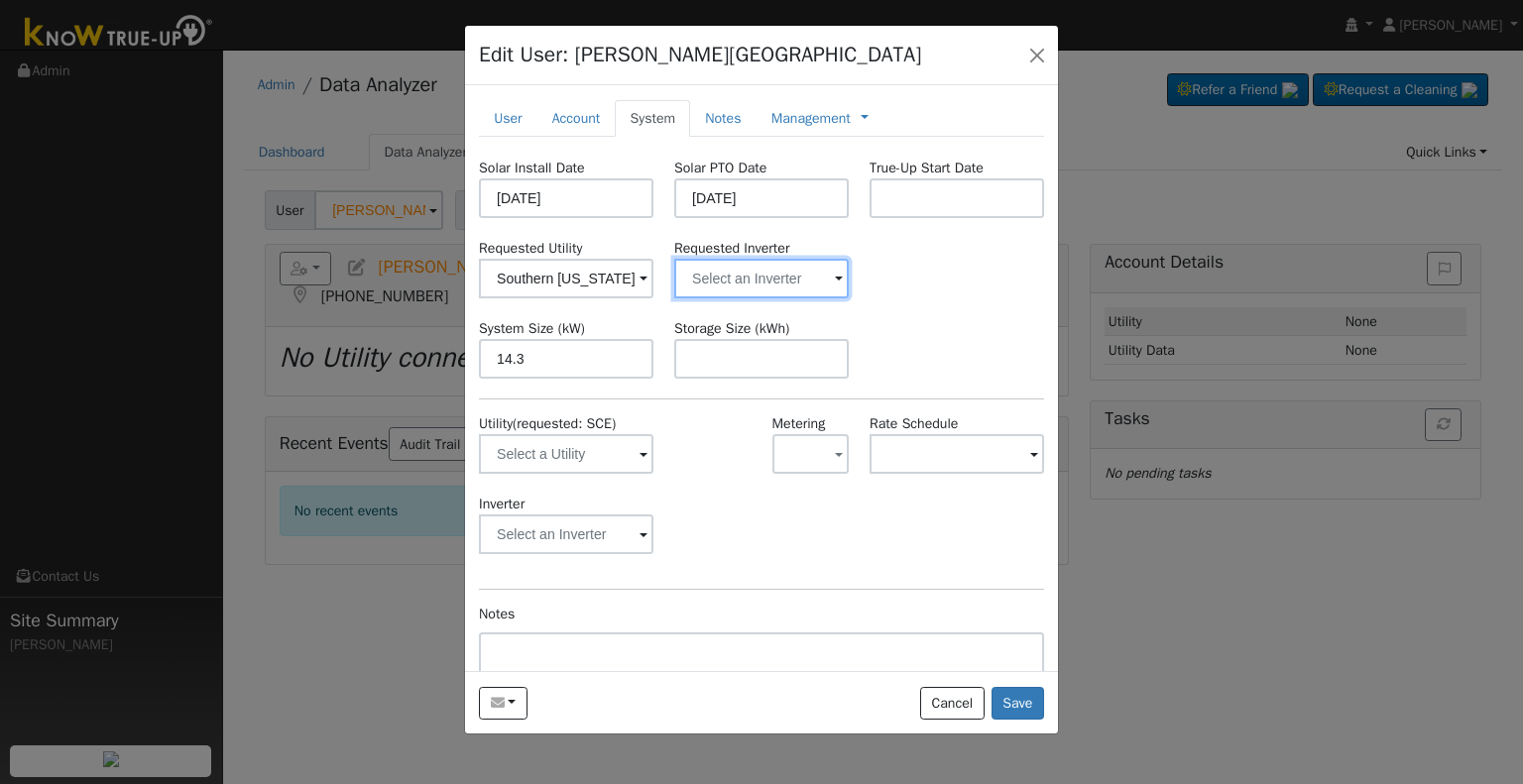 click at bounding box center (566, 279) 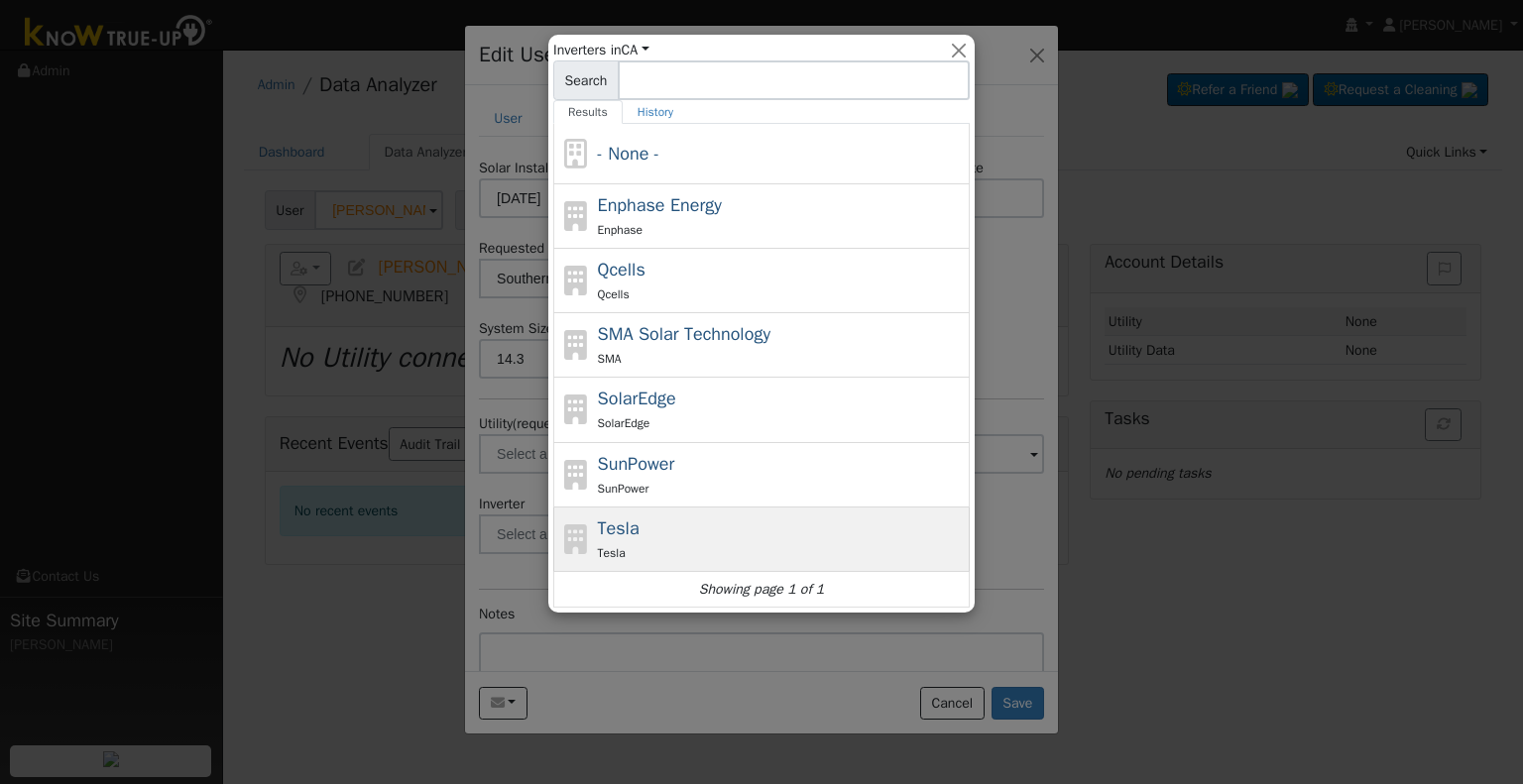 click on "Tesla Tesla" 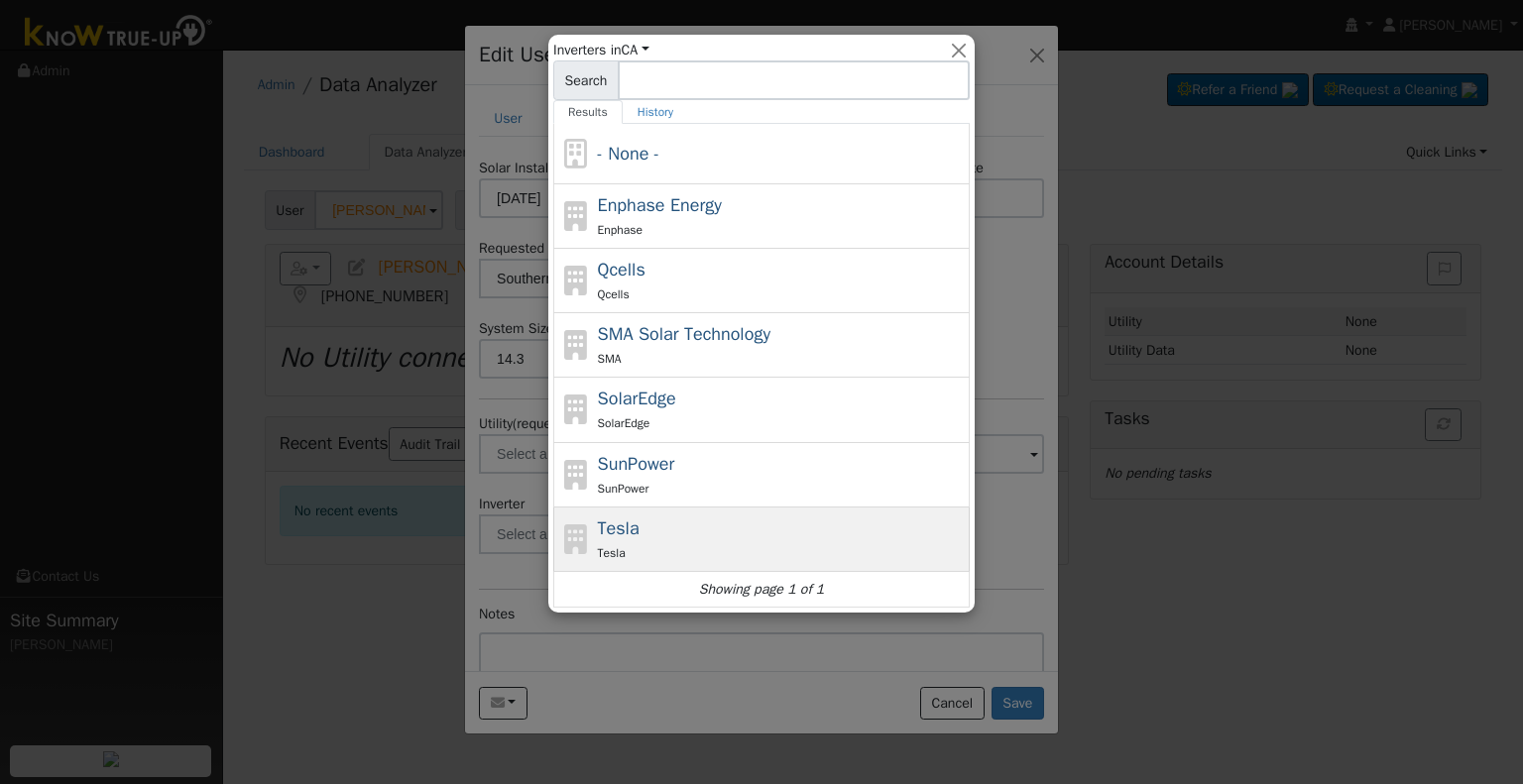 type on "Tesla" 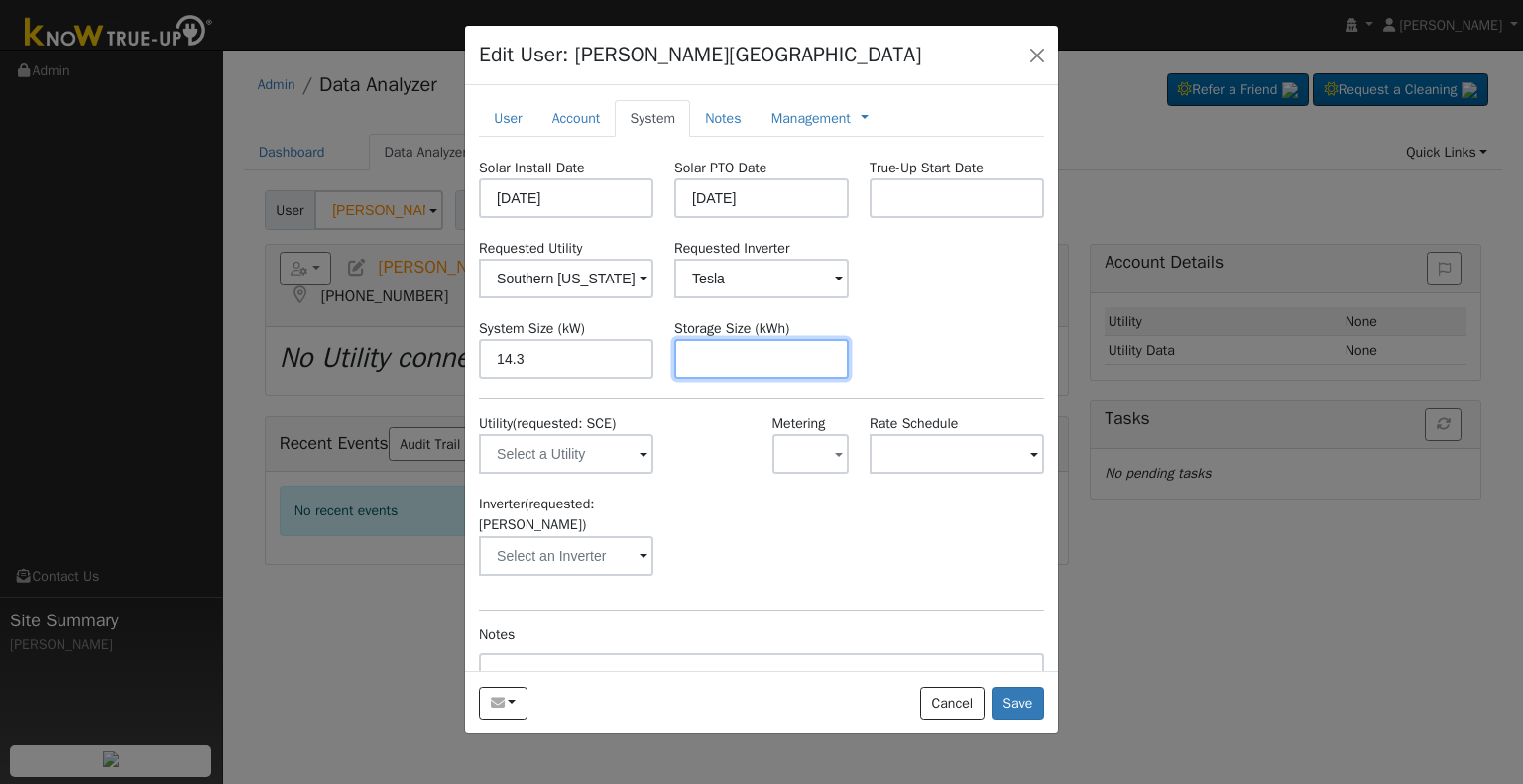 drag, startPoint x: 749, startPoint y: 360, endPoint x: 662, endPoint y: 395, distance: 93.77633 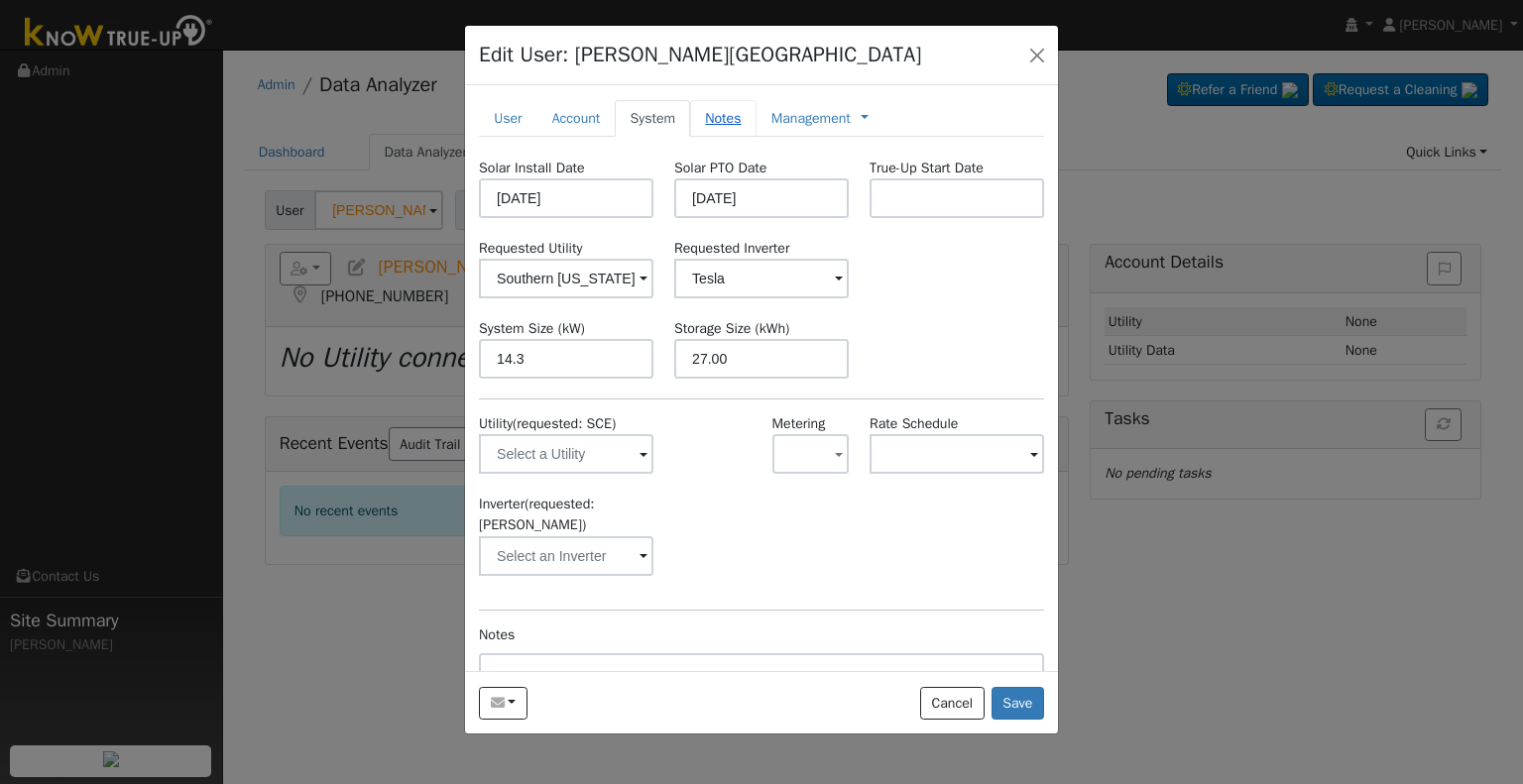 type on "27" 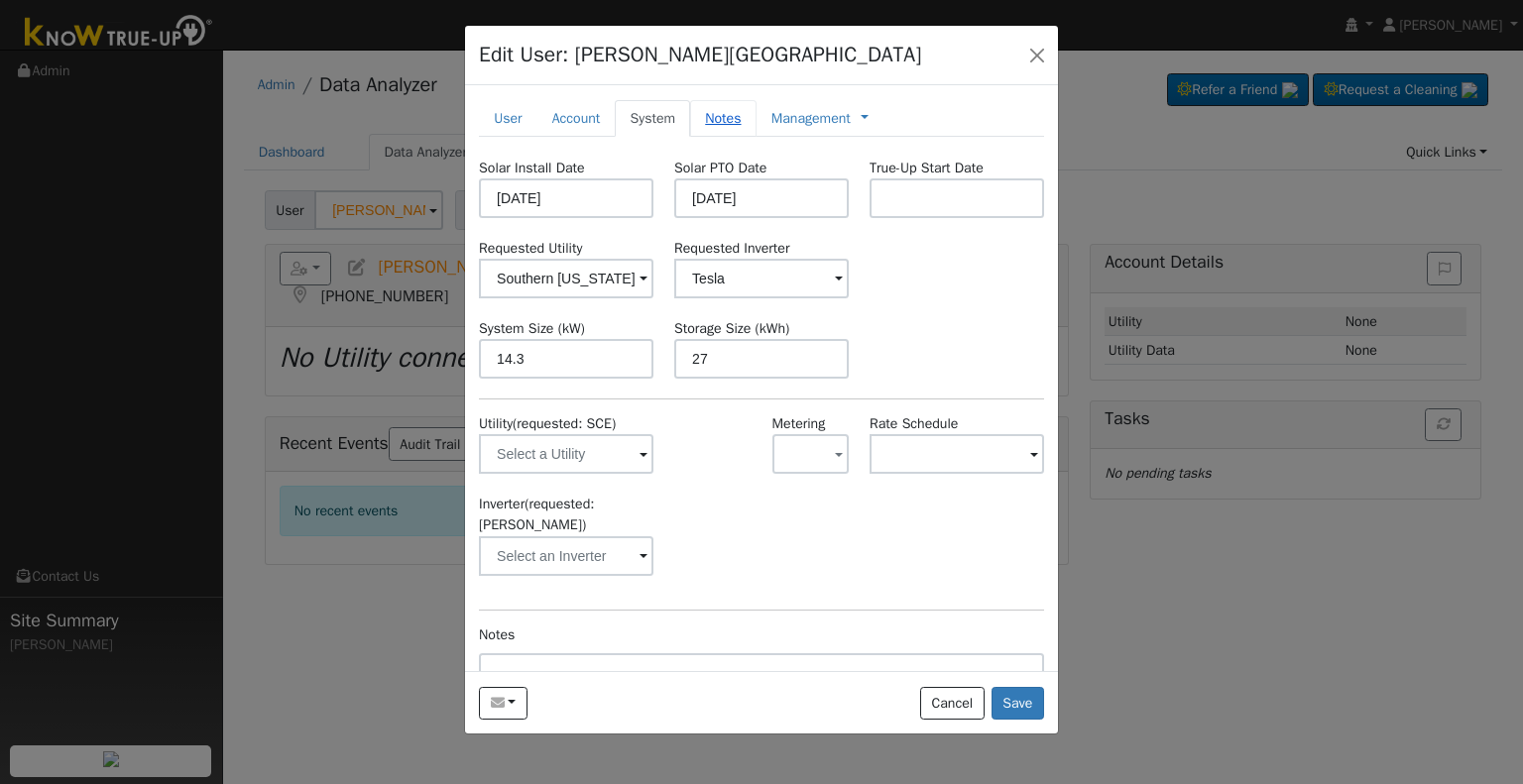 click on "Notes" at bounding box center [723, 118] 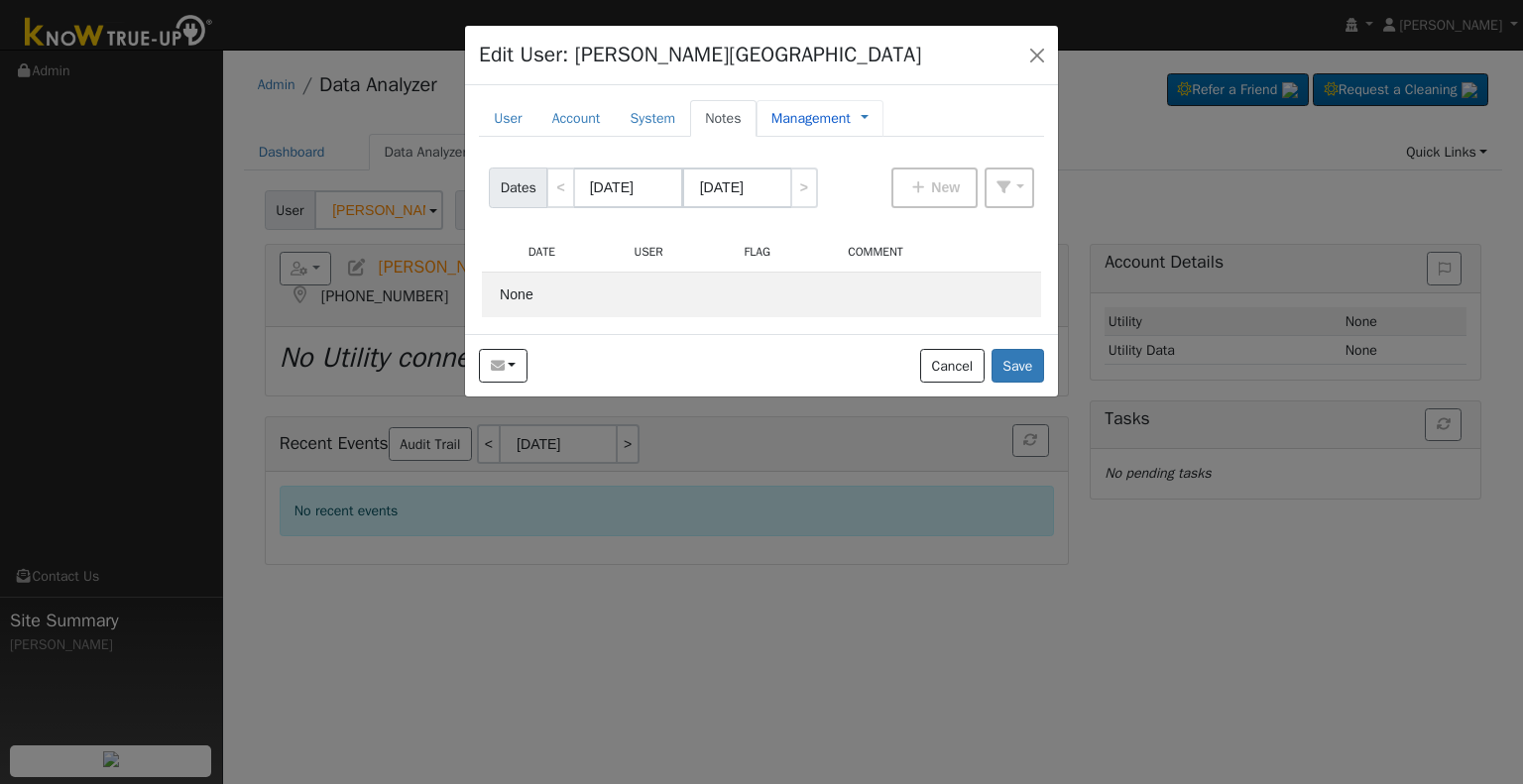 click on "Management" at bounding box center (811, 118) 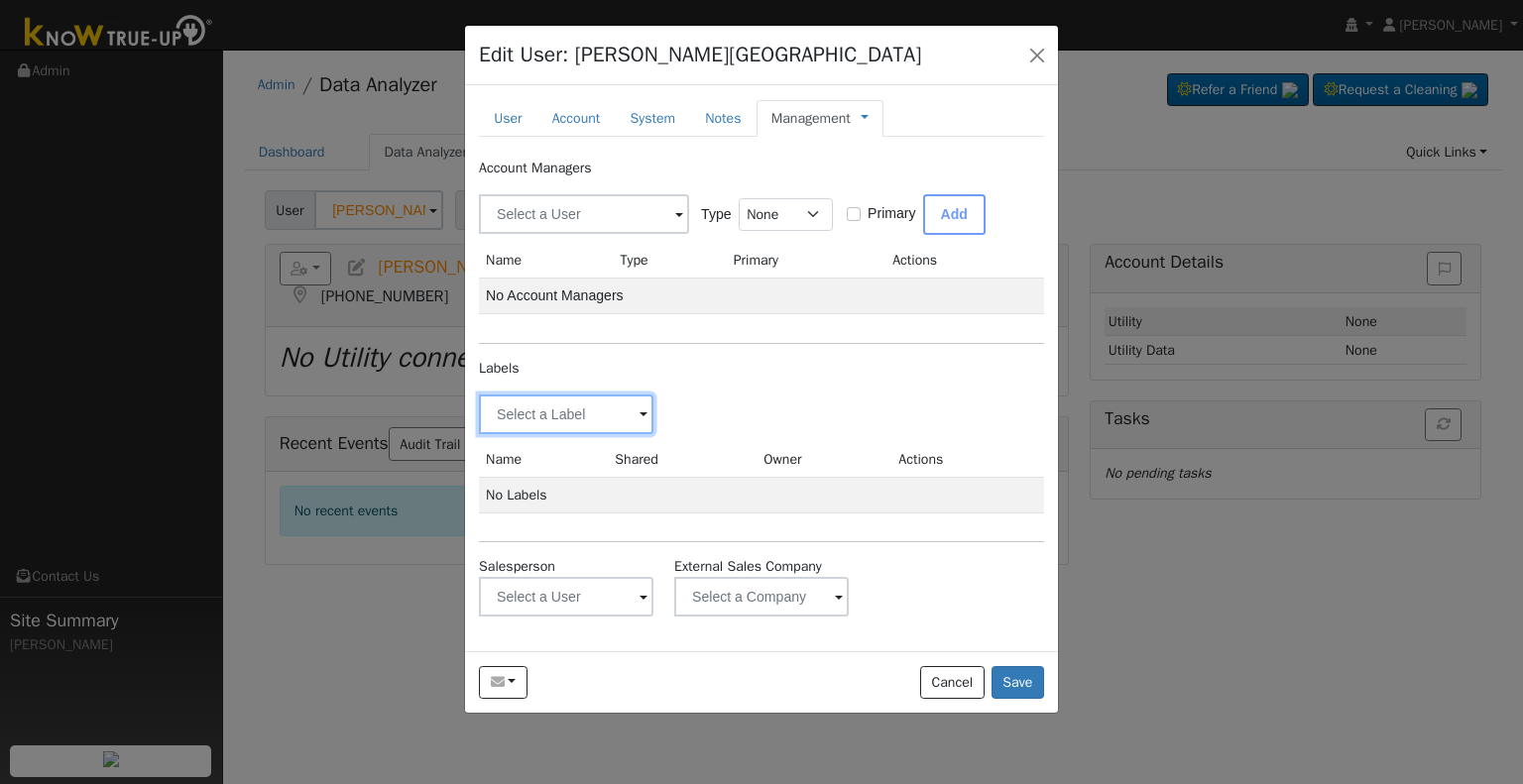 click at bounding box center (566, 414) 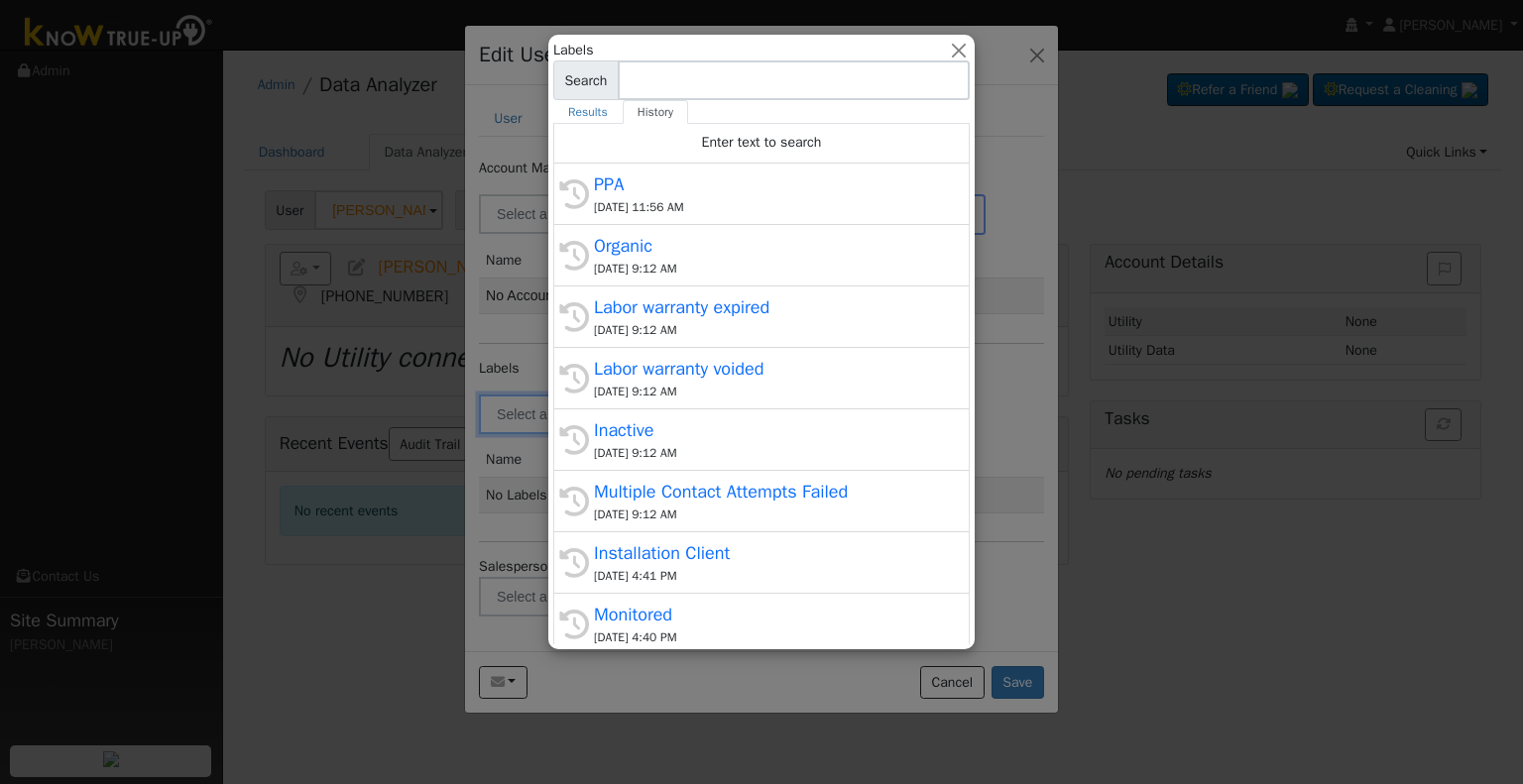 scroll, scrollTop: 254, scrollLeft: 0, axis: vertical 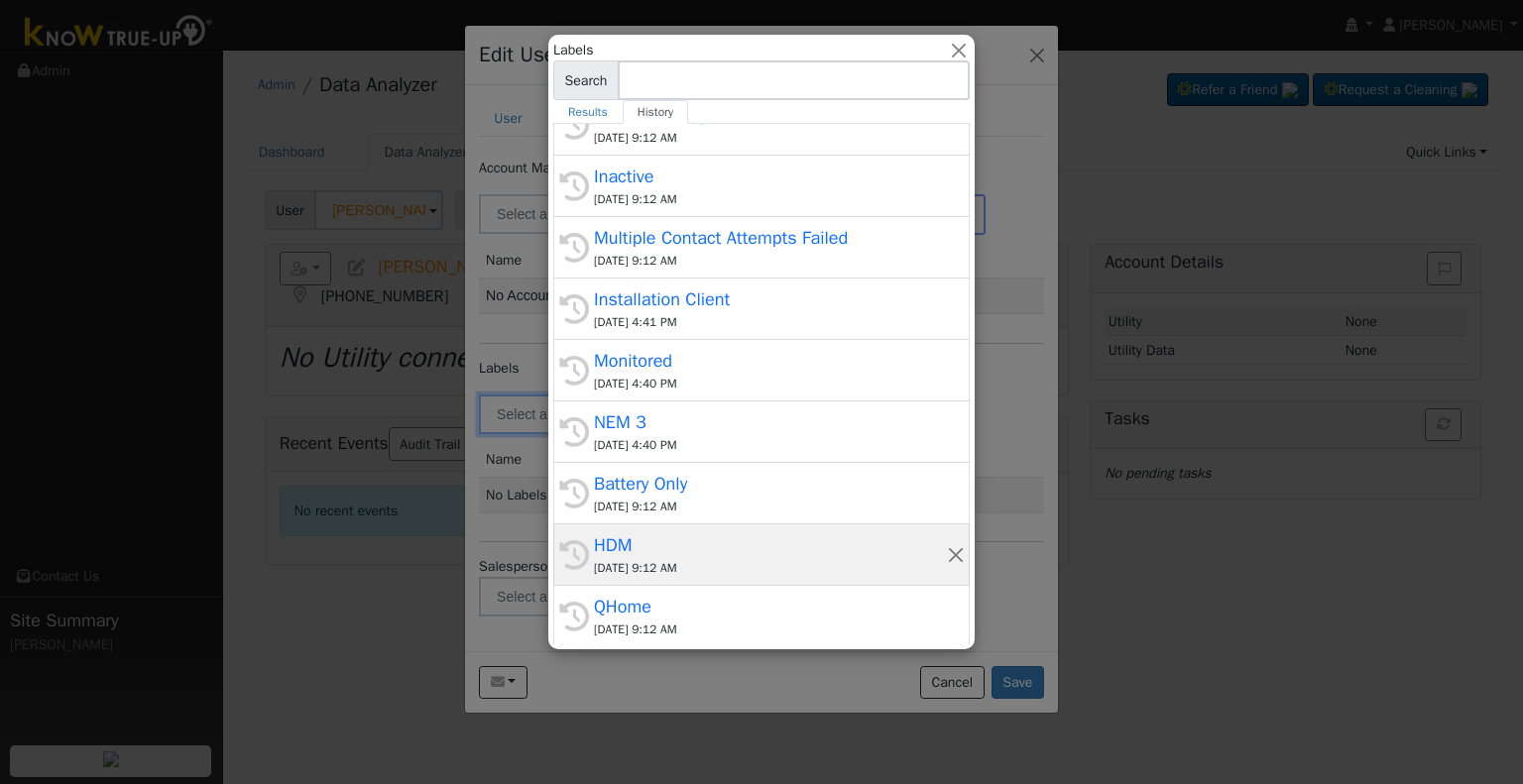click on "HDM" at bounding box center (770, 545) 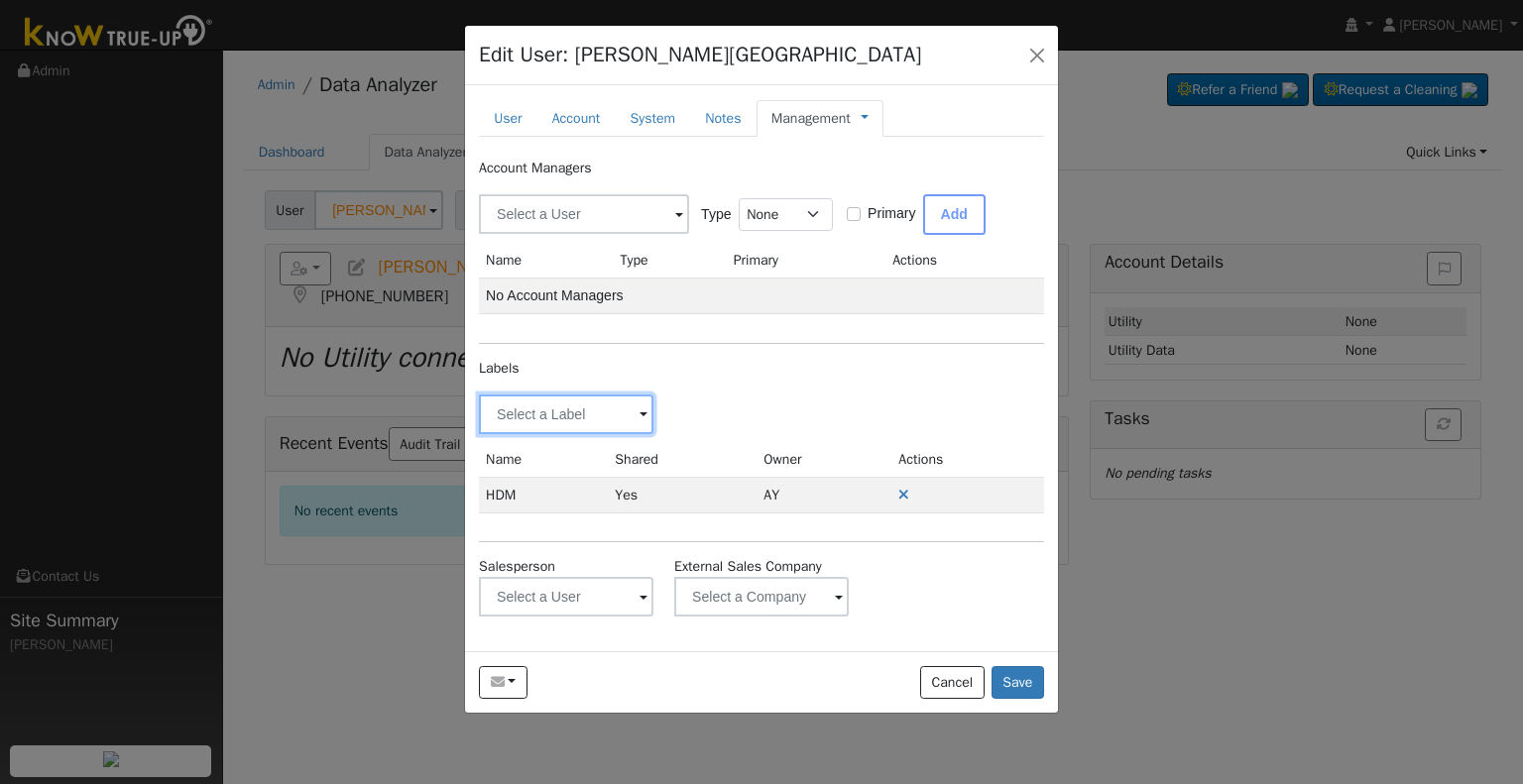 click at bounding box center [566, 414] 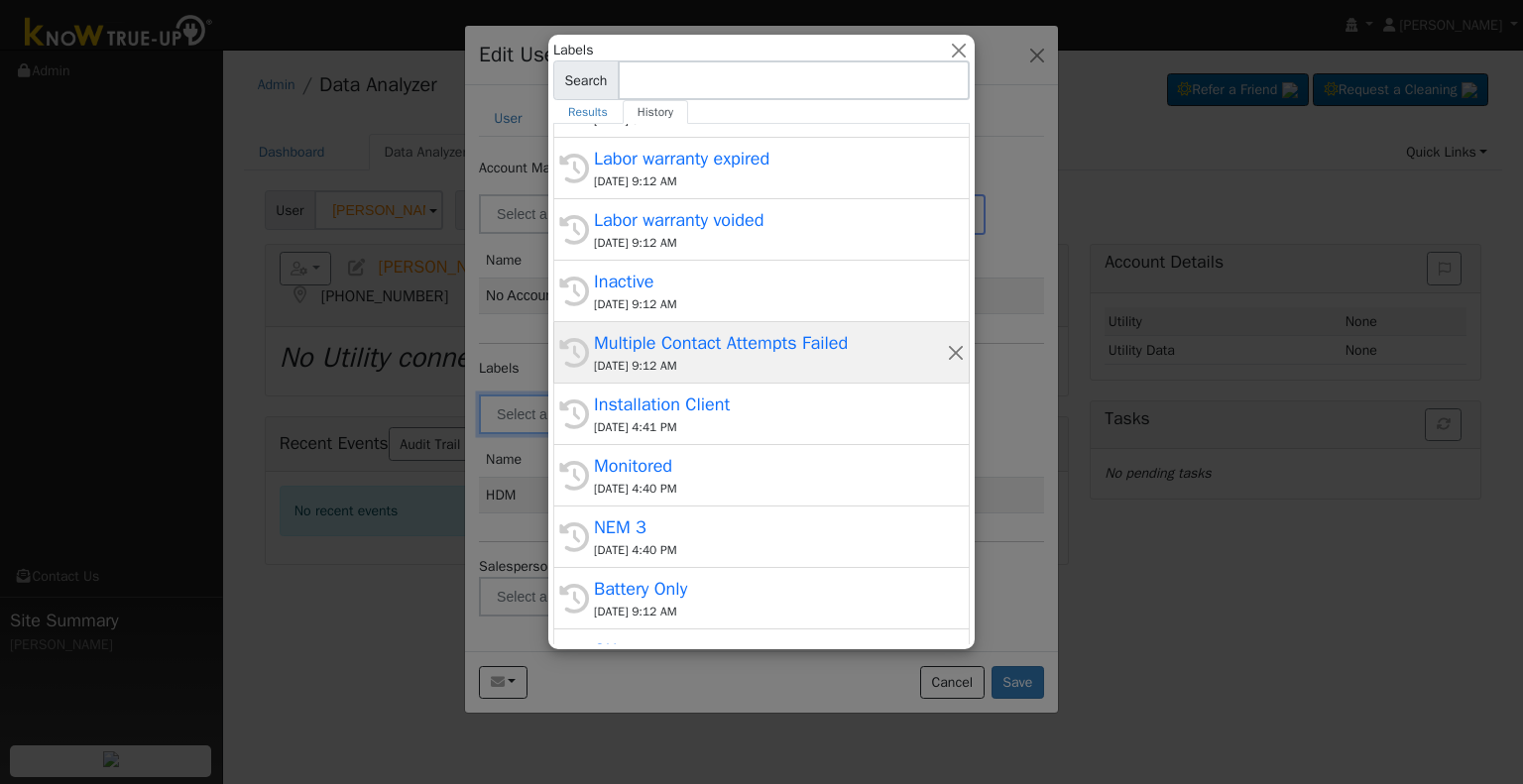 scroll, scrollTop: 254, scrollLeft: 0, axis: vertical 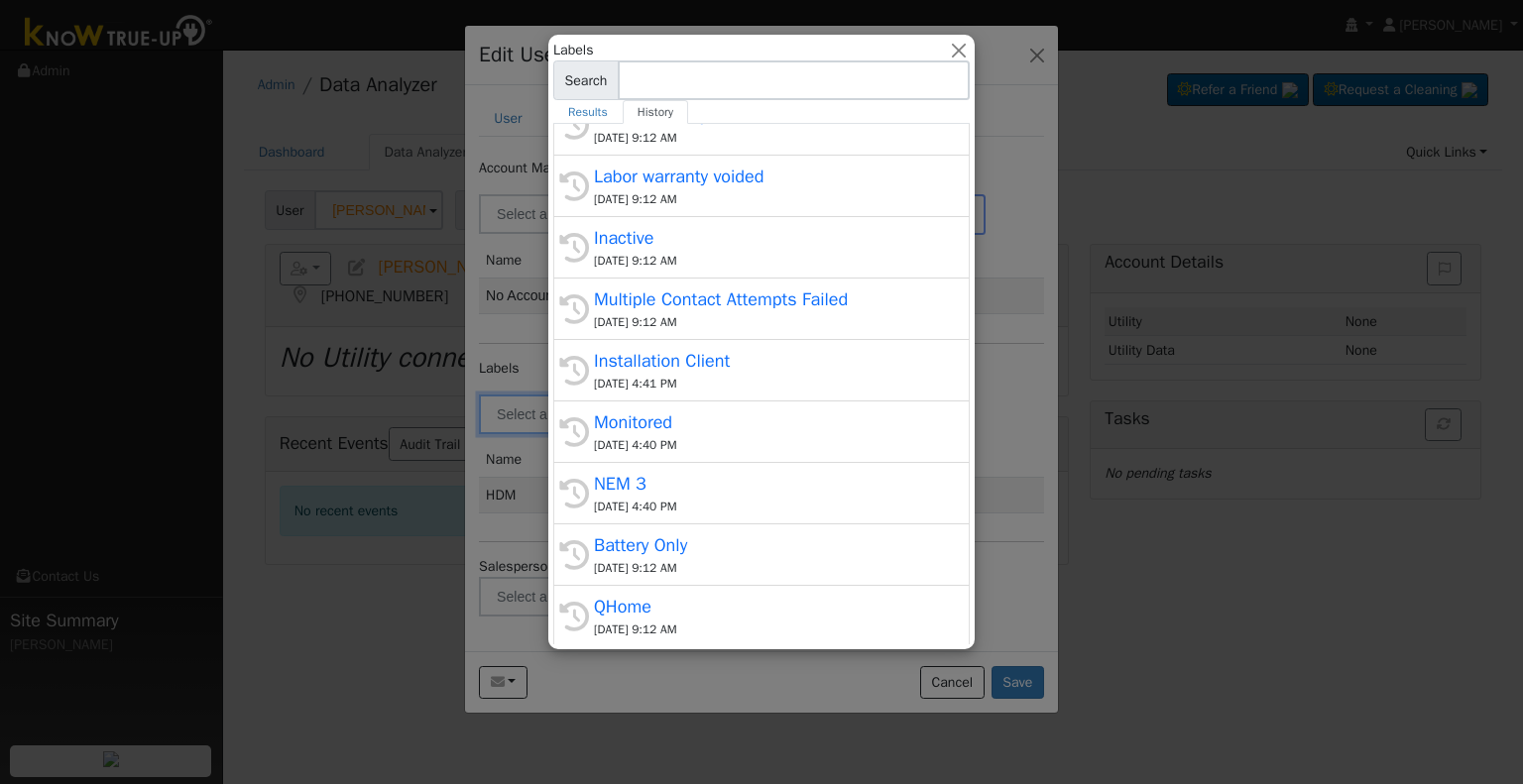 drag, startPoint x: 711, startPoint y: 372, endPoint x: 698, endPoint y: 371, distance: 13.038405 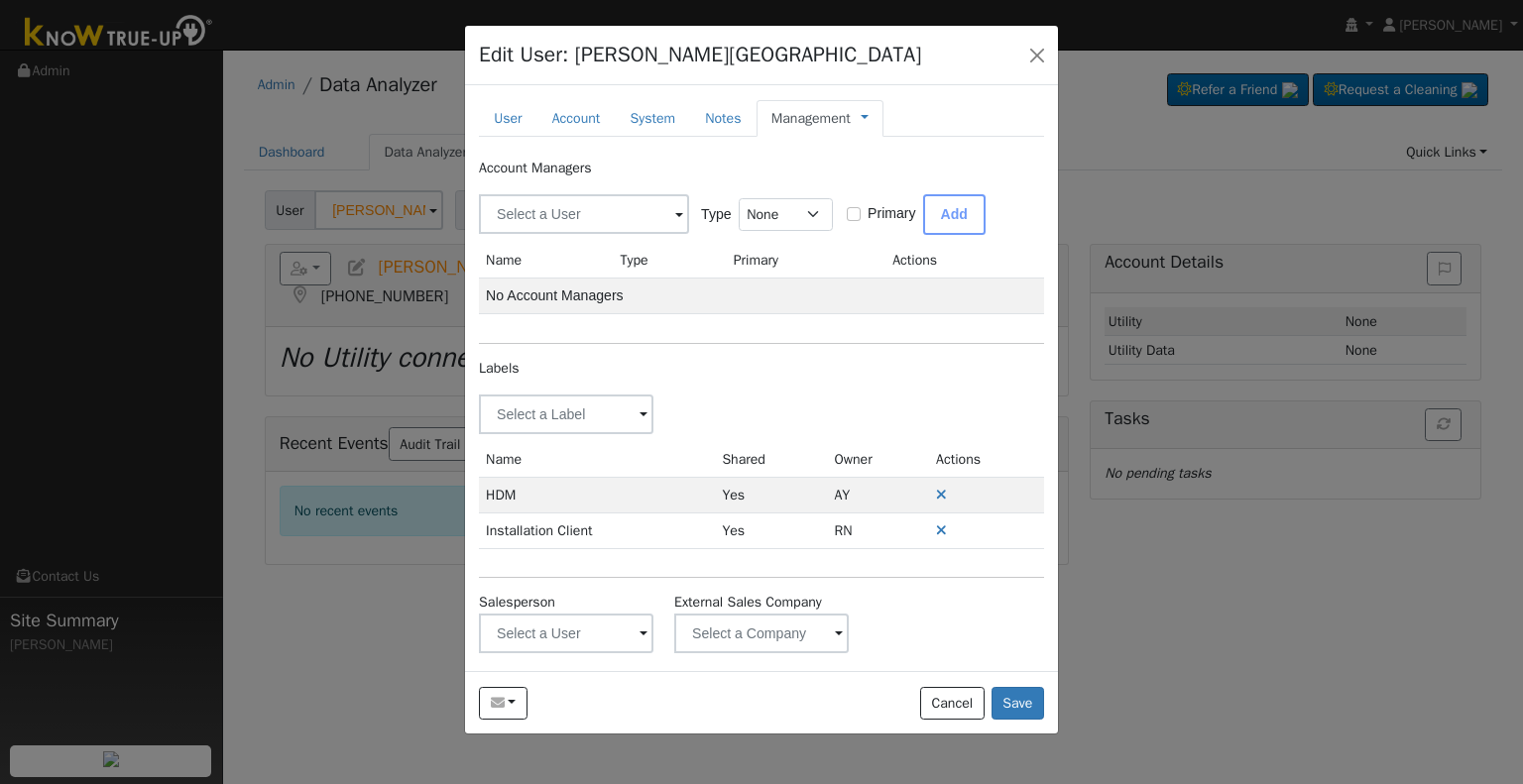 click on "Account Managers Type None Manager Sales Other  Primary Add Name Type Primary Actions No Account Managers Labels  Label Name Owner Shared Cancel Save Are you sure you want to assign a different owner? You will no longer be able to edit it.  Back   Confirm  Delete Label Are you sure you want to delete ? Cancel Delete Name Shared Owner Actions HDM Yes AY Installation Client Yes RN Salesperson External Sales Company" at bounding box center [762, 405] 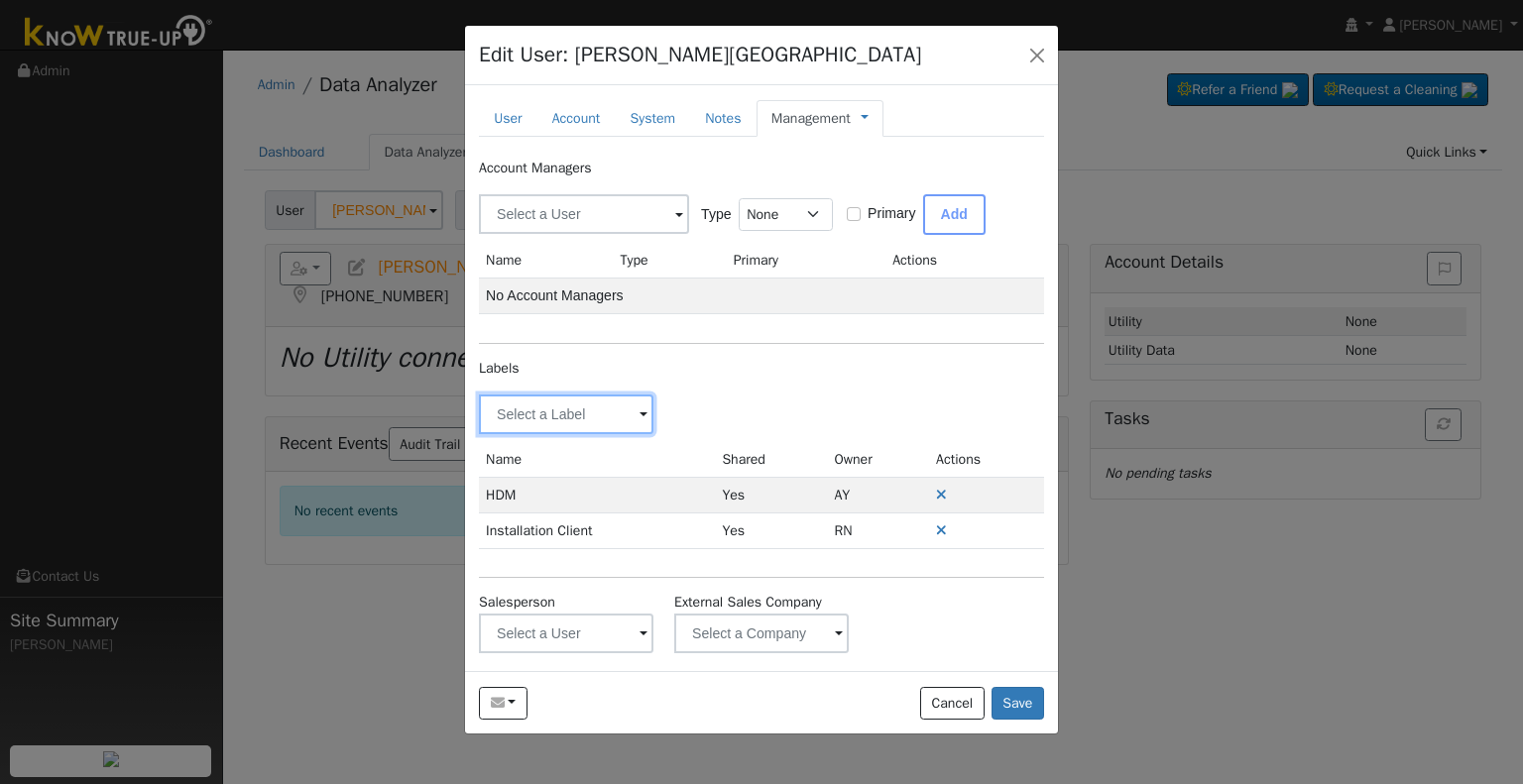 click at bounding box center (566, 414) 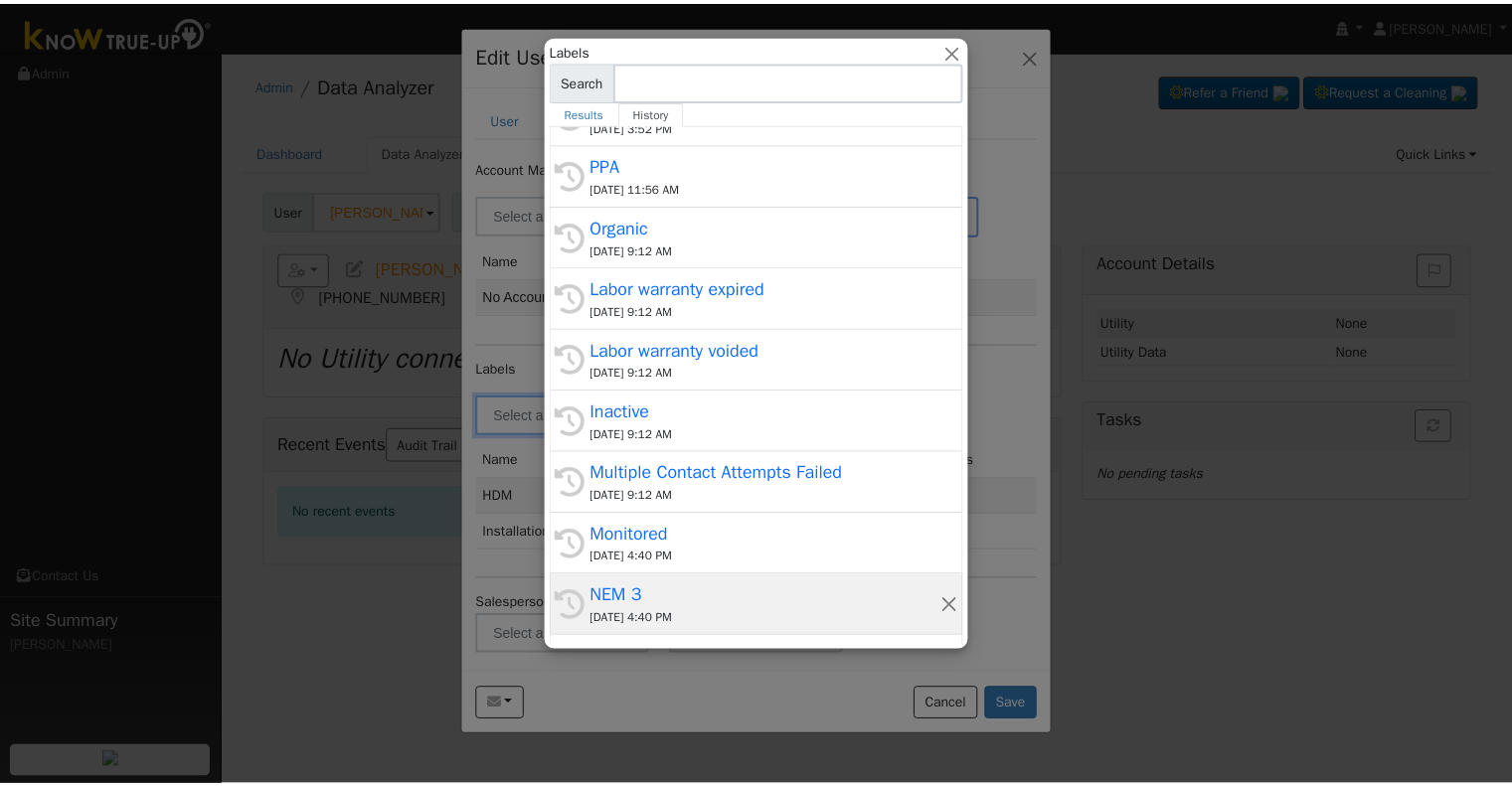 scroll, scrollTop: 254, scrollLeft: 0, axis: vertical 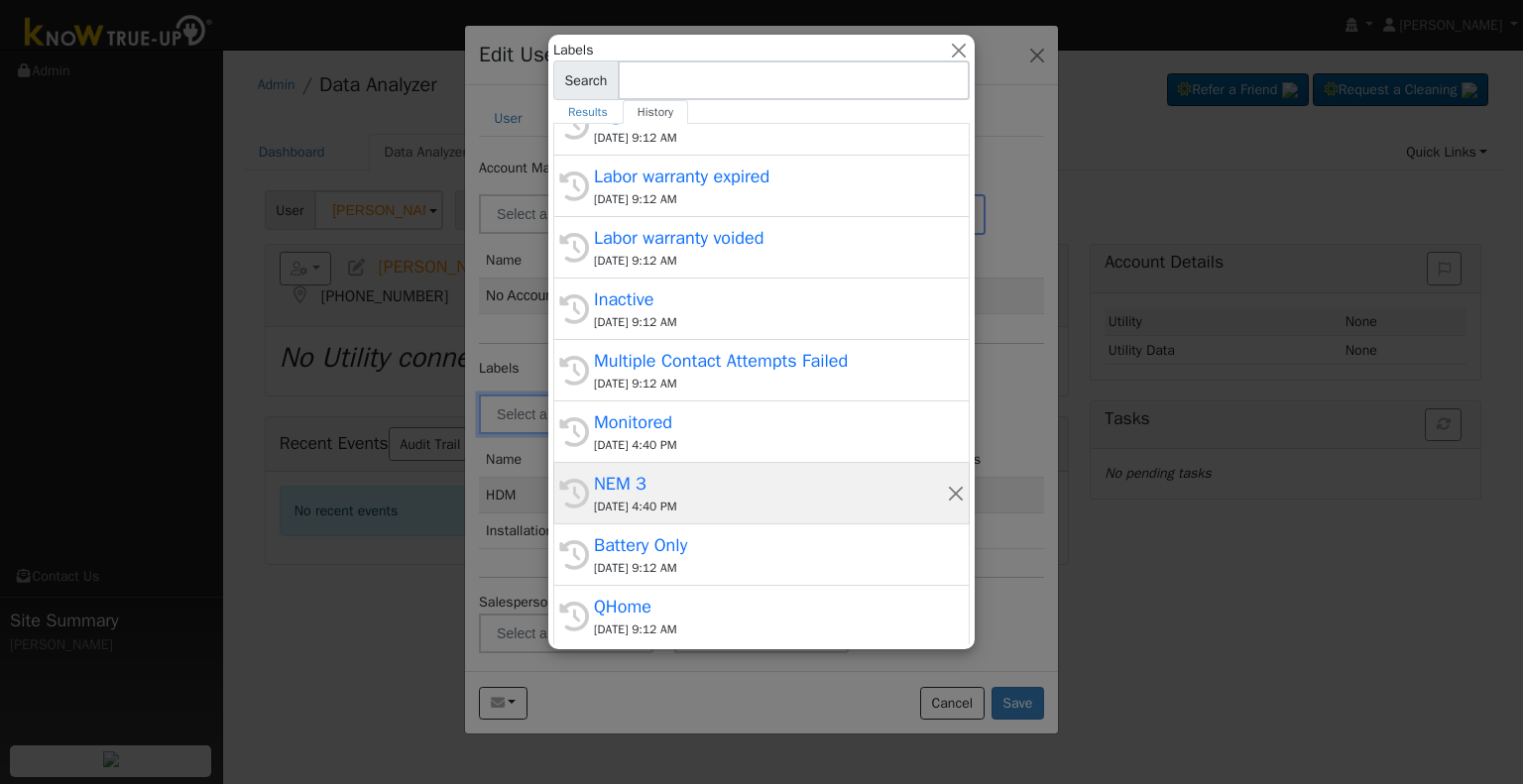 click on "NEM 3" at bounding box center [770, 484] 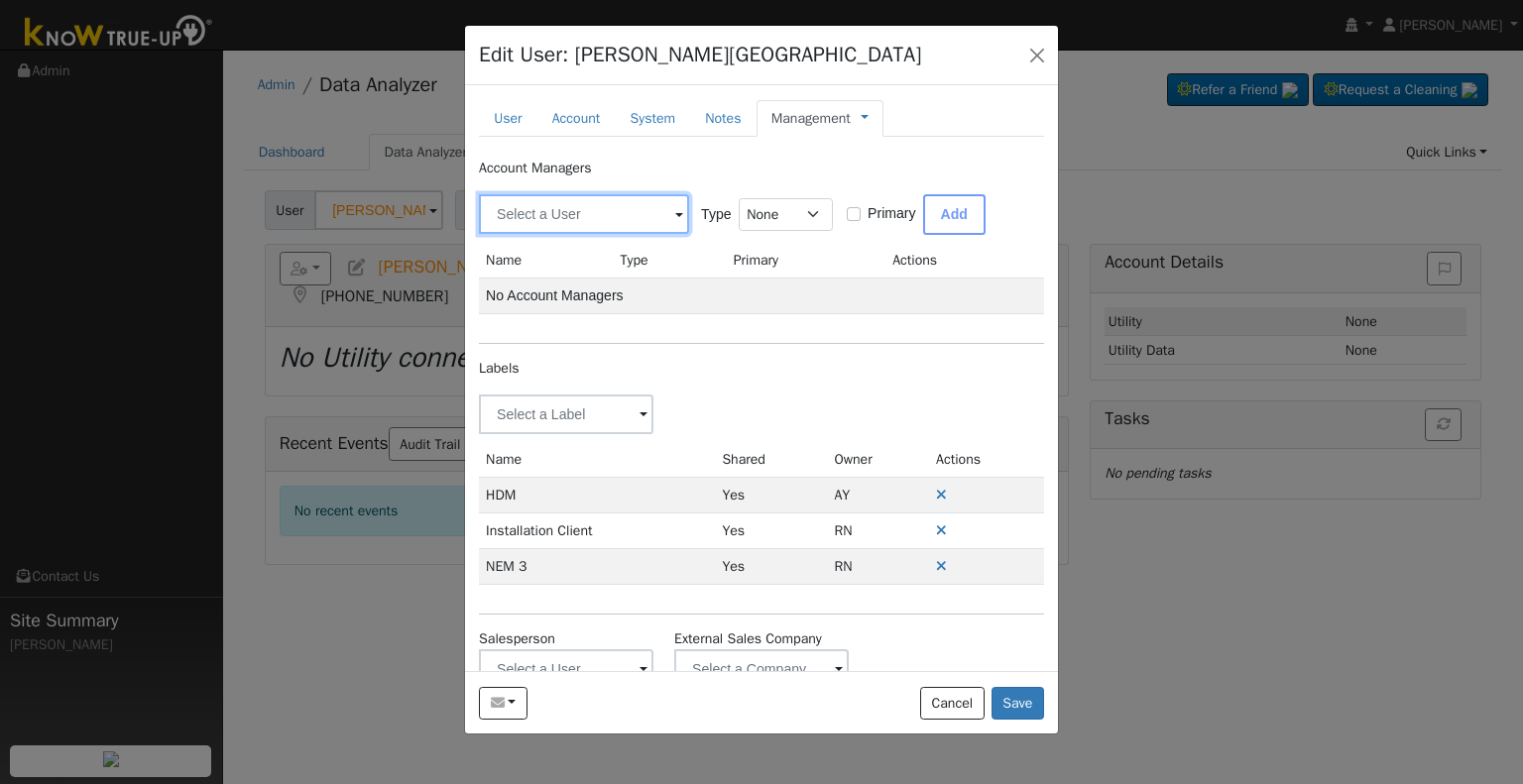 click at bounding box center [584, 214] 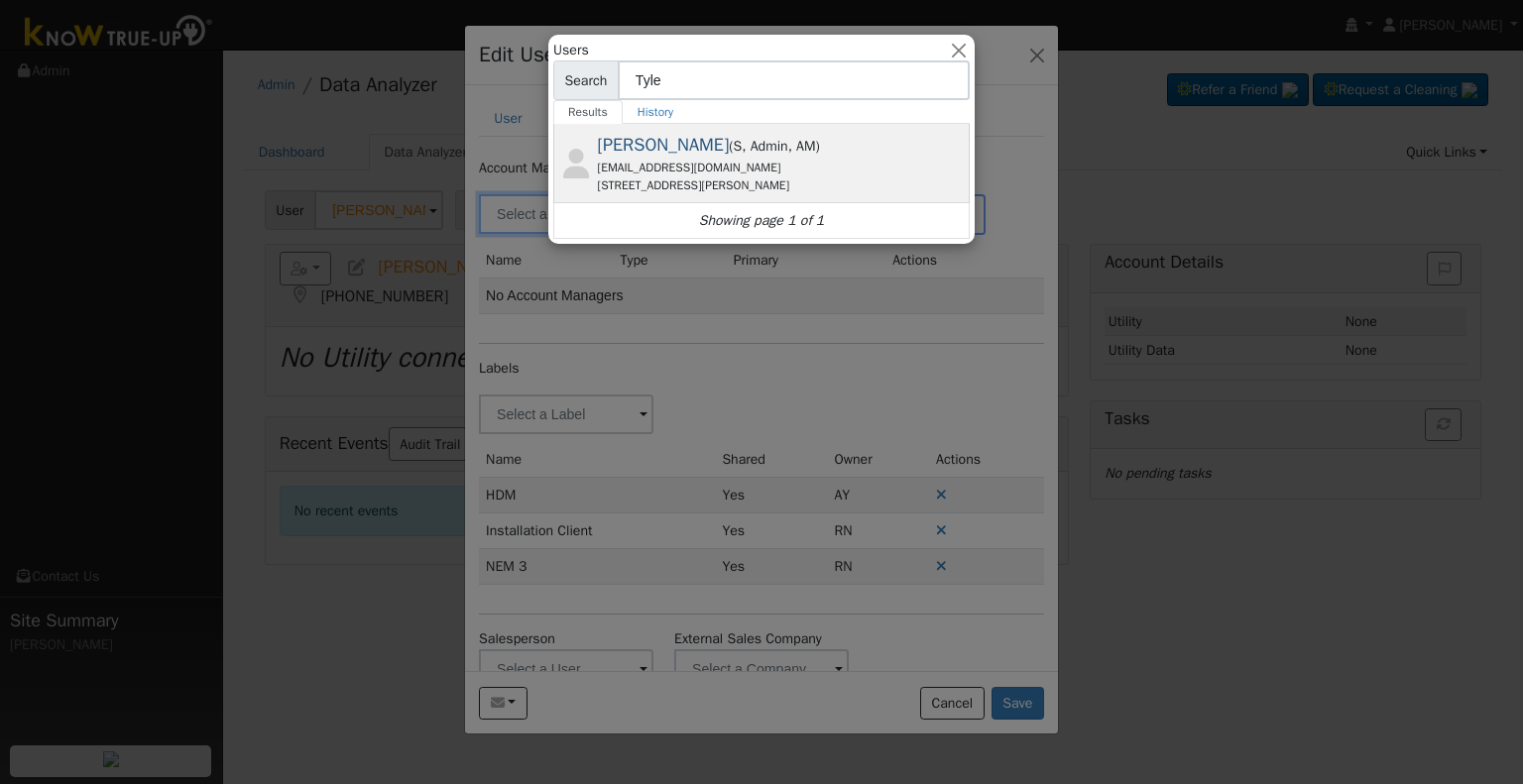 type on "Tyle" 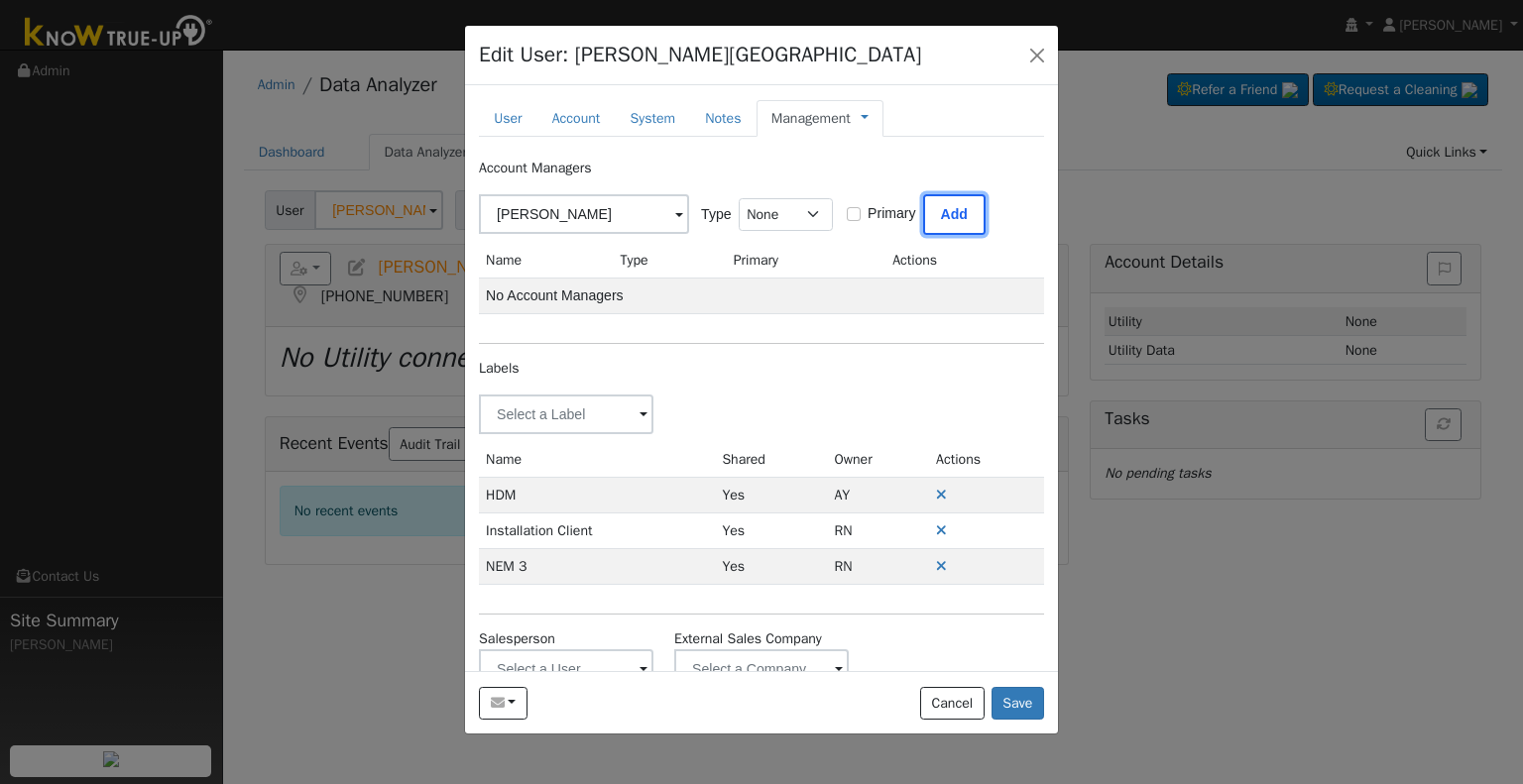 click on "Add" at bounding box center (954, 214) 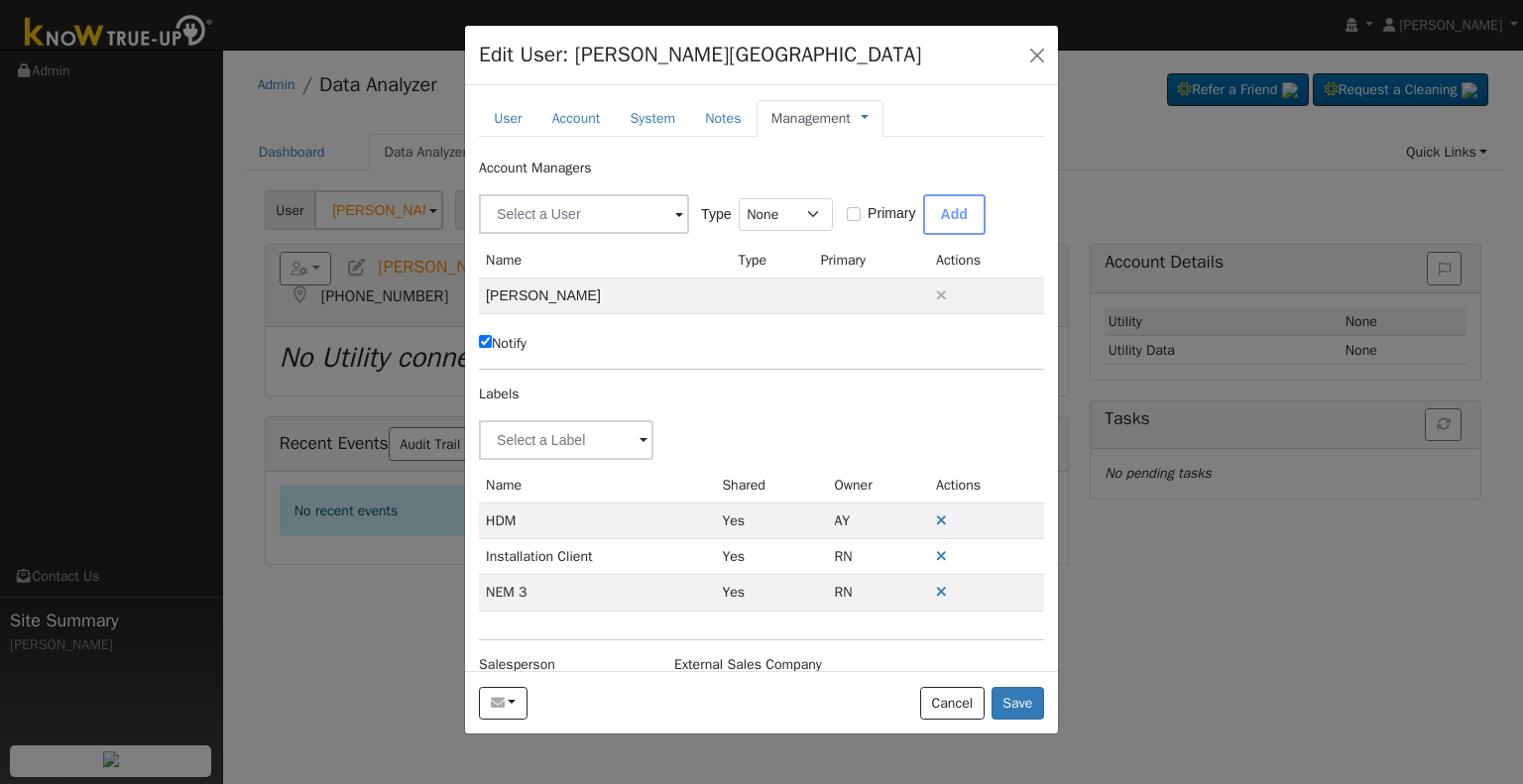 click on "Notify" at bounding box center (503, 343) 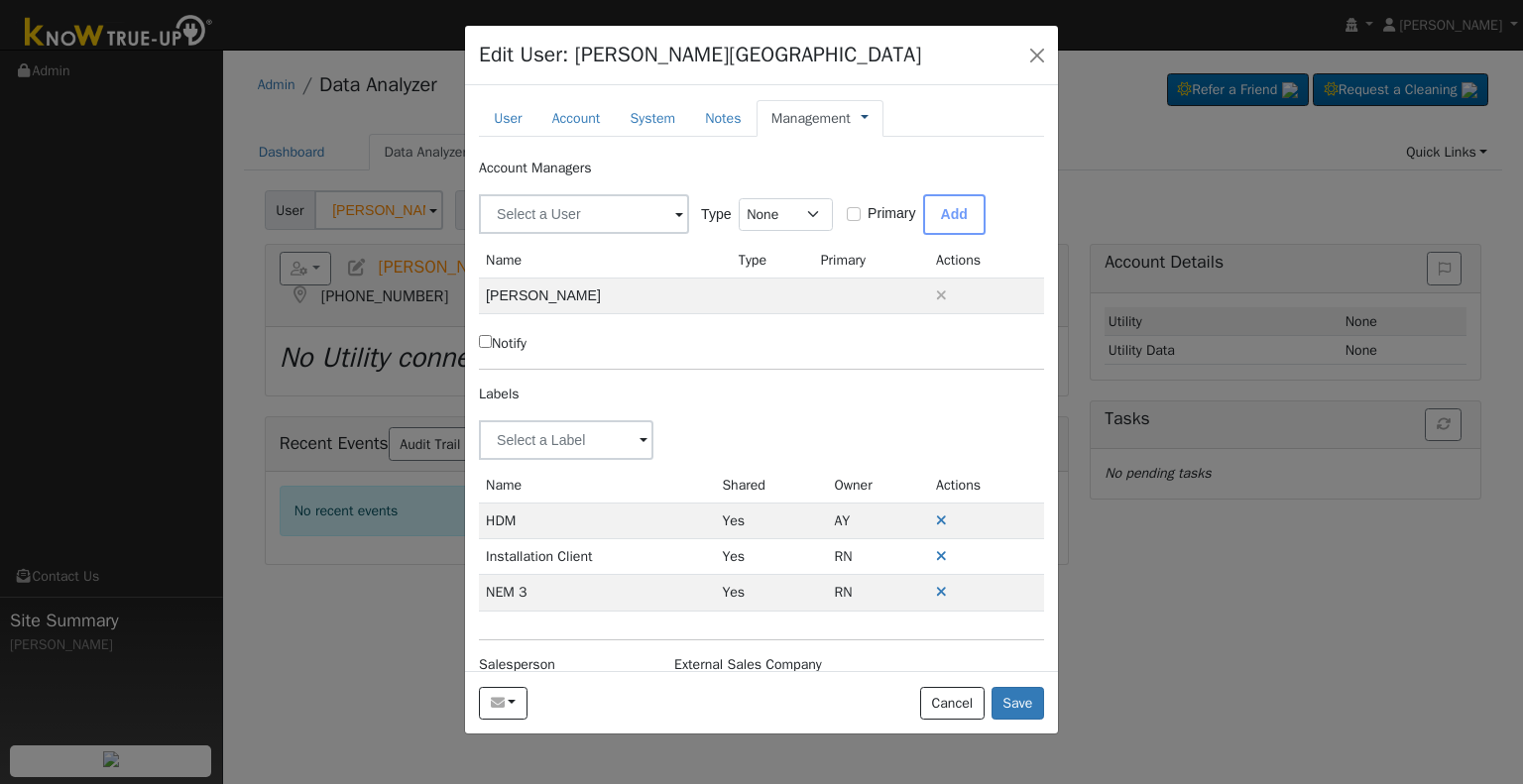 click at bounding box center (865, 118) 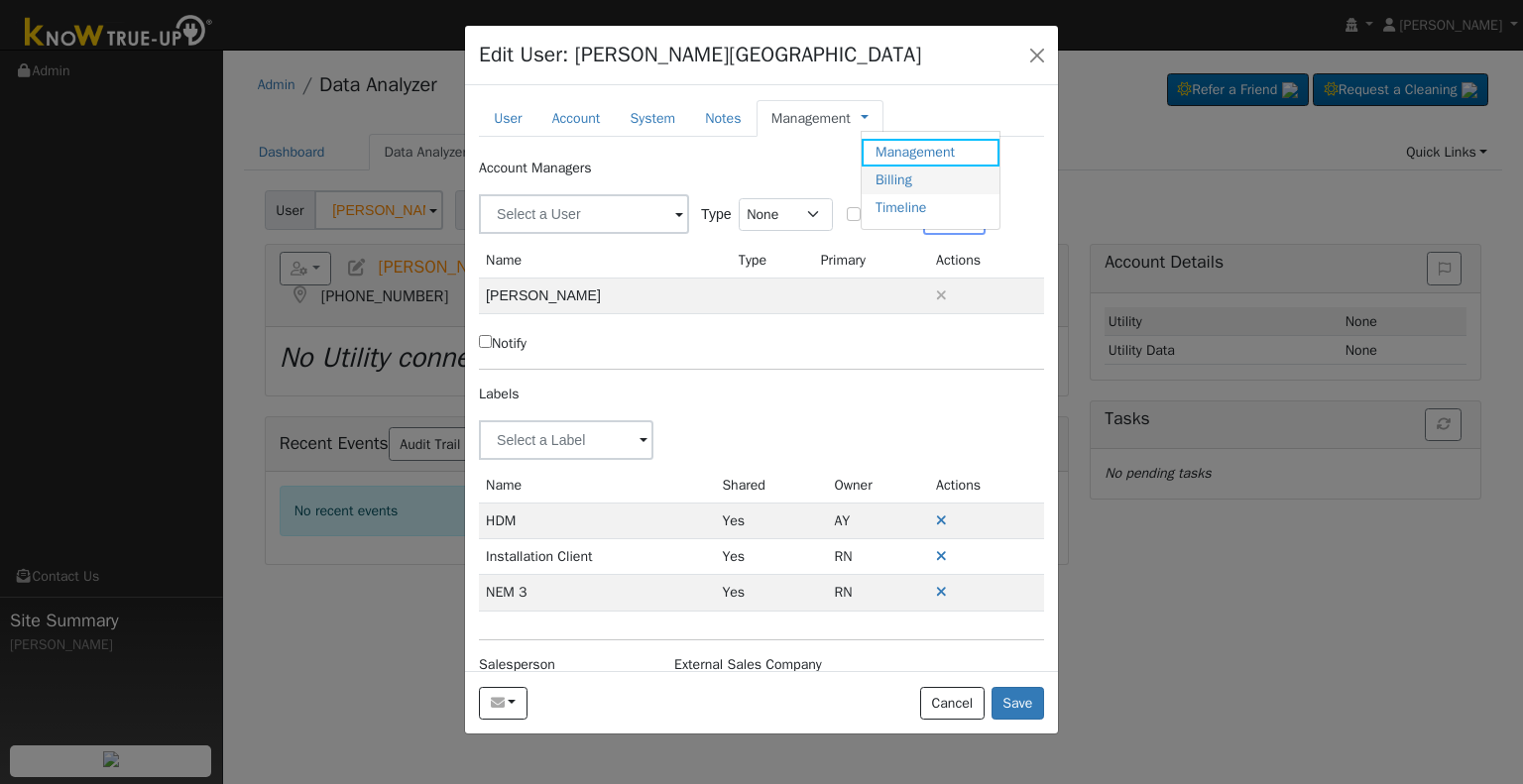click on "Billing" at bounding box center [930, 180] 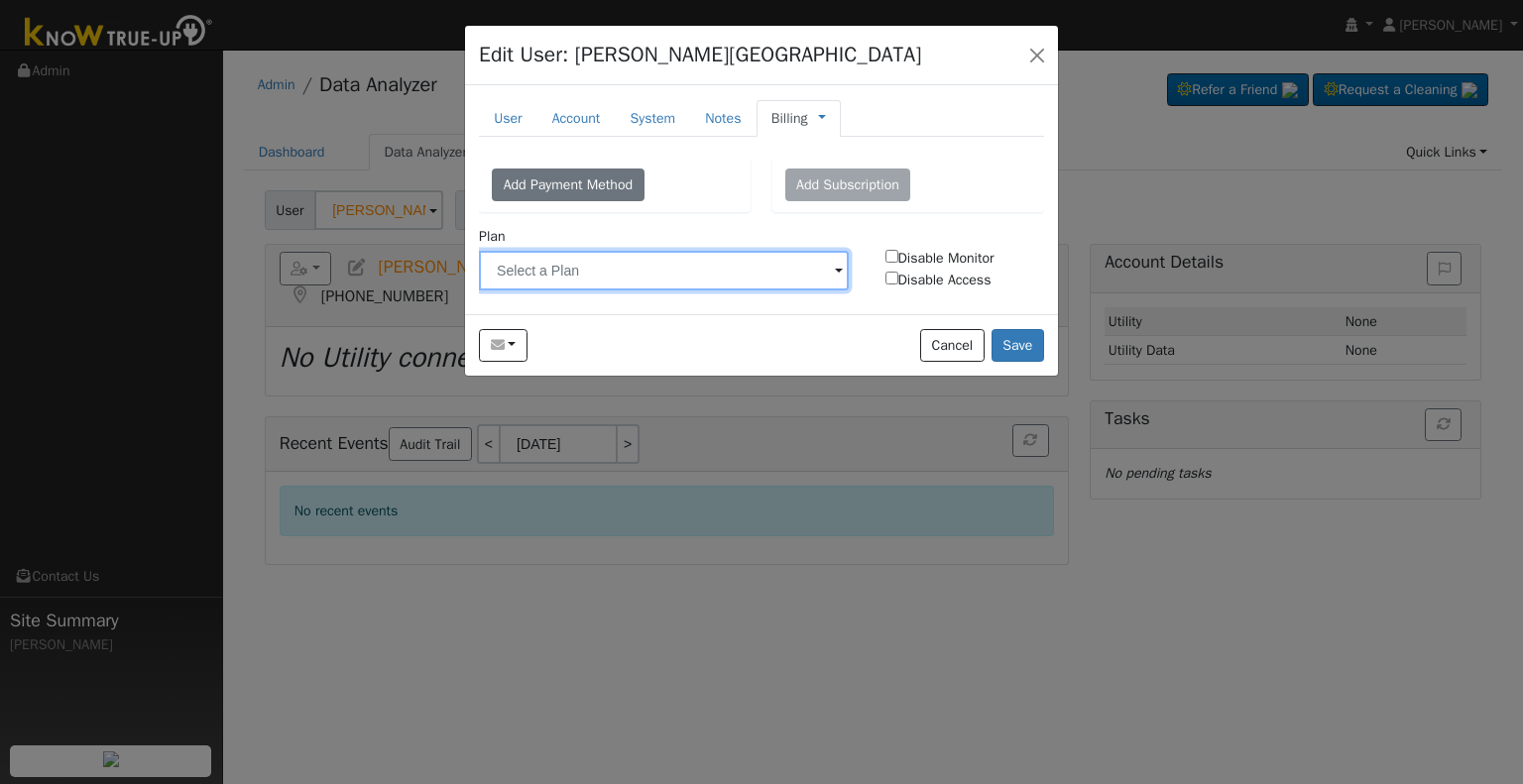 click at bounding box center (663, 271) 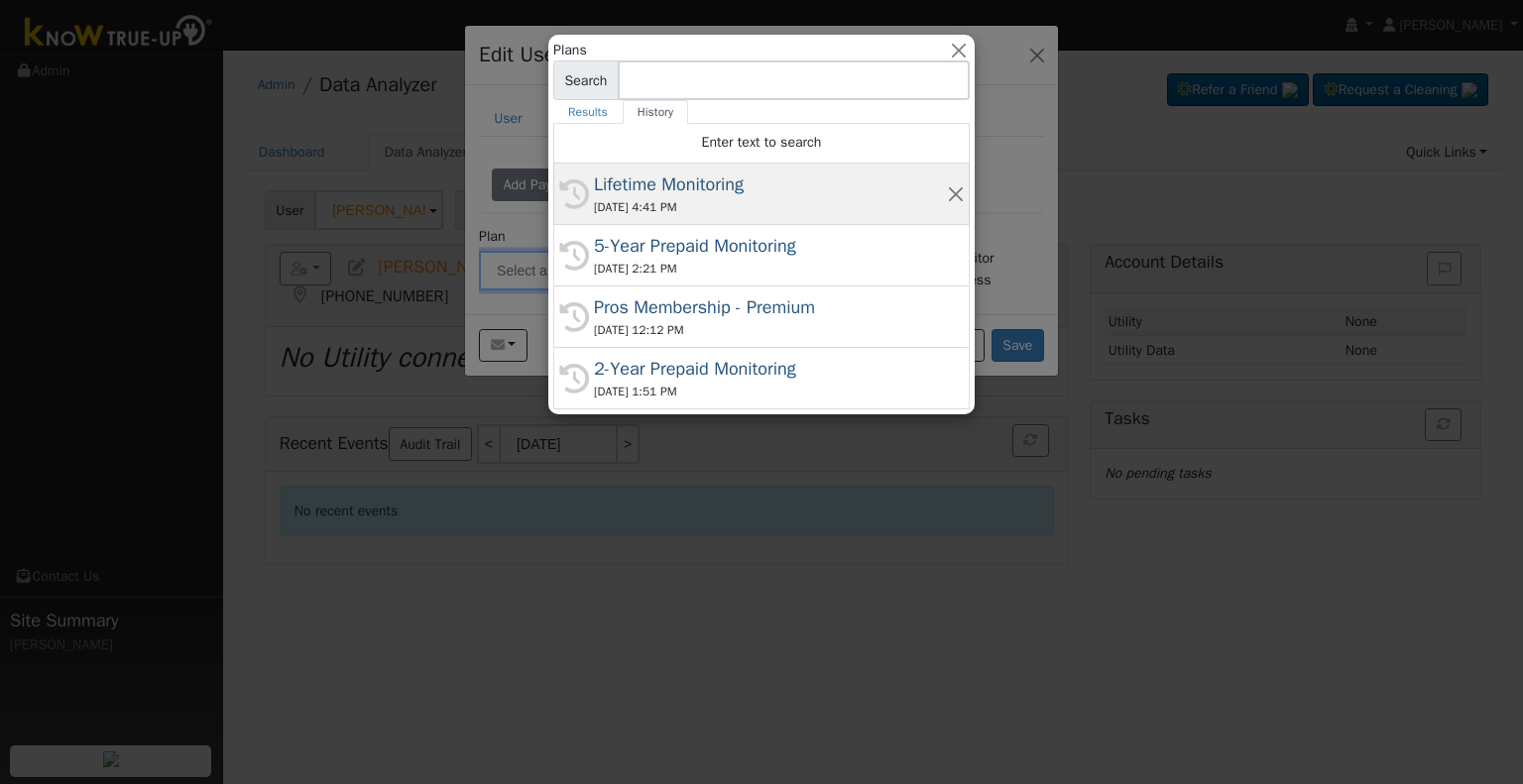 click on "Lifetime Monitoring" at bounding box center [770, 184] 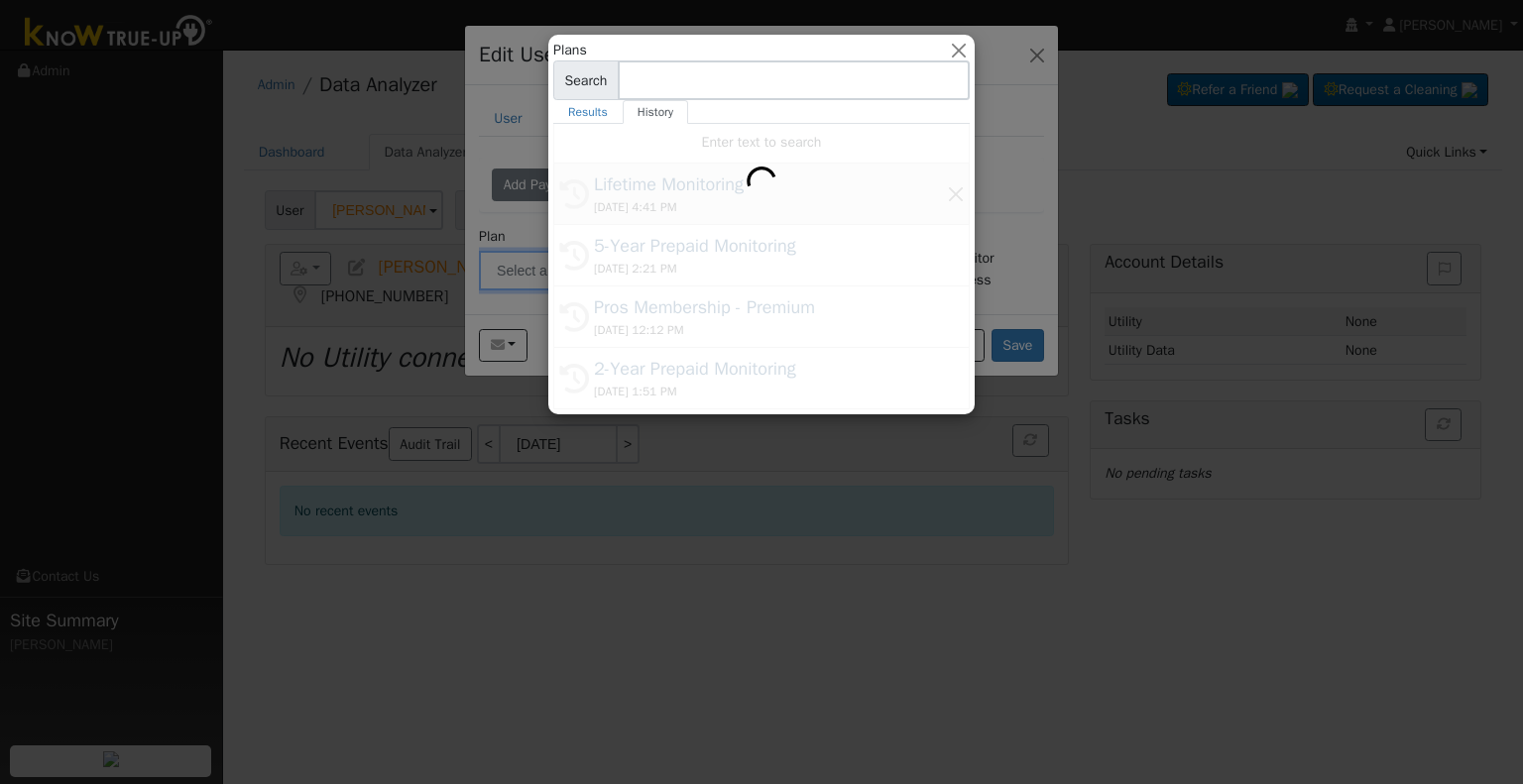 type on "Lifetime Monitoring" 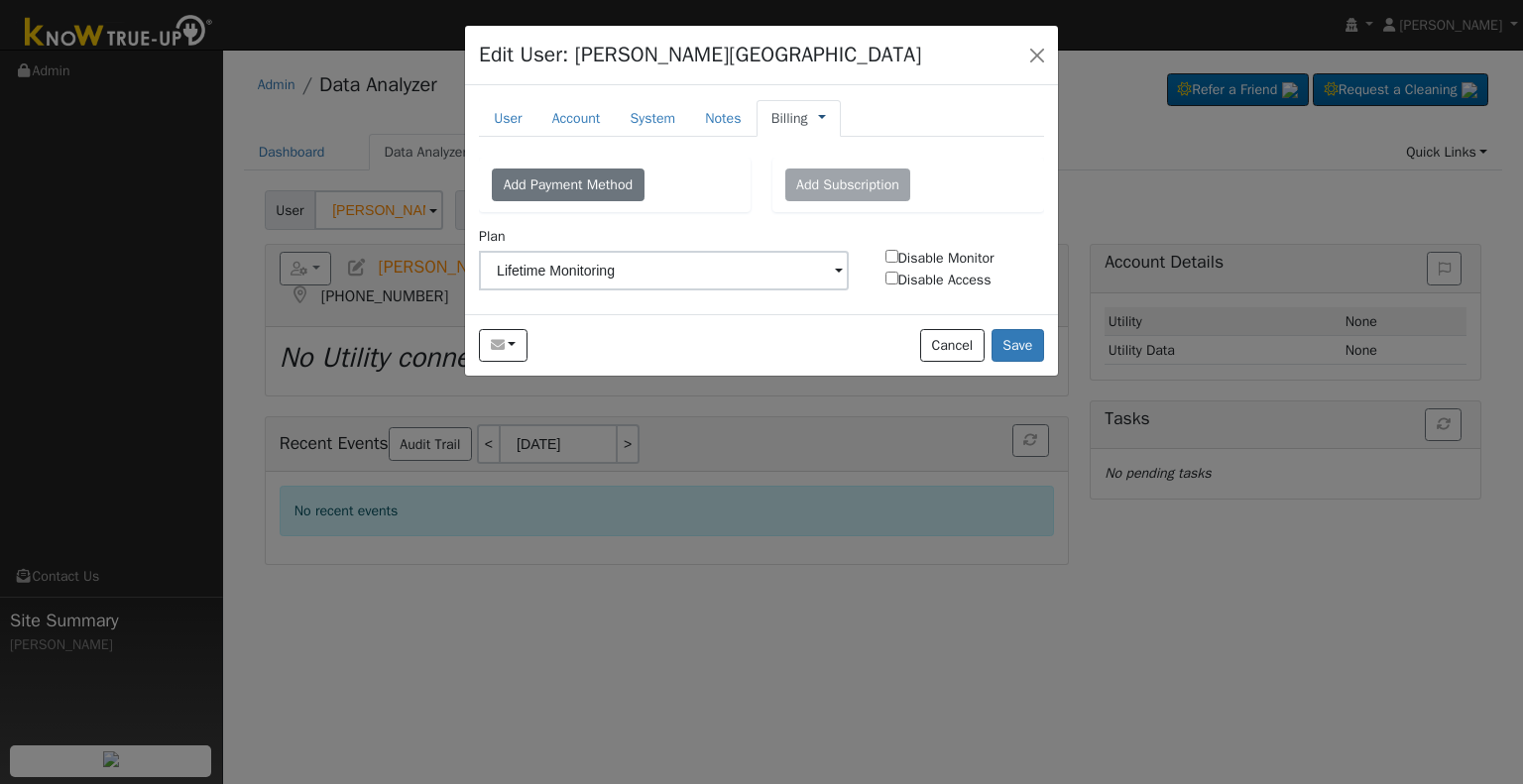 click at bounding box center (822, 118) 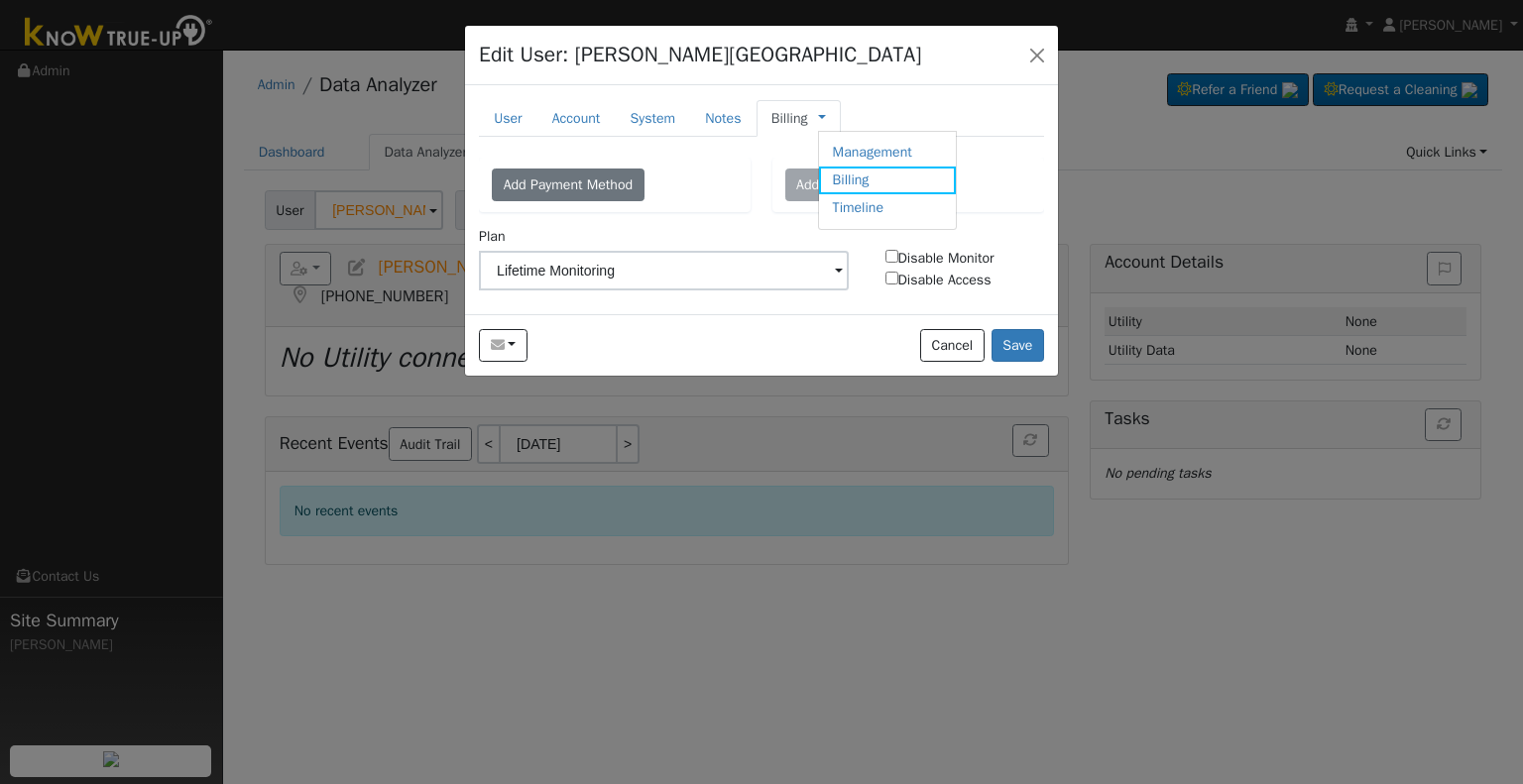click on "New Account Nickname Cancel Create Are you sure you want to create new account 'New Account'?  Back Confirm User Account System Notes Billing Management Billing Timeline  Is a Lead First name Sharon Last name  * Brazil Email oldcarsrus@sbcglobal.net Phone 5593001418 Enable Access Password Confirm password Email Notifications No Emails No Emails Weekly Emails Monthly Emails Trial Expiration Access Expiration Admin Roles Admin Internal Roles Account Manager Salesperson Manager Manager Stats  Account Nickname Default Account Address Line 1 4418 West Judy Avenue Address line 2 City Visalia State CA Zip Code 93277 Stats  Solar Install Date 06/17/2025 Solar PTO Date 07/21/2025 True-Up Start Date Requested Utility Southern California Edison Requested Inverter Tesla System Size (kW) 14.3 Storage Size (kWh) 27 Utility  (requested: SCE) Metering - None - NEM NBT  Rate Schedule  Inverter  (requested: Tesla) Disconnecting . Do you also want to delete all of the  data?  - Keep data if reconnecting to same data.   Cancel <" at bounding box center (762, 199) 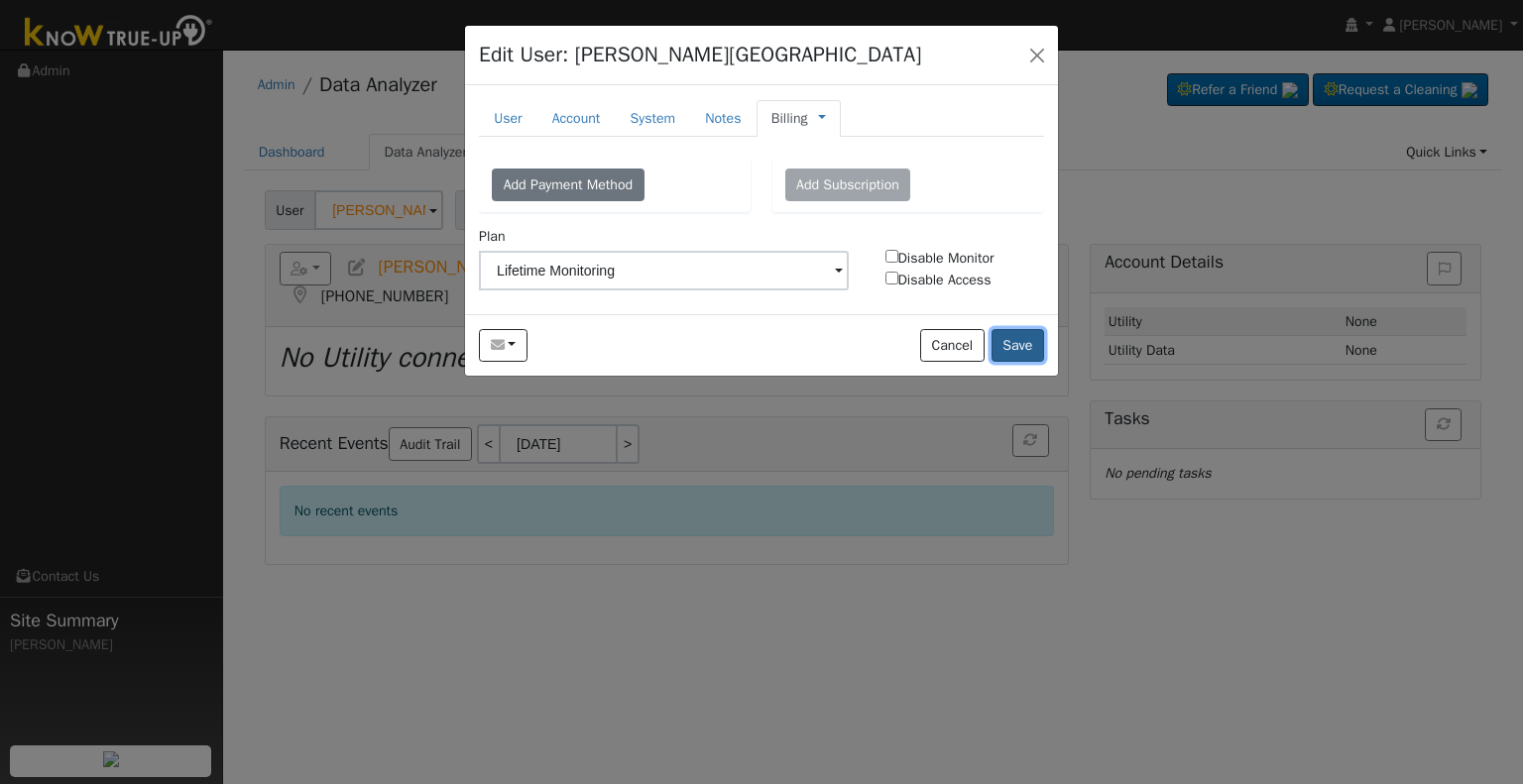 click on "Save" at bounding box center (1017, 346) 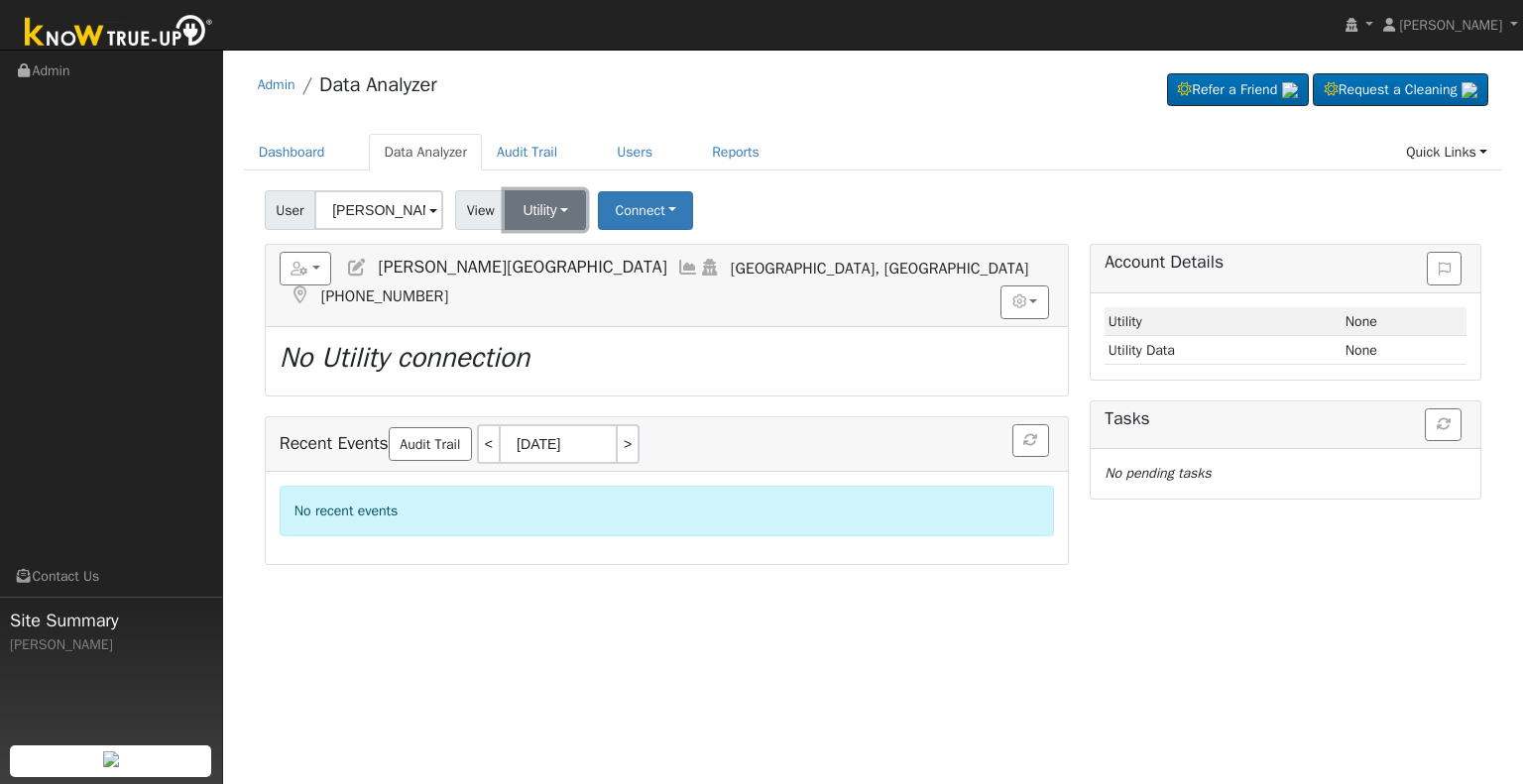 click on "Utility" at bounding box center [545, 210] 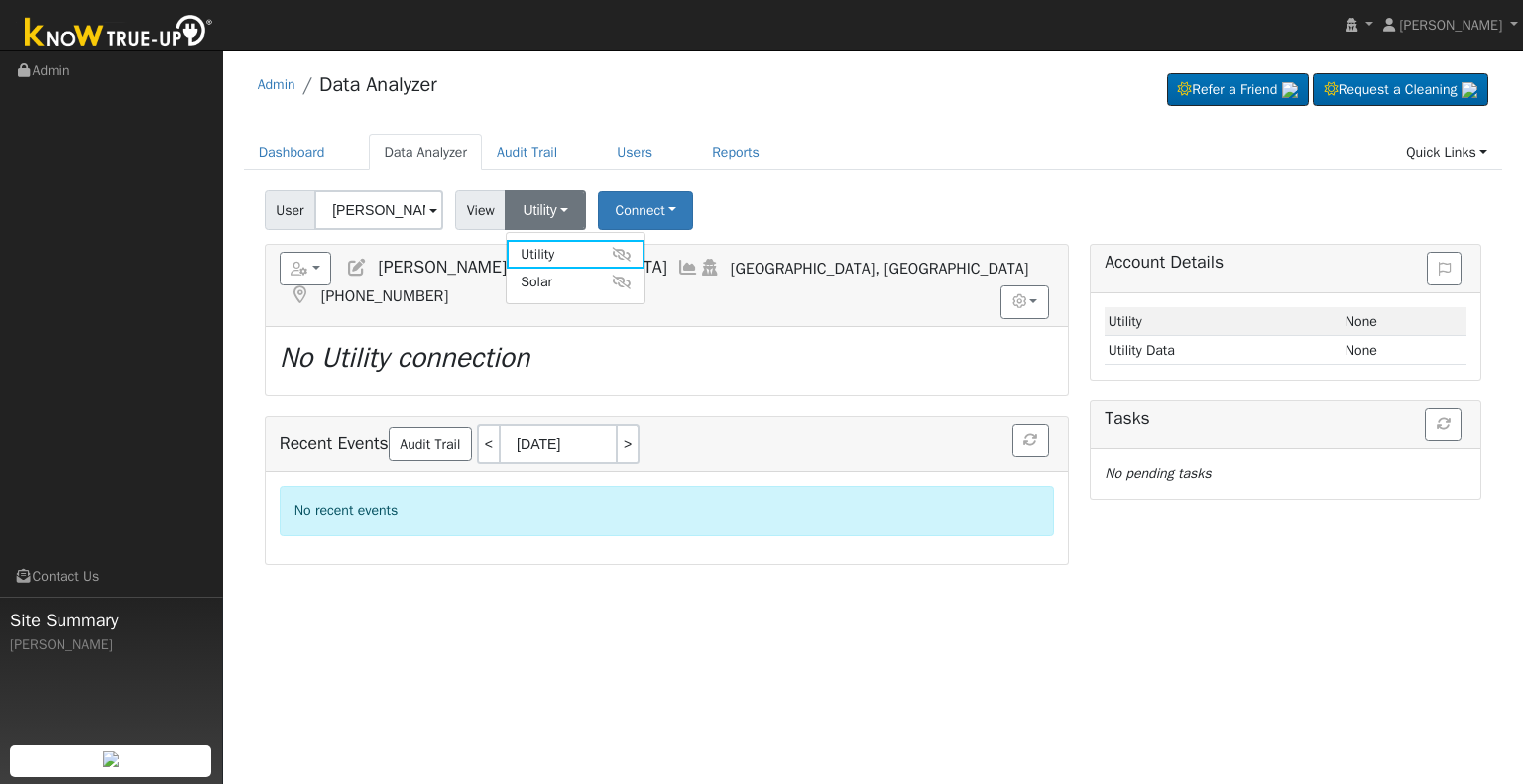 click on "User Sharon Brazil Account   Default Account Default Account 4418 West Judy Avenue, Visalia, CA 93277 Primary Account Dates  <  06/19/2025 07/19/2025 > View Utility Utility Solar Connect Select a Provider  Quick Connect Switch PG&E meter to Unknown (Usage Point). This will delete all of the current meter data and pull new meter data. Be careful: this cannot be undone.  Cancel   Confirm  No" at bounding box center [873, 206] 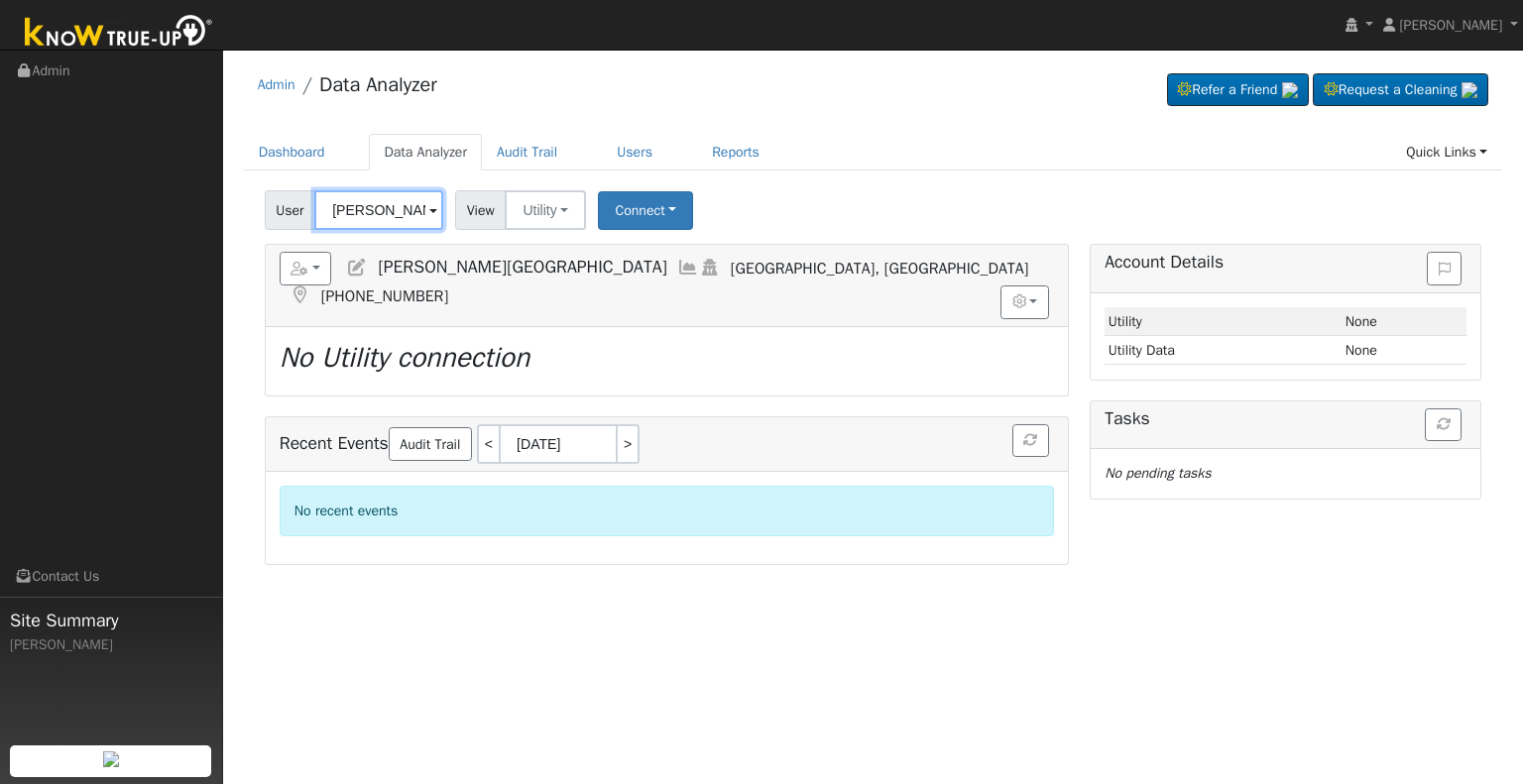 click on "Sharon Brazil" at bounding box center (379, 210) 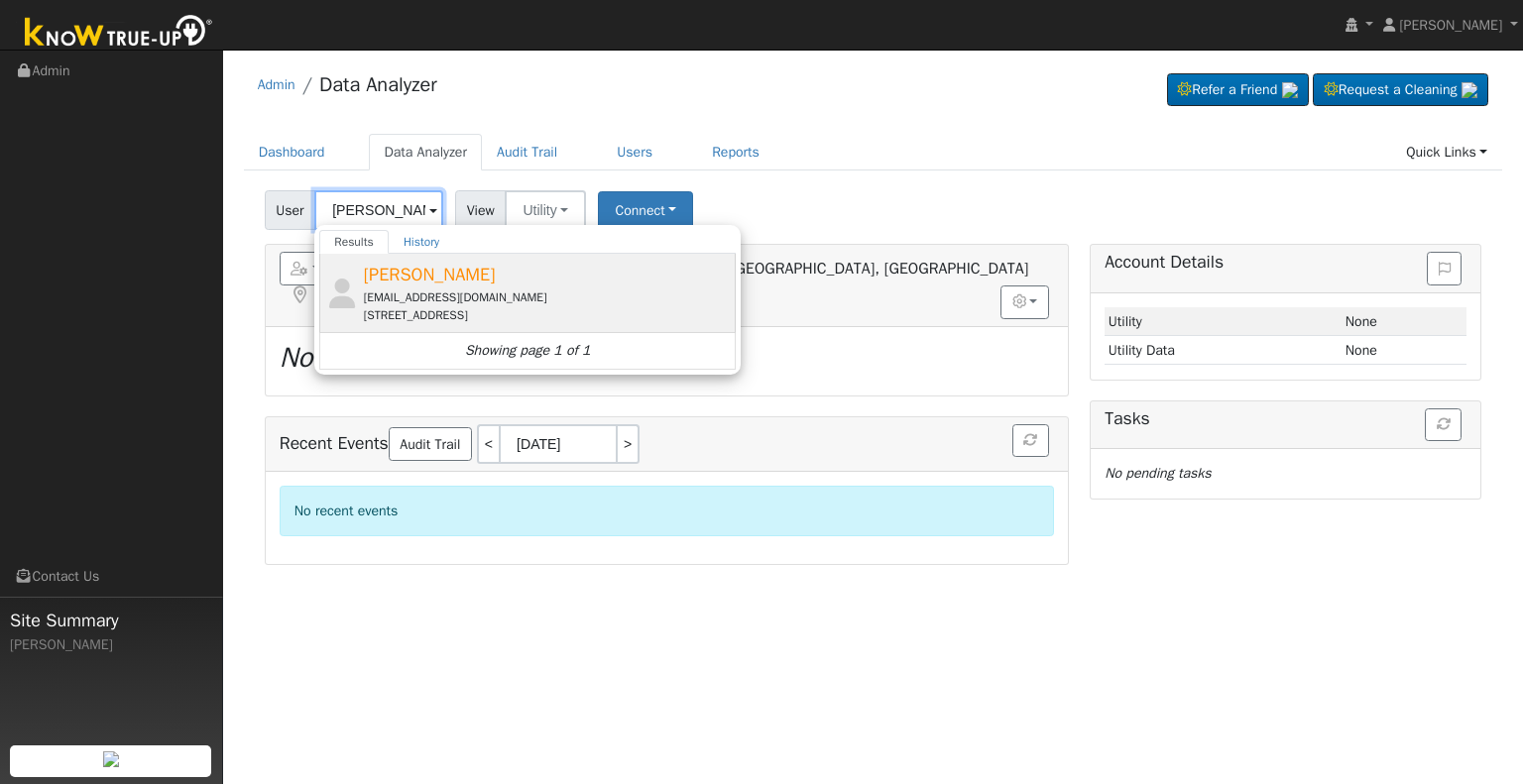 type on "Rich Loper" 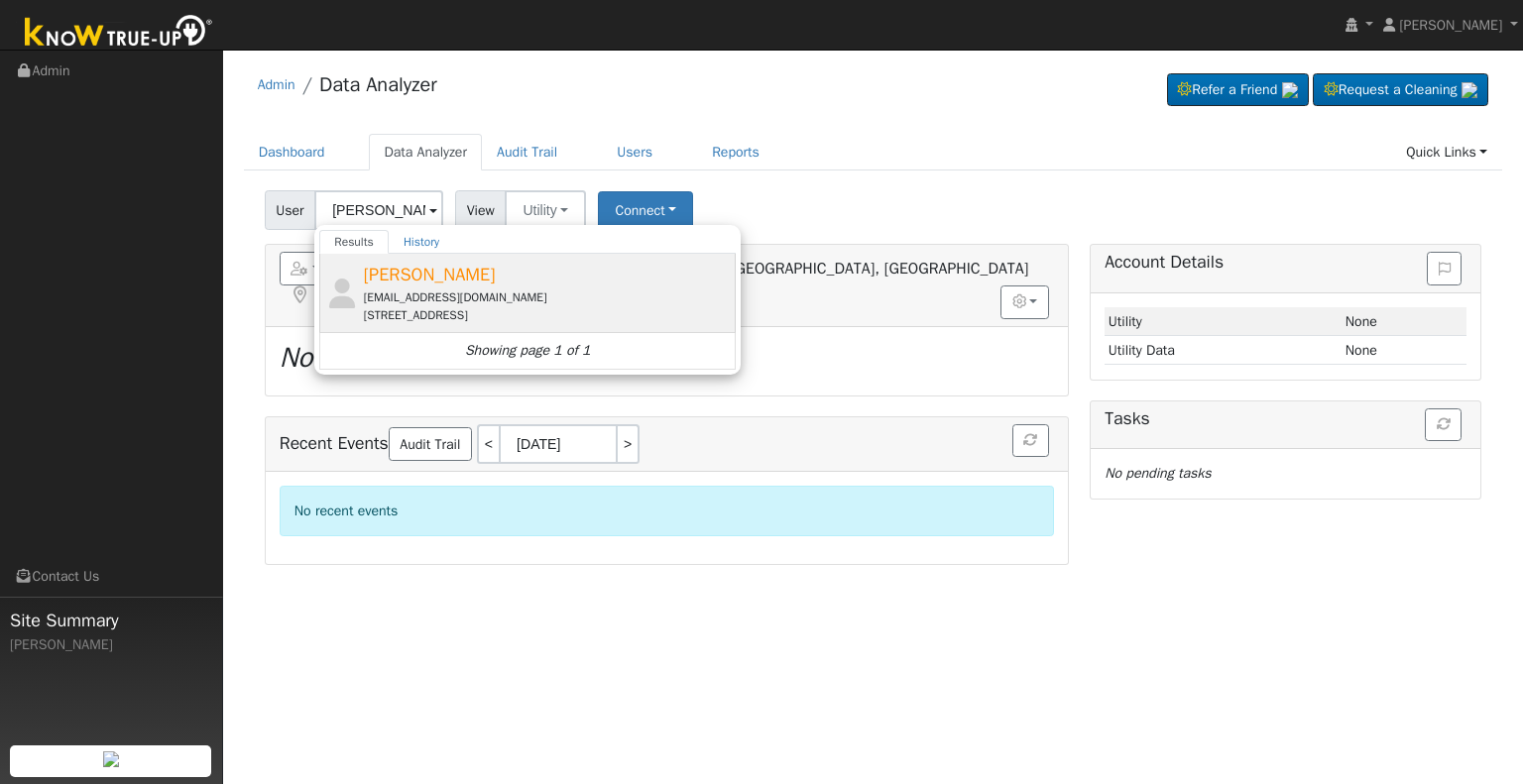 click on "5728 North Callisch Avenue, Fresno, CA 93710" at bounding box center [547, 315] 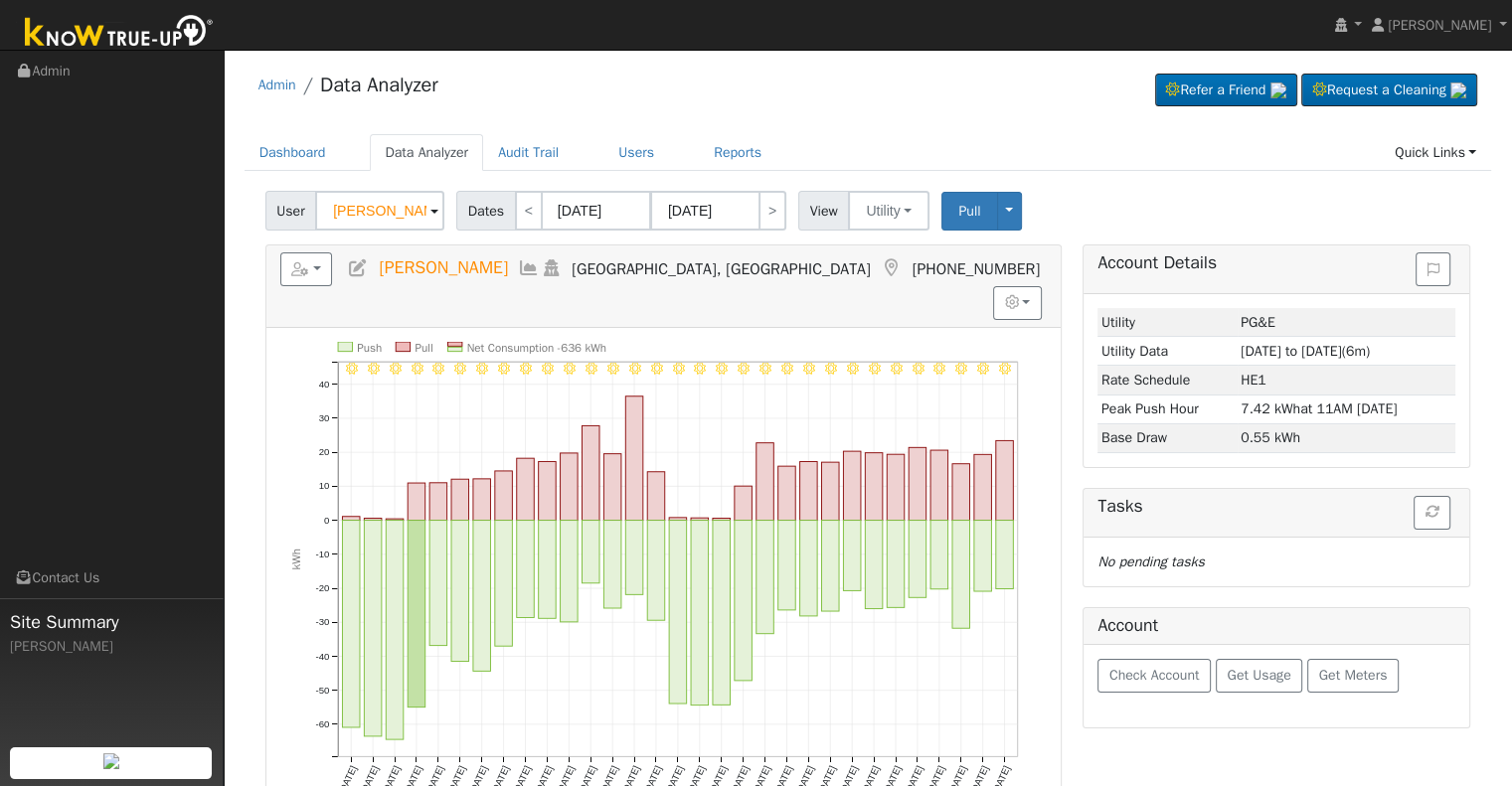 click at bounding box center [358, 268] 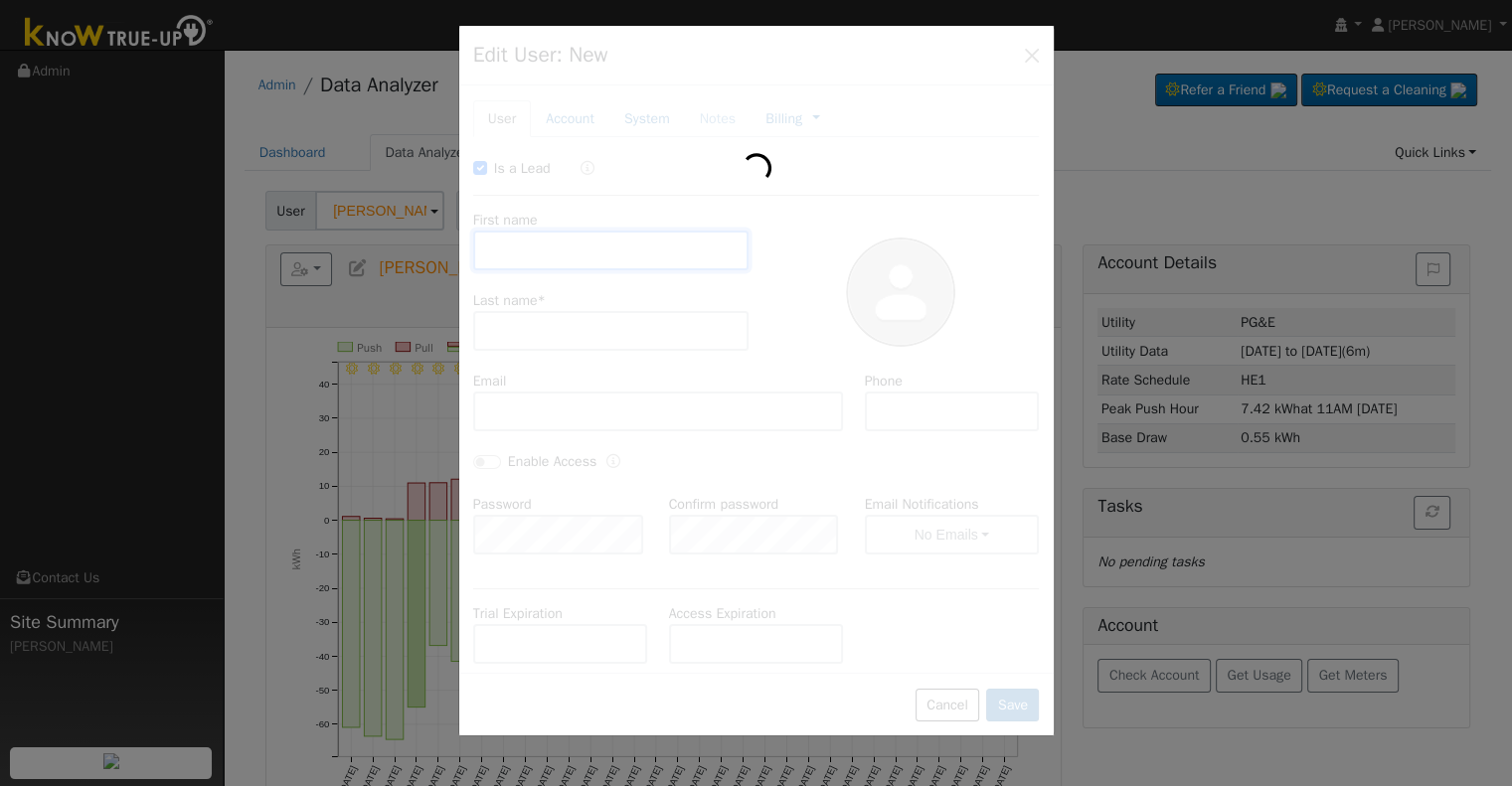 checkbox on "true" 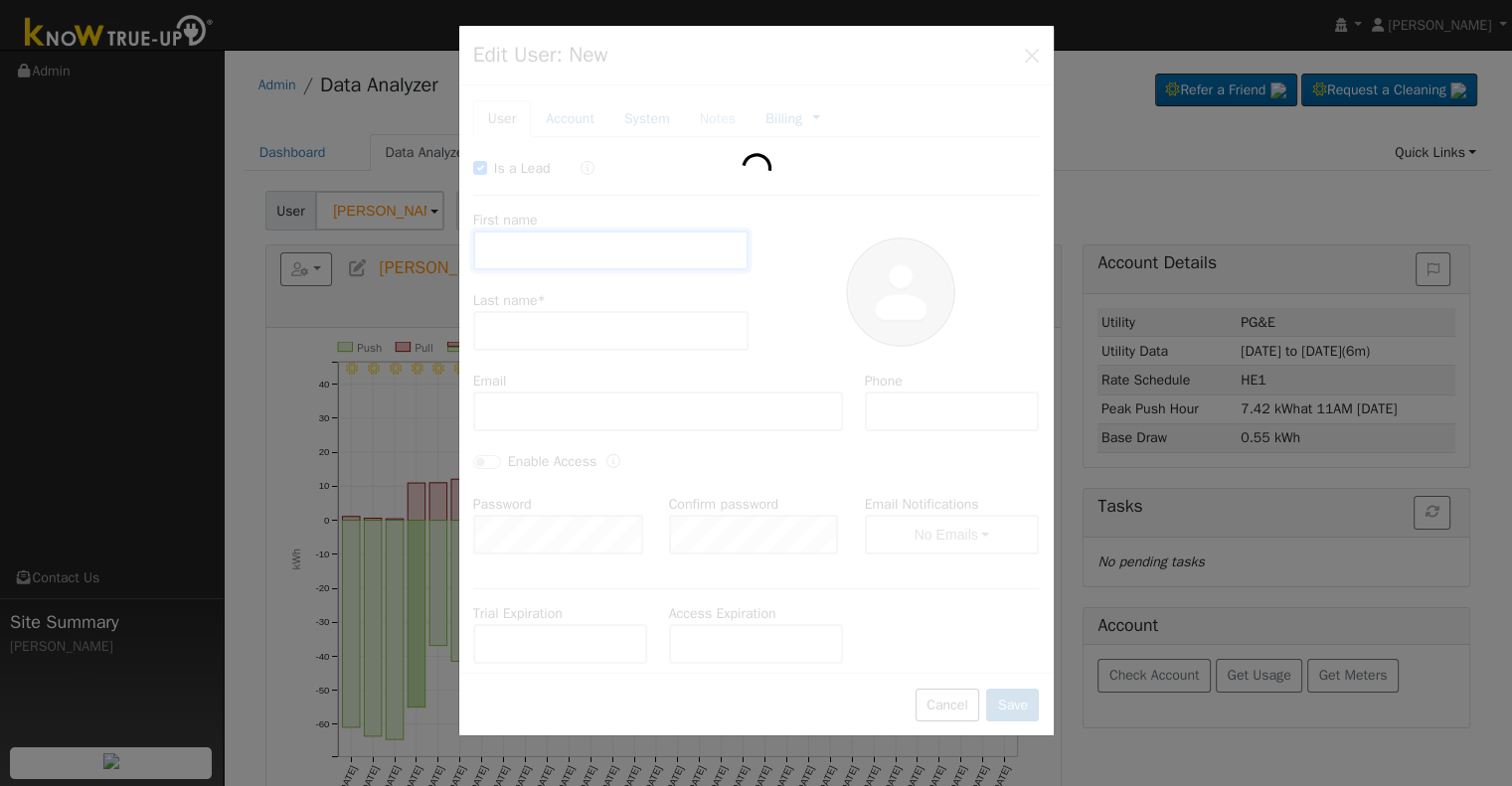 type on "Rich" 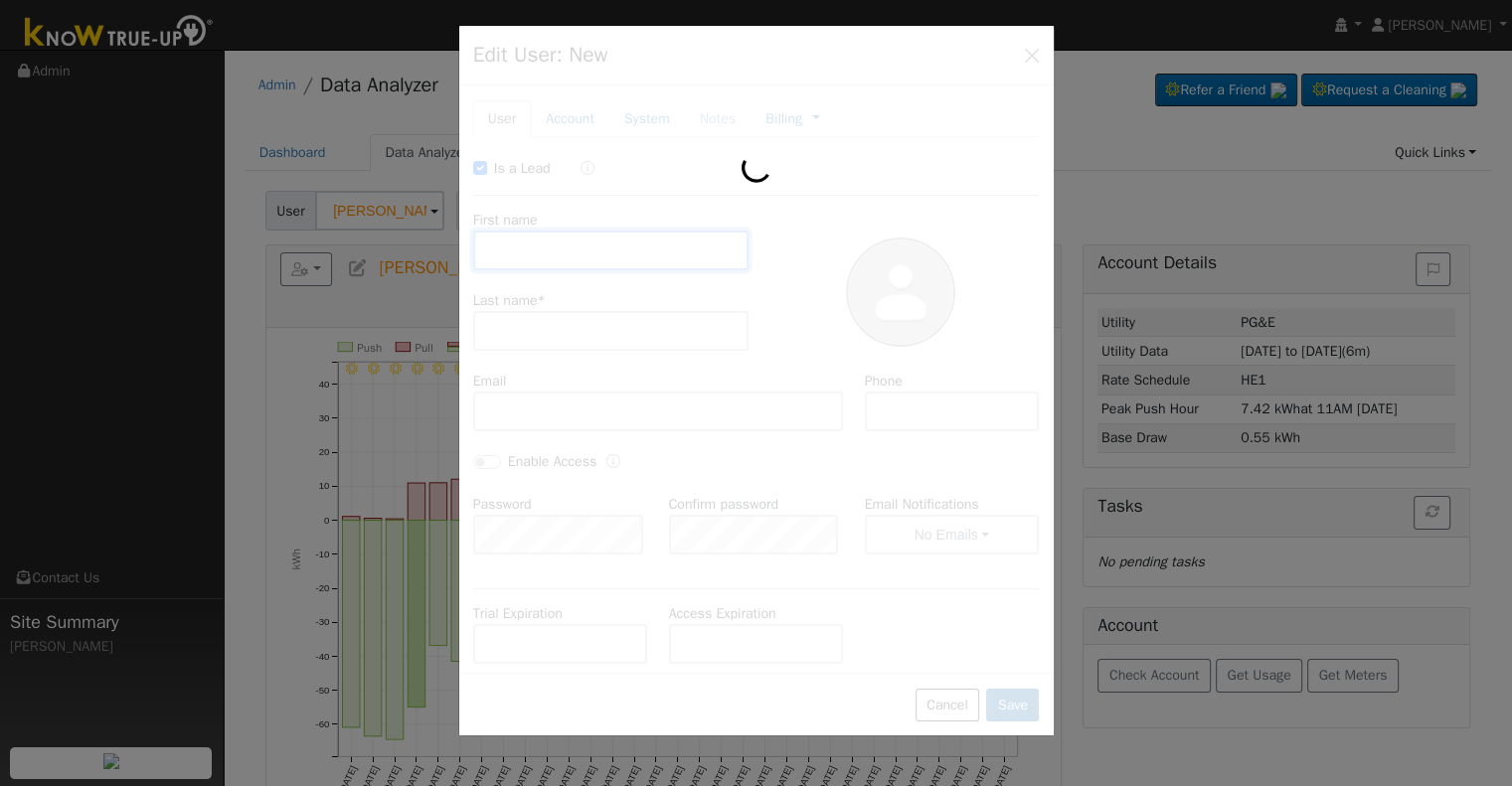 type on "Loper" 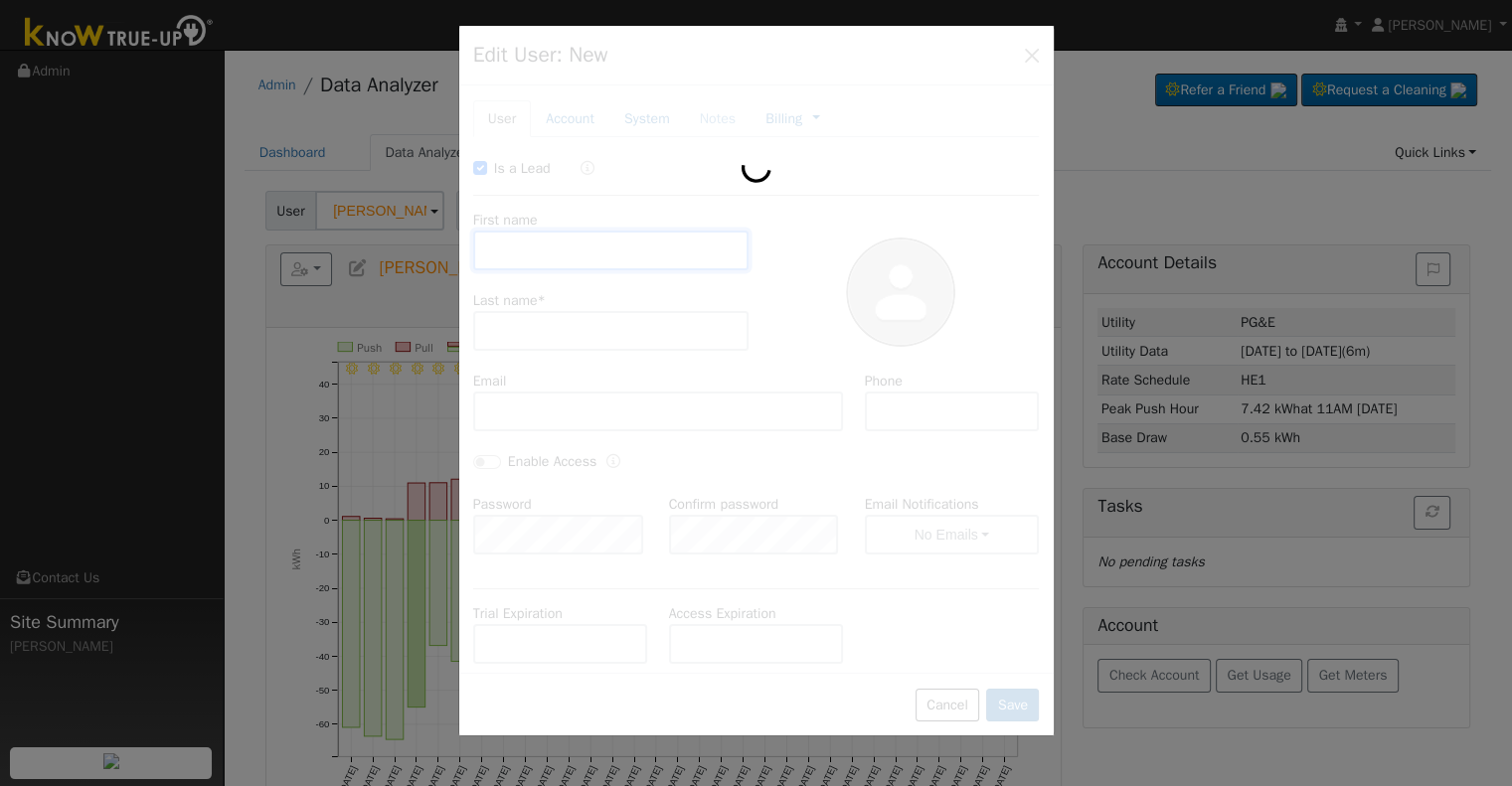 type on "bigloper5@gmail.com" 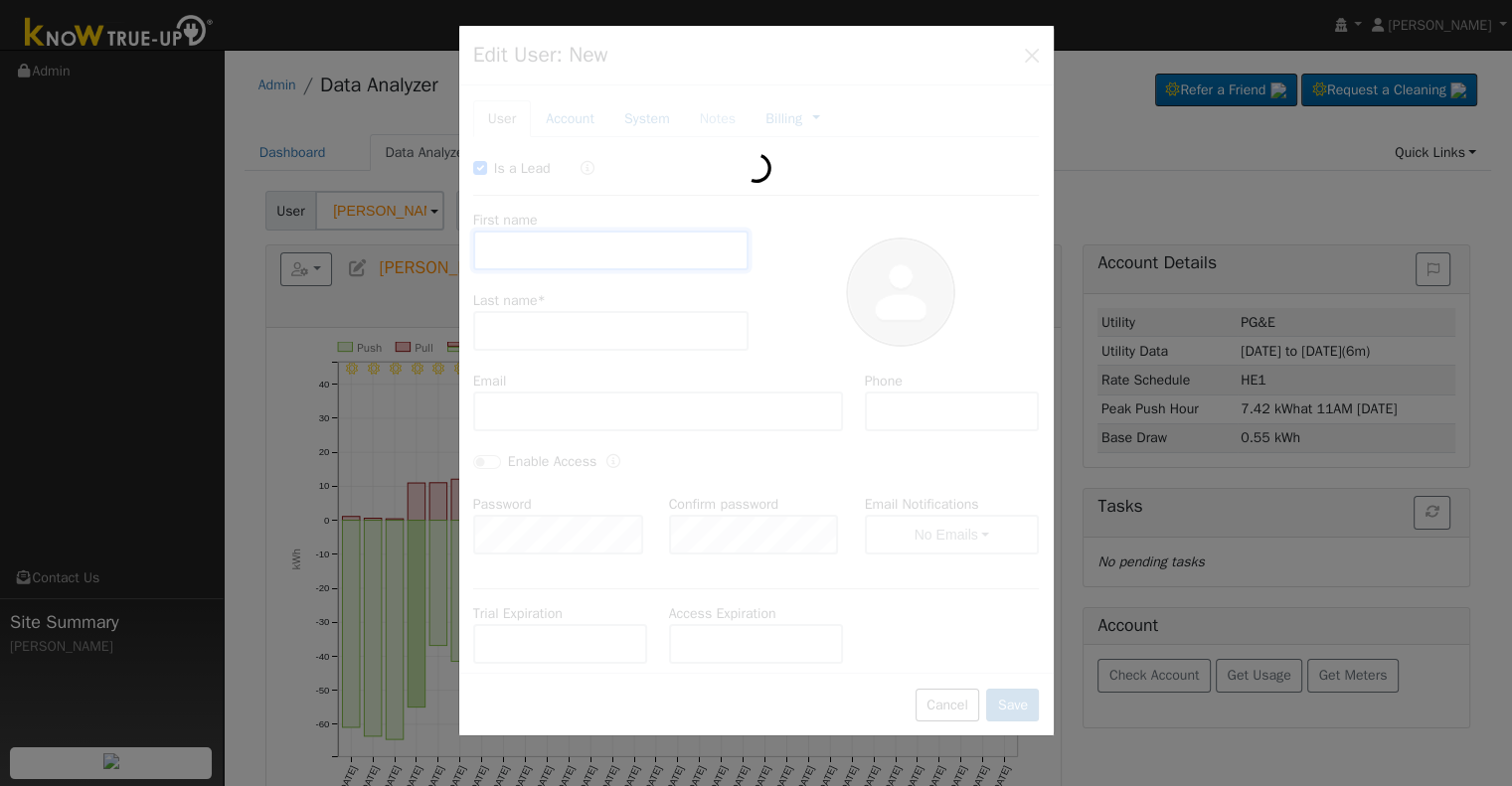 type on "559-288-9026" 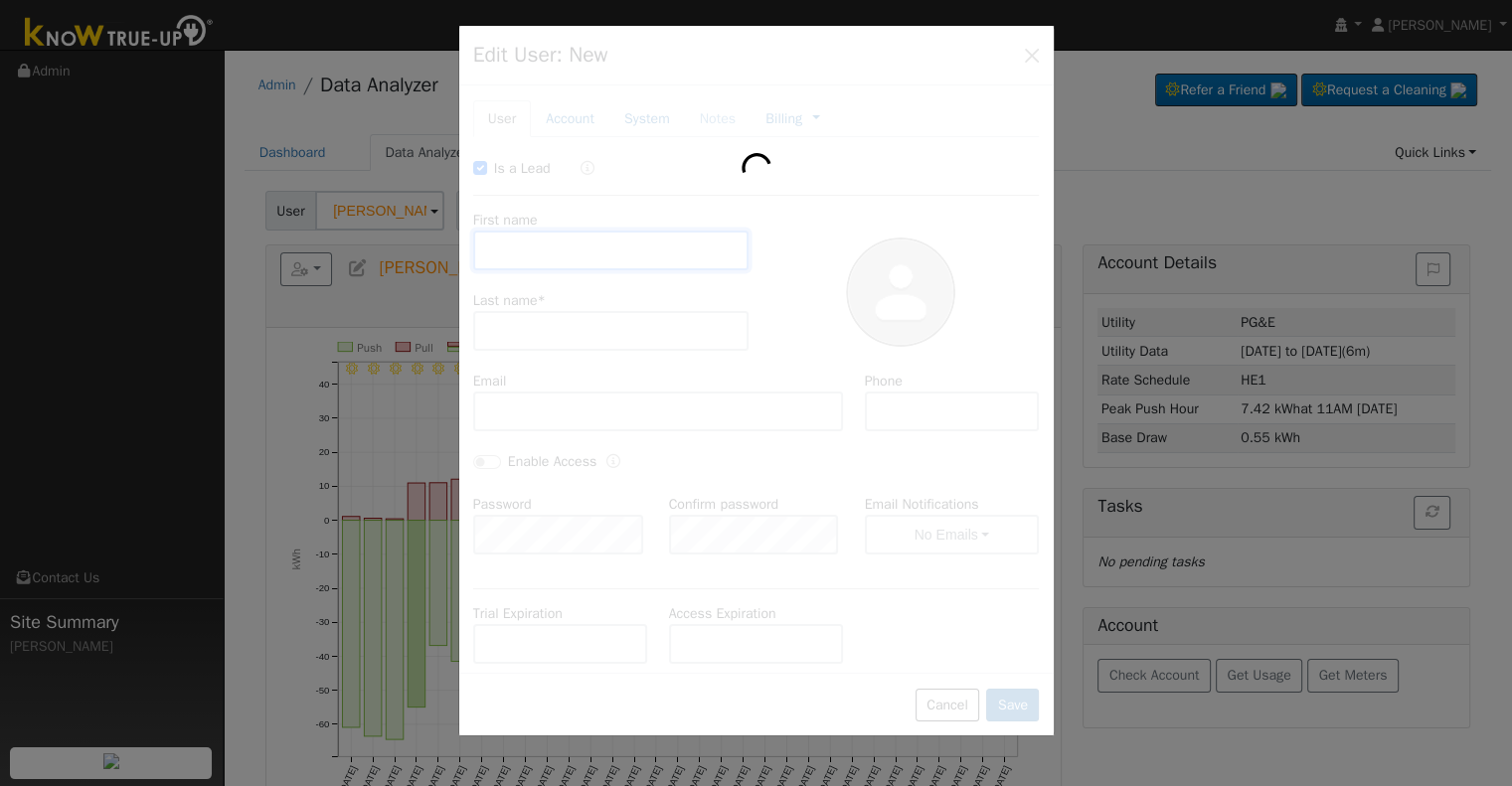 checkbox on "false" 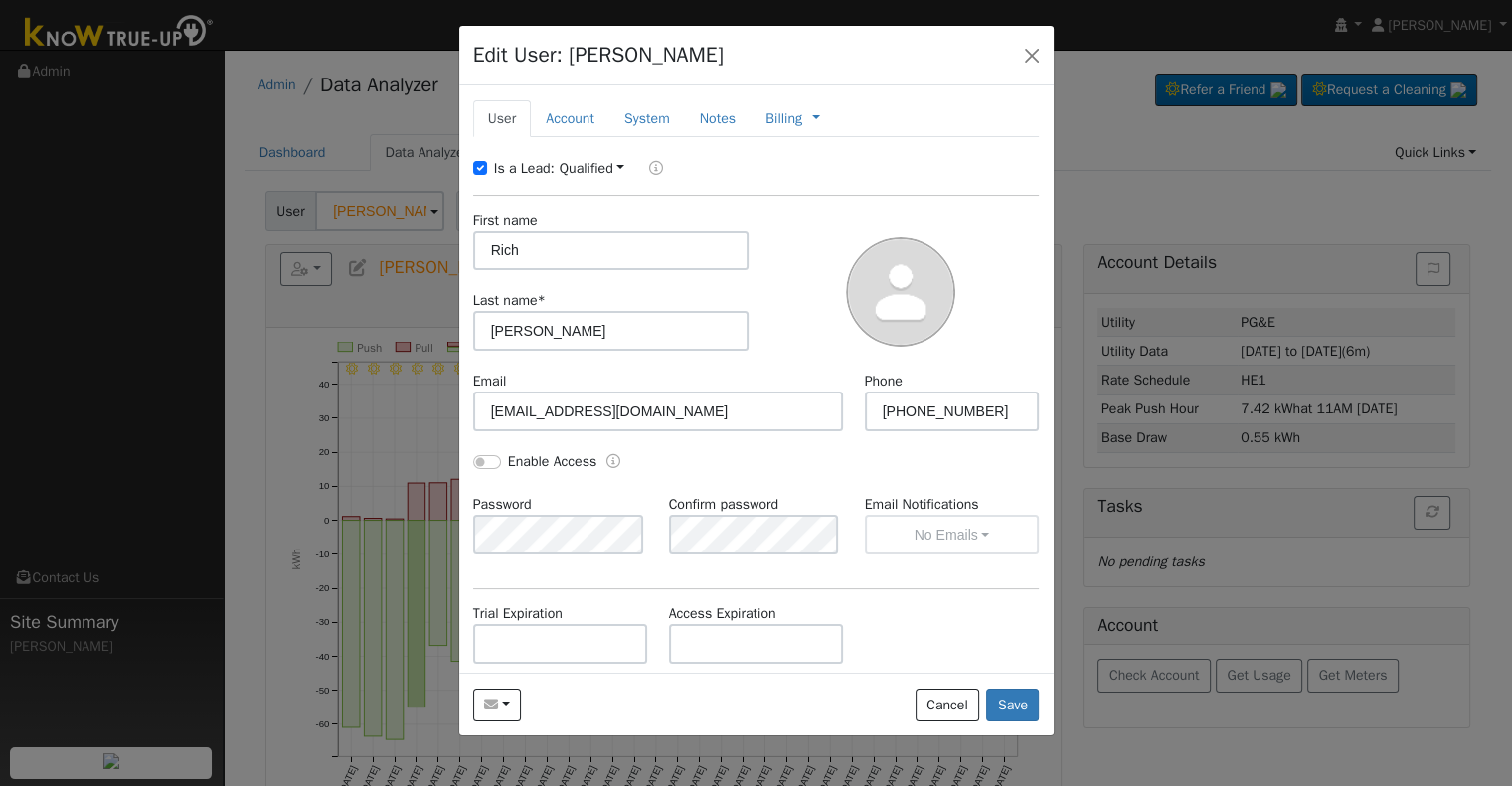 click on "Is a Lead:" at bounding box center (524, 168) 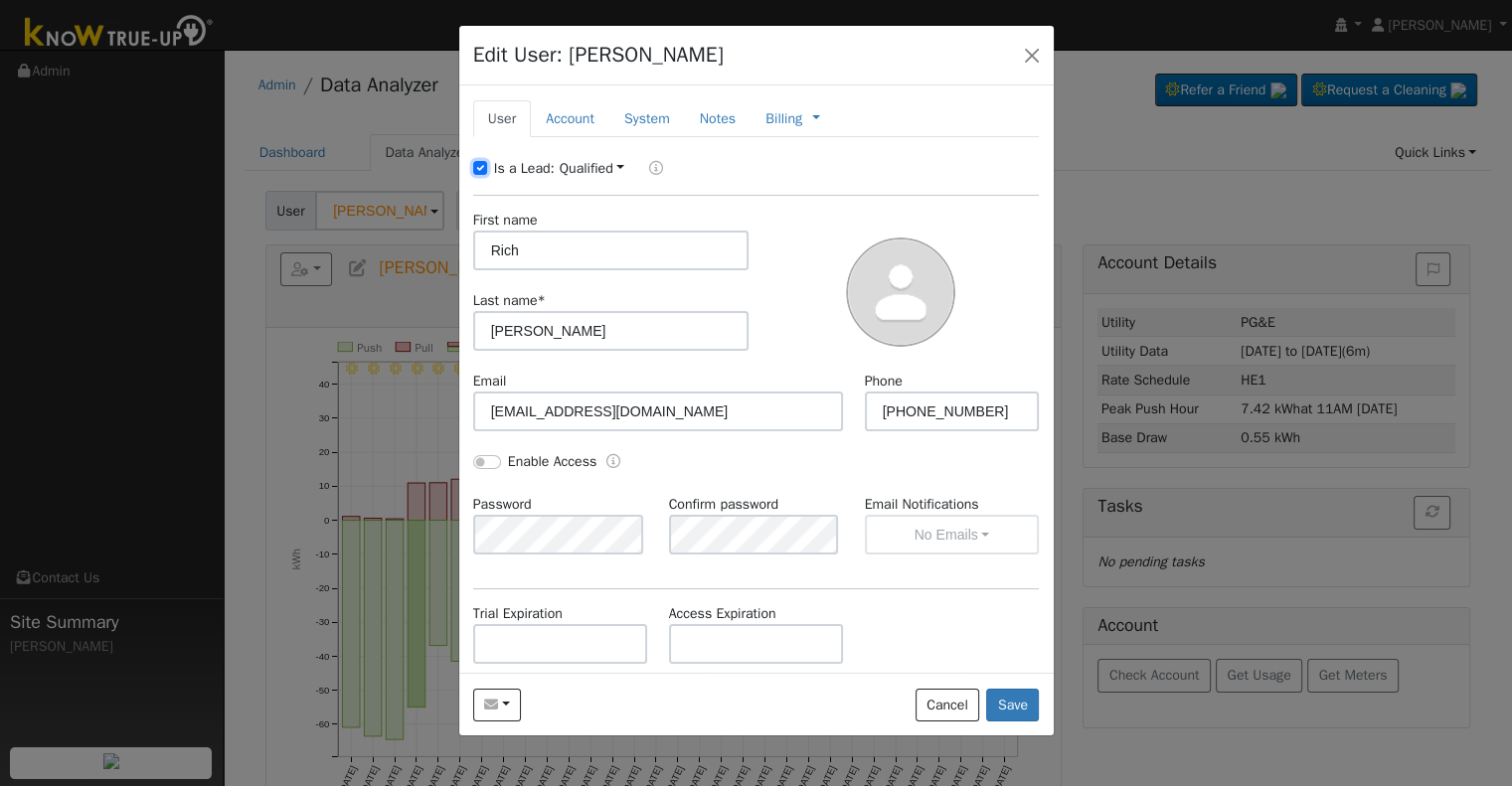 click on "Is a Lead:" at bounding box center (480, 168) 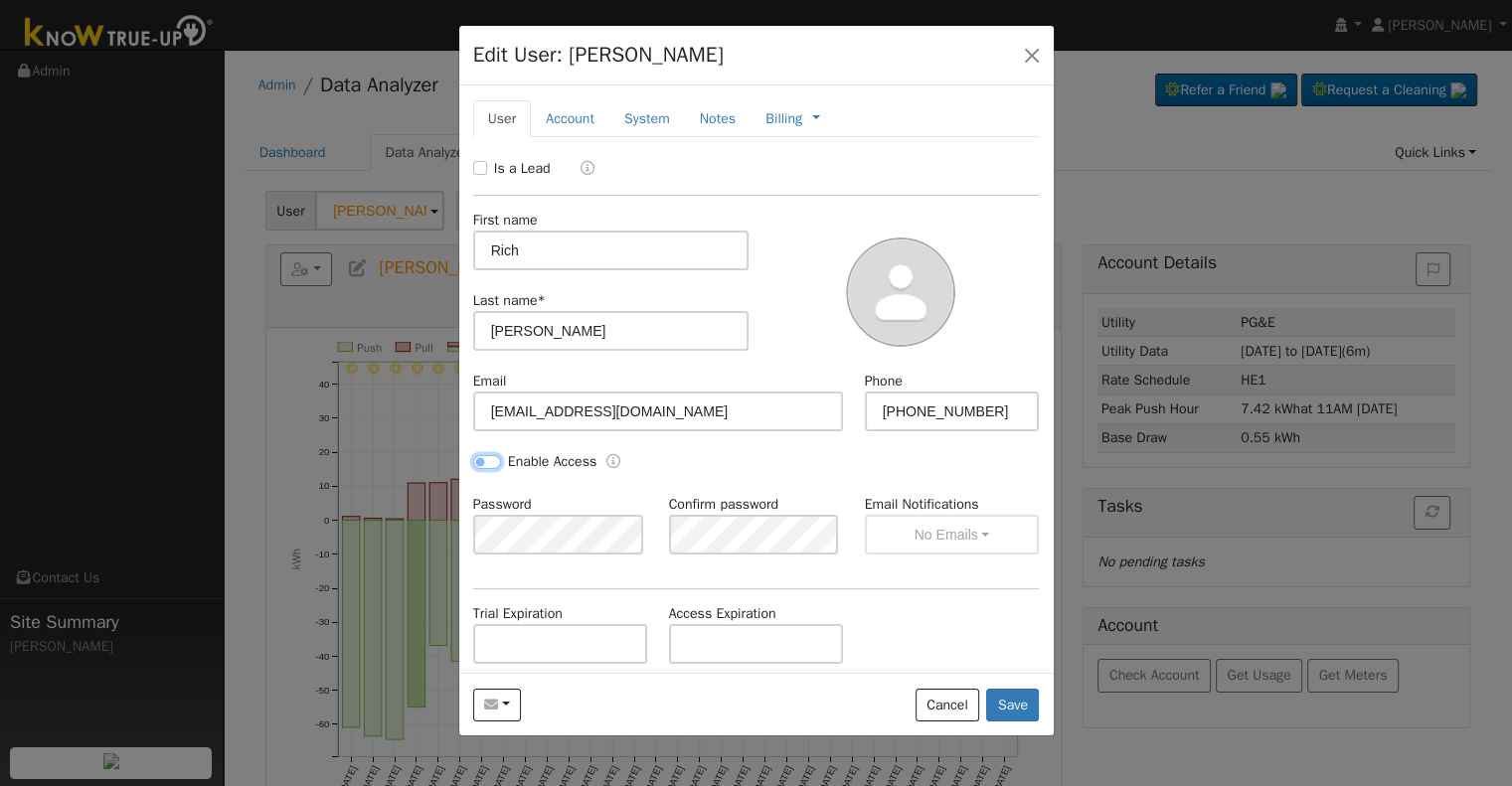 click on "Enable Access" at bounding box center (487, 462) 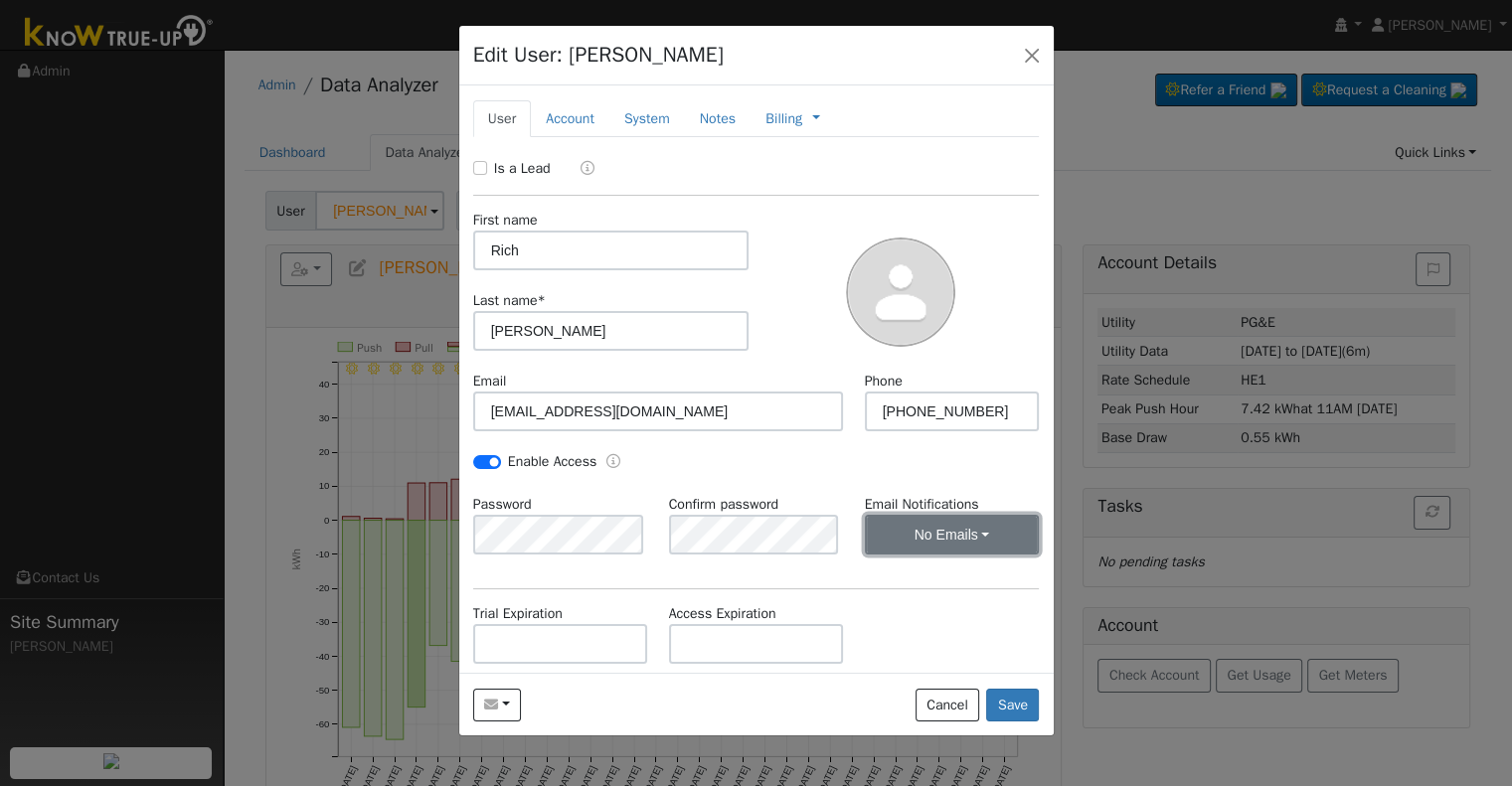 click on "No Emails" at bounding box center (952, 535) 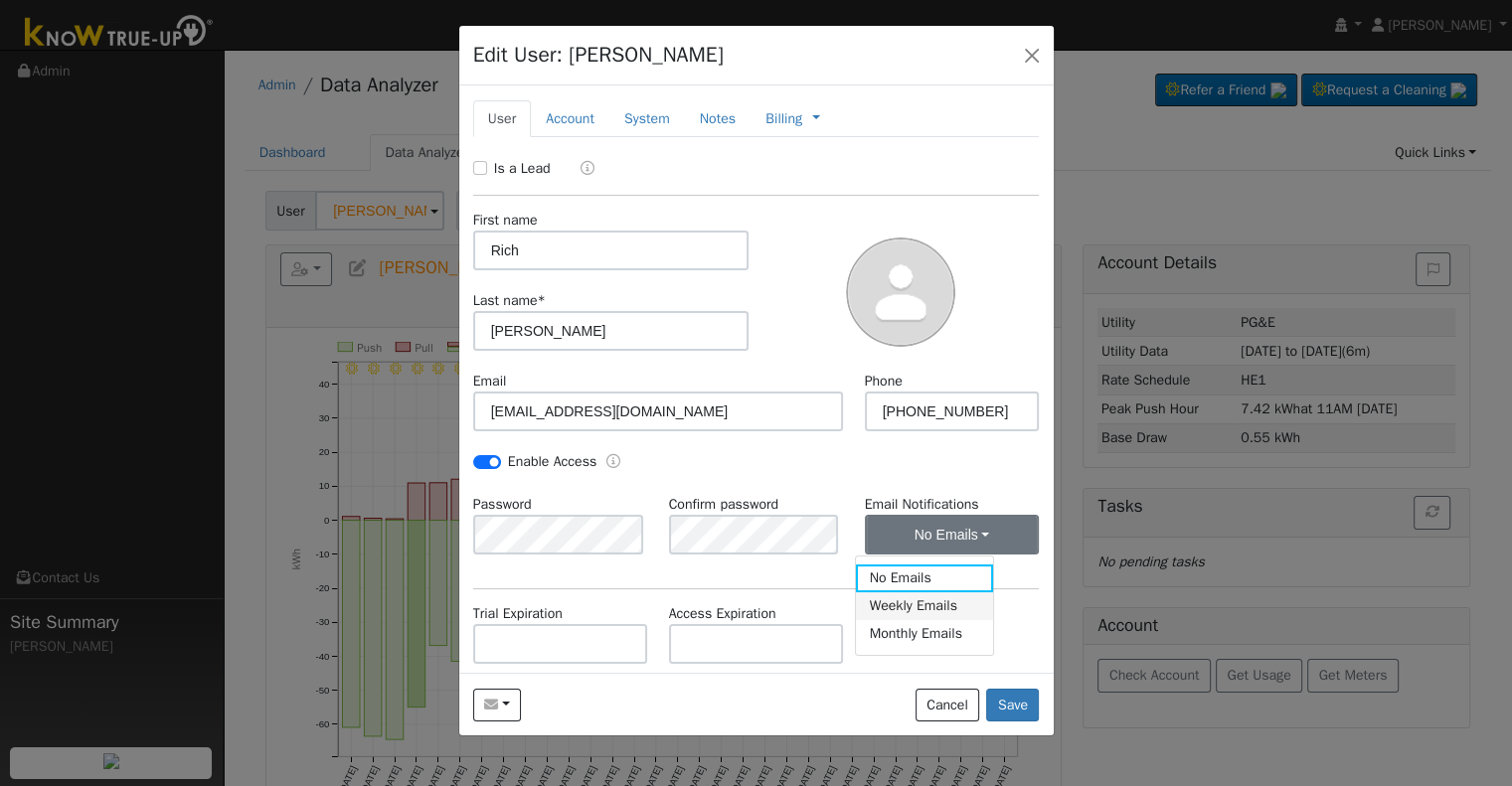 click on "Weekly Emails" at bounding box center [924, 606] 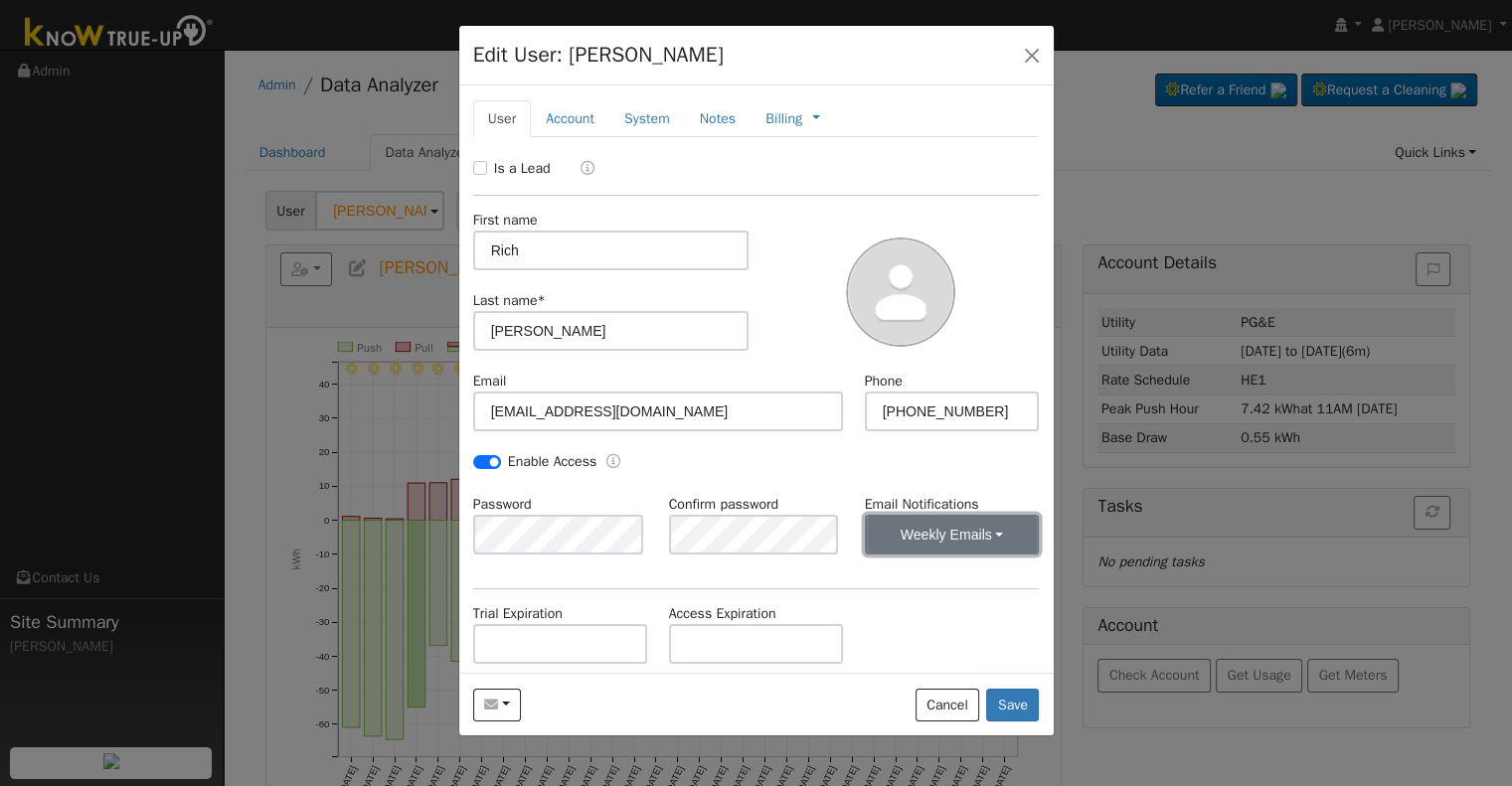 click on "Weekly Emails" at bounding box center [952, 535] 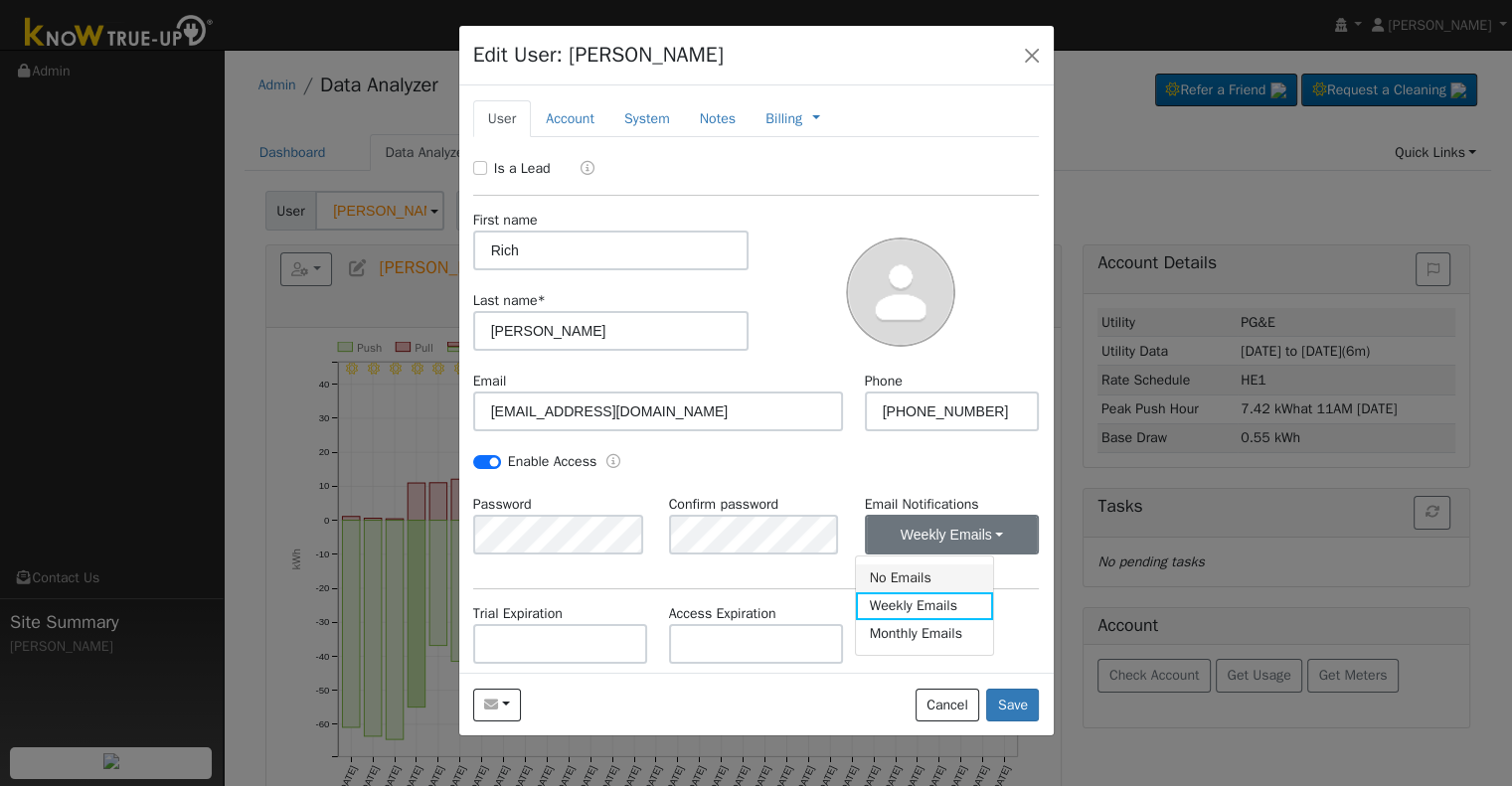 click on "No Emails" at bounding box center [924, 578] 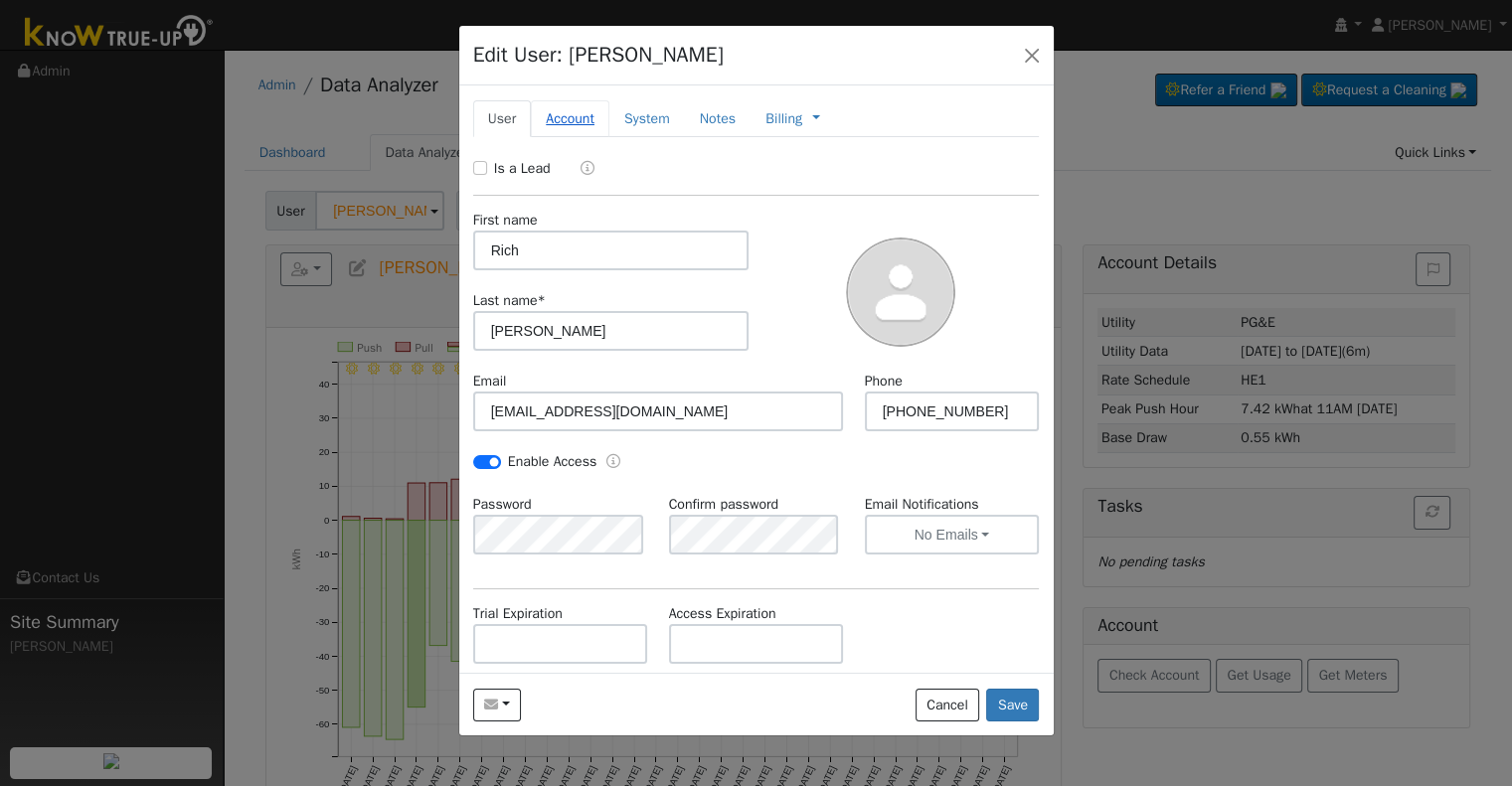 click on "Account" at bounding box center [570, 118] 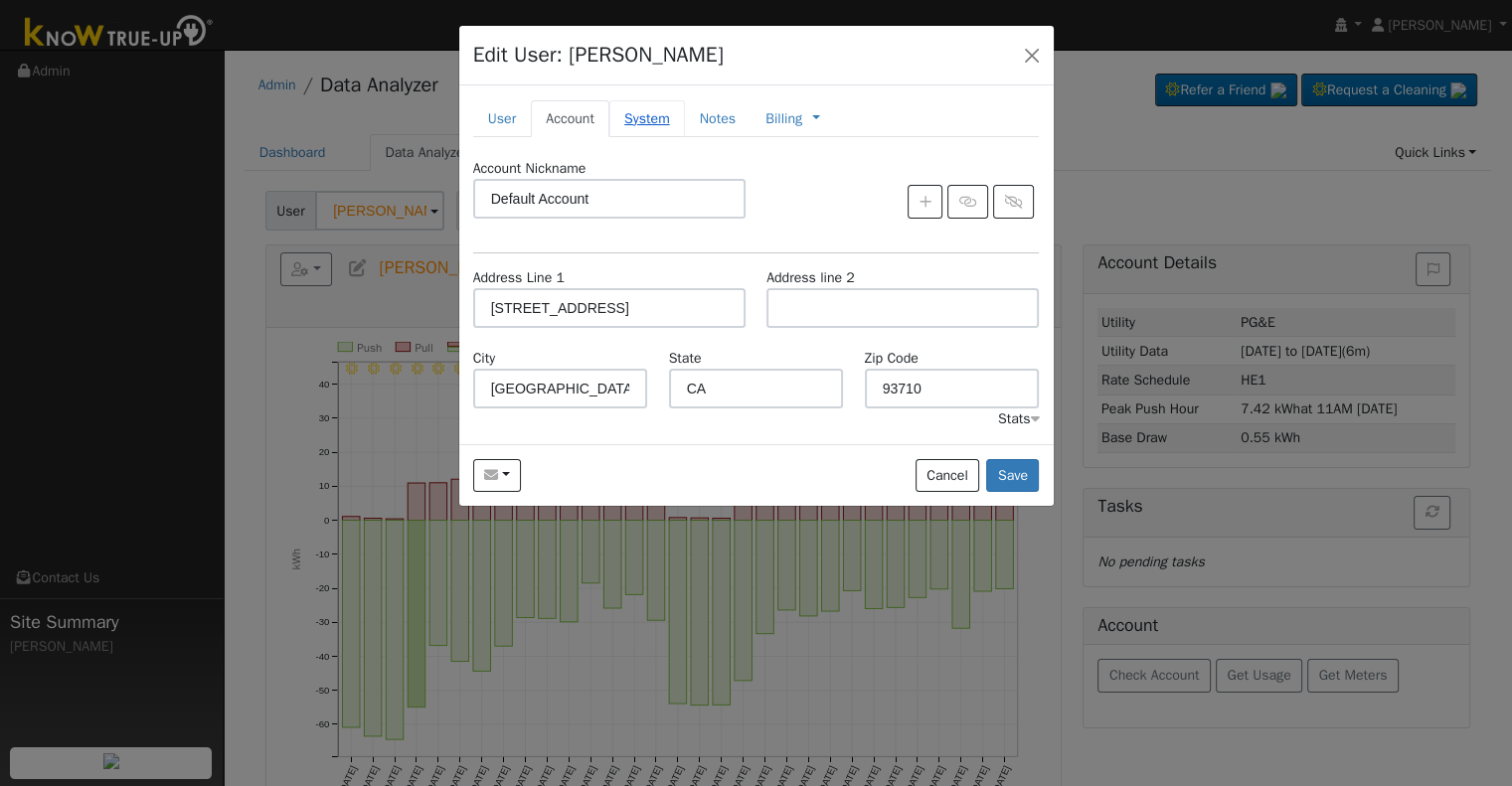 click on "System" at bounding box center [647, 118] 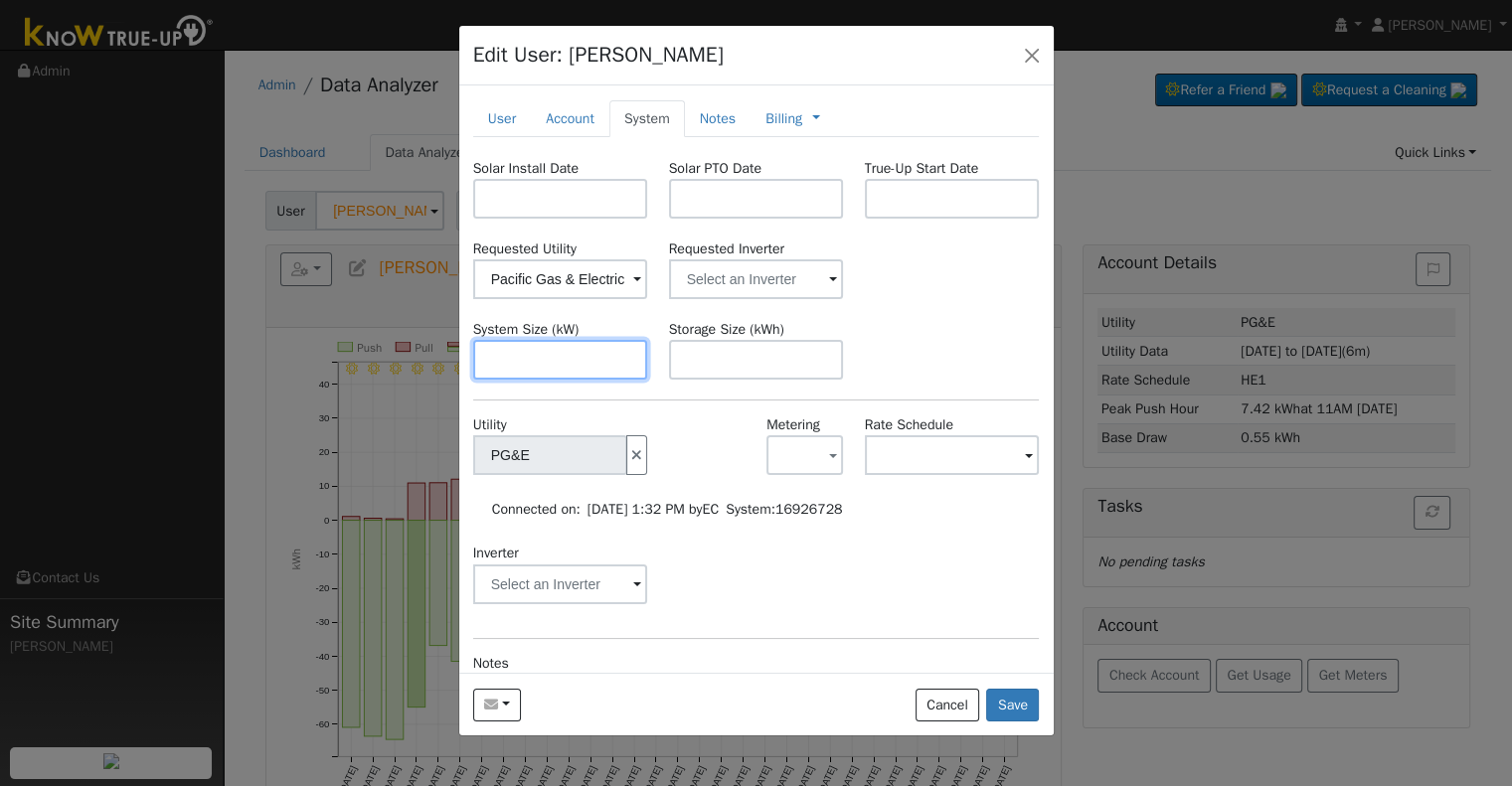 click at bounding box center [561, 360] 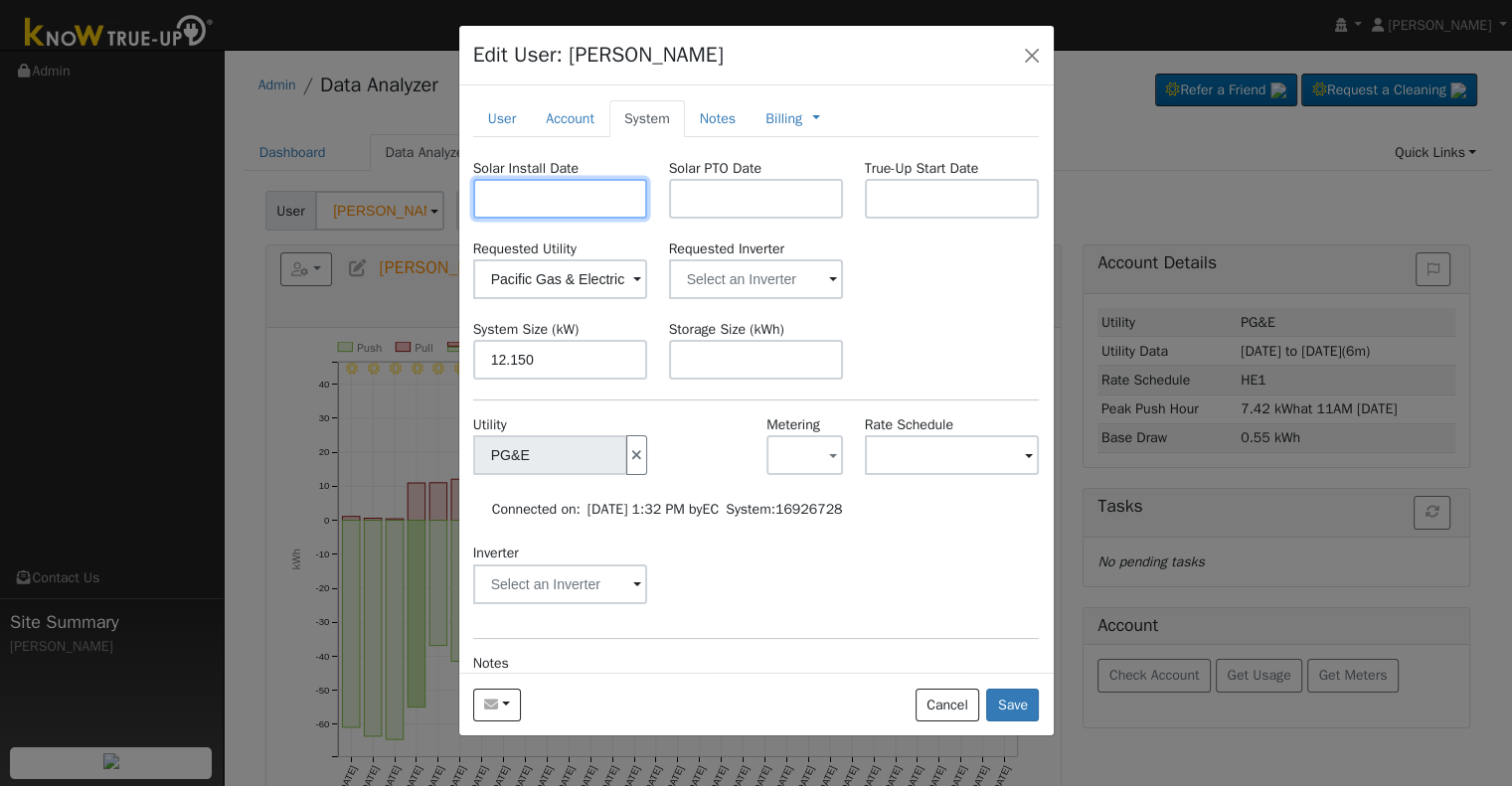 type on "12.2" 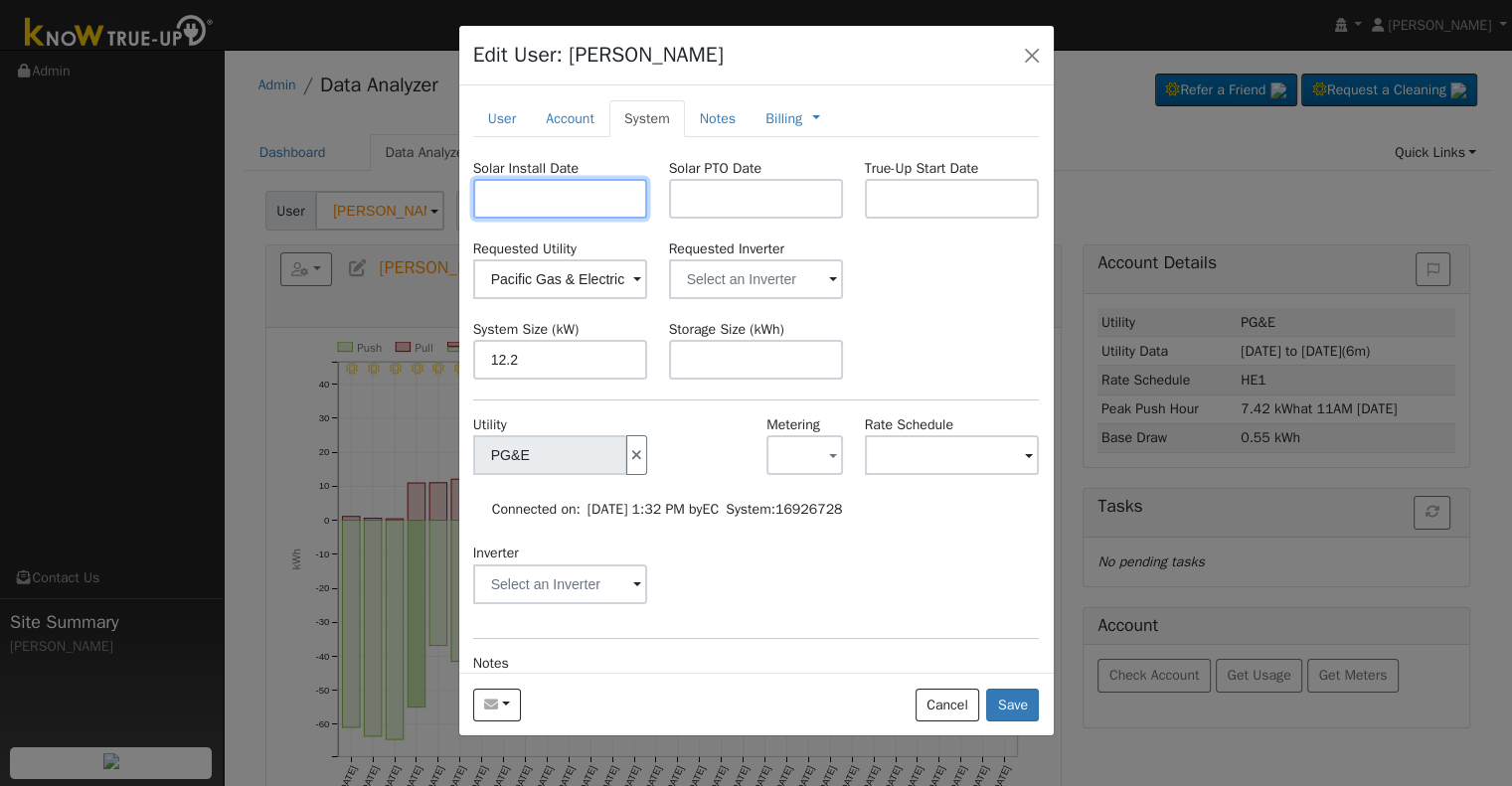 click at bounding box center [561, 199] 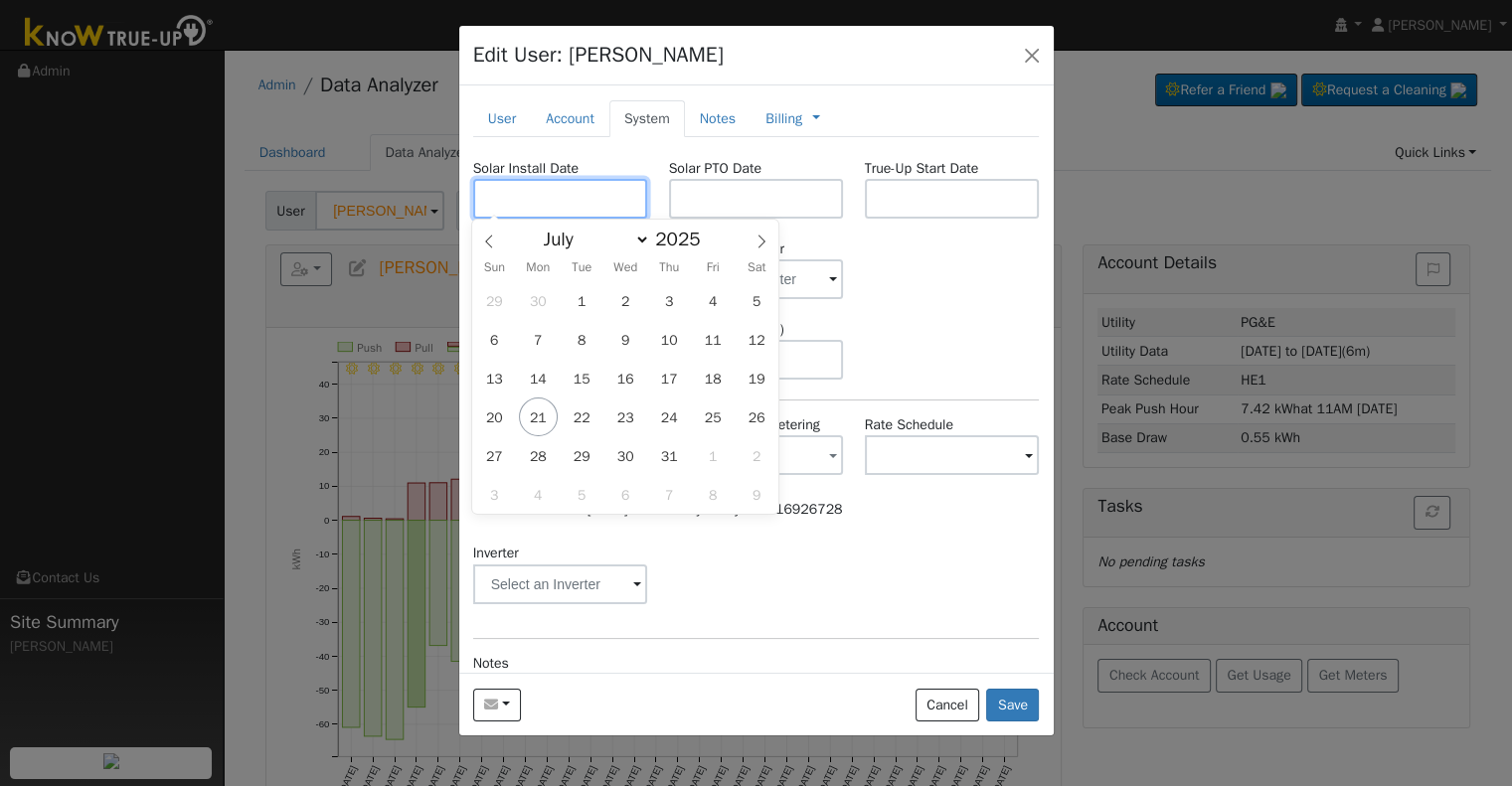 click at bounding box center (561, 199) 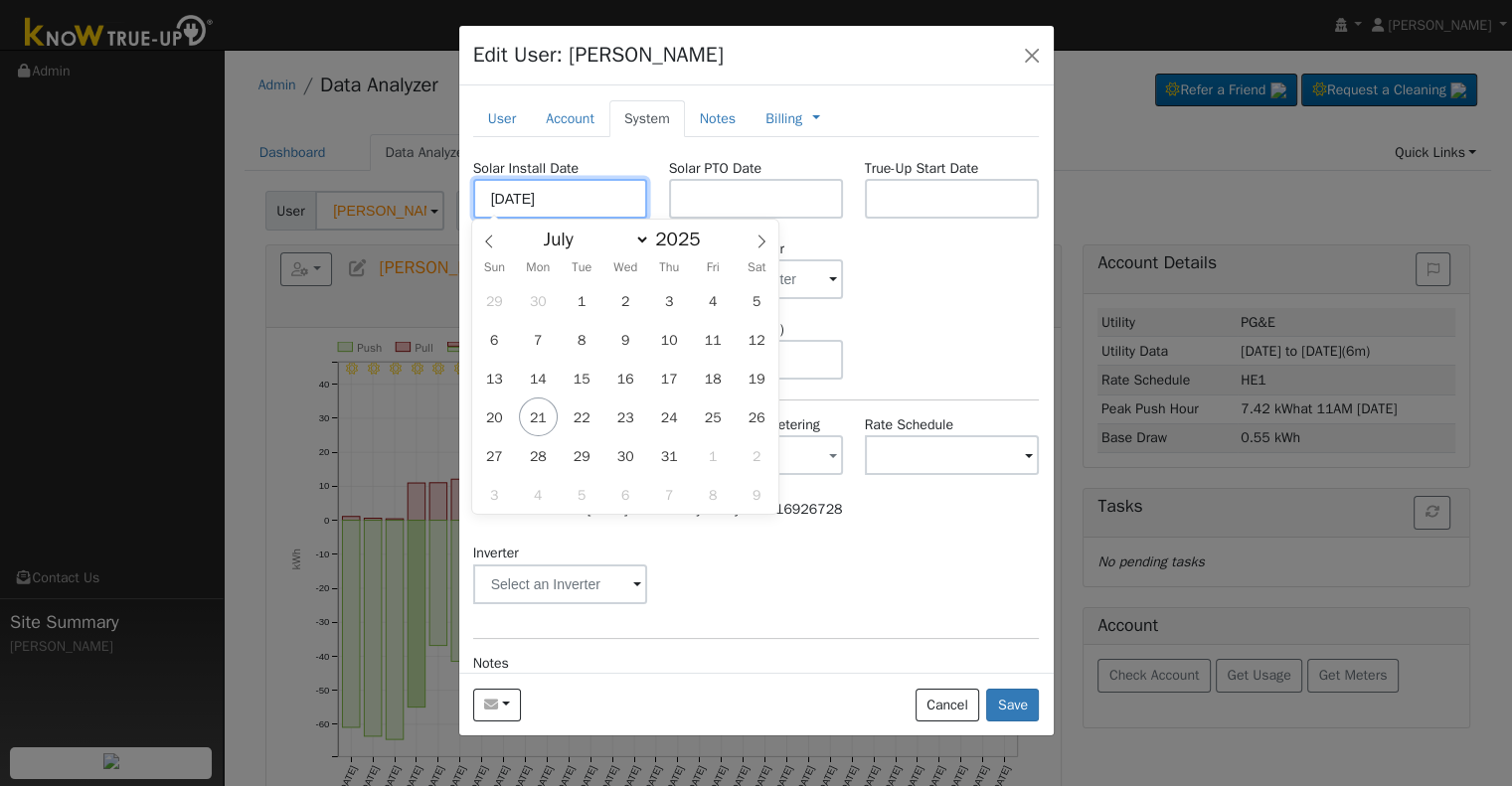 type on "04/01/2025" 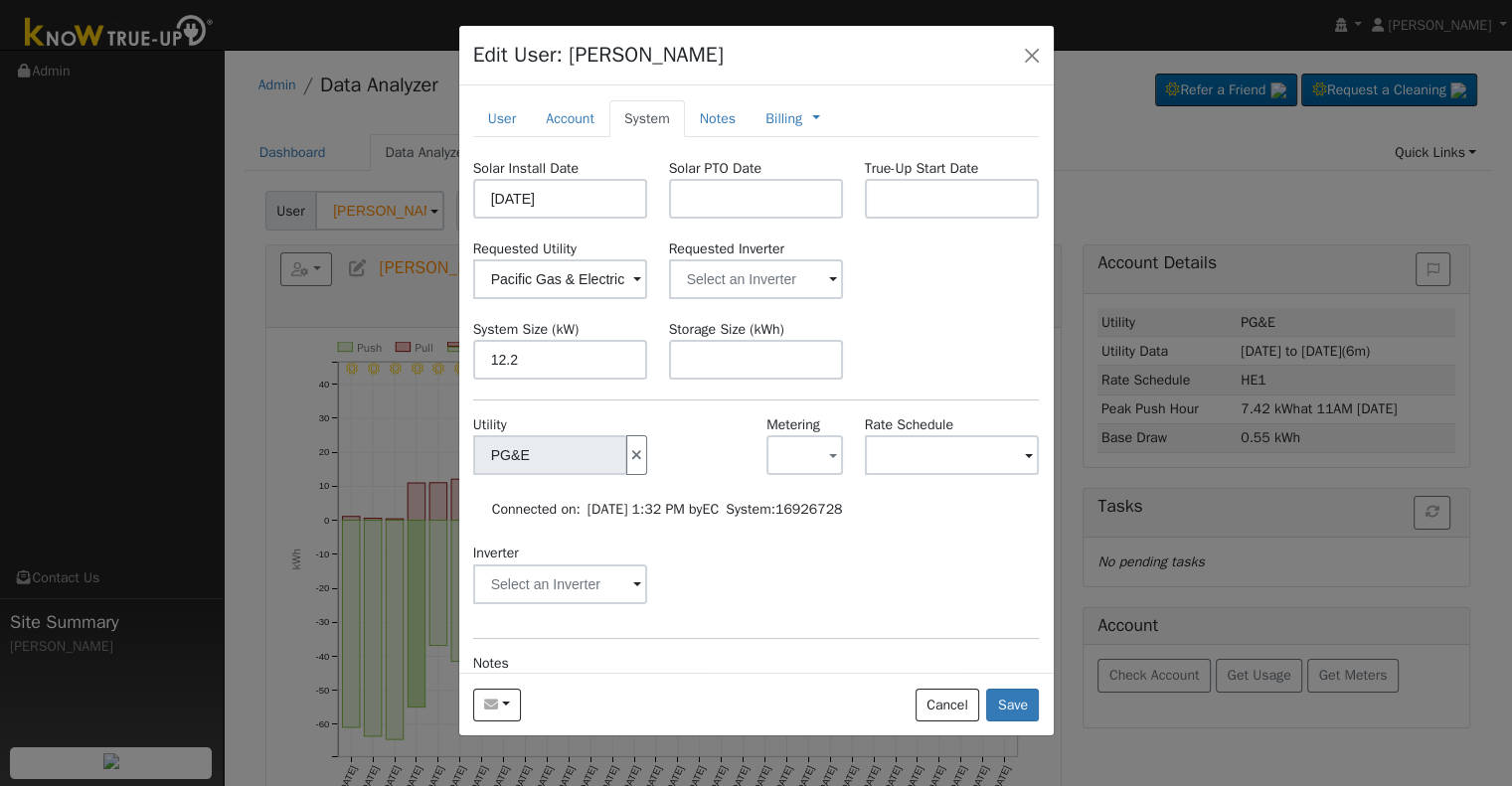 click on "Solar Install Date 04/01/2025 Solar PTO Date True-Up Start Date Requested Utility Pacific Gas & Electric Requested Inverter System Size (kW) 12.2 Storage Size (kWh) Utility PG&E Metering - None - NEM NBT  Rate Schedule  Connected on: 06/03/2025 1:32 PM by  EC System:  16926728 Inverter Disconnecting . Do you also want to delete all of the  data?  - Delete data if disconnecting or connecting to different data.  - Keep data if reconnecting to same data.  Be careful: this cannot be undone.  Cancel  No  Yes Notes" at bounding box center (756, 494) 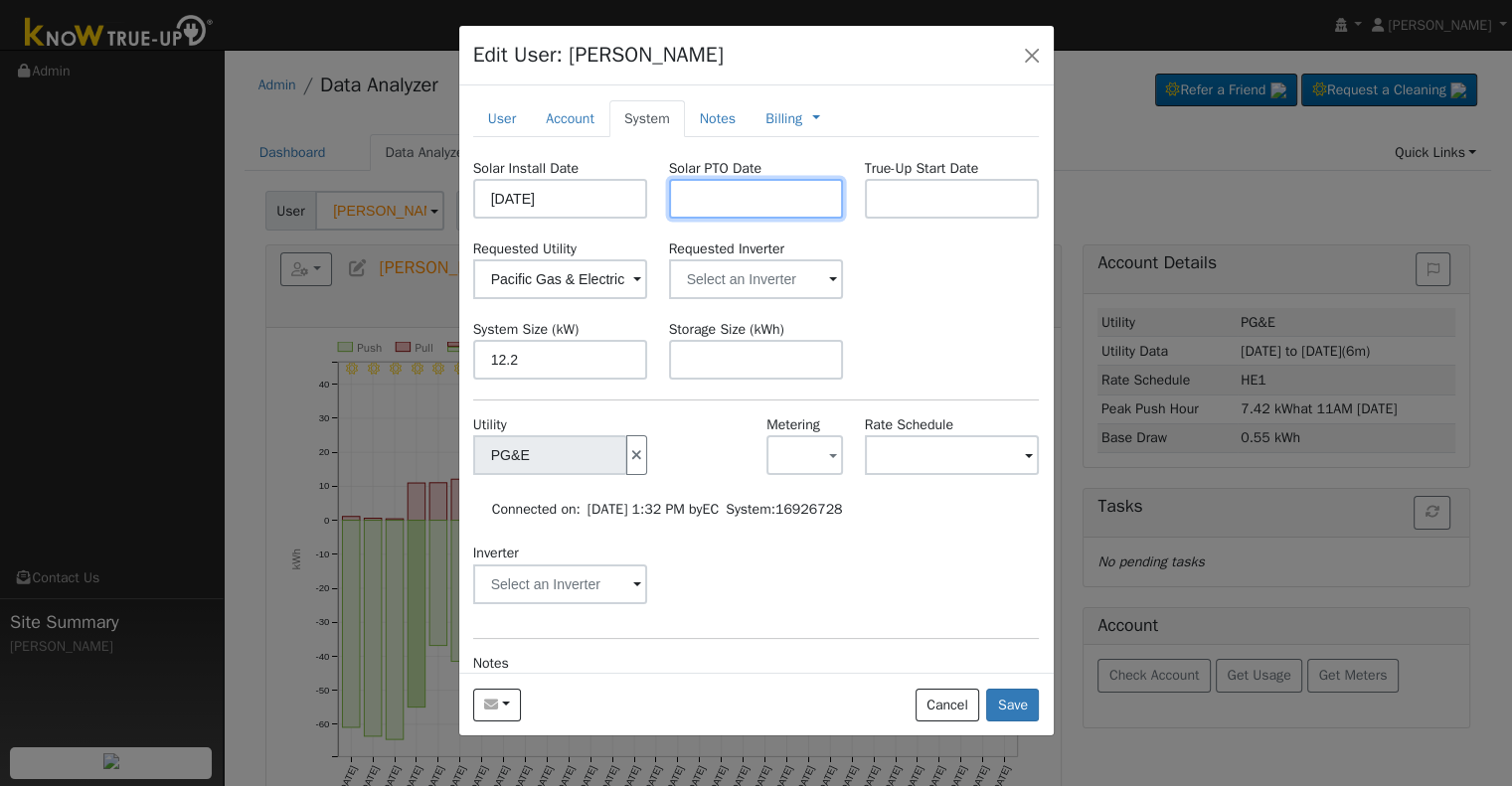click at bounding box center [756, 199] 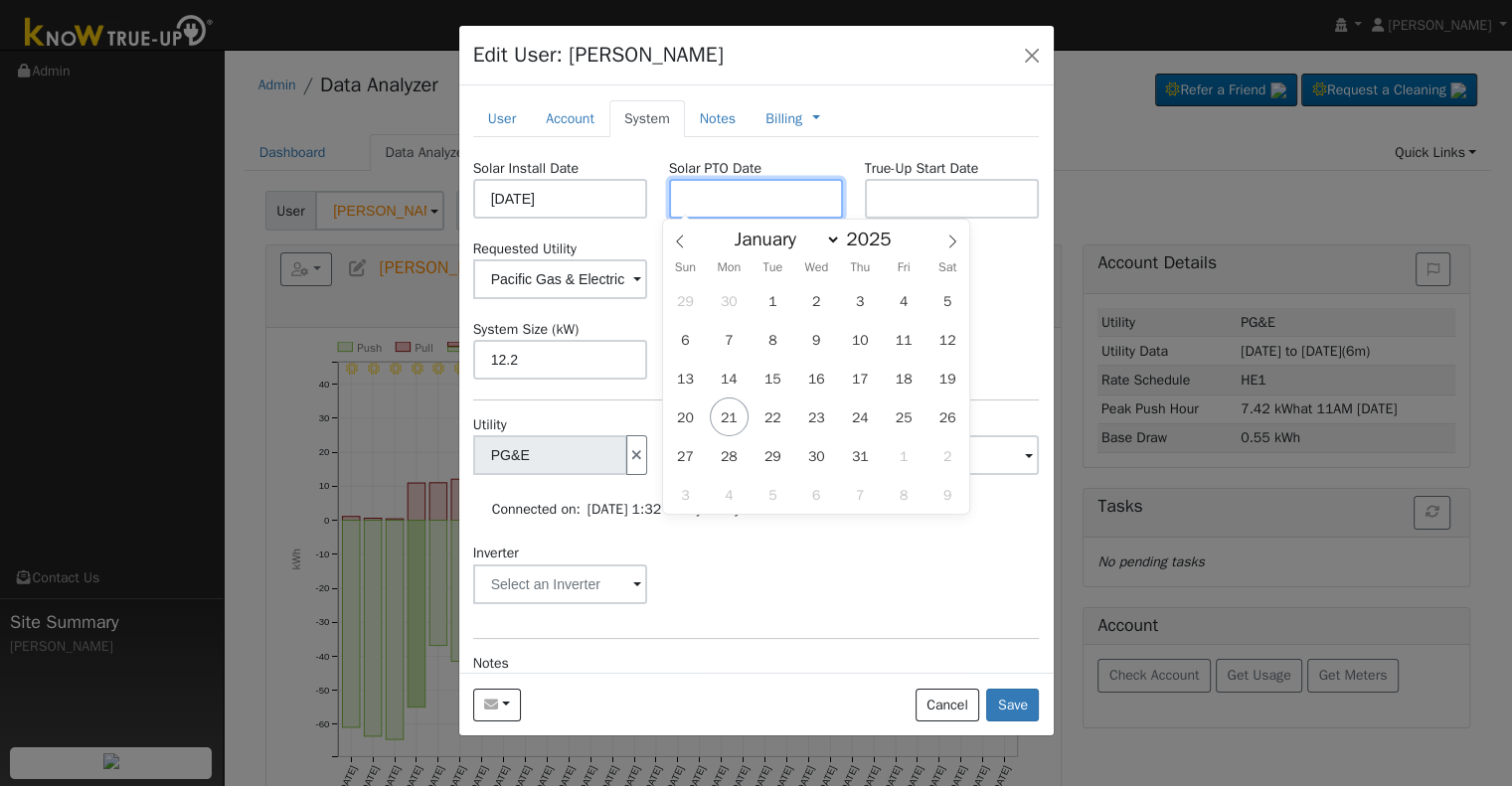 paste on "7/21/2025" 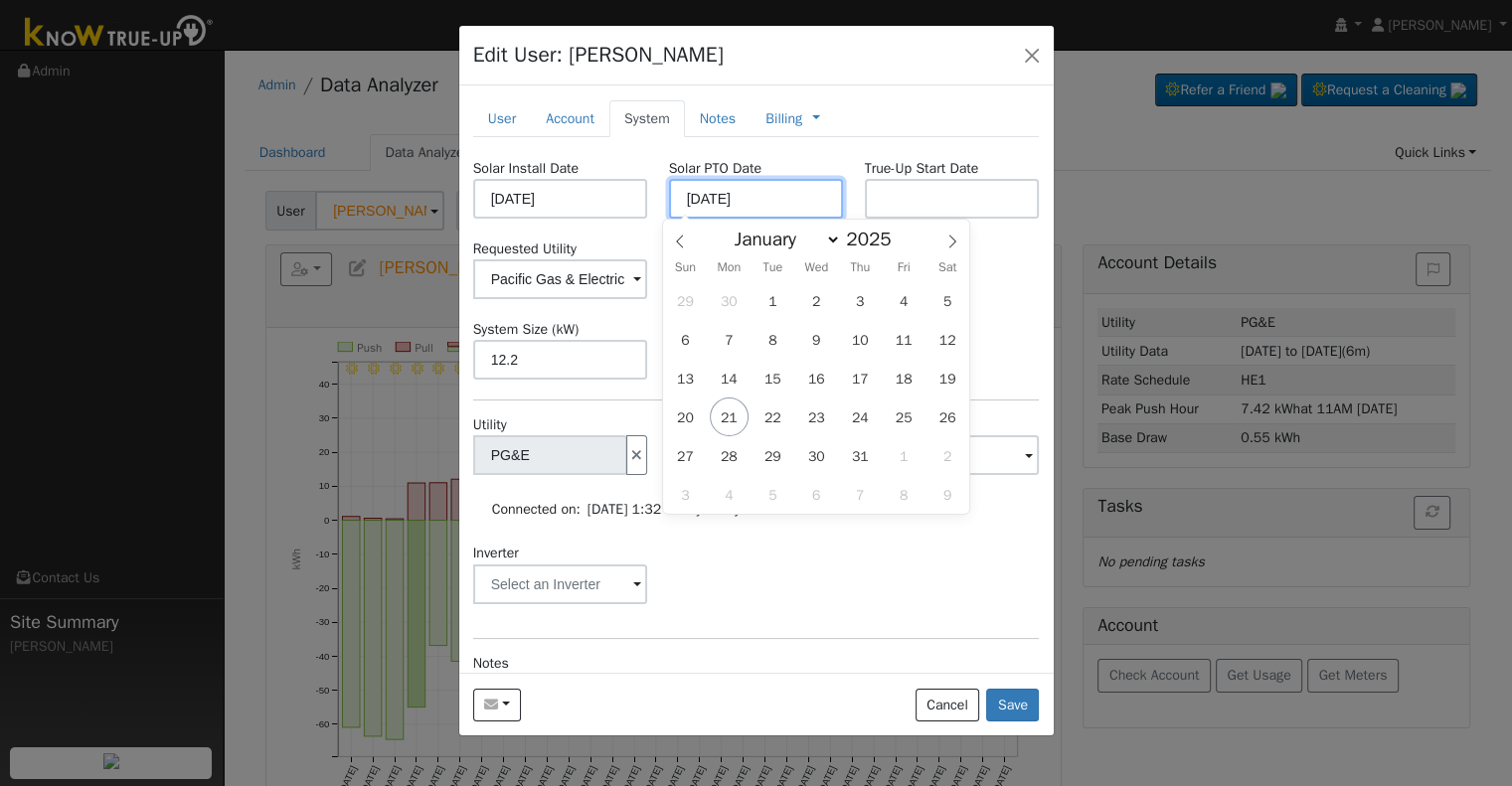 type on "[DATE]" 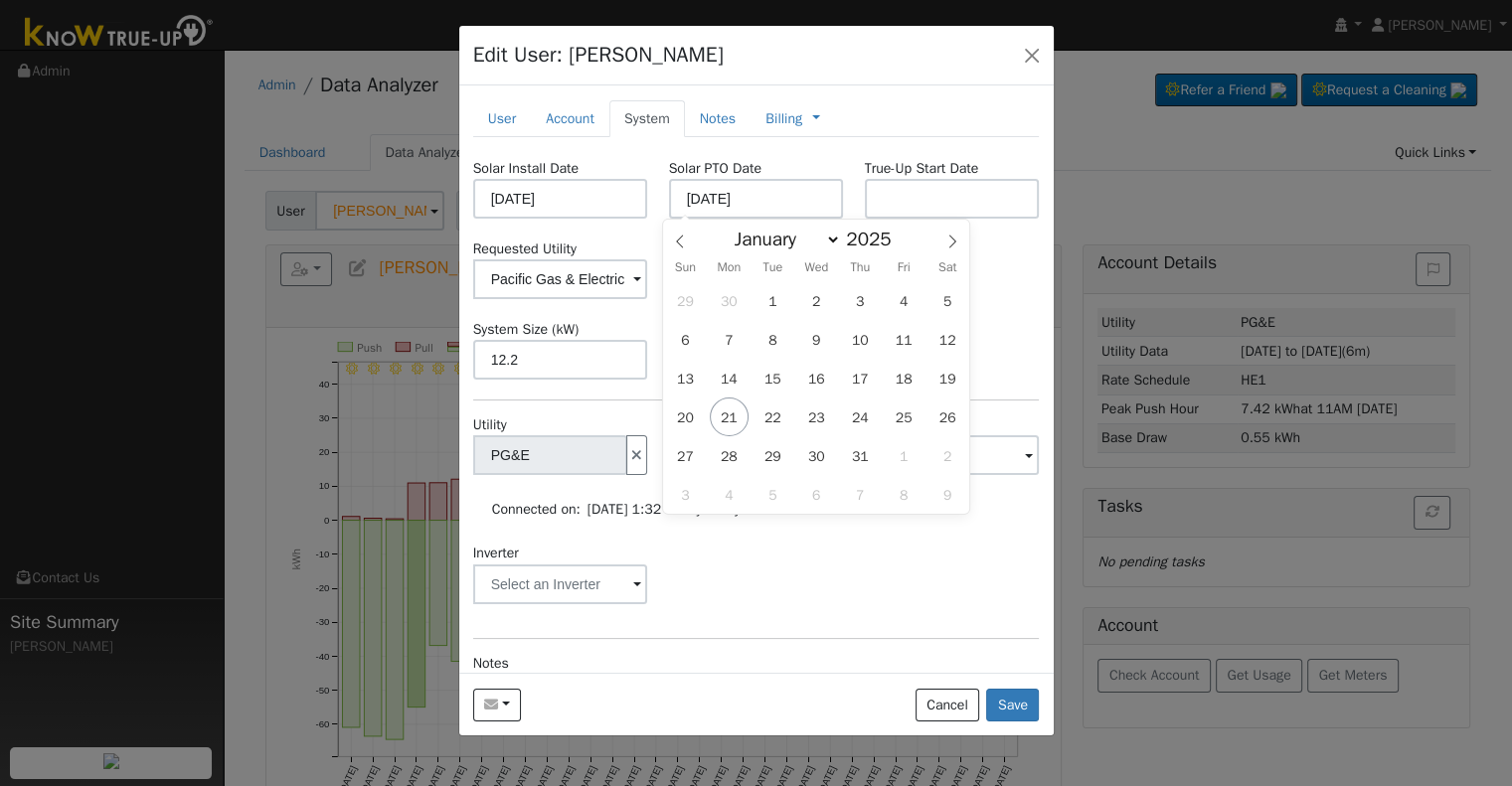 click on "Solar Install Date 04/01/2025 Solar PTO Date 07/21/2025 True-Up Start Date Requested Utility Pacific Gas & Electric Requested Inverter System Size (kW) 12.2 Storage Size (kWh) Utility PG&E Metering - None - NEM NBT  Rate Schedule  Connected on: 06/03/2025 1:32 PM by  EC System:  16926728 Inverter Disconnecting . Do you also want to delete all of the  data?  - Delete data if disconnecting or connecting to different data.  - Keep data if reconnecting to same data.  Be careful: this cannot be undone.  Cancel  No  Yes Notes" at bounding box center [756, 494] 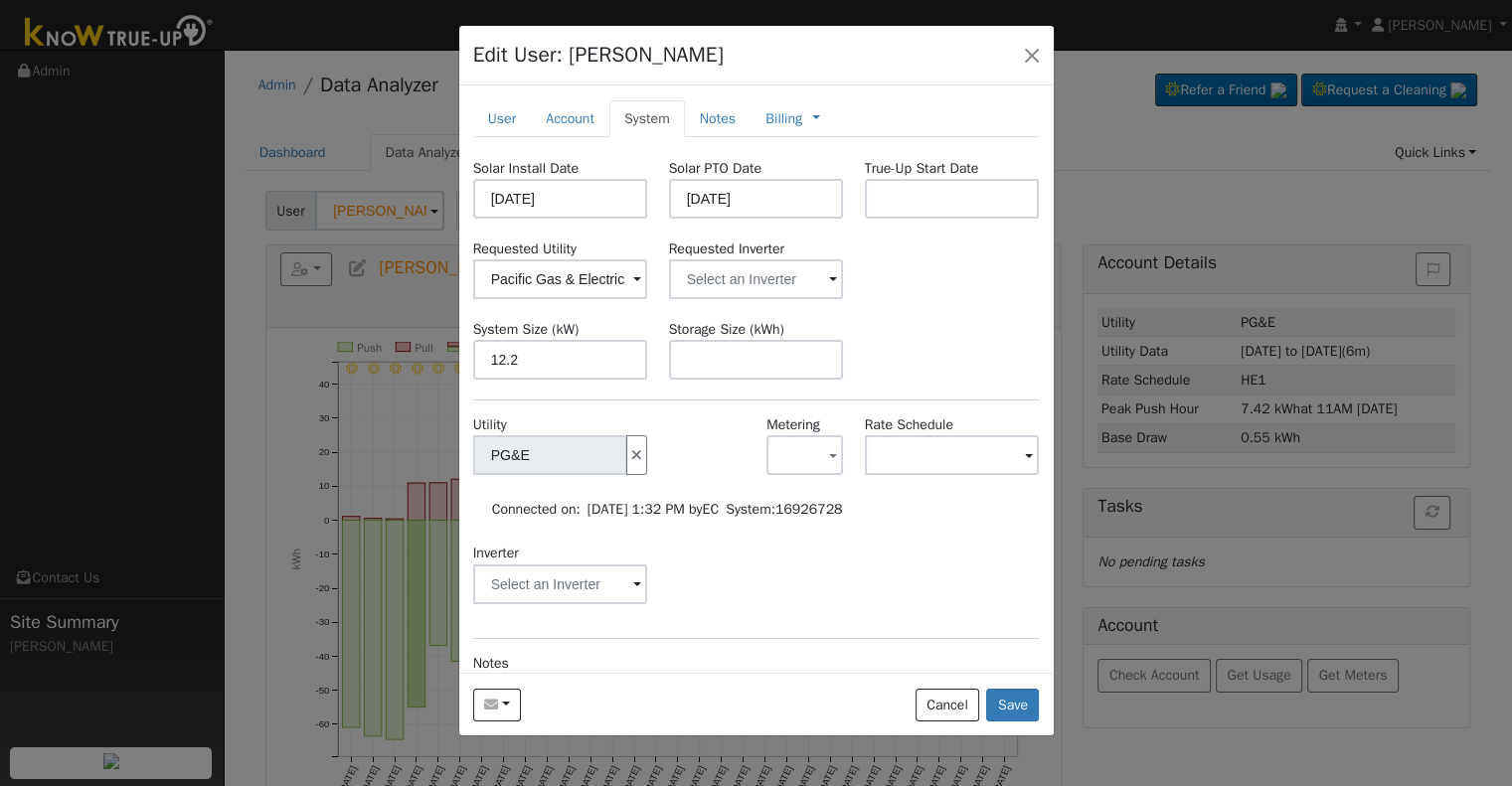 click on "Solar Install Date 04/01/2025 Solar PTO Date 07/21/2025 True-Up Start Date Requested Utility Pacific Gas & Electric Requested Inverter System Size (kW) 12.2 Storage Size (kWh) Utility PG&E Metering - None - NEM NBT  Rate Schedule  Connected on: 06/03/2025 1:32 PM by  EC System:  16926728 Inverter Disconnecting . Do you also want to delete all of the  data?  - Delete data if disconnecting or connecting to different data.  - Keep data if reconnecting to same data.  Be careful: this cannot be undone.  Cancel  No  Yes Notes" at bounding box center (756, 494) 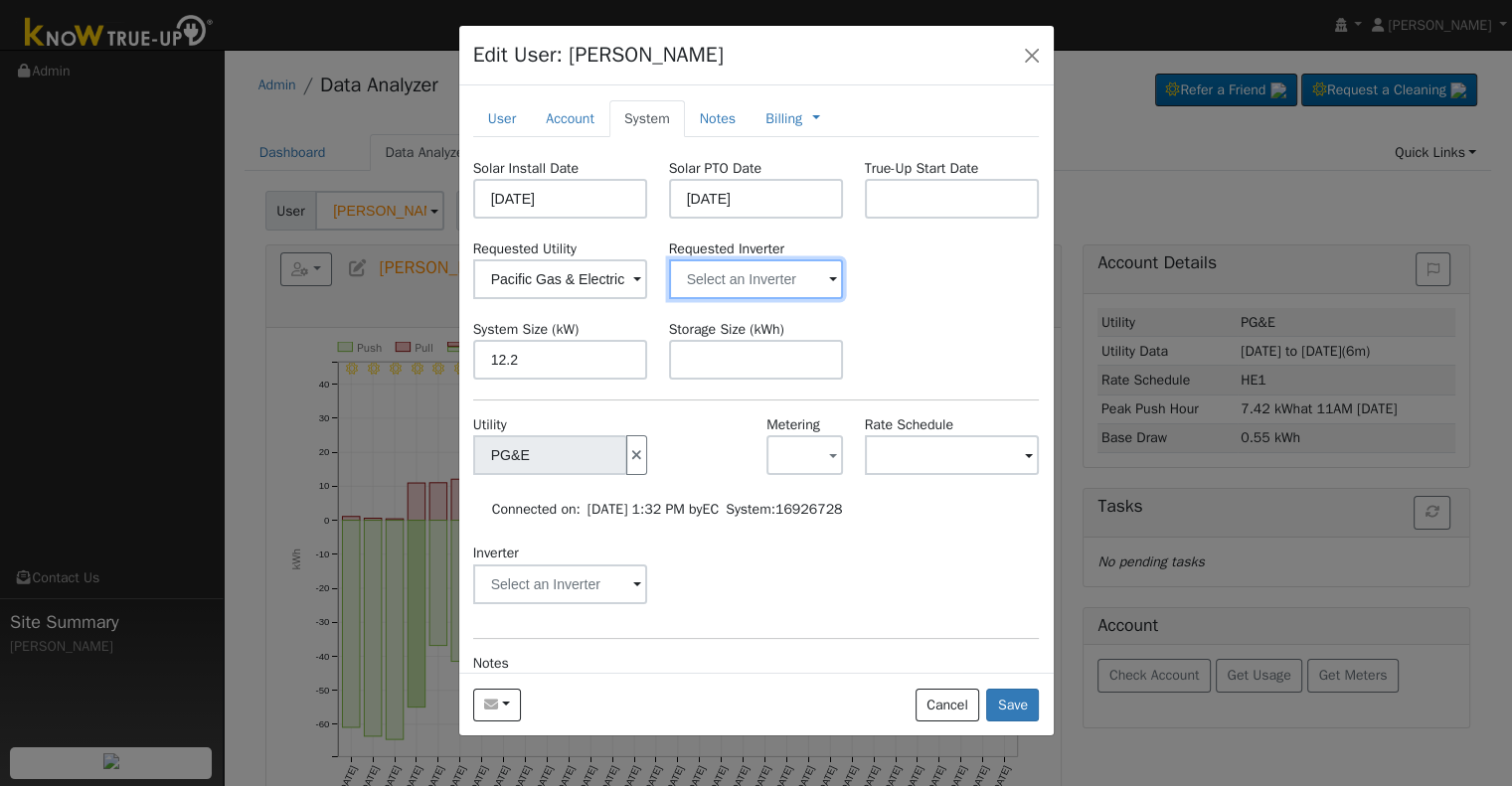 click at bounding box center [561, 279] 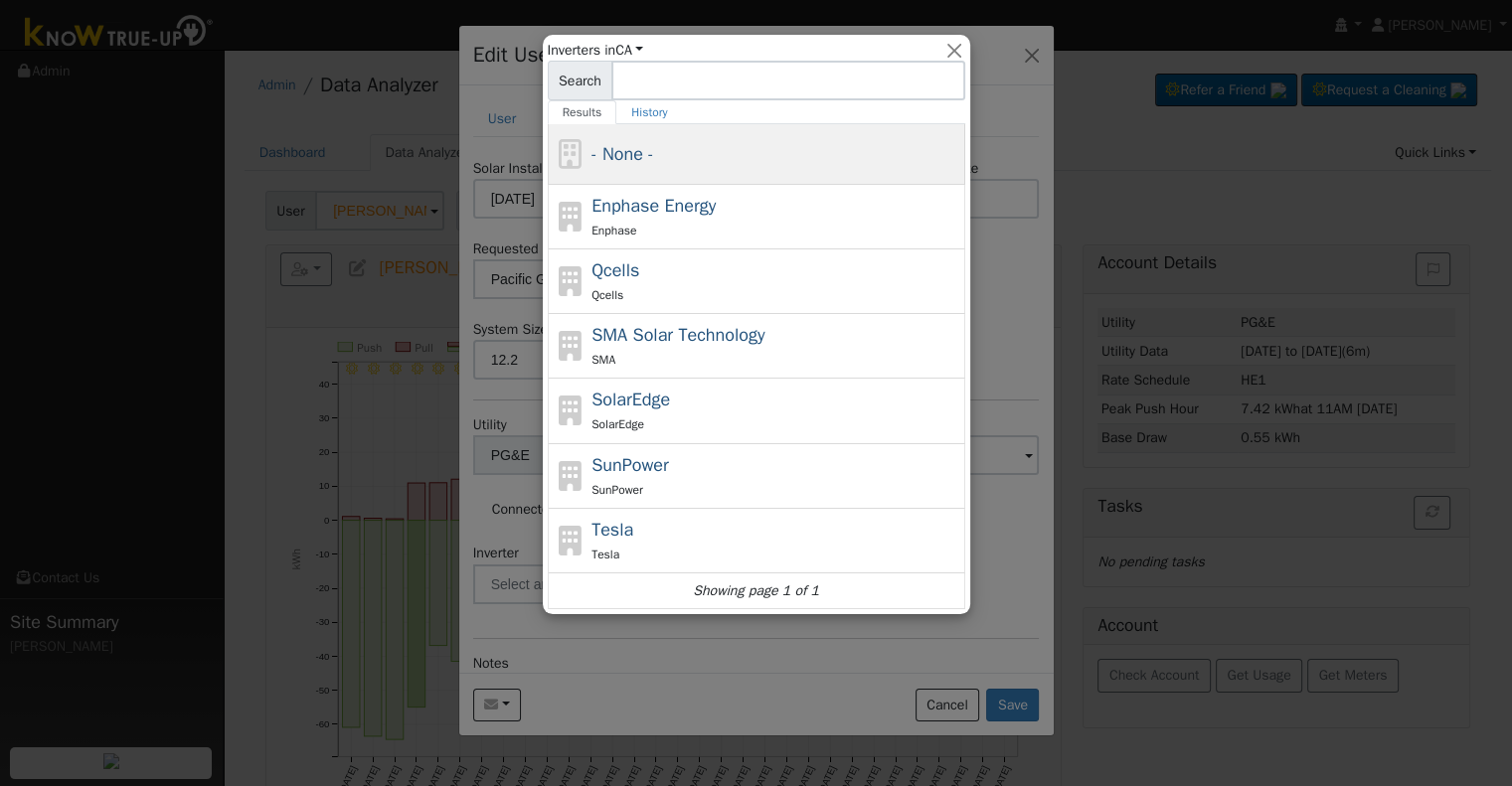click on "- None -" at bounding box center [756, 154] 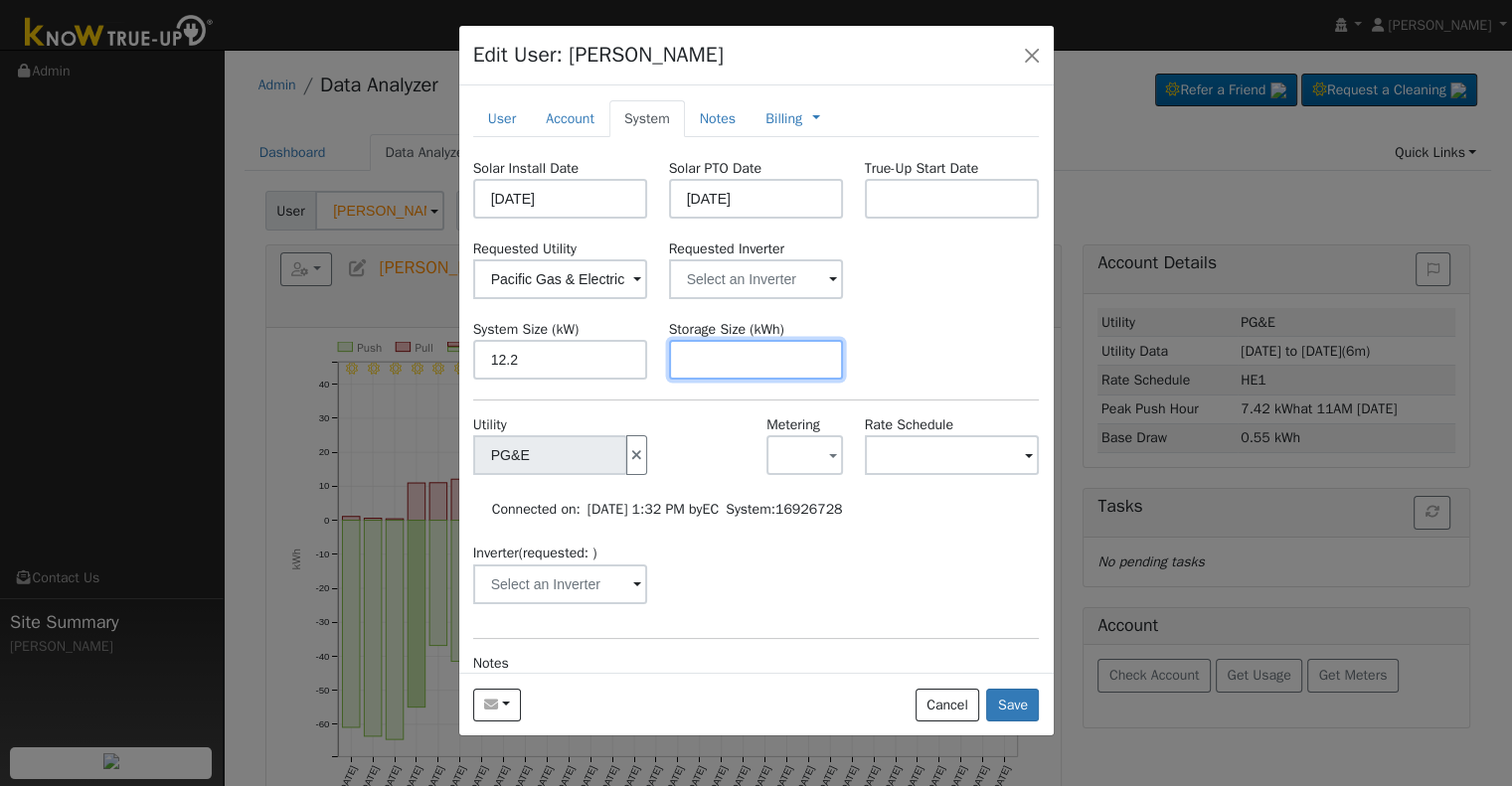 click at bounding box center [756, 360] 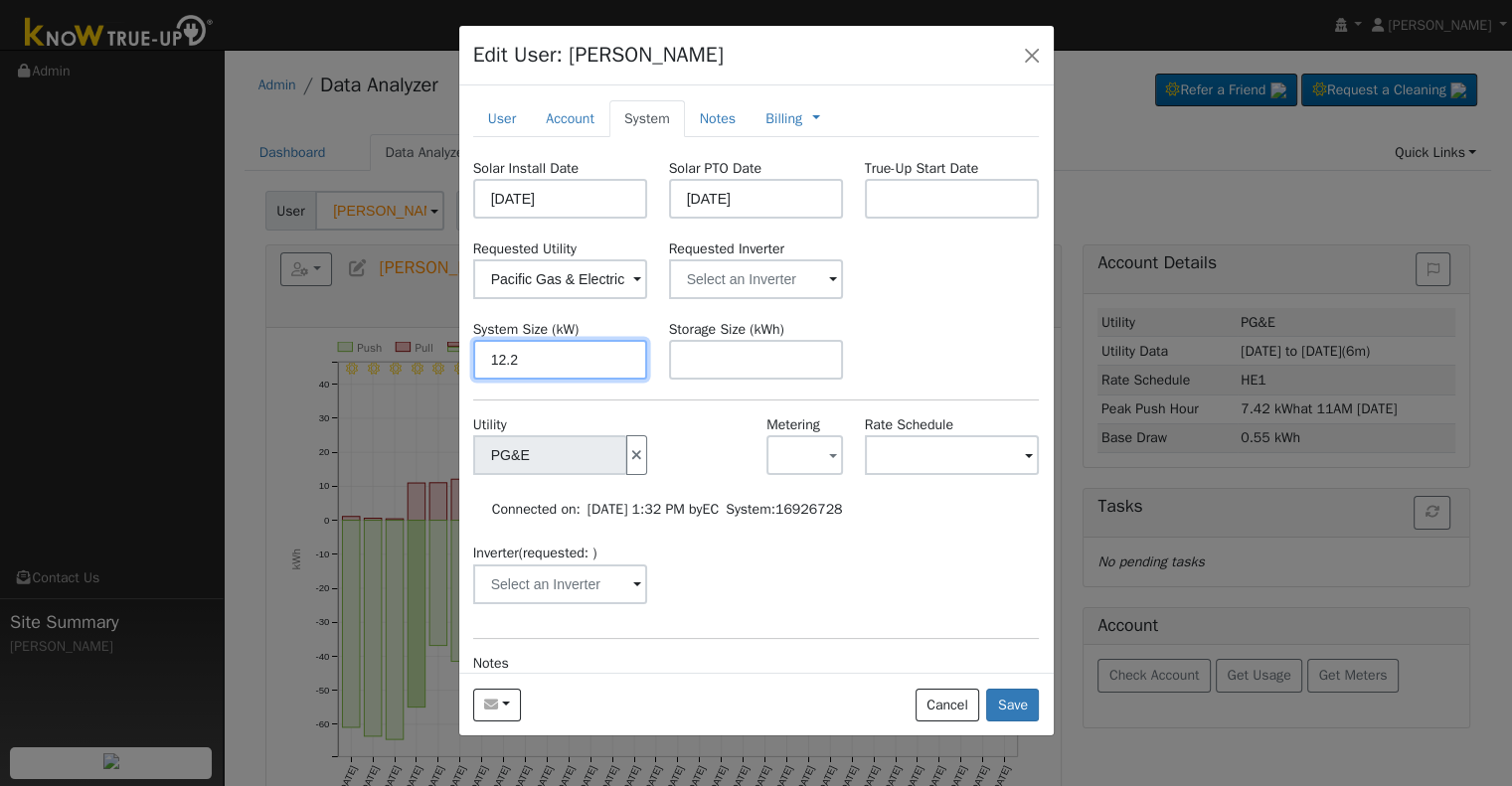 click on "12.2" at bounding box center (561, 360) 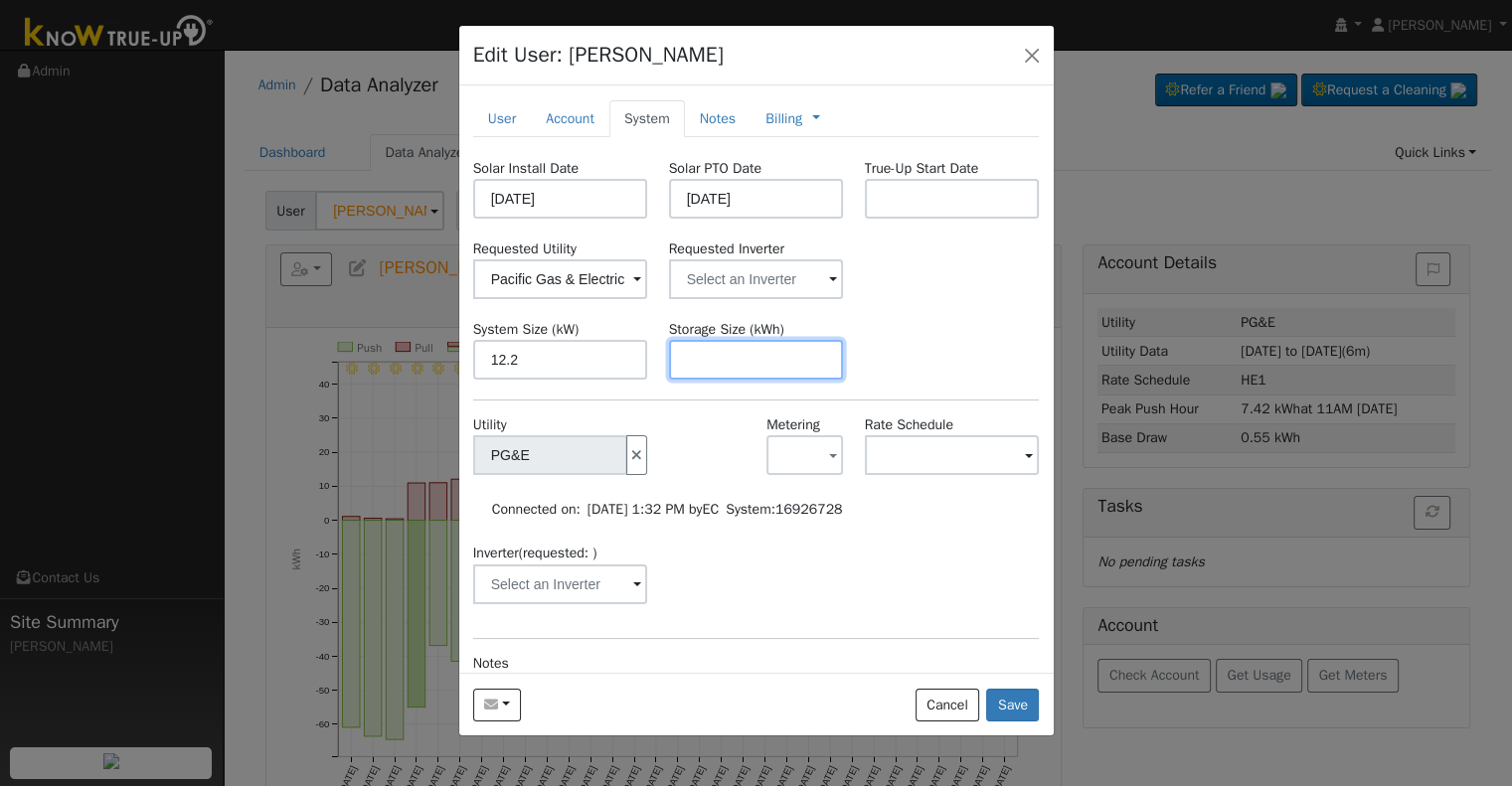 click at bounding box center (756, 360) 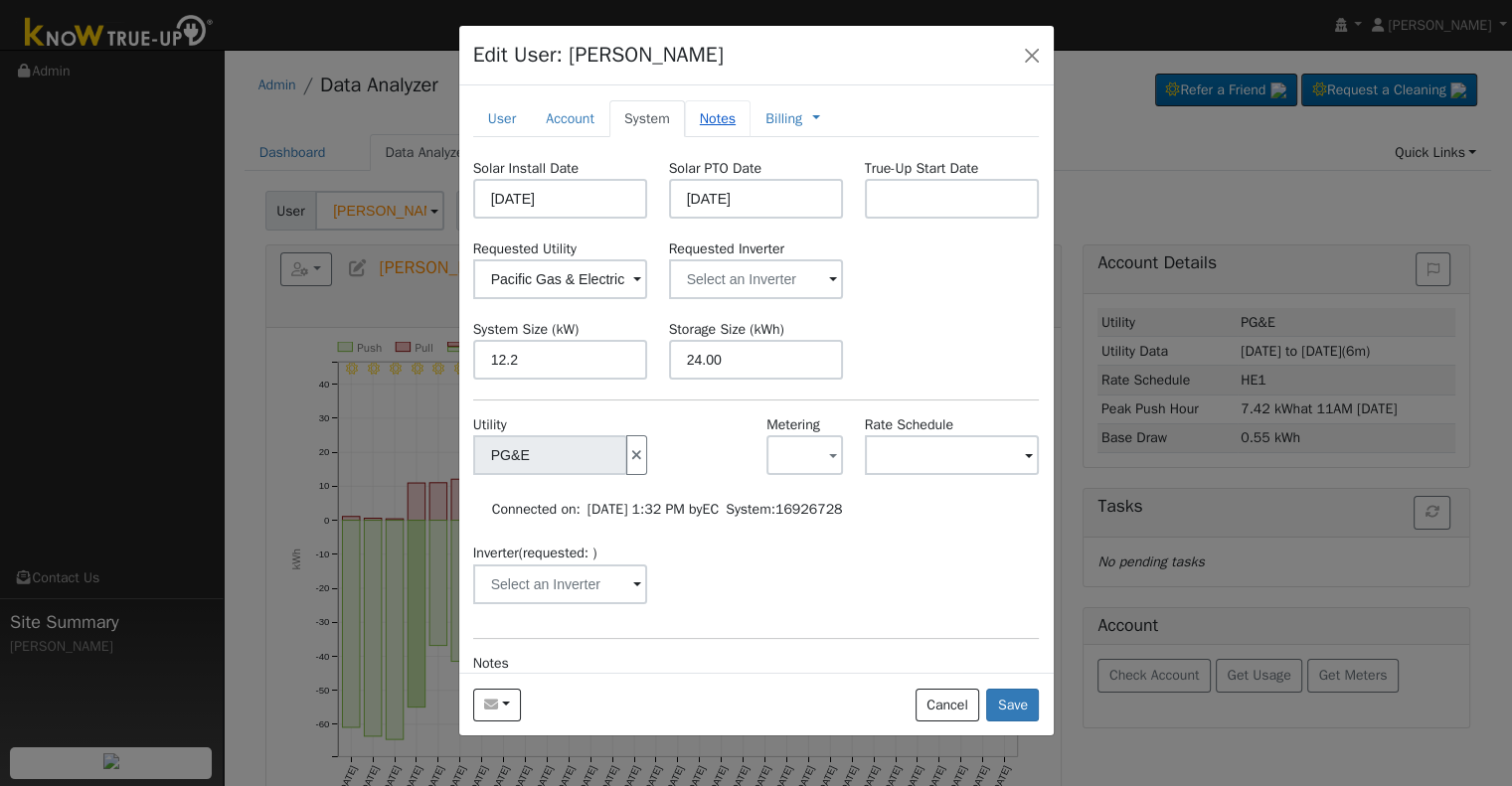 type on "24" 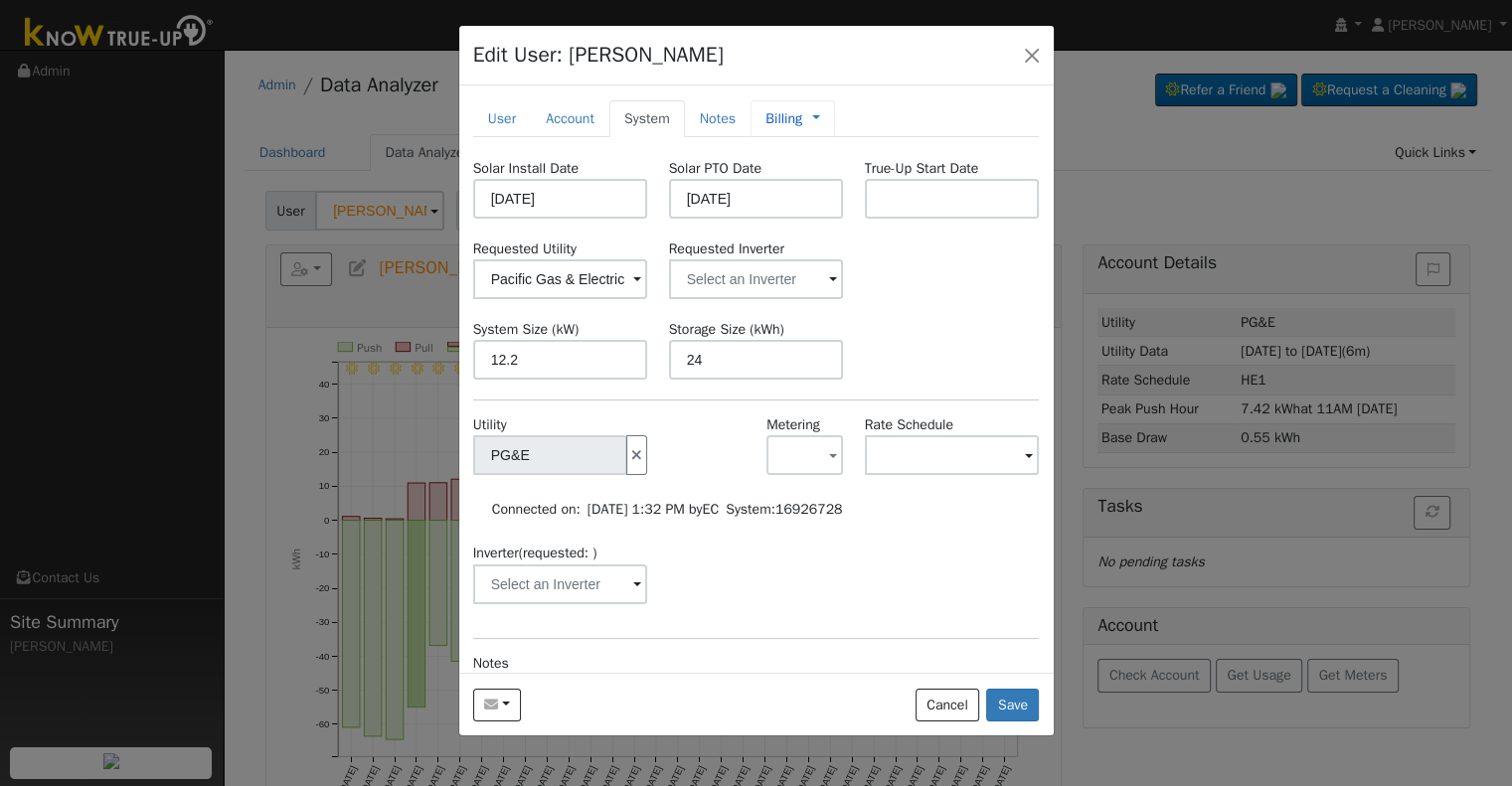click on "Management Billing Timeline" at bounding box center [811, 118] 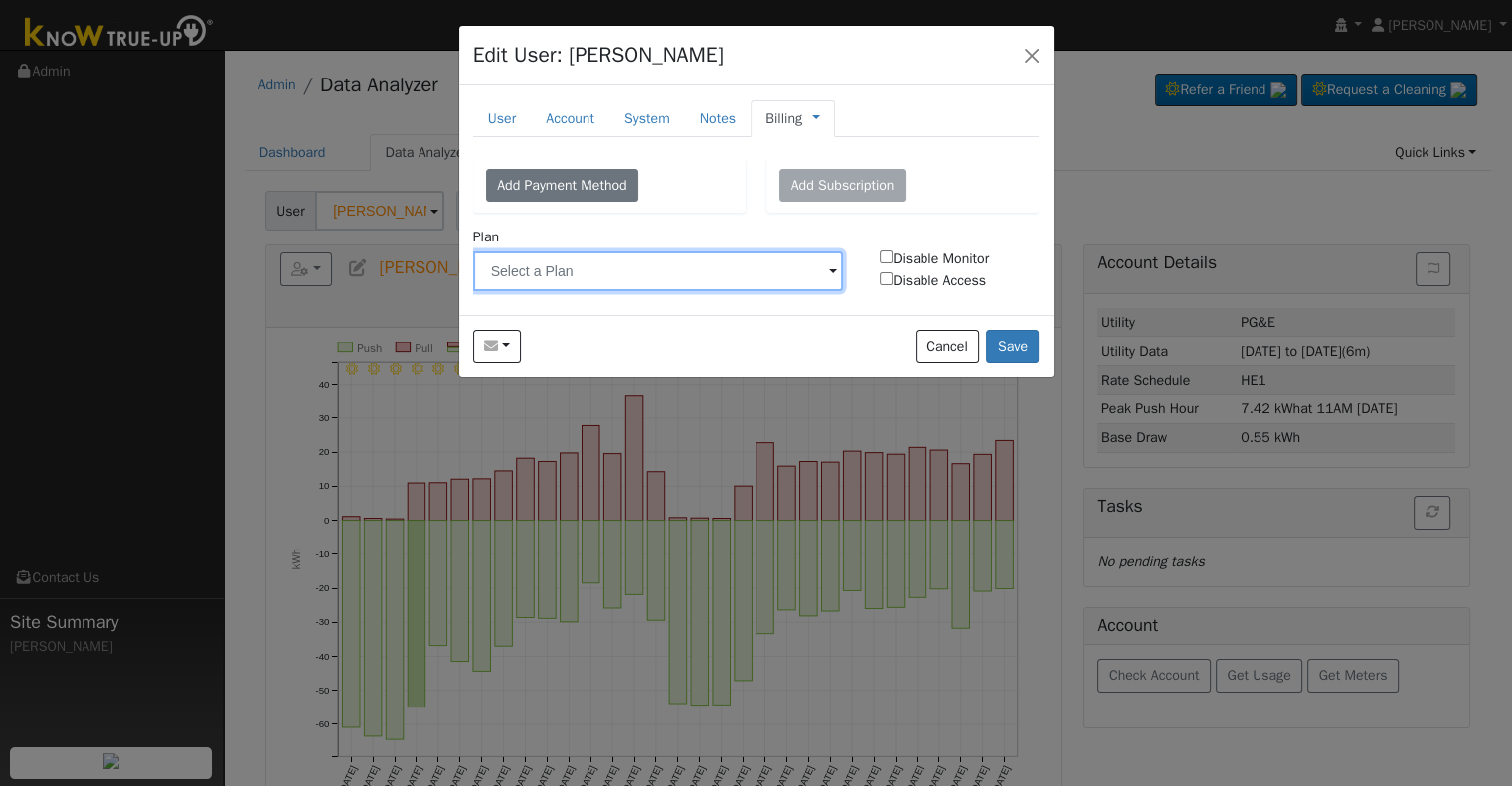 click at bounding box center (658, 271) 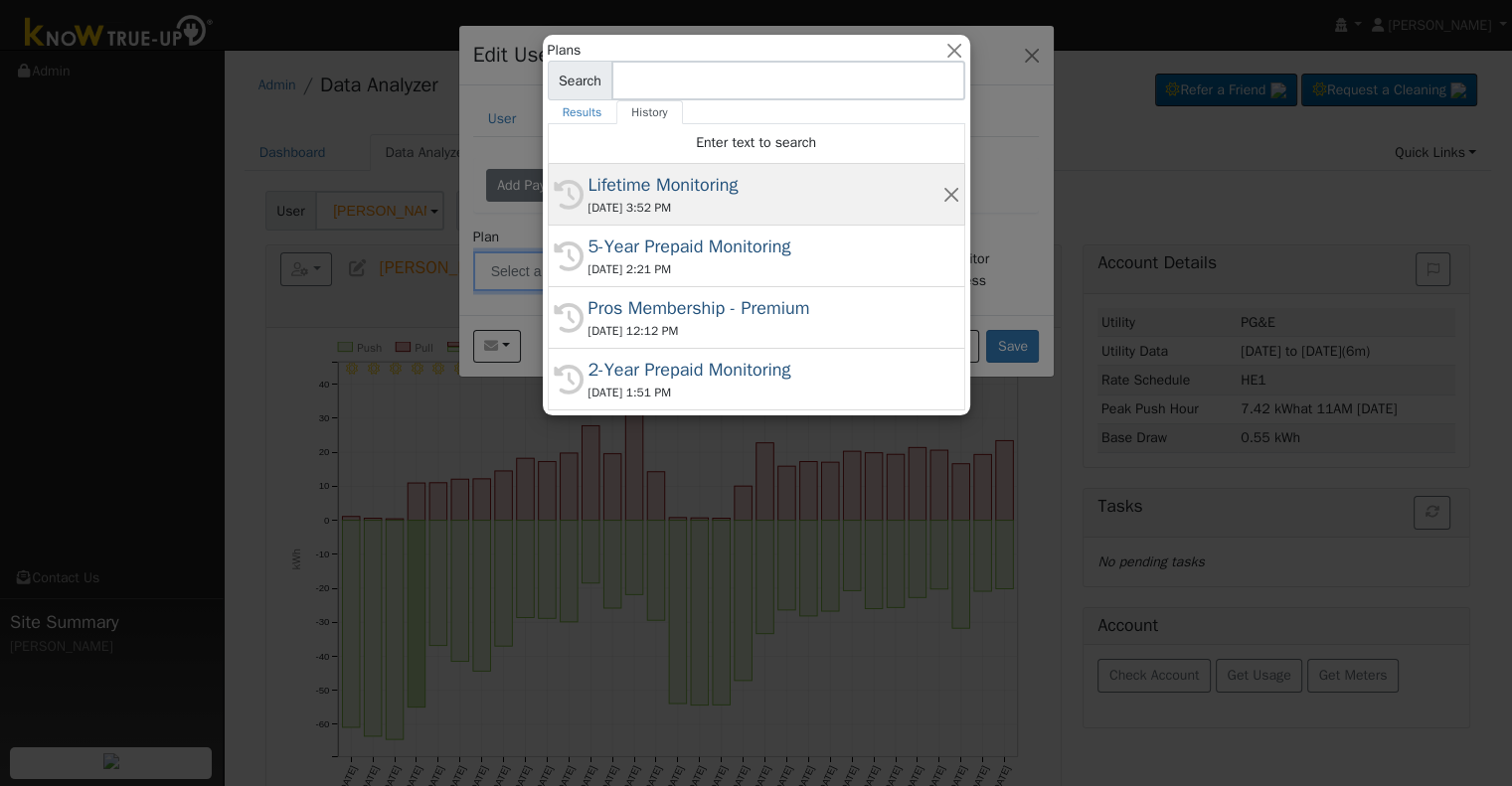 click on "Lifetime Monitoring" at bounding box center (765, 185) 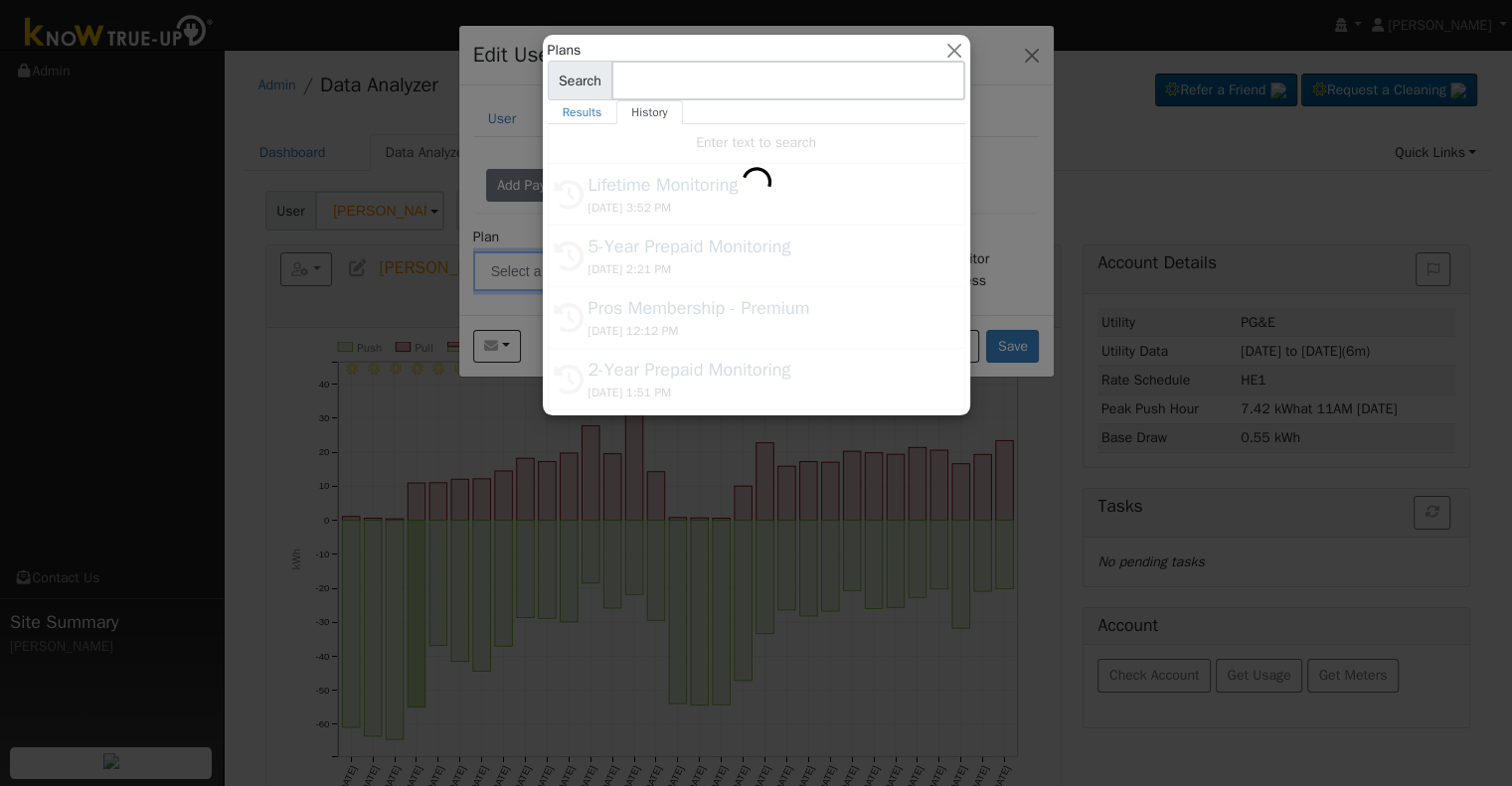 type on "Lifetime Monitoring" 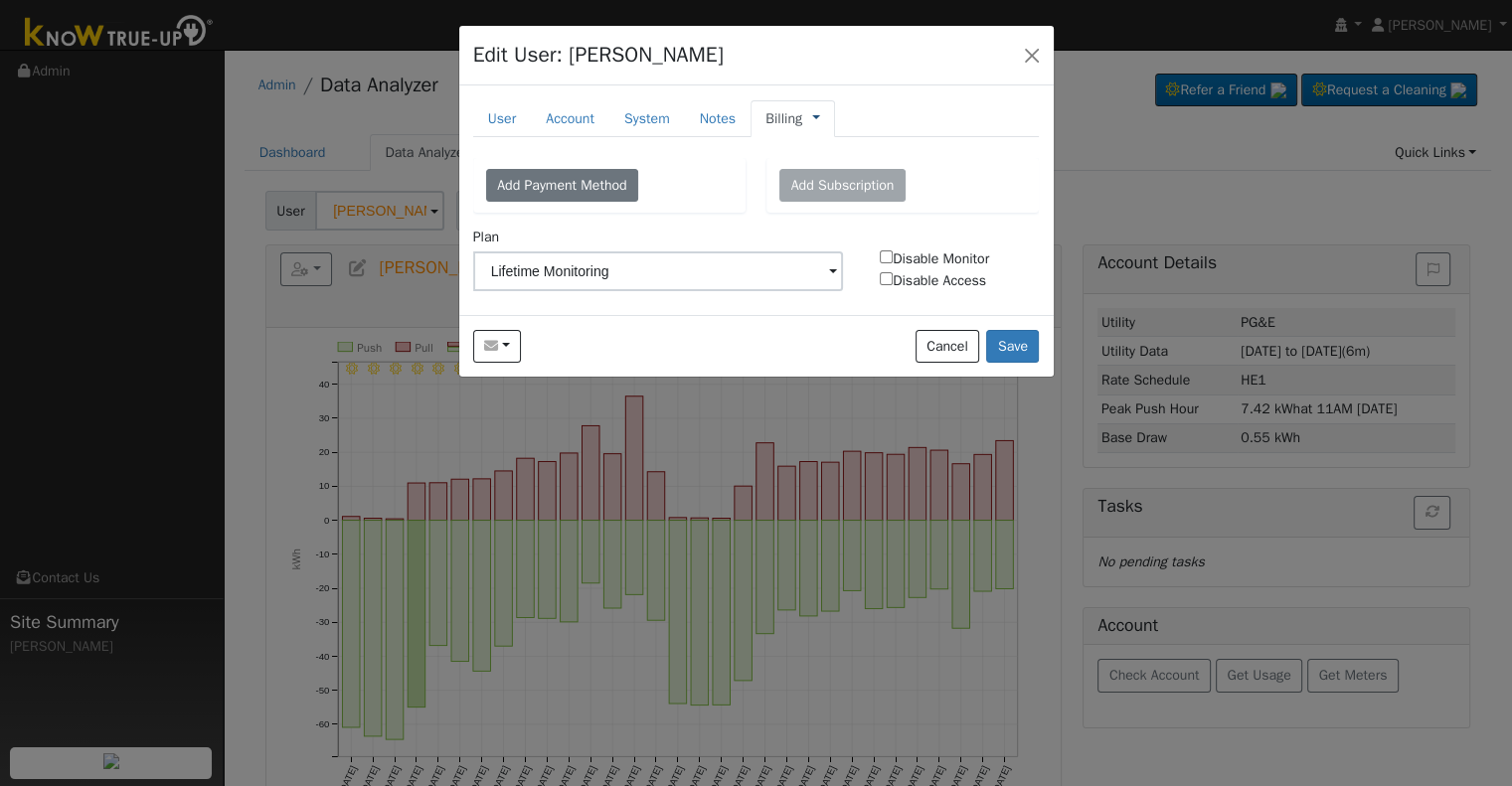 click at bounding box center (816, 118) 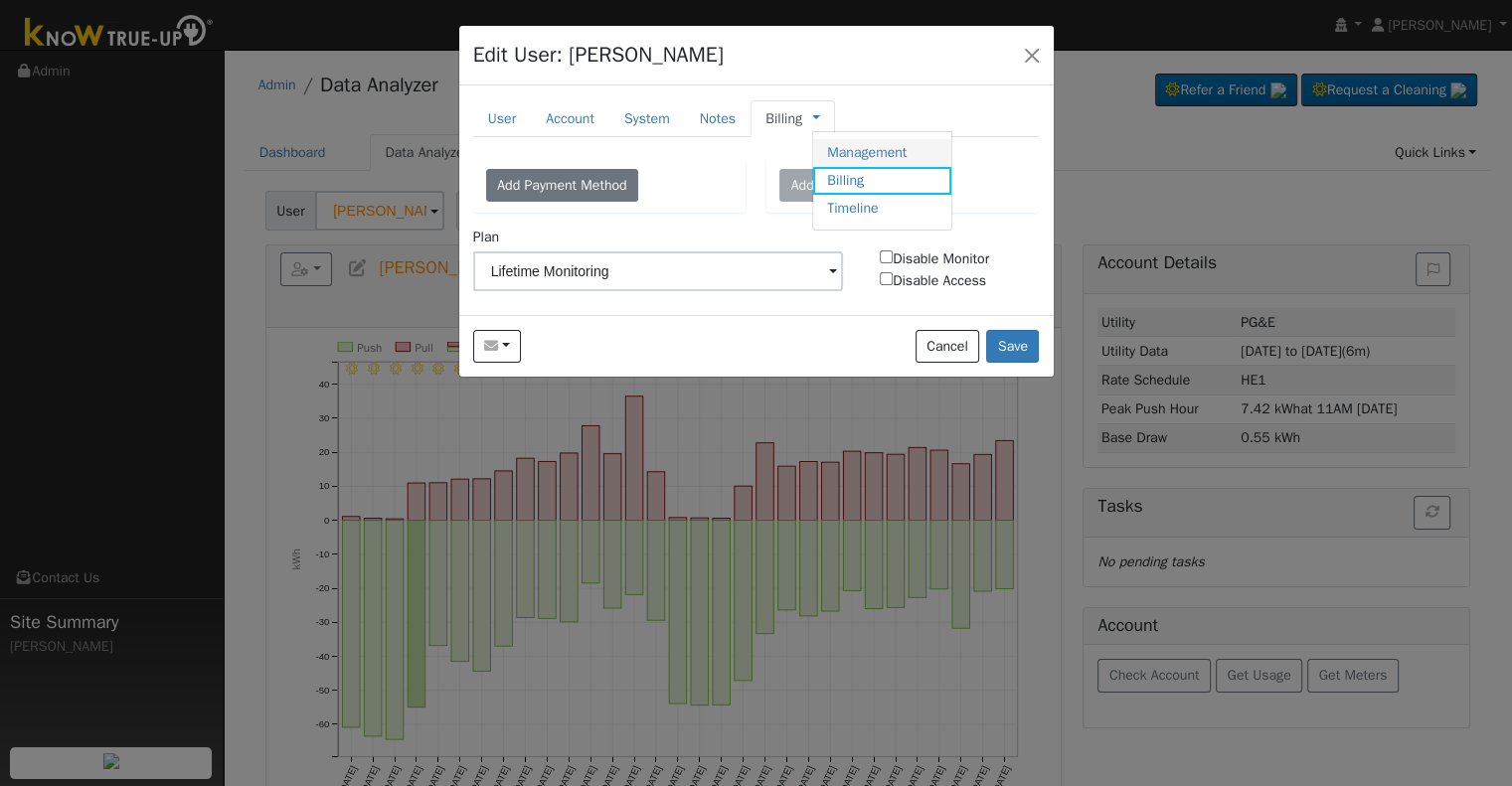 click on "Management" at bounding box center (882, 153) 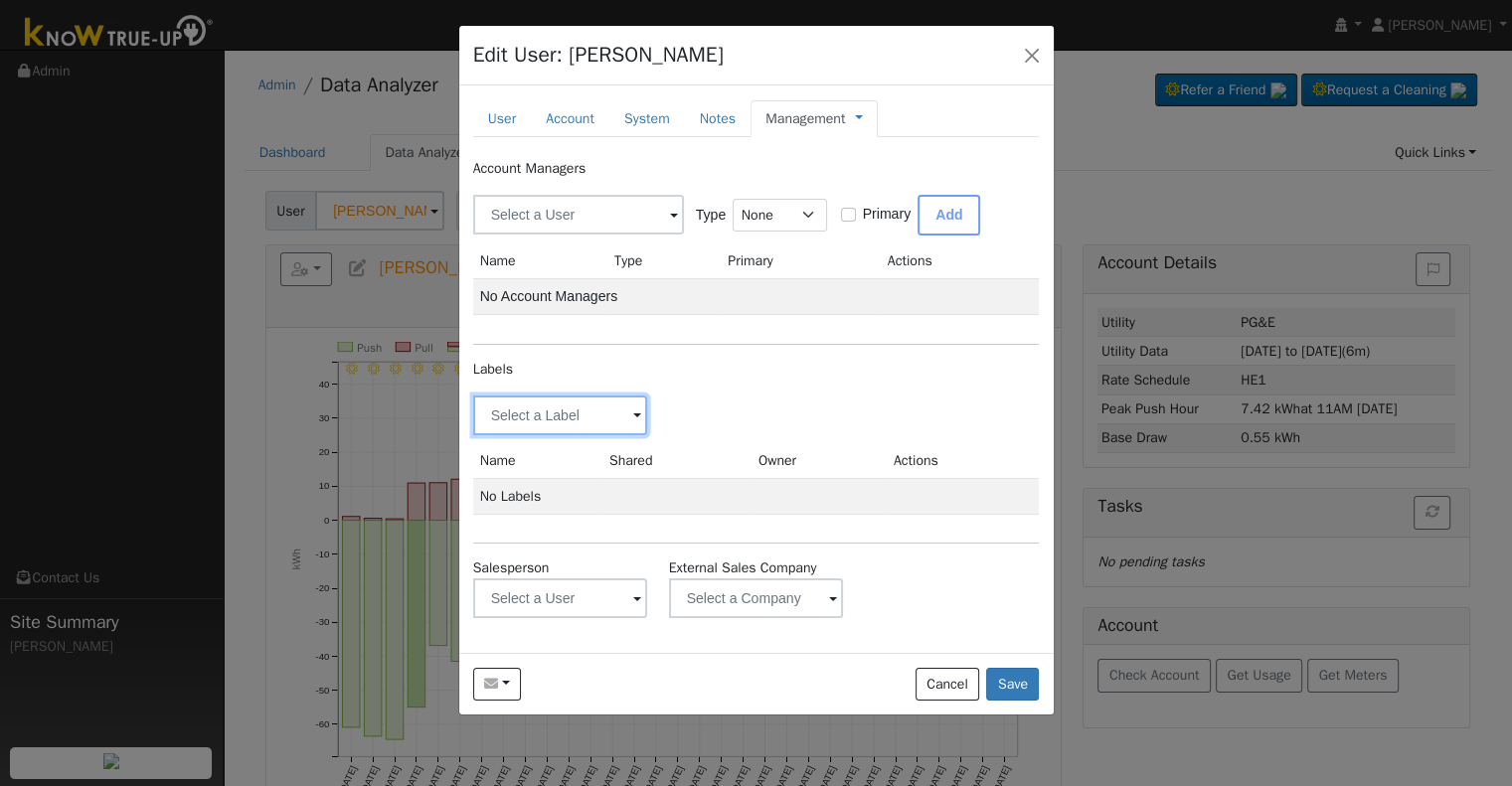 click at bounding box center (561, 415) 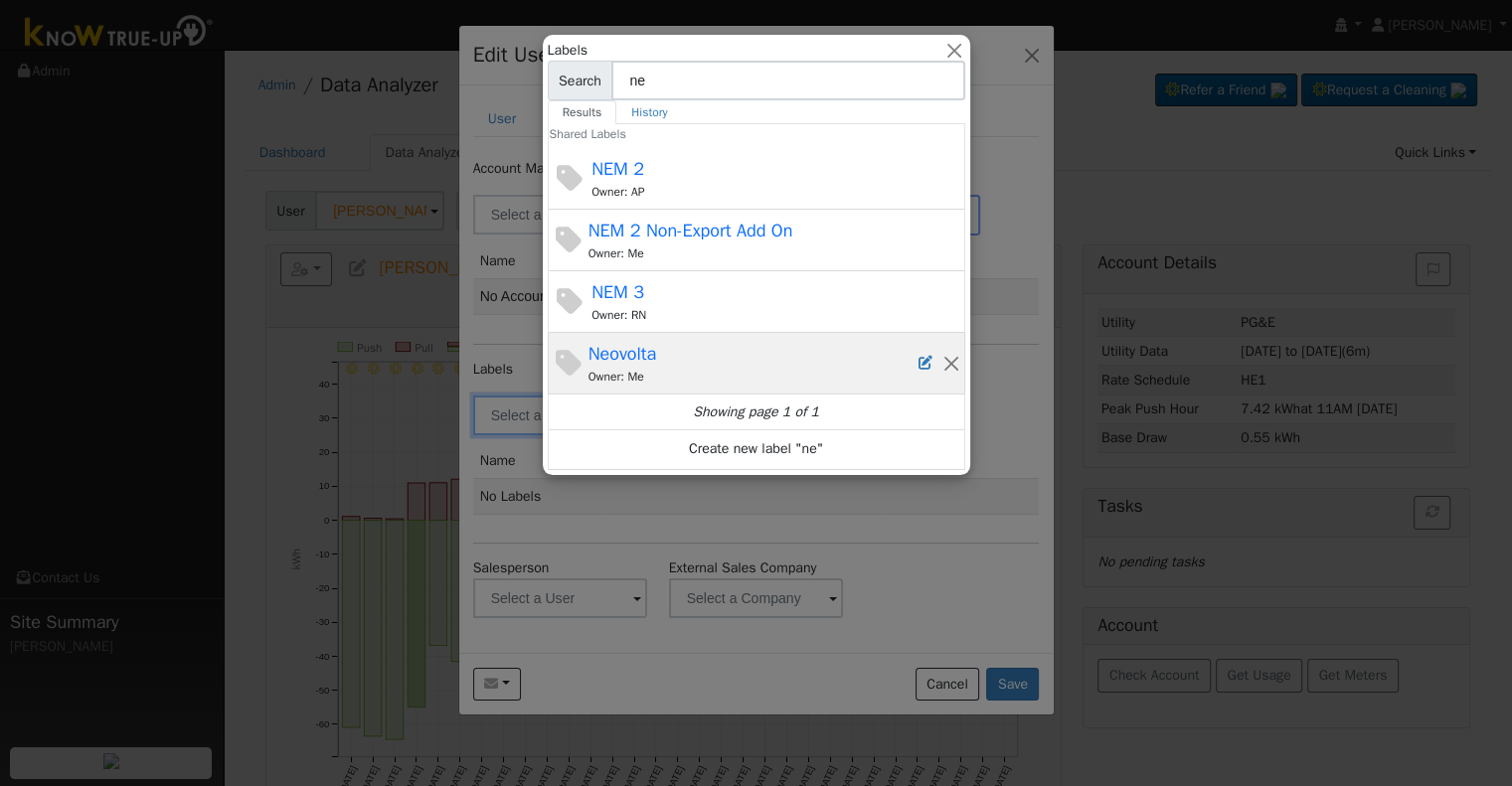type on "ne" 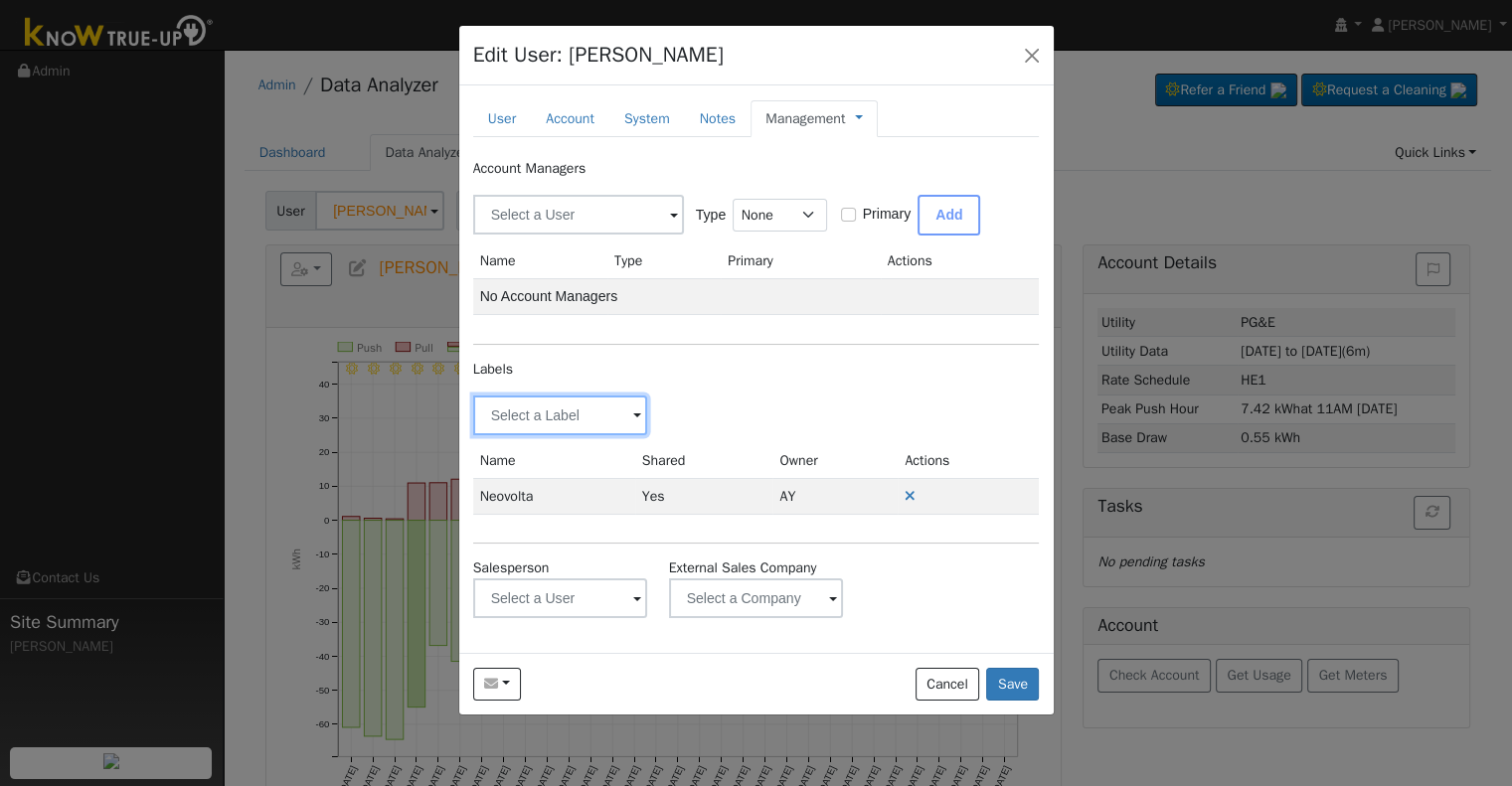 click at bounding box center (561, 415) 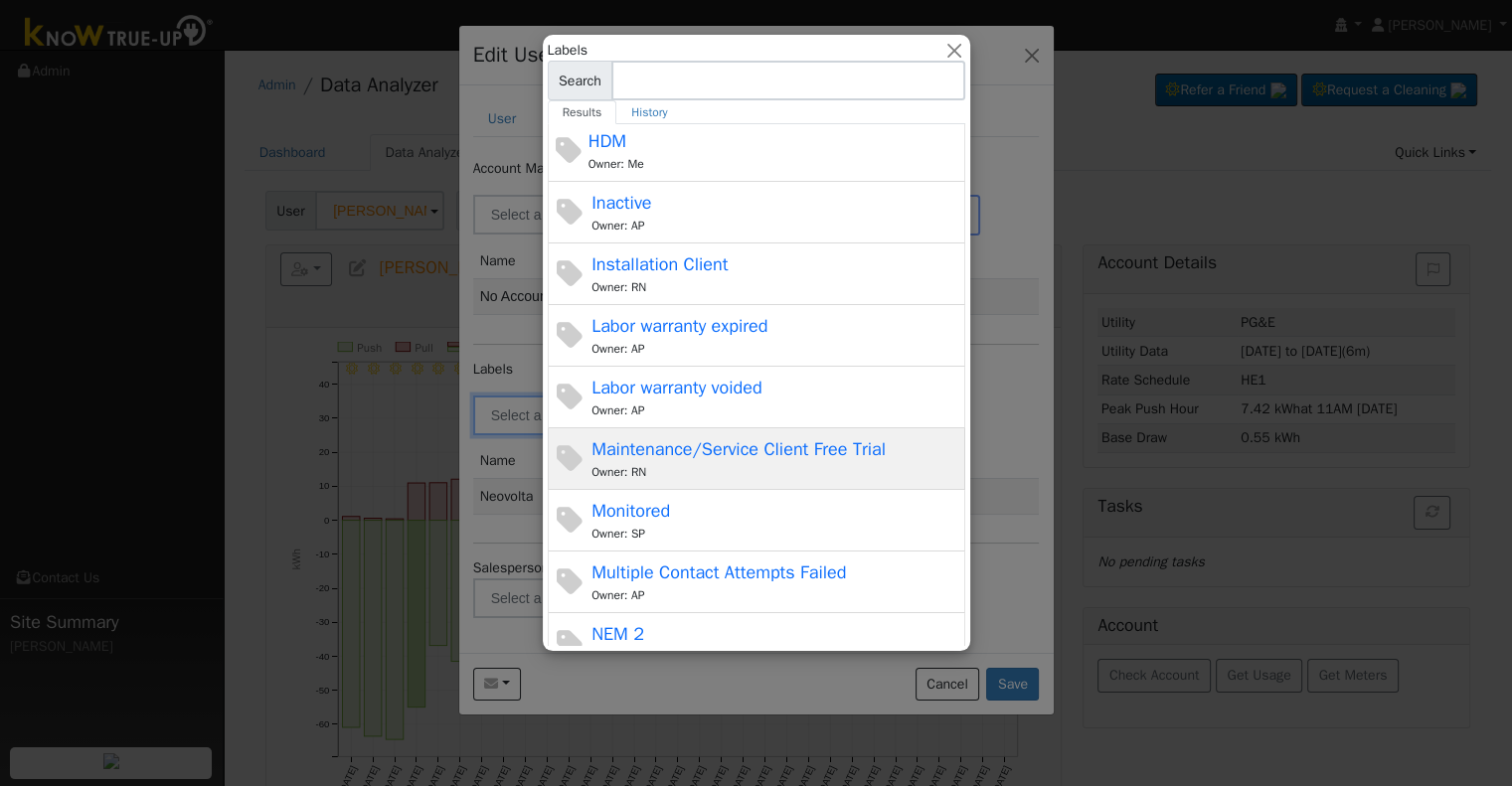 scroll, scrollTop: 477, scrollLeft: 0, axis: vertical 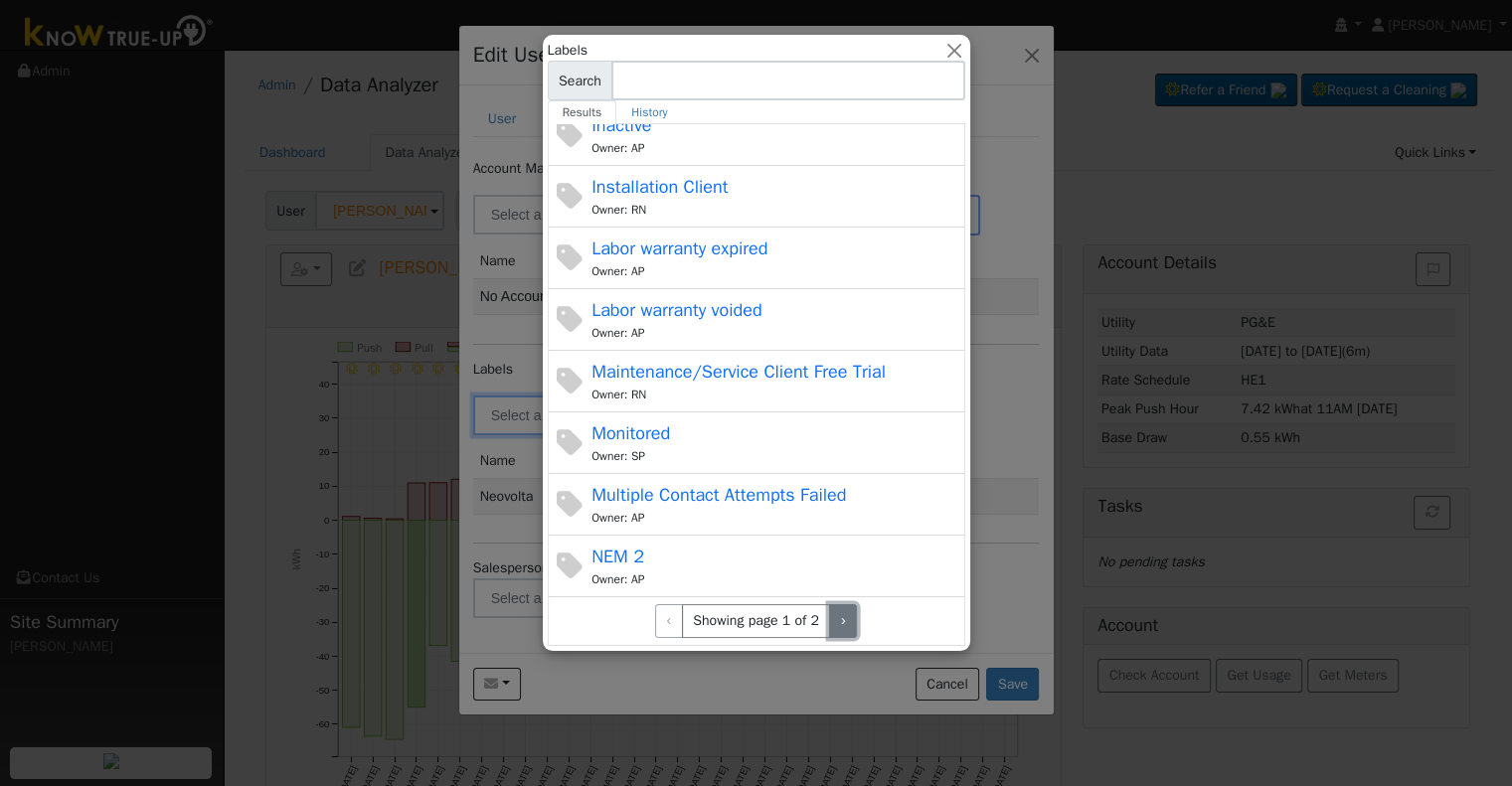 click on "›" at bounding box center [843, 621] 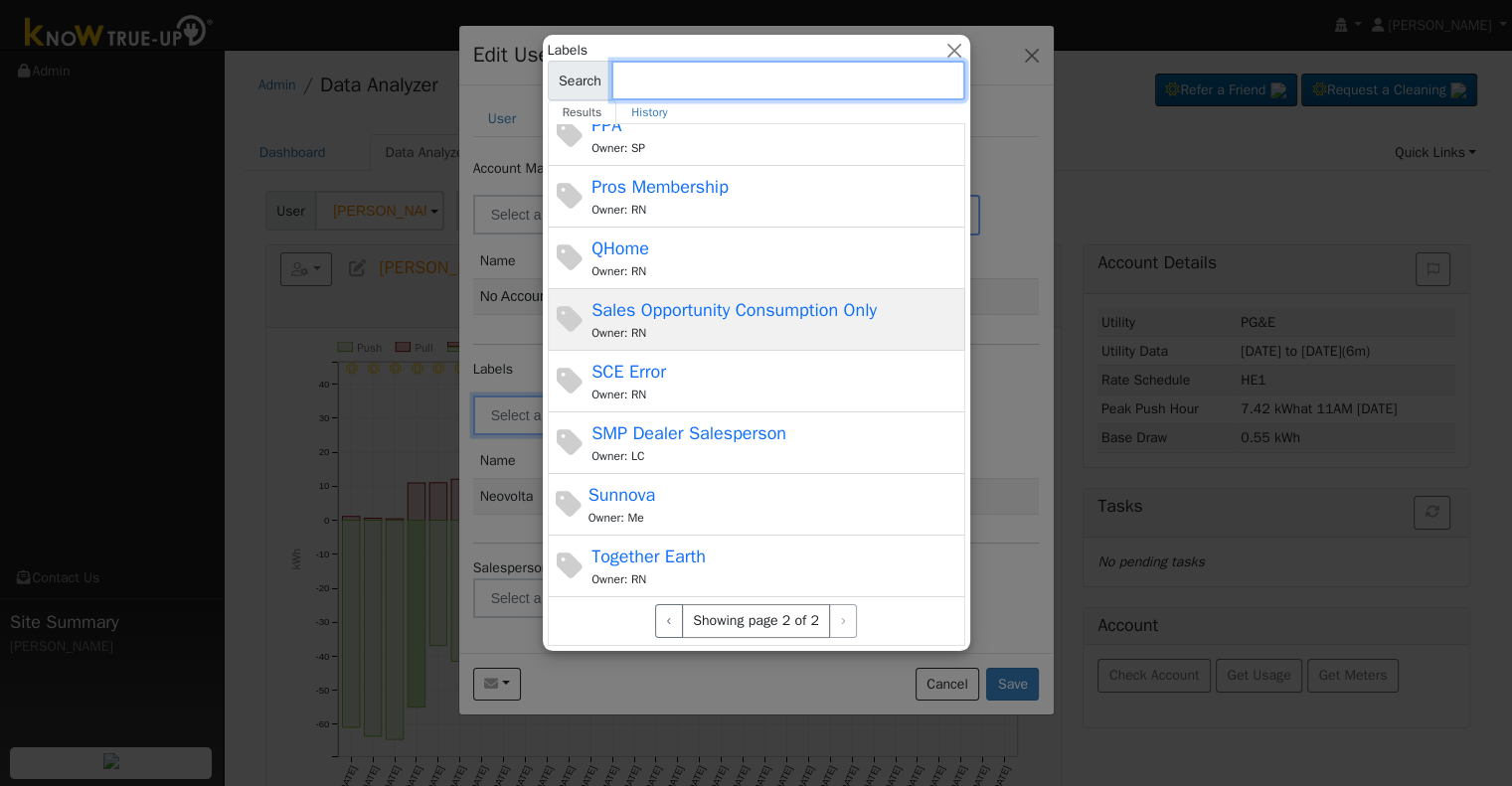 scroll, scrollTop: 0, scrollLeft: 0, axis: both 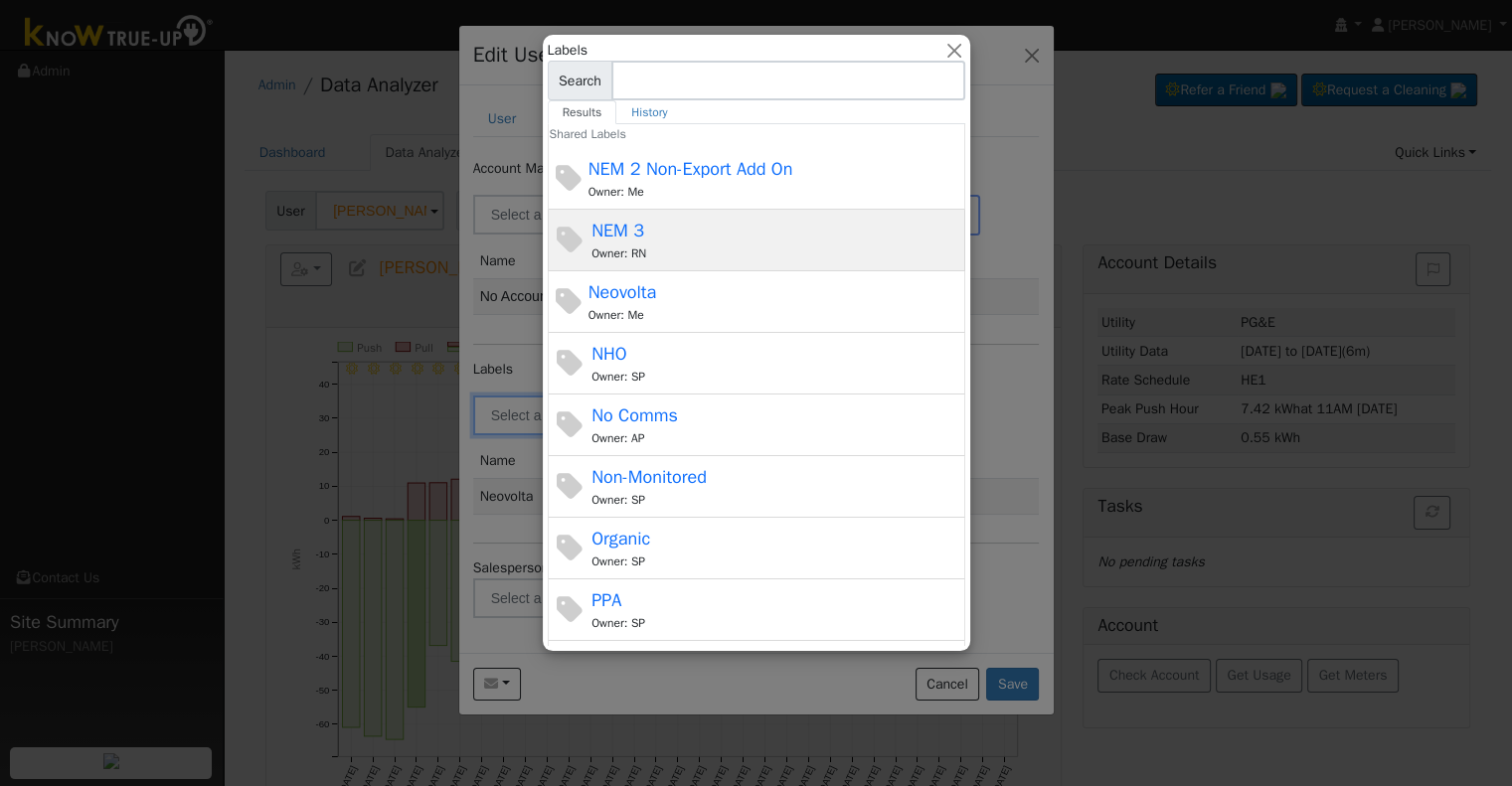 click on "Owner: RN" at bounding box center [775, 253] 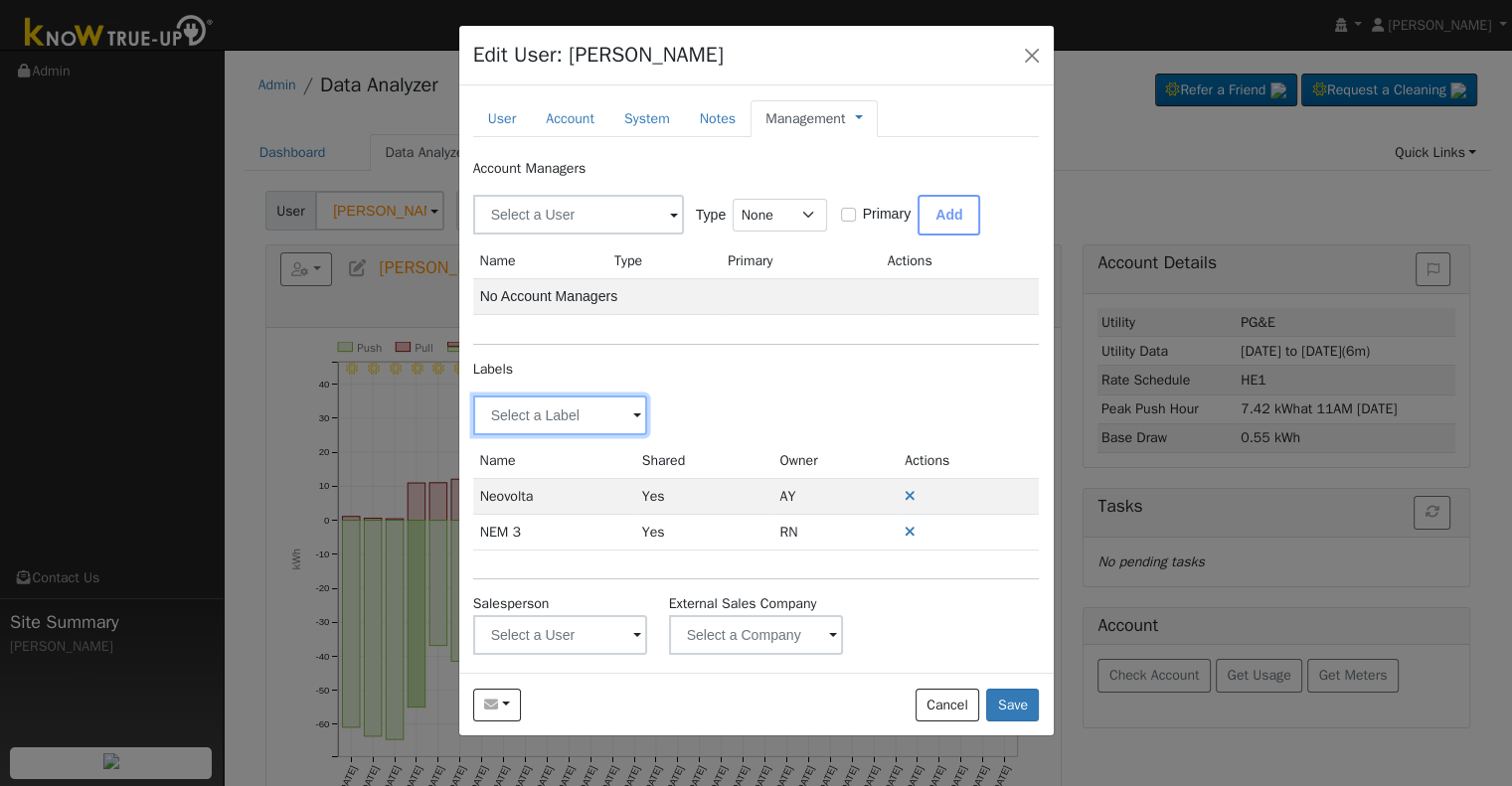 click at bounding box center (561, 415) 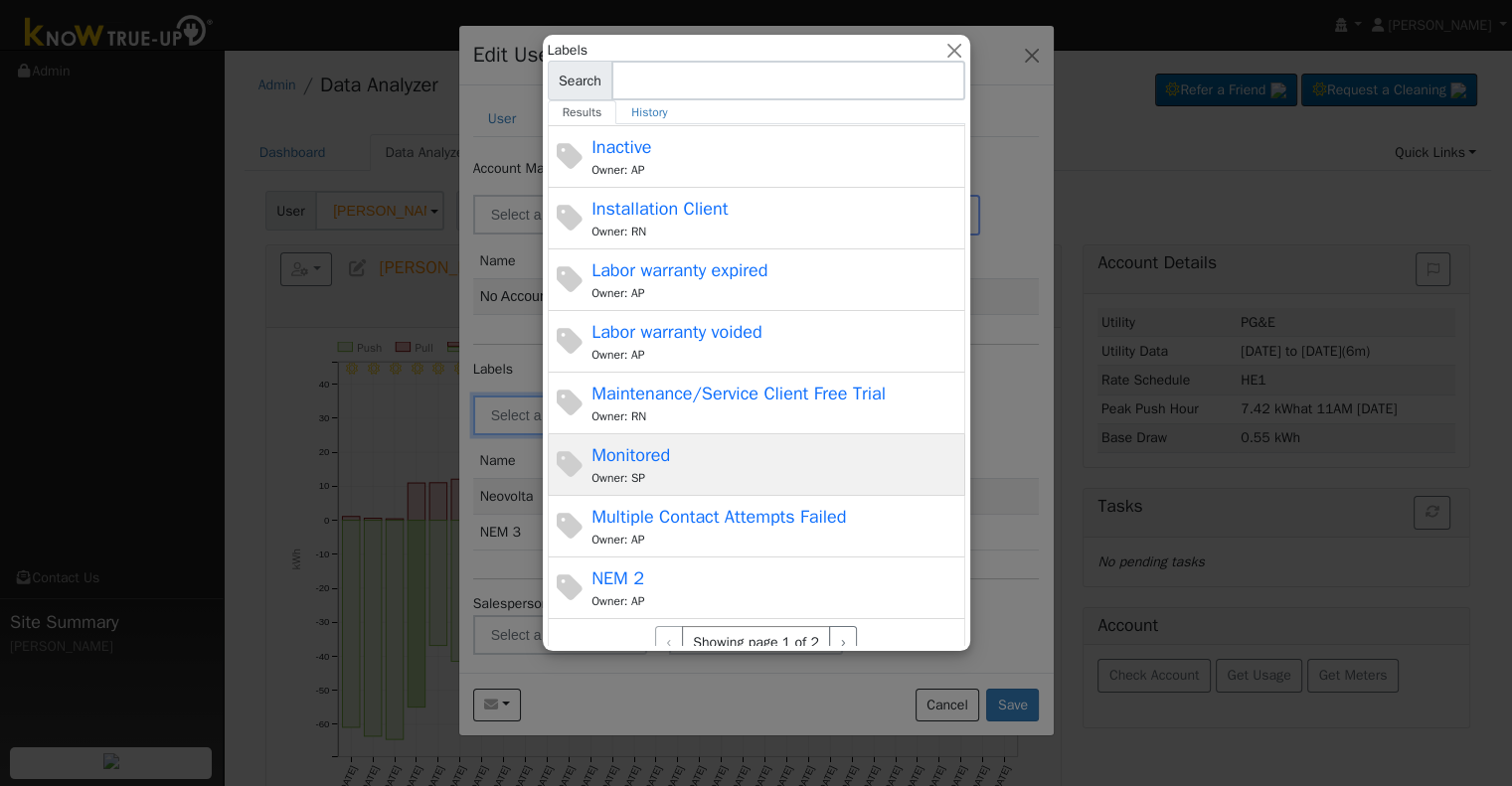 scroll, scrollTop: 477, scrollLeft: 0, axis: vertical 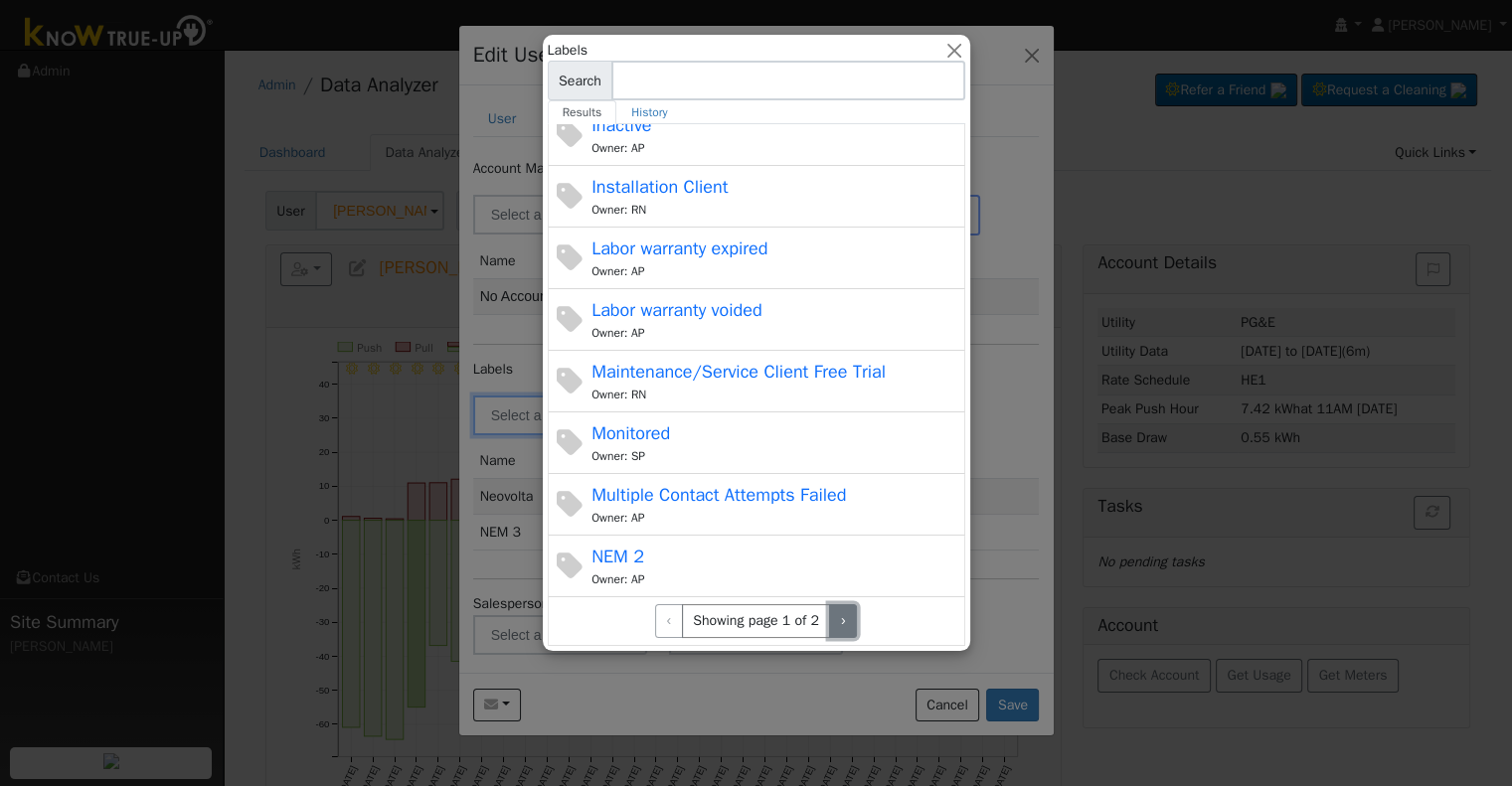 click on "›" at bounding box center [843, 621] 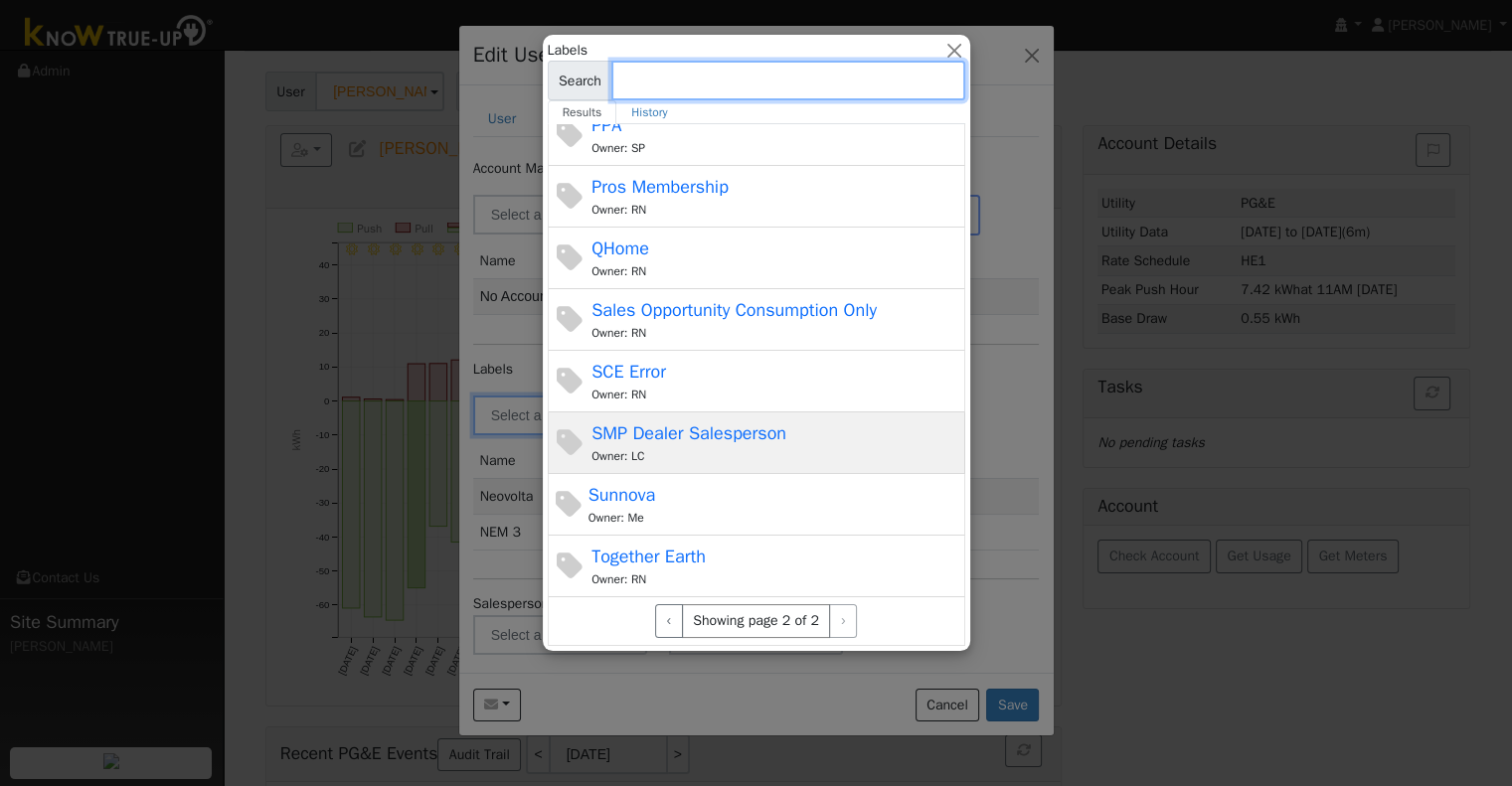 scroll, scrollTop: 231, scrollLeft: 0, axis: vertical 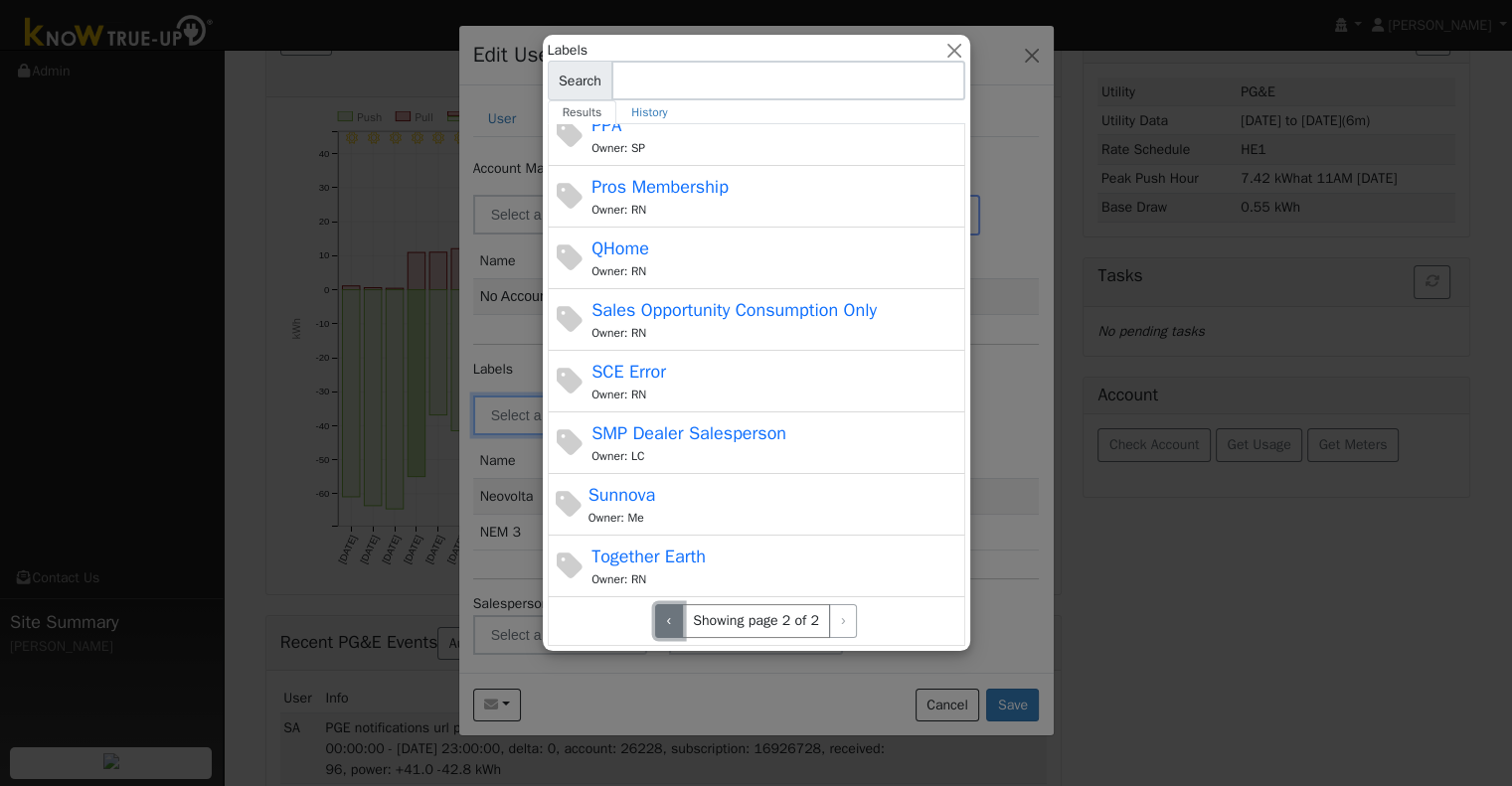 click on "‹" at bounding box center (669, 621) 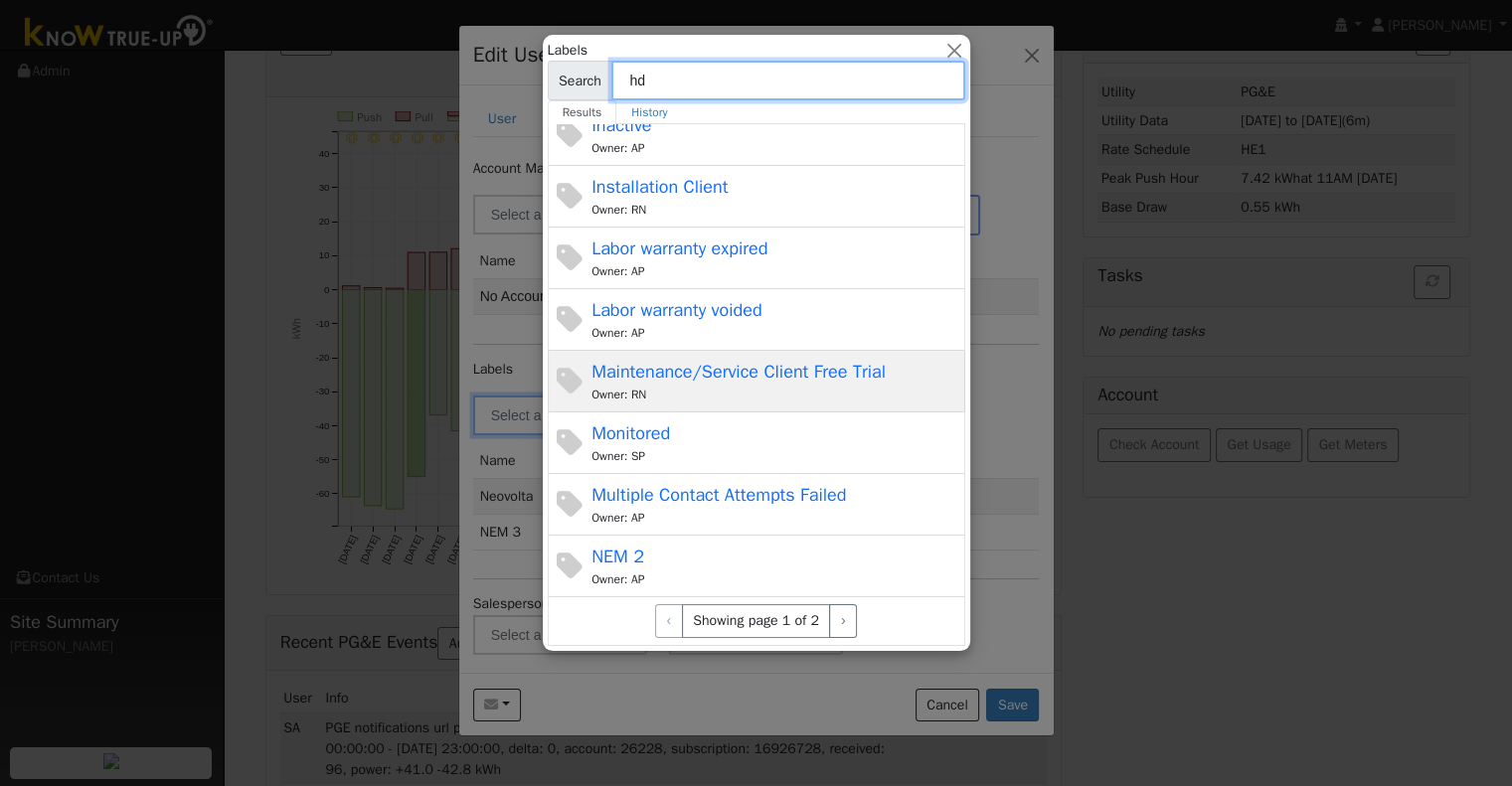 scroll, scrollTop: 0, scrollLeft: 0, axis: both 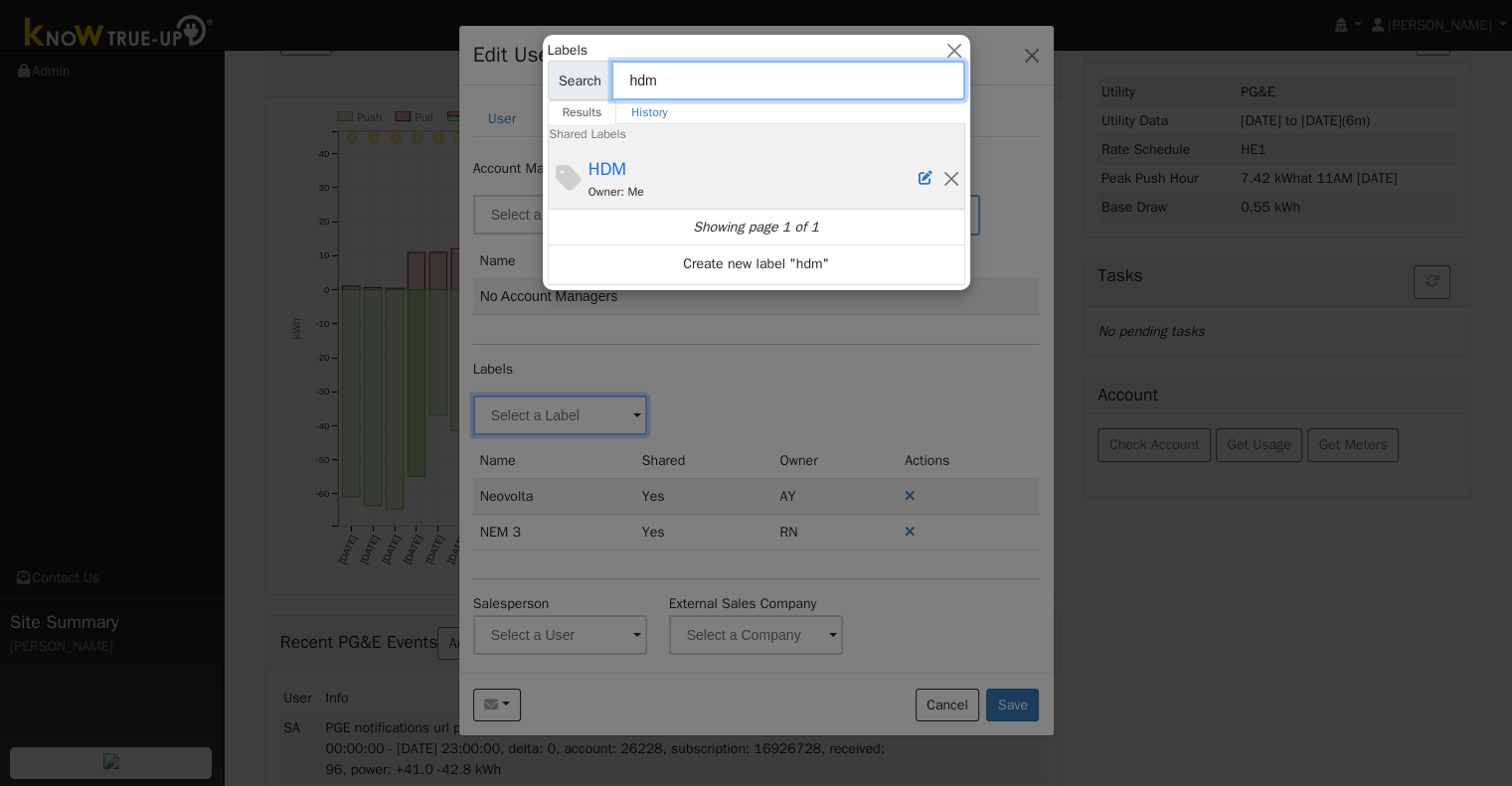 type on "hdm" 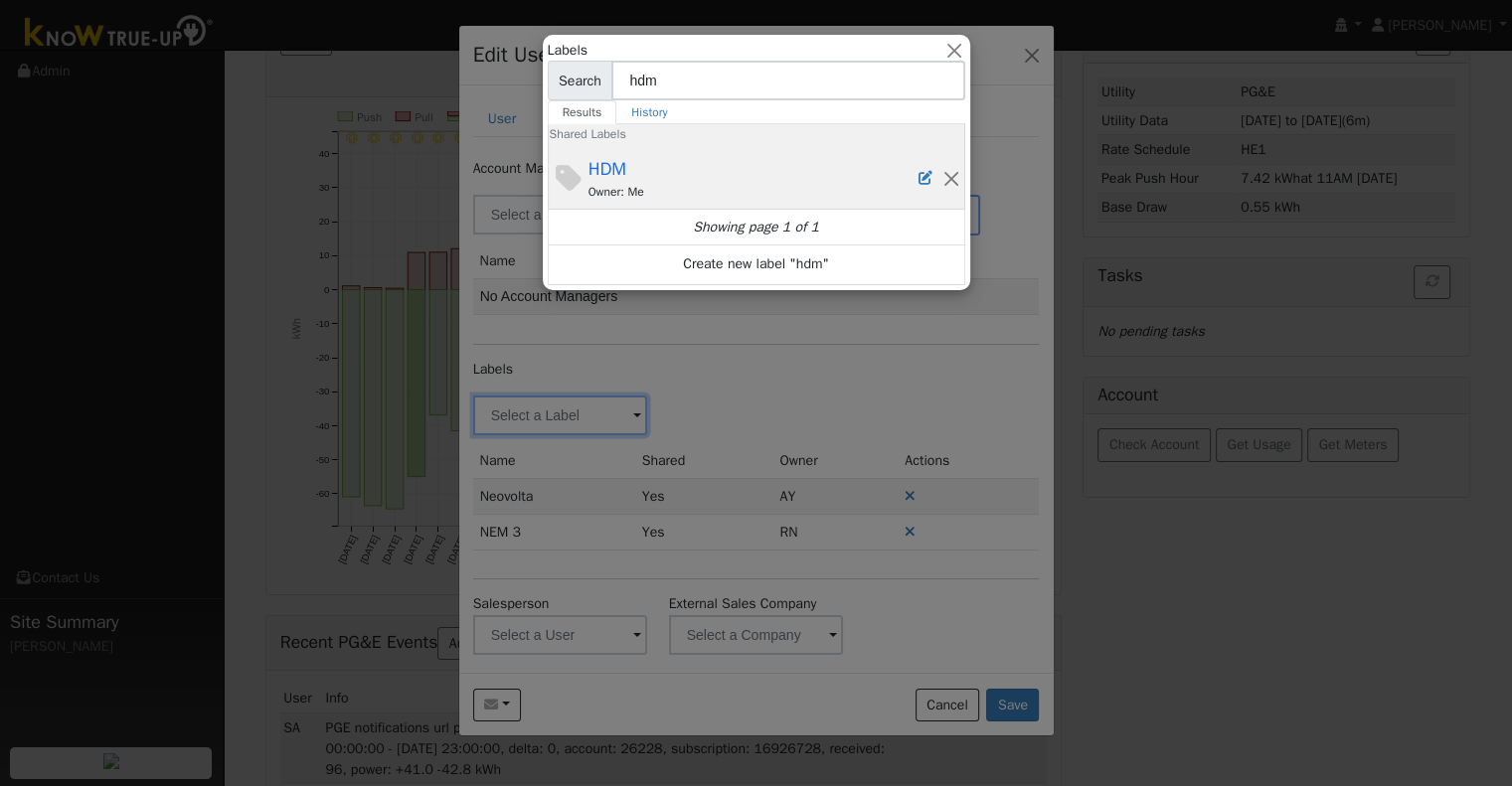 click on "Owner: Me" at bounding box center [754, 192] 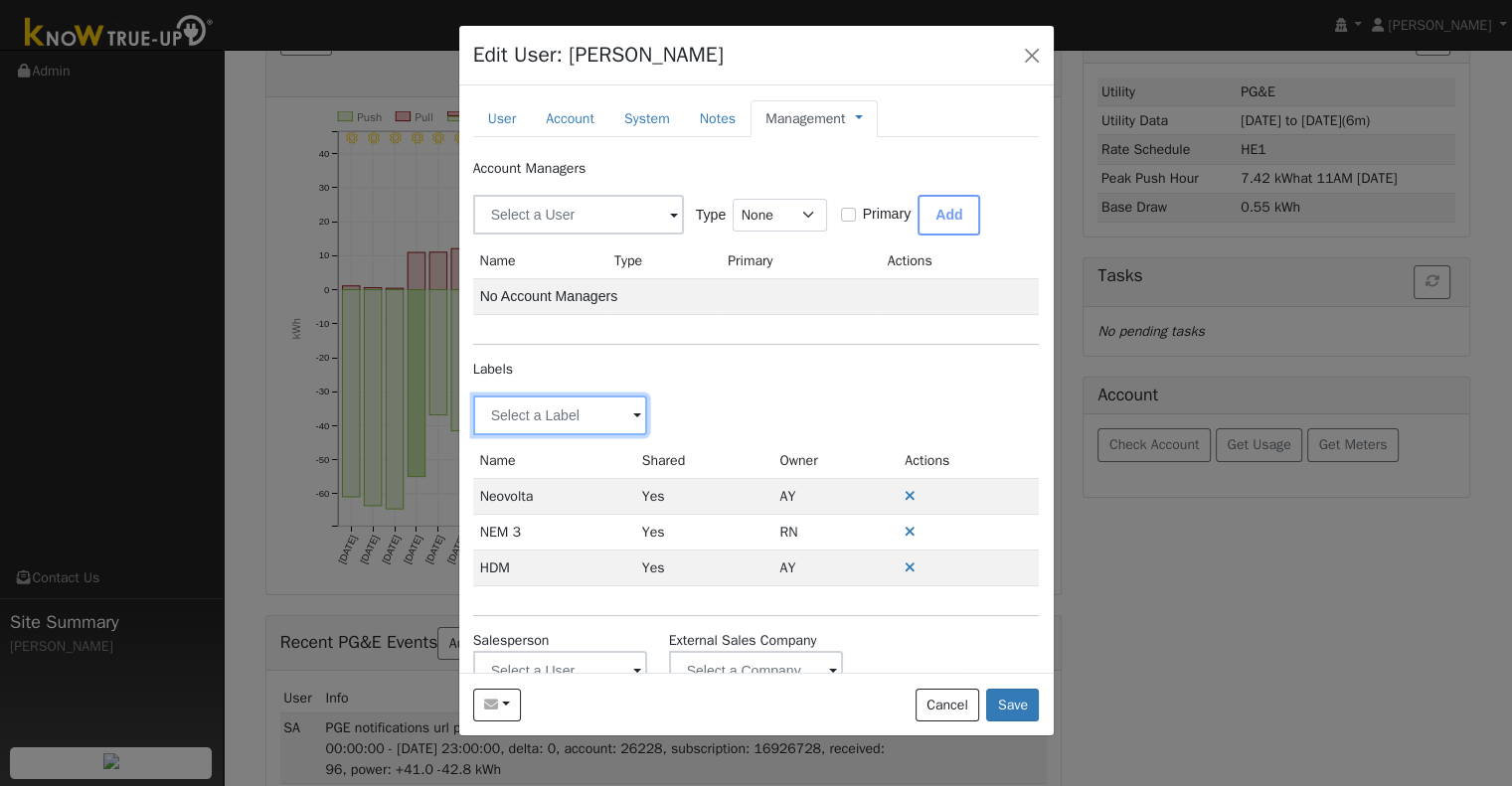 click at bounding box center [561, 415] 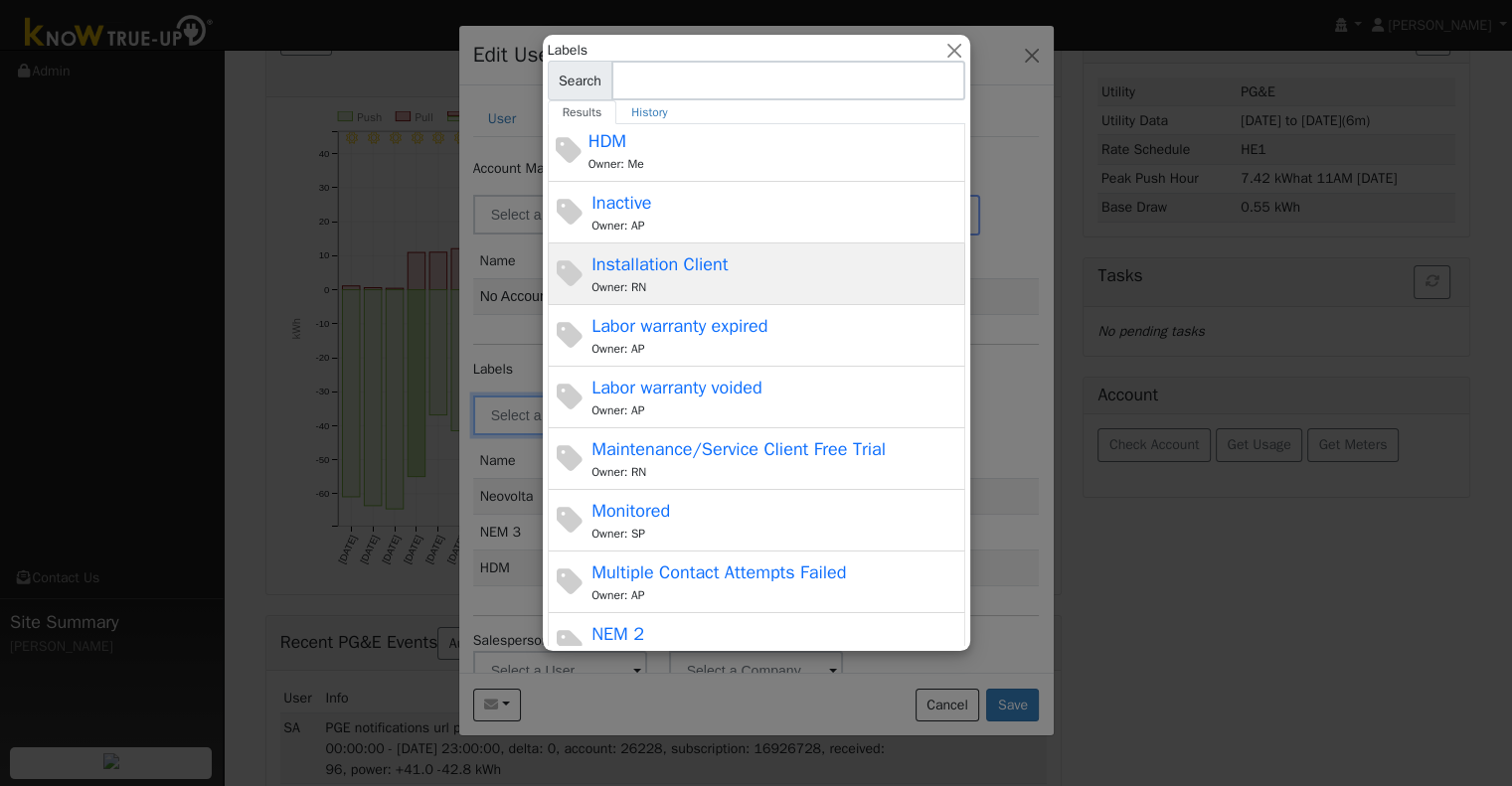 scroll, scrollTop: 477, scrollLeft: 0, axis: vertical 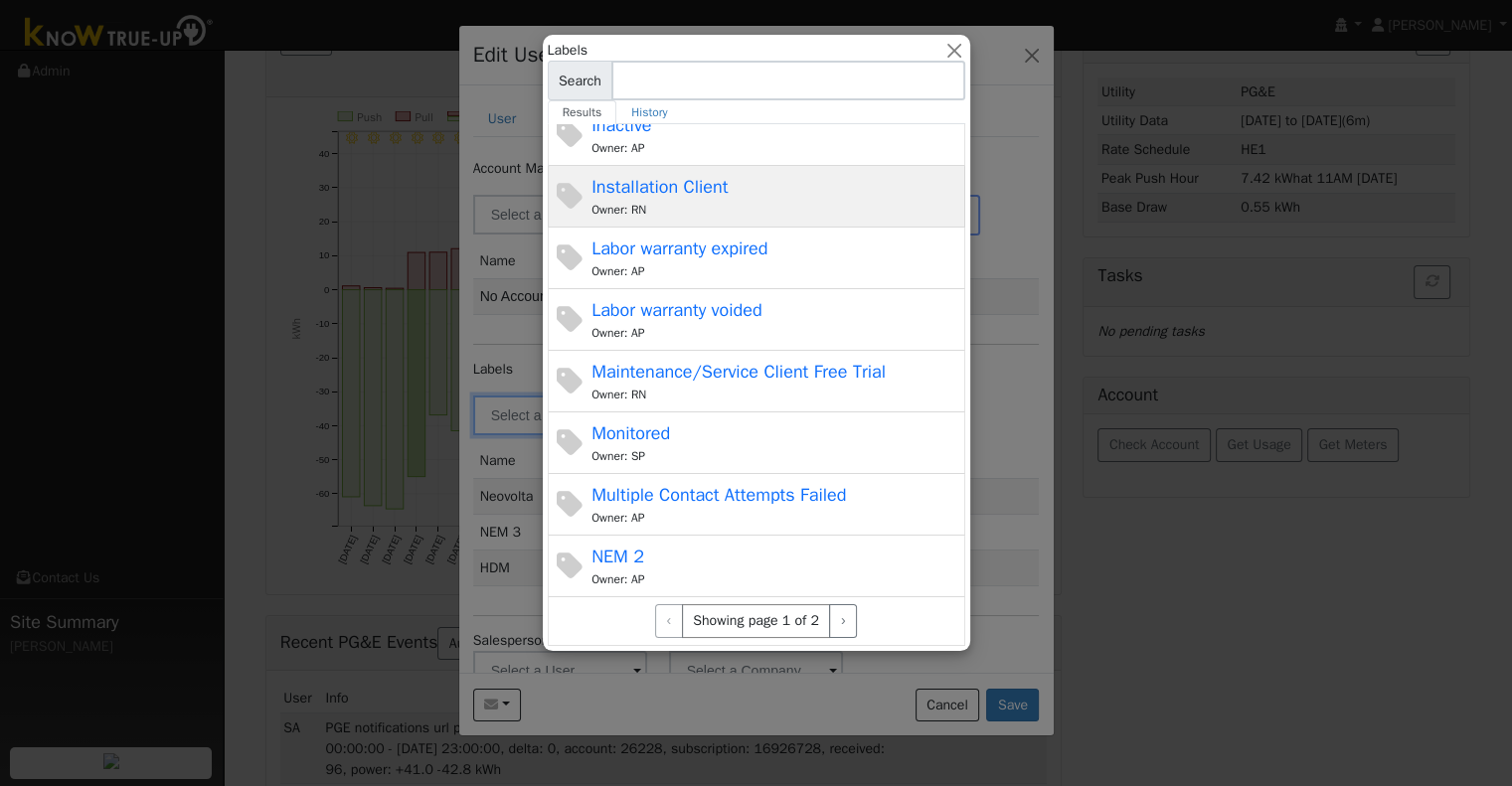 click on "Installation Client Owner: RN" at bounding box center [775, 196] 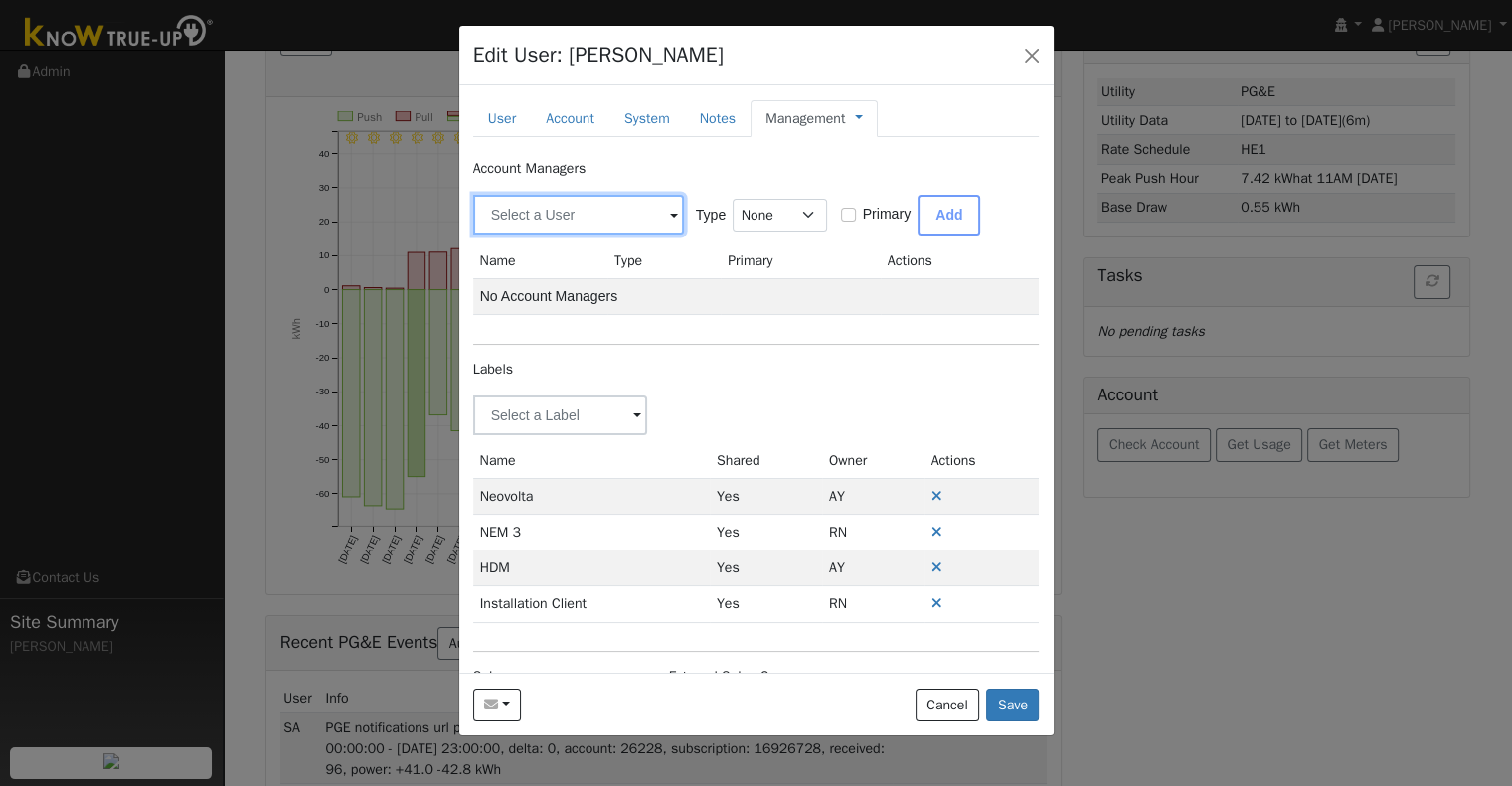 click at bounding box center [579, 215] 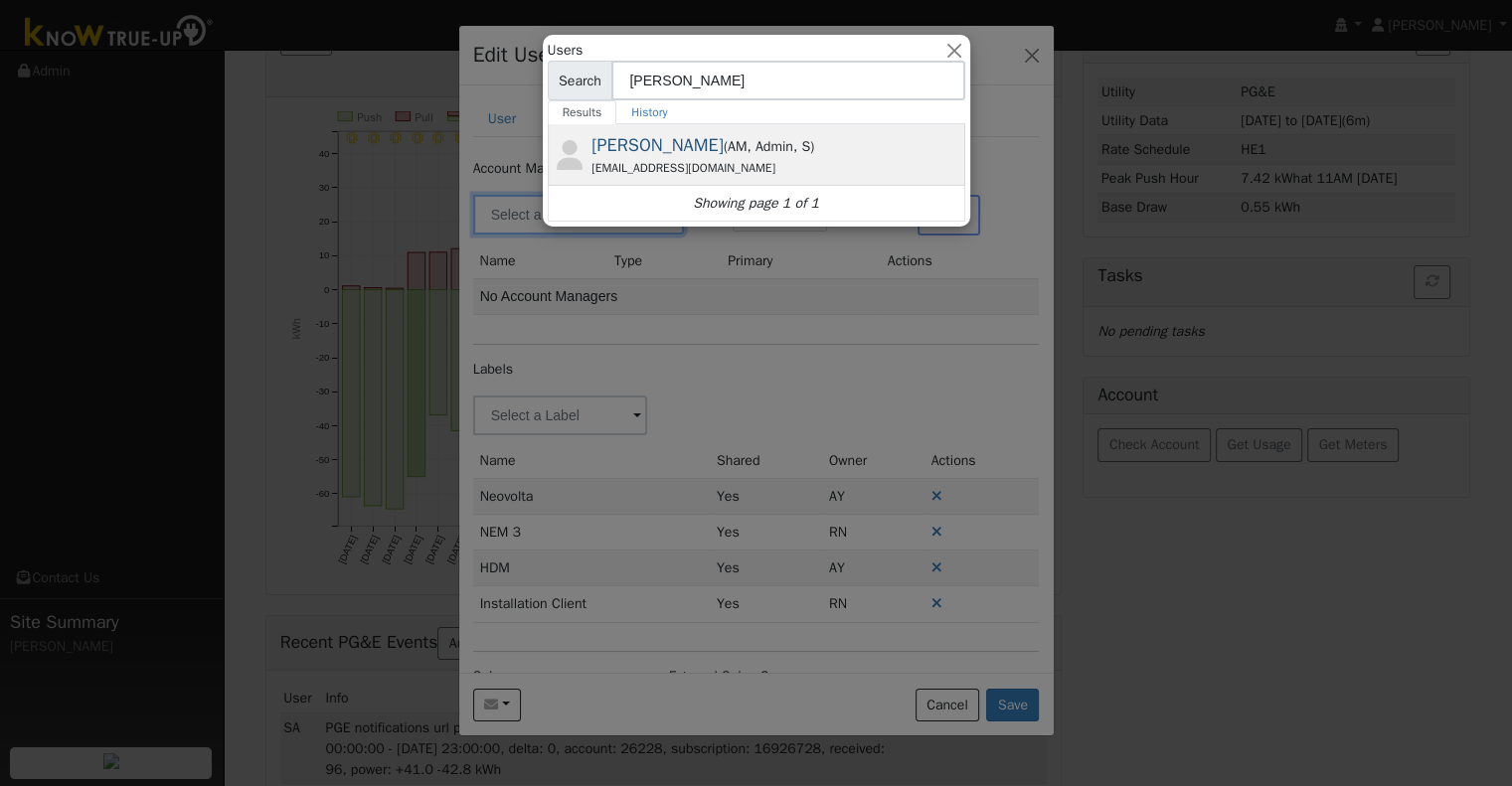 type on "Eric C" 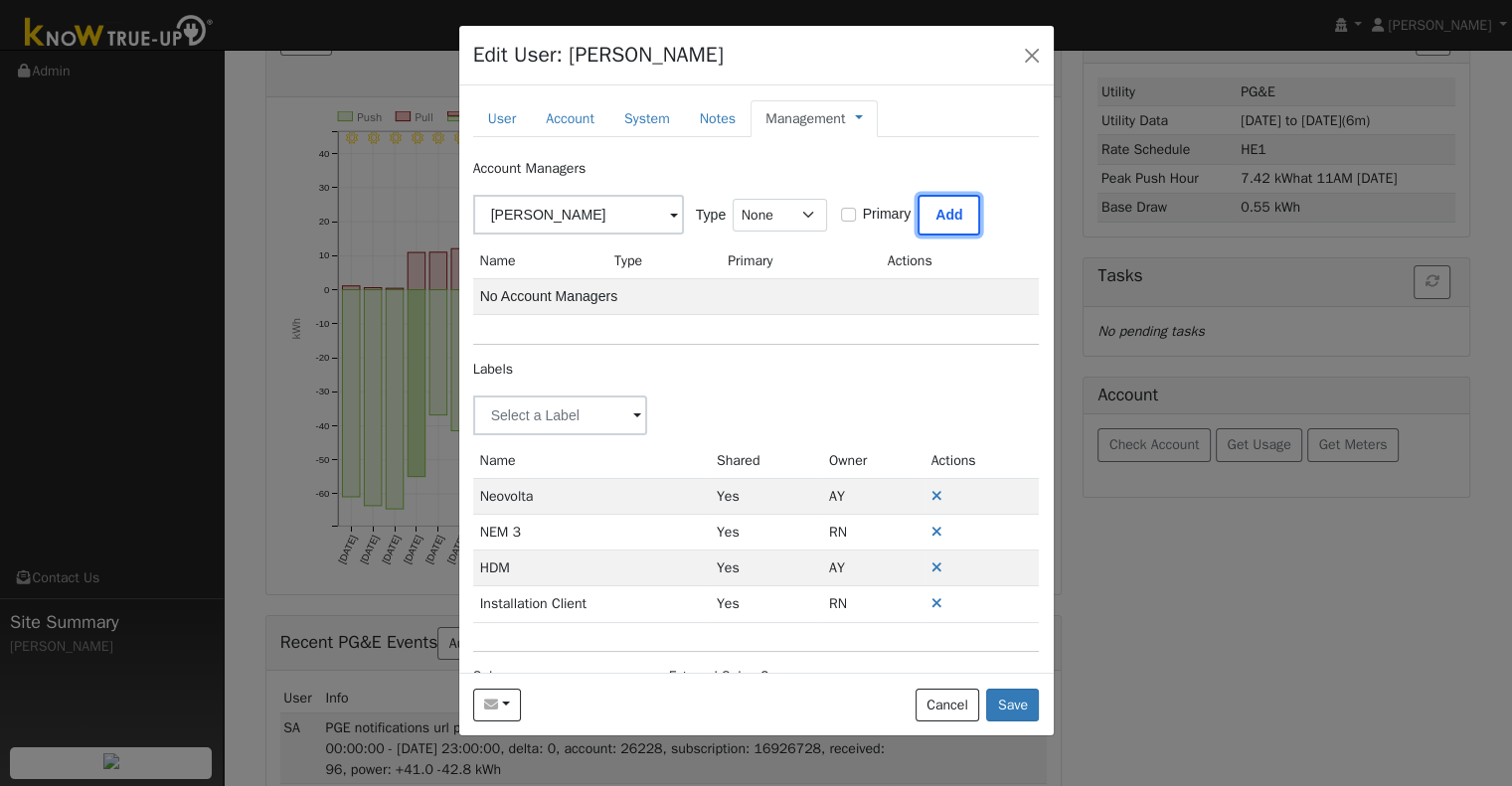 click on "Add" at bounding box center (948, 215) 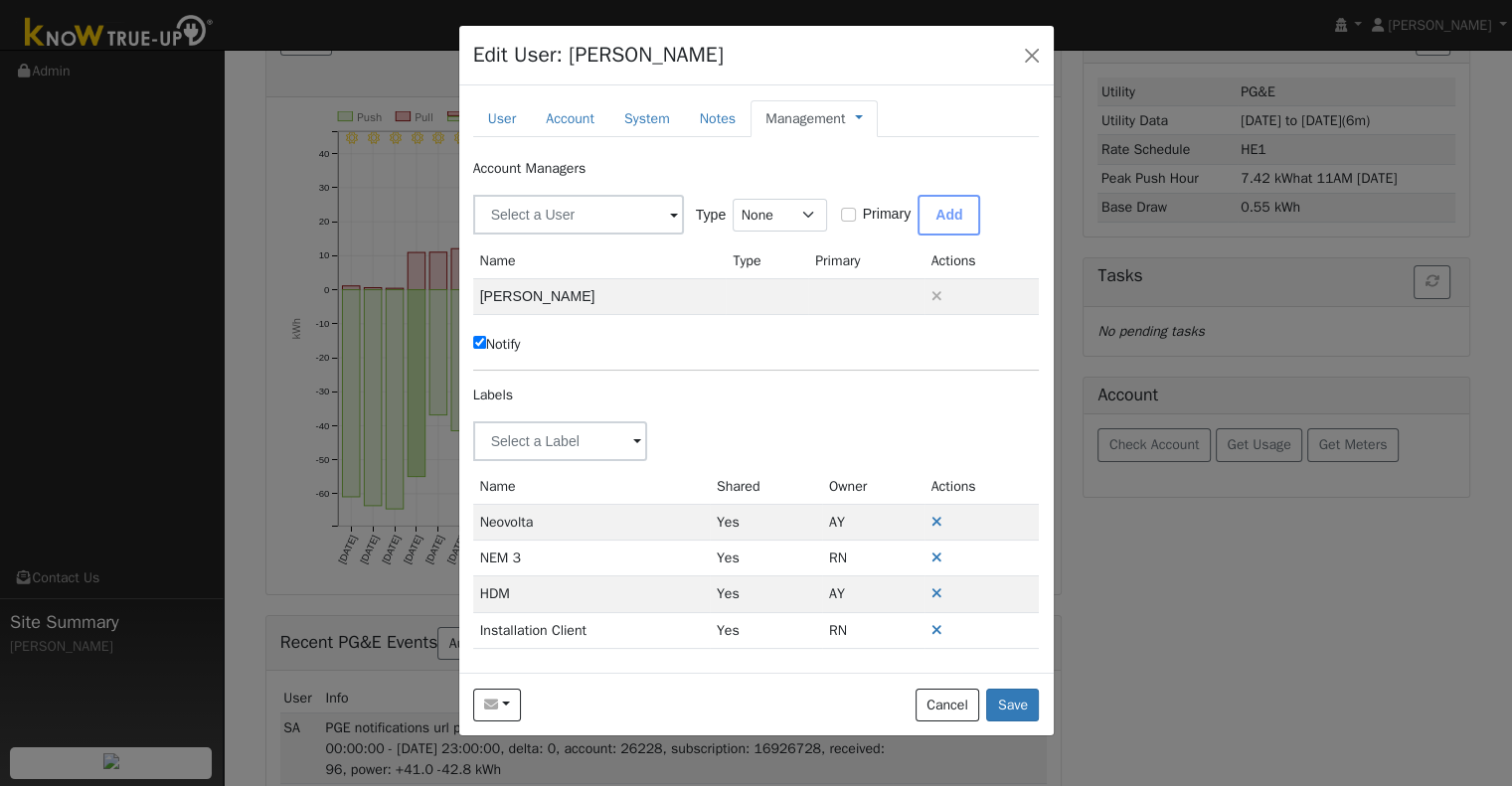 click on "Notify" at bounding box center (497, 344) 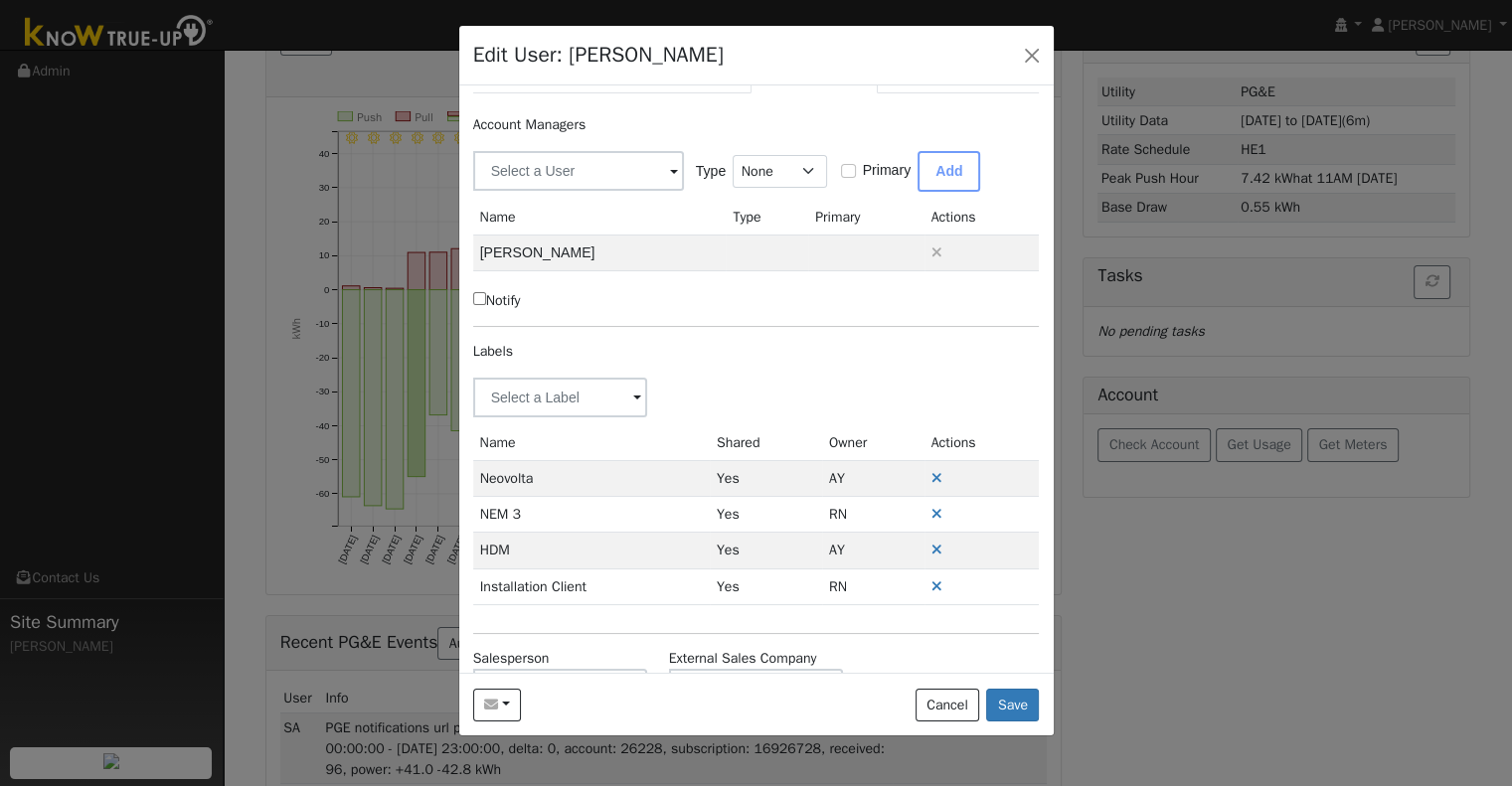 scroll, scrollTop: 0, scrollLeft: 0, axis: both 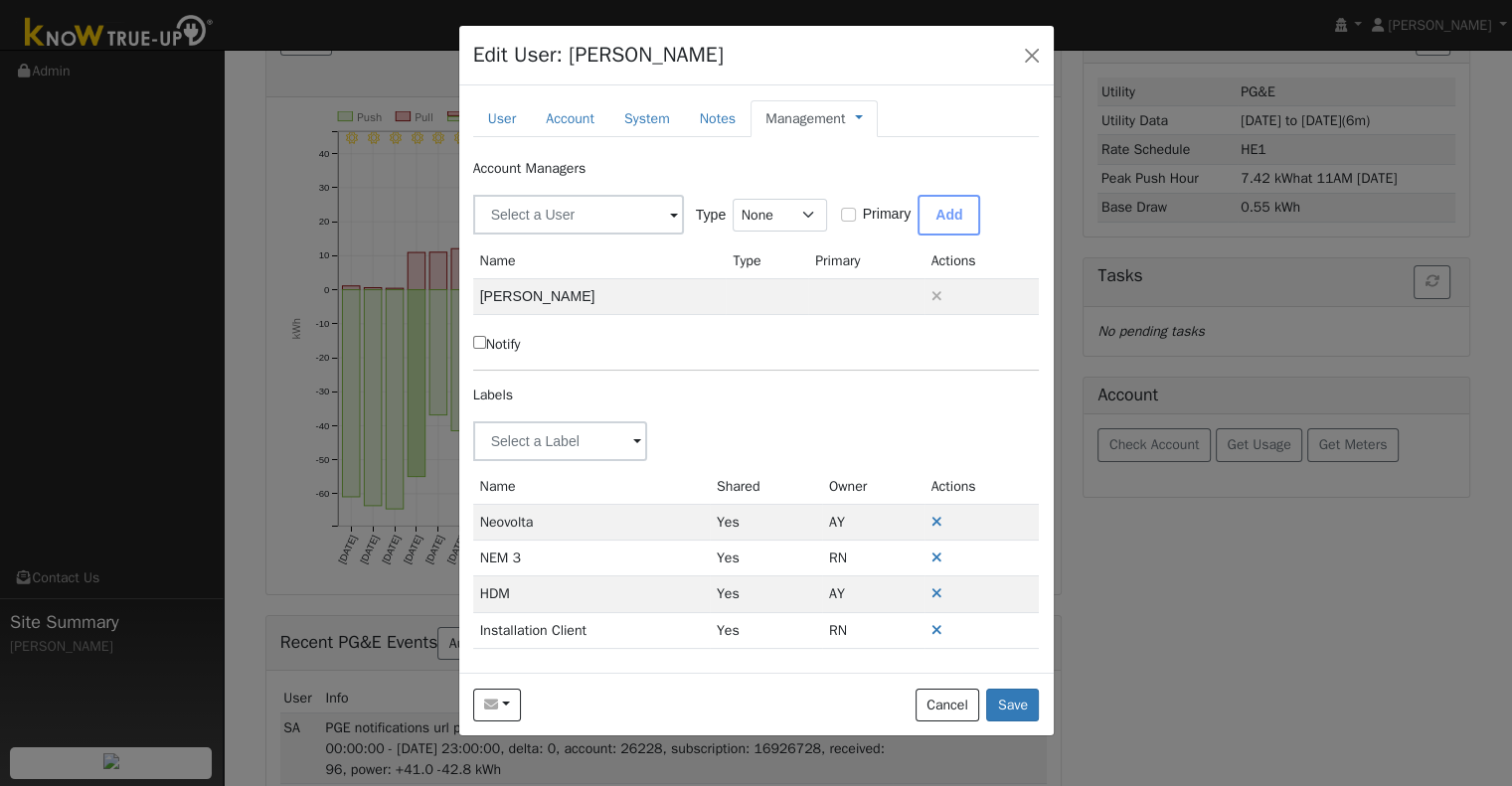 click on "Management" at bounding box center [805, 118] 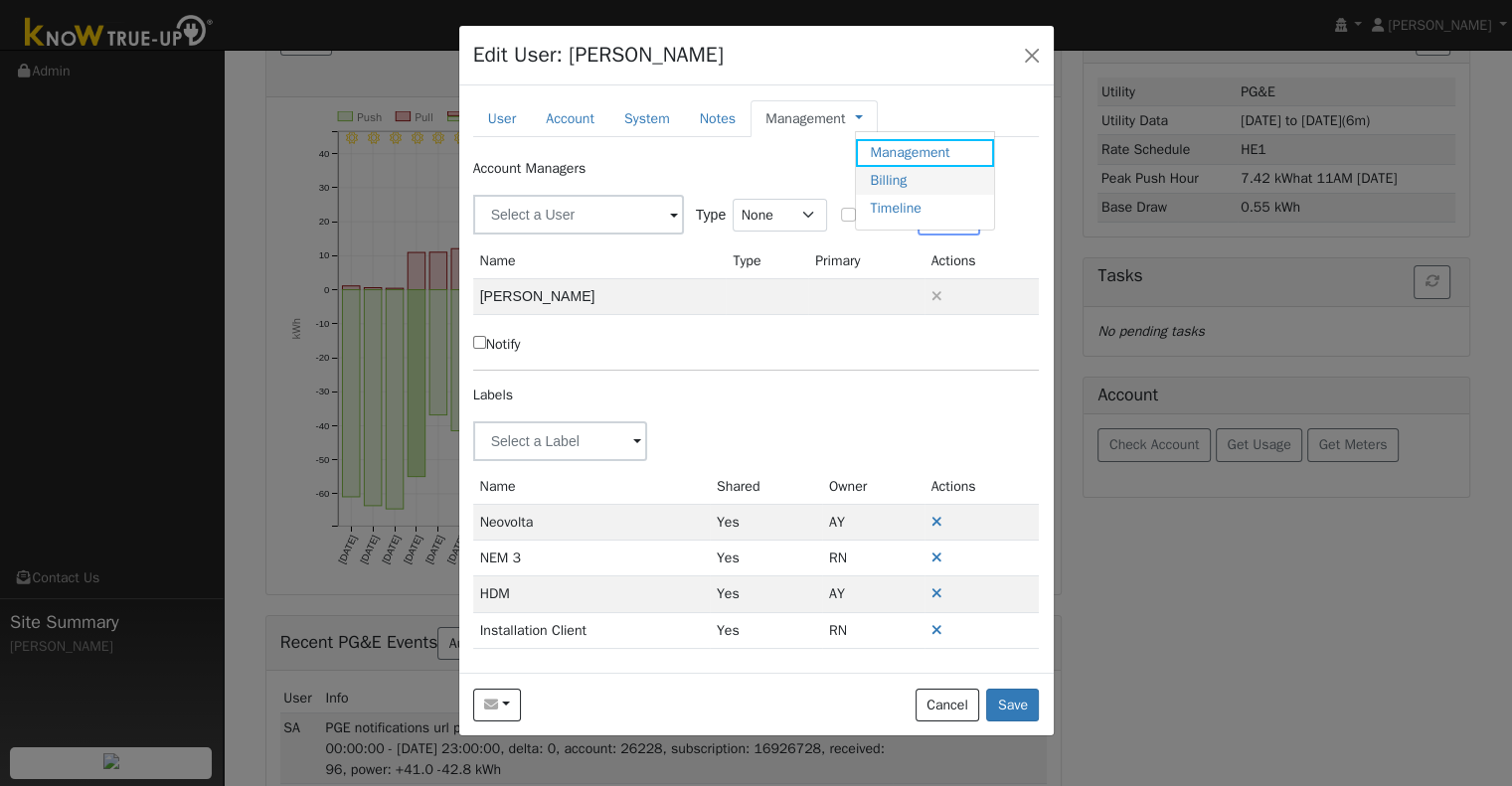 click on "Billing" at bounding box center [924, 181] 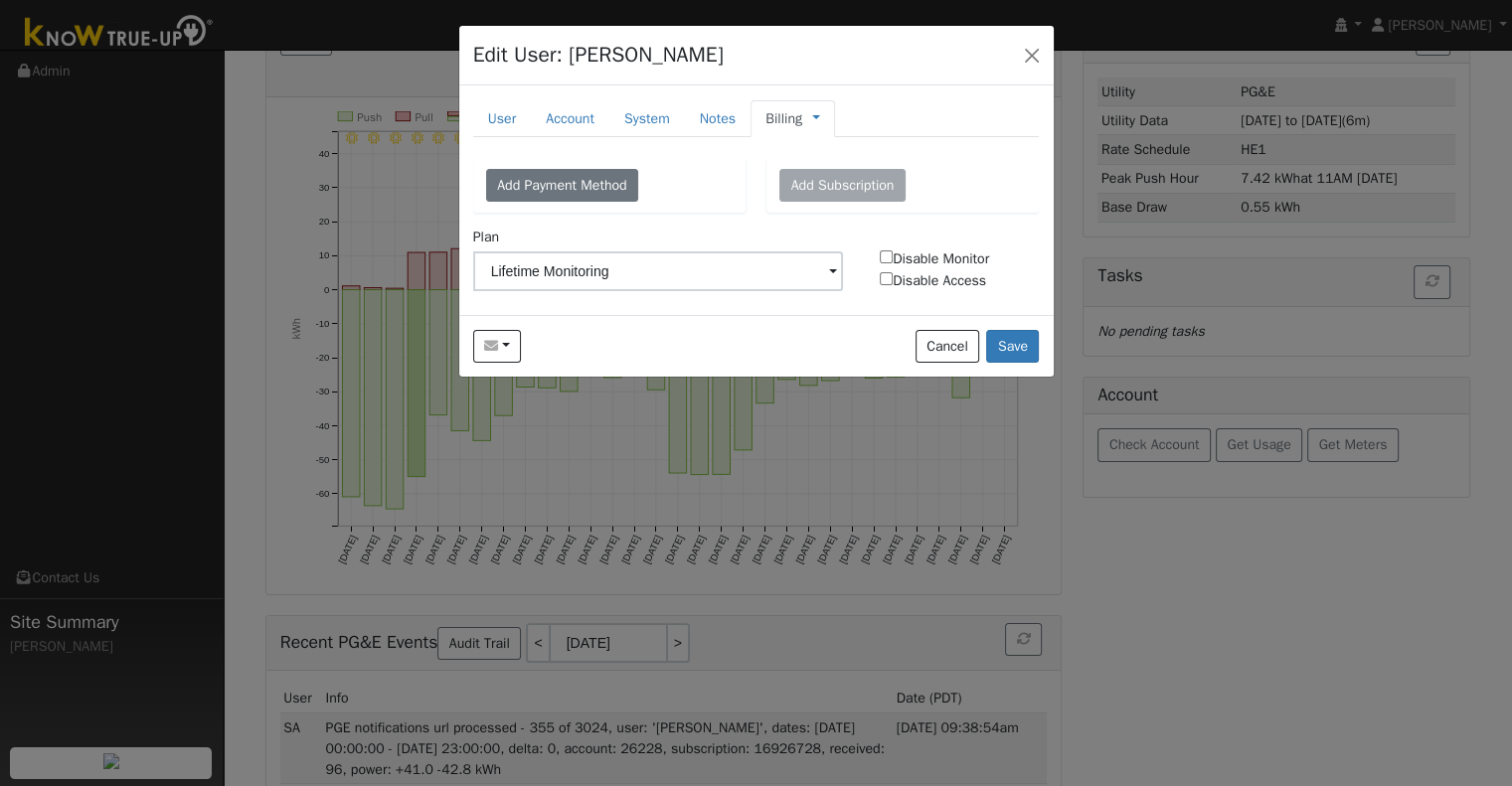 click on "Management Billing Timeline" at bounding box center (811, 118) 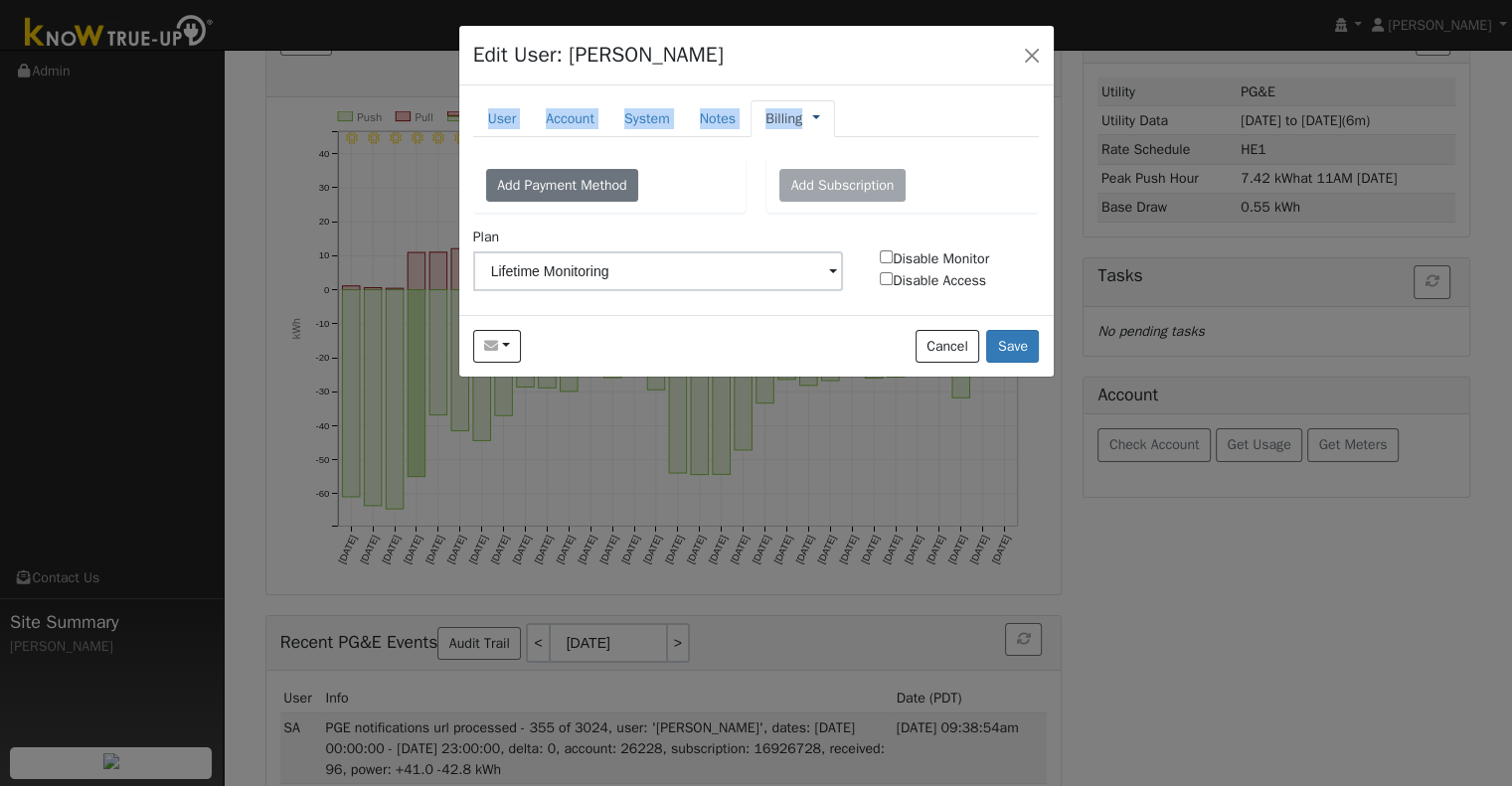 click at bounding box center [816, 118] 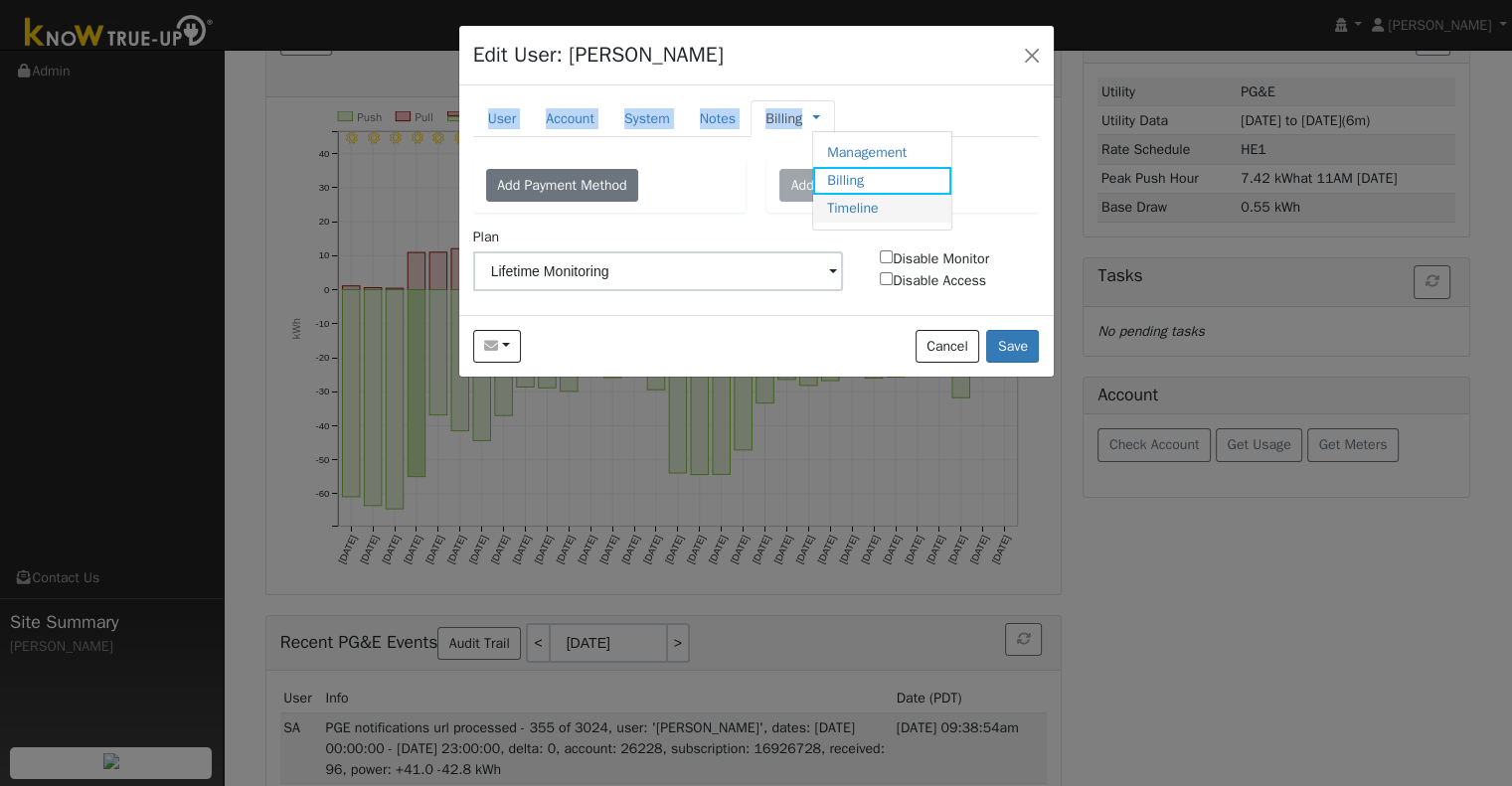 click on "Timeline" at bounding box center (882, 209) 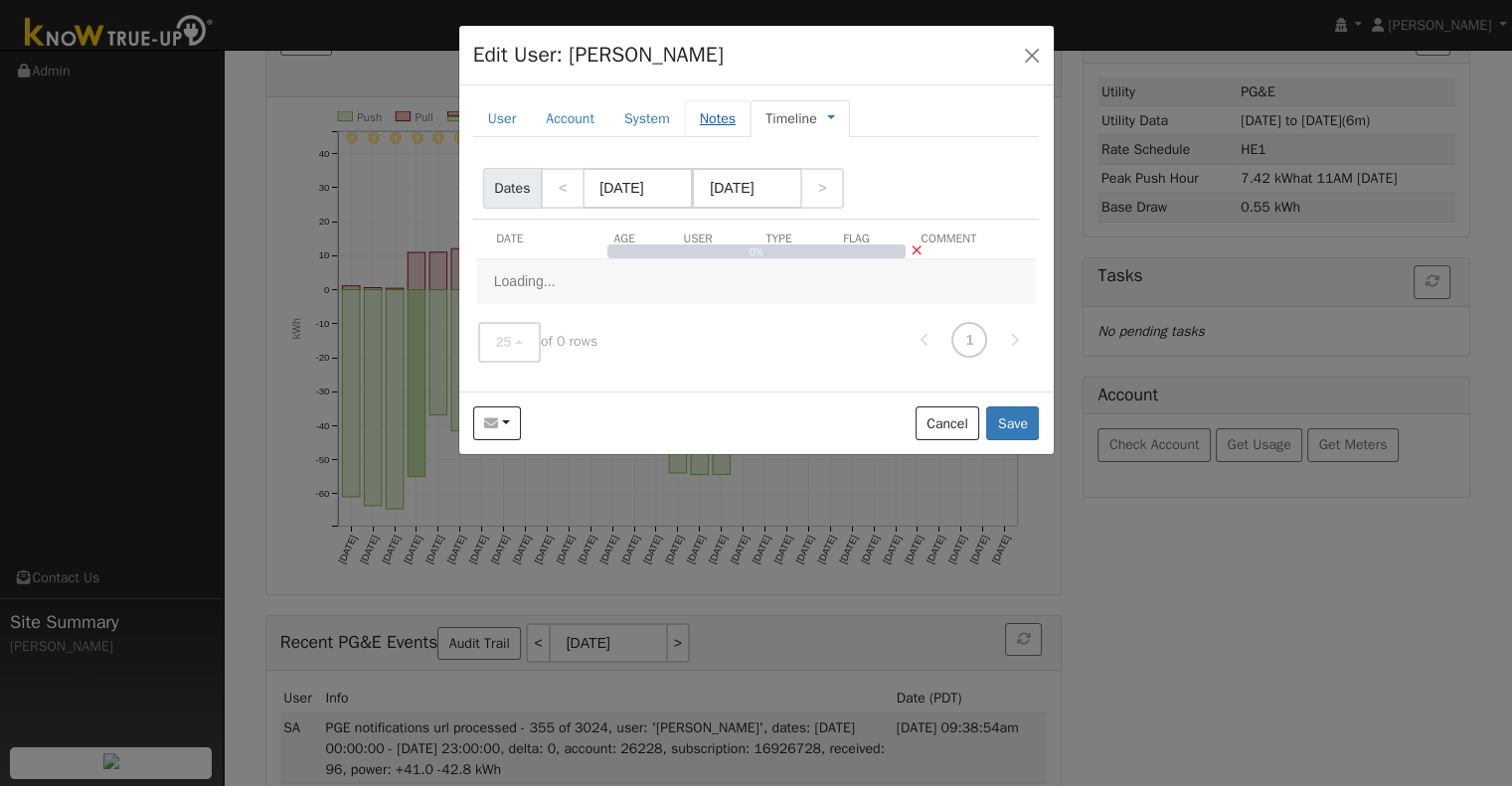 click on "Notes" at bounding box center [718, 118] 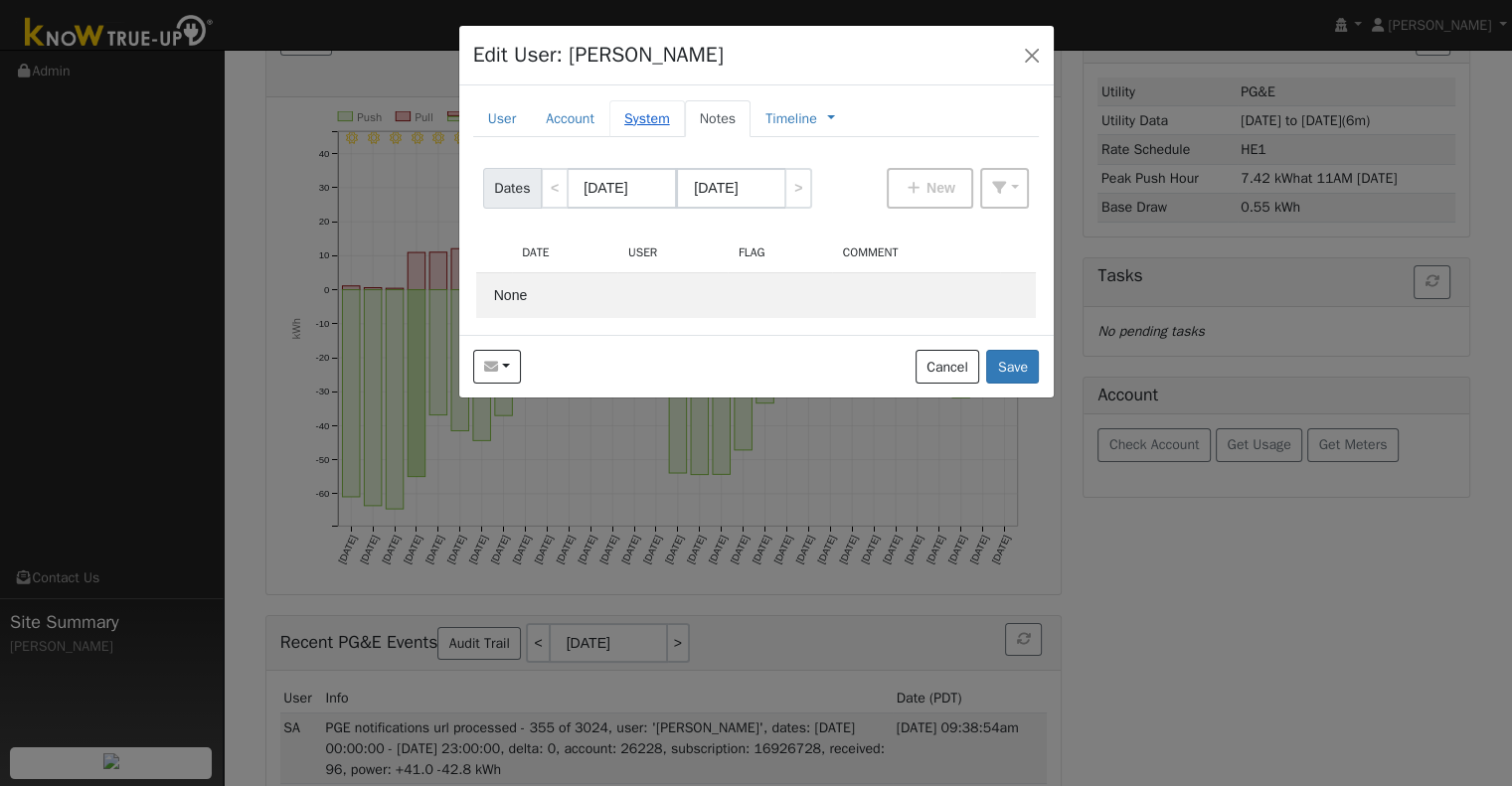click on "System" at bounding box center [647, 118] 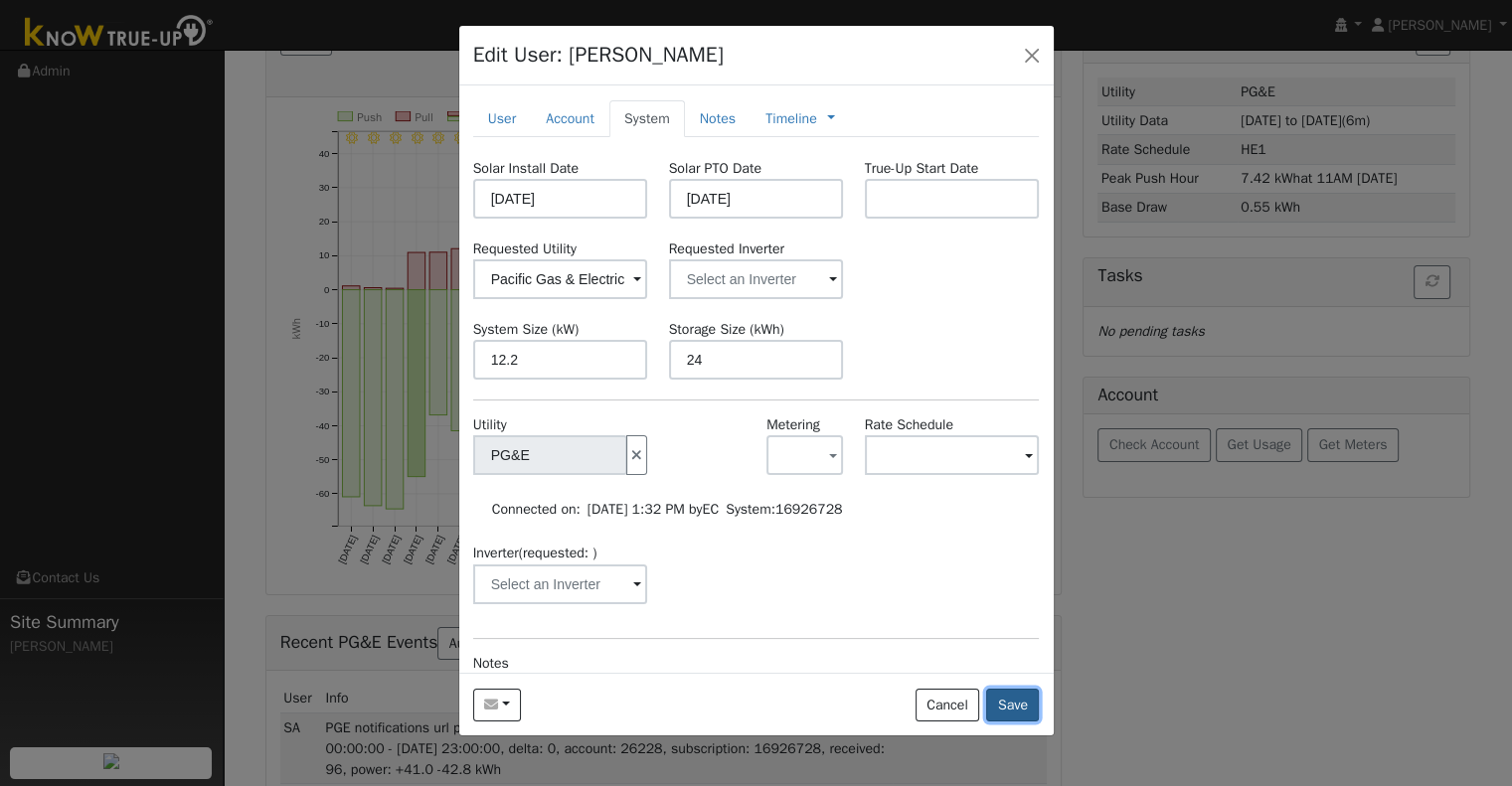 click on "Save" at bounding box center [1012, 706] 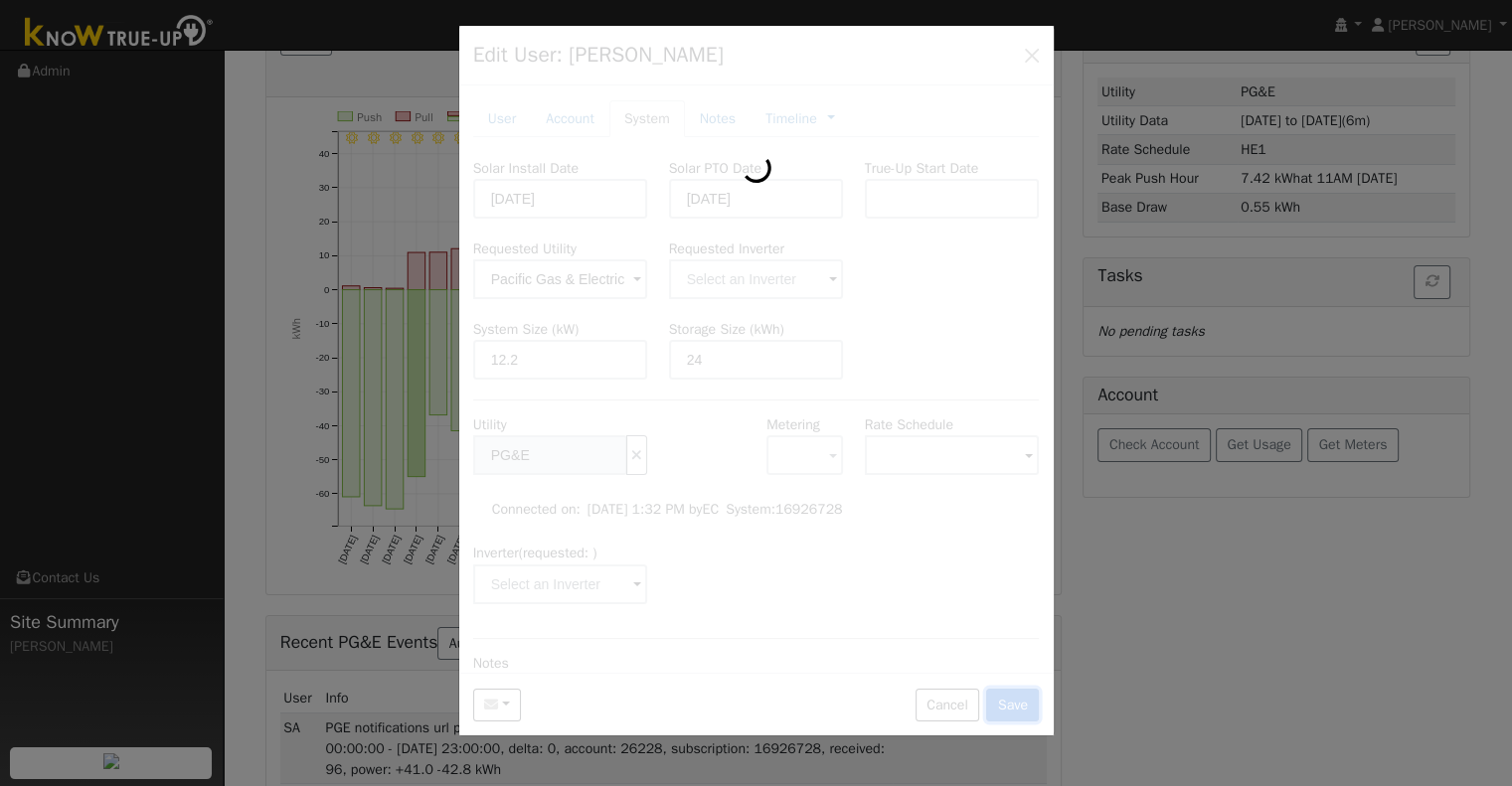 type 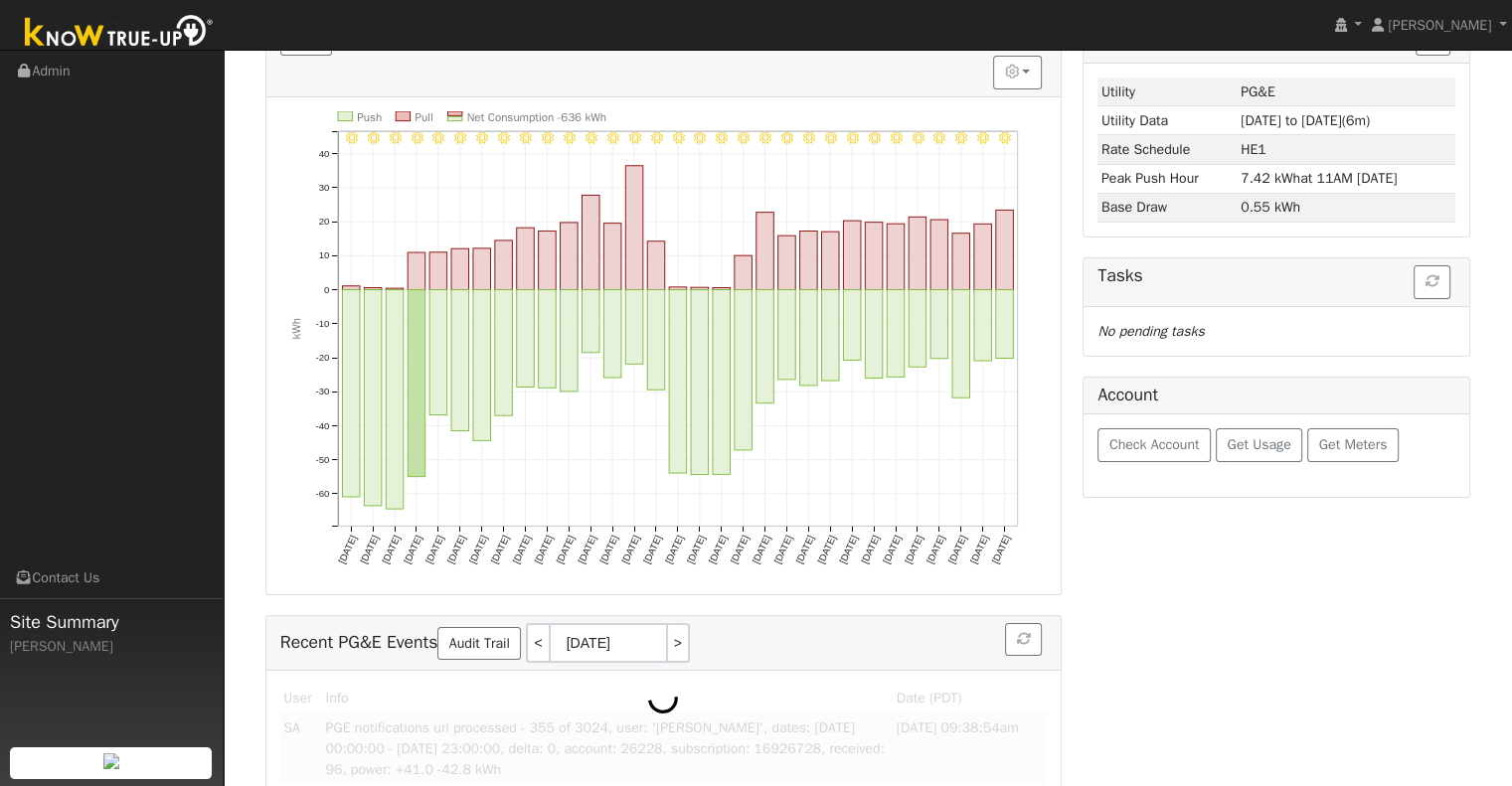 scroll, scrollTop: 0, scrollLeft: 0, axis: both 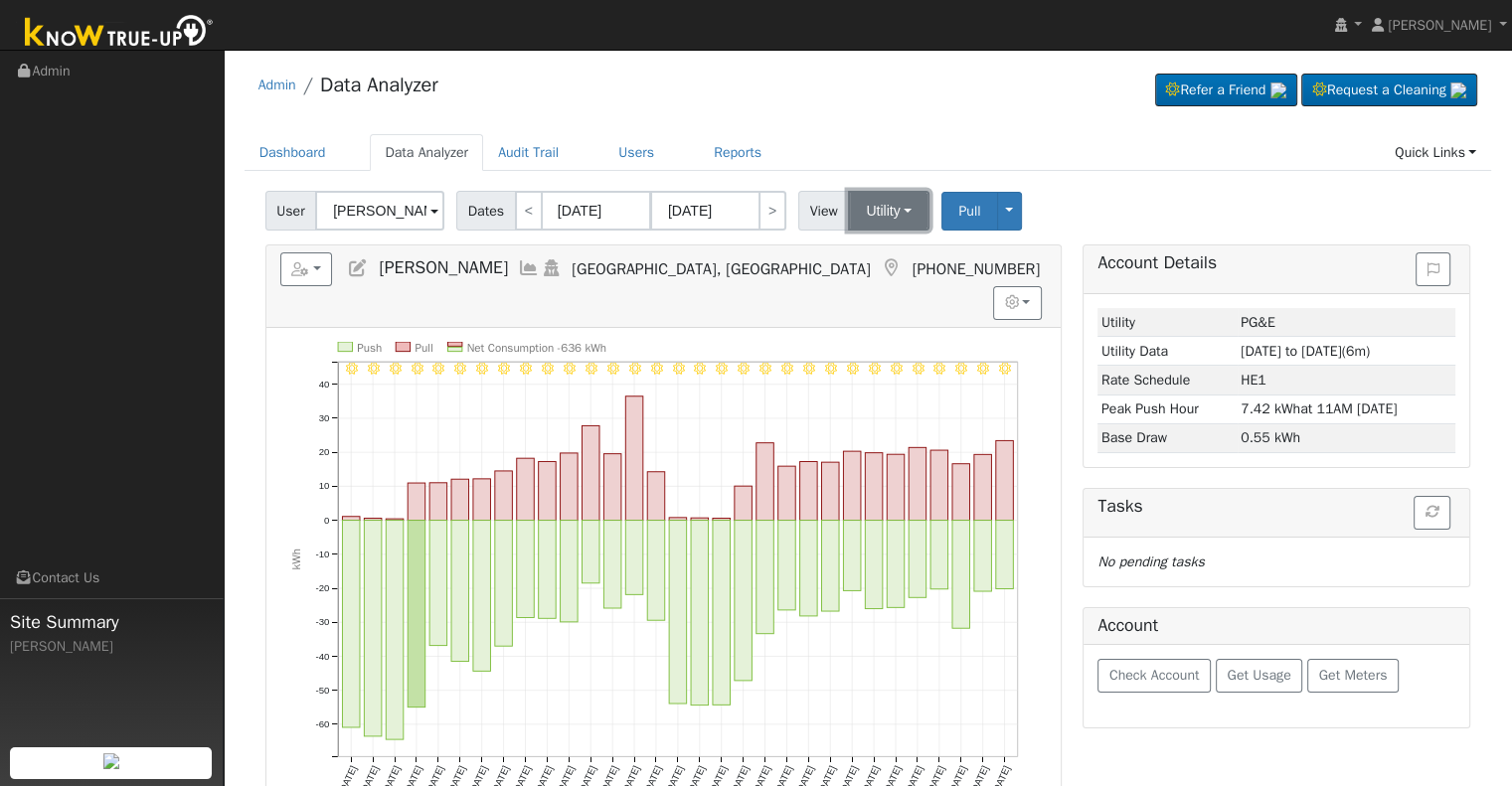 click on "Utility" at bounding box center [889, 211] 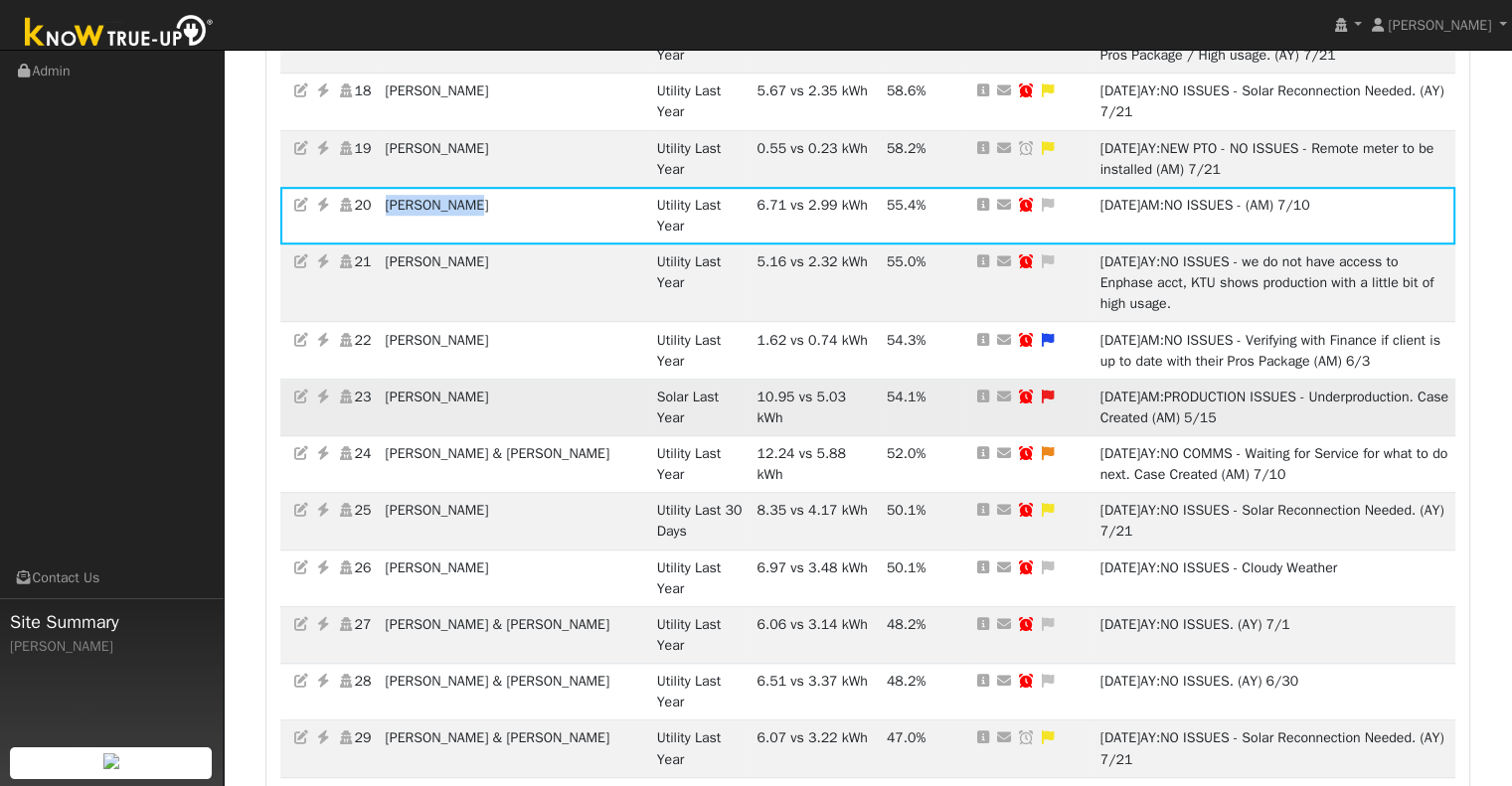 scroll, scrollTop: 1198, scrollLeft: 0, axis: vertical 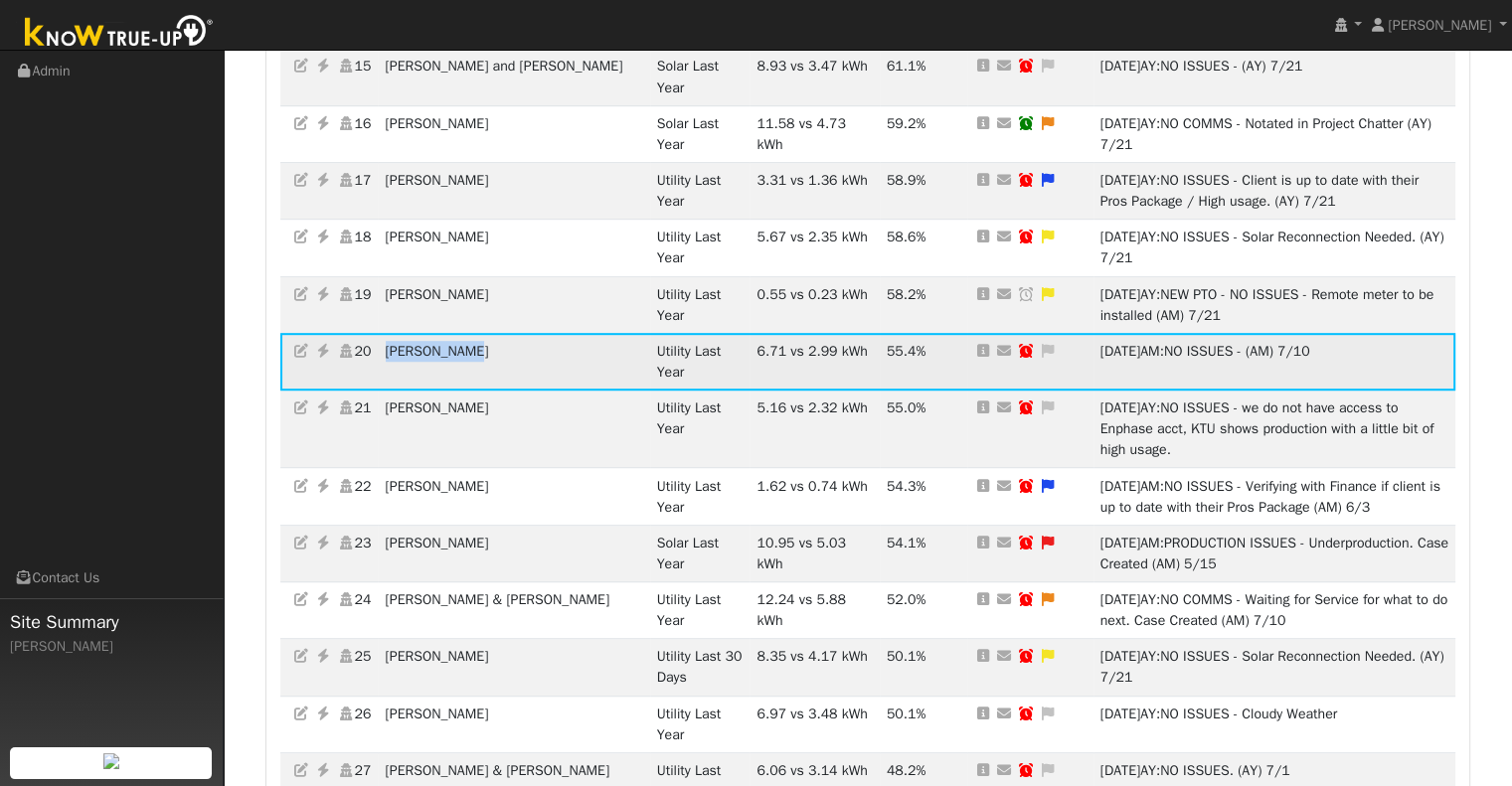 click on "[PERSON_NAME]" at bounding box center (513, 361) 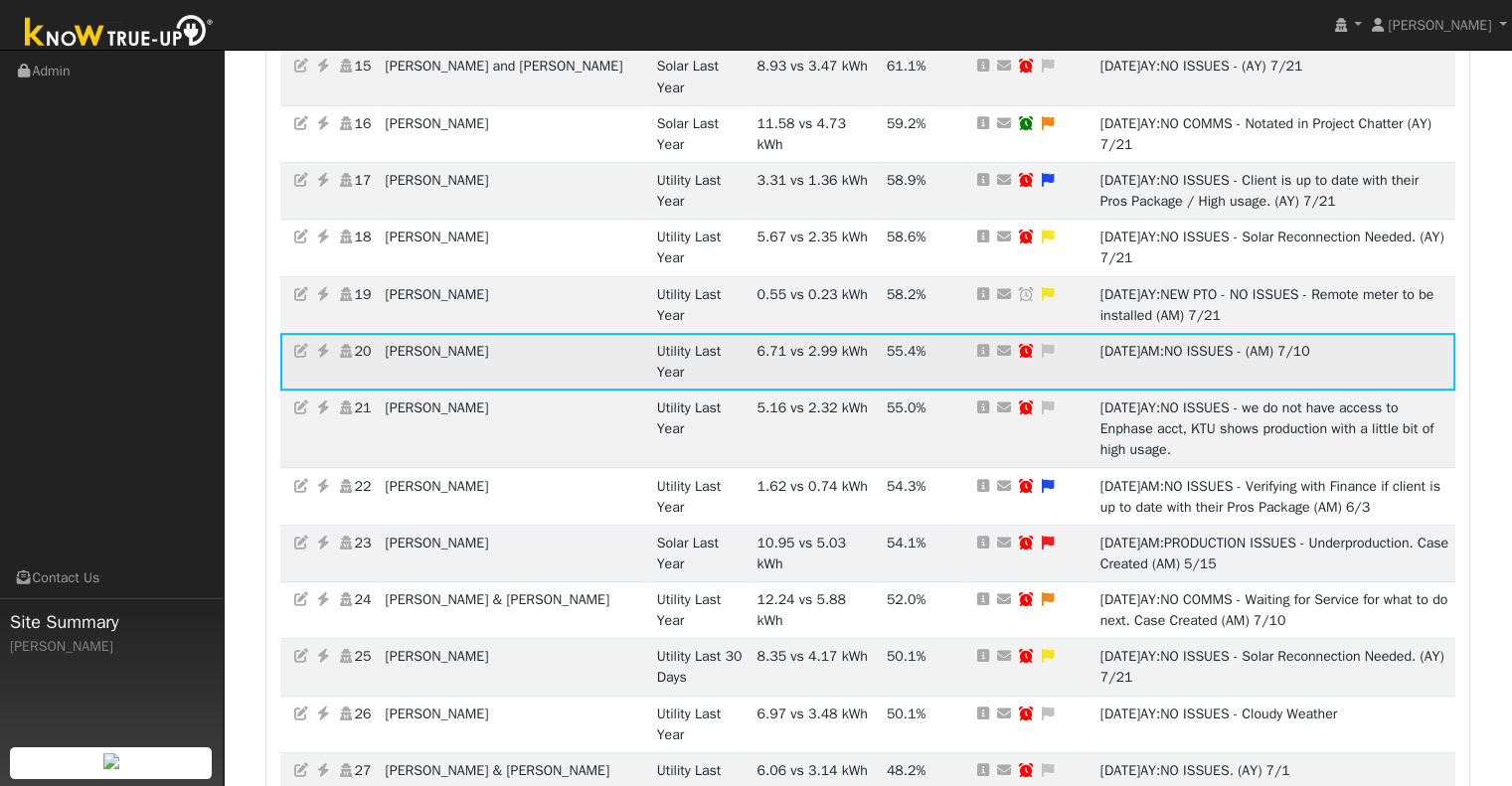 drag, startPoint x: 500, startPoint y: 279, endPoint x: 385, endPoint y: 285, distance: 115.15642 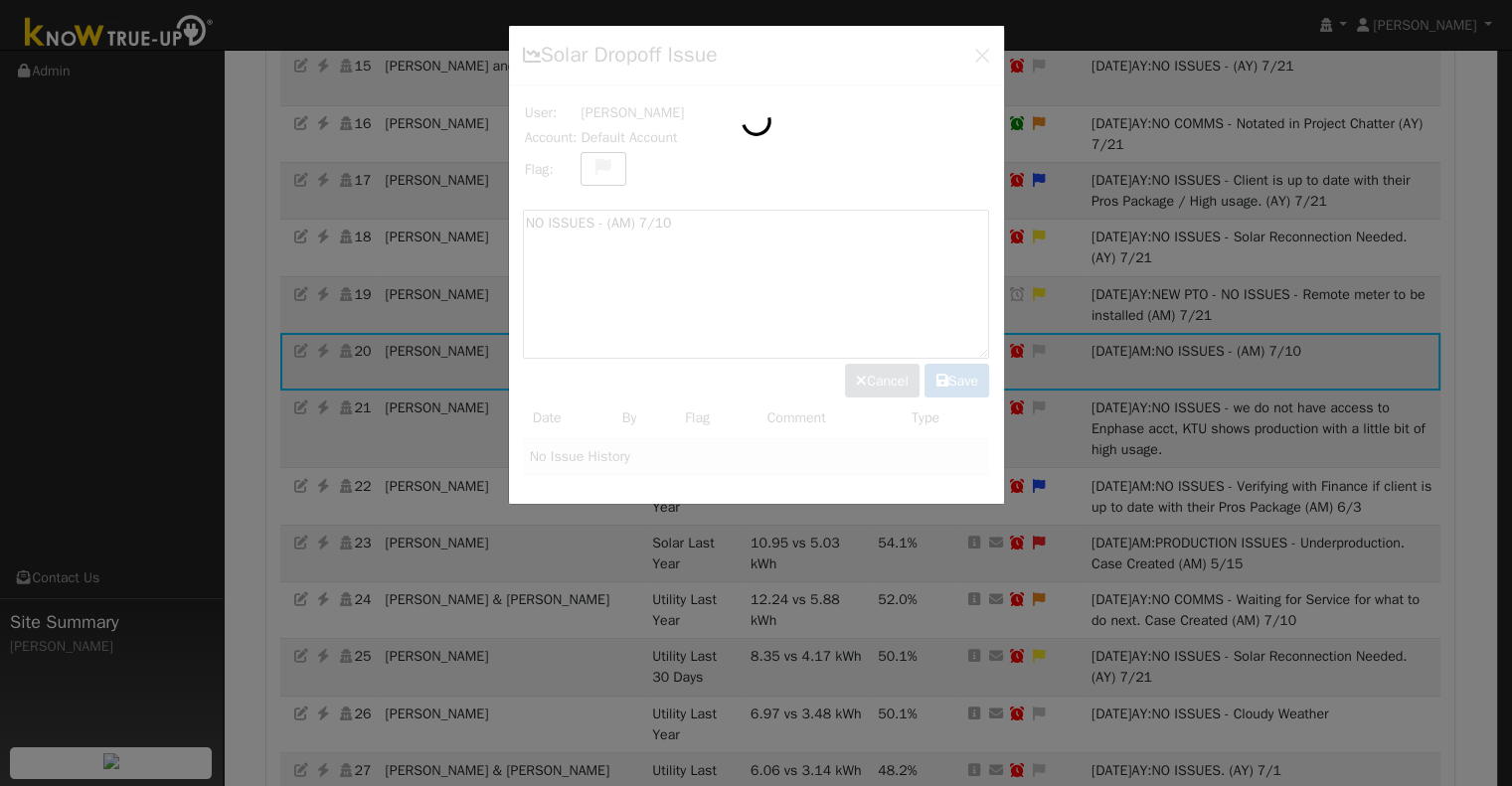 scroll, scrollTop: 1178, scrollLeft: 0, axis: vertical 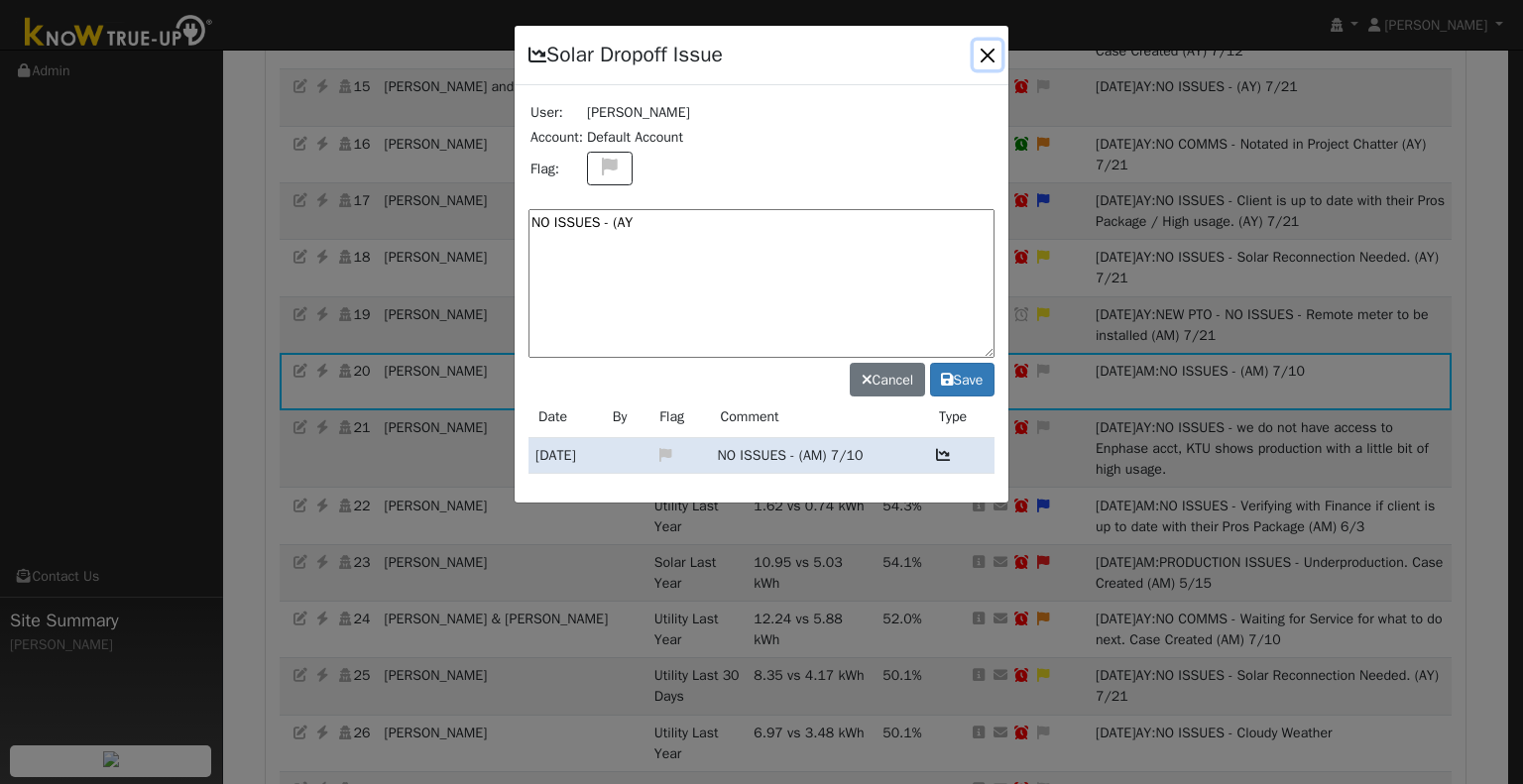 click at bounding box center [988, 55] 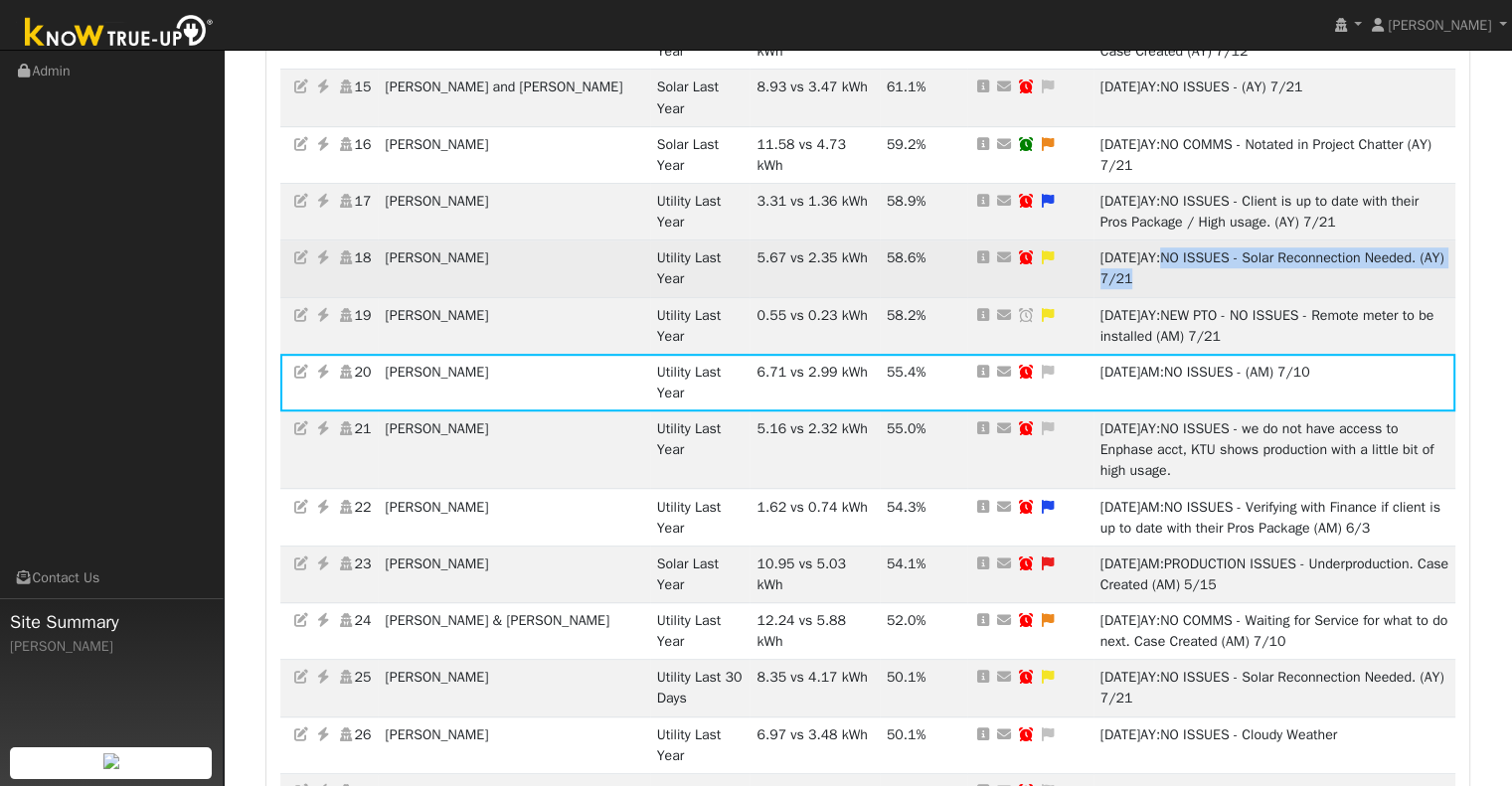 drag, startPoint x: 1173, startPoint y: 189, endPoint x: 1143, endPoint y: 214, distance: 39.051248 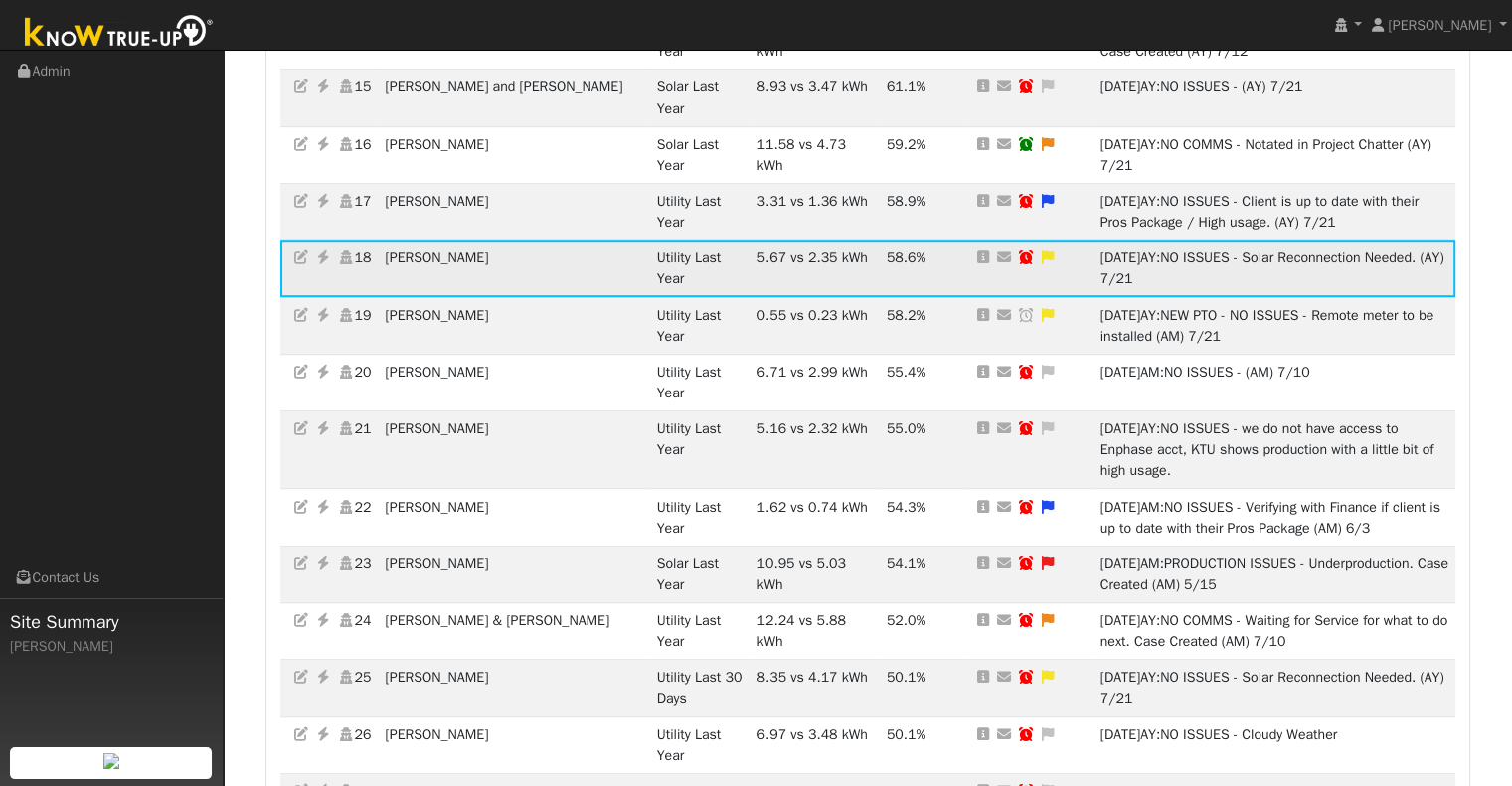 copy on "NO ISSUES - Solar Reconnection Needed. (AY) 7/21" 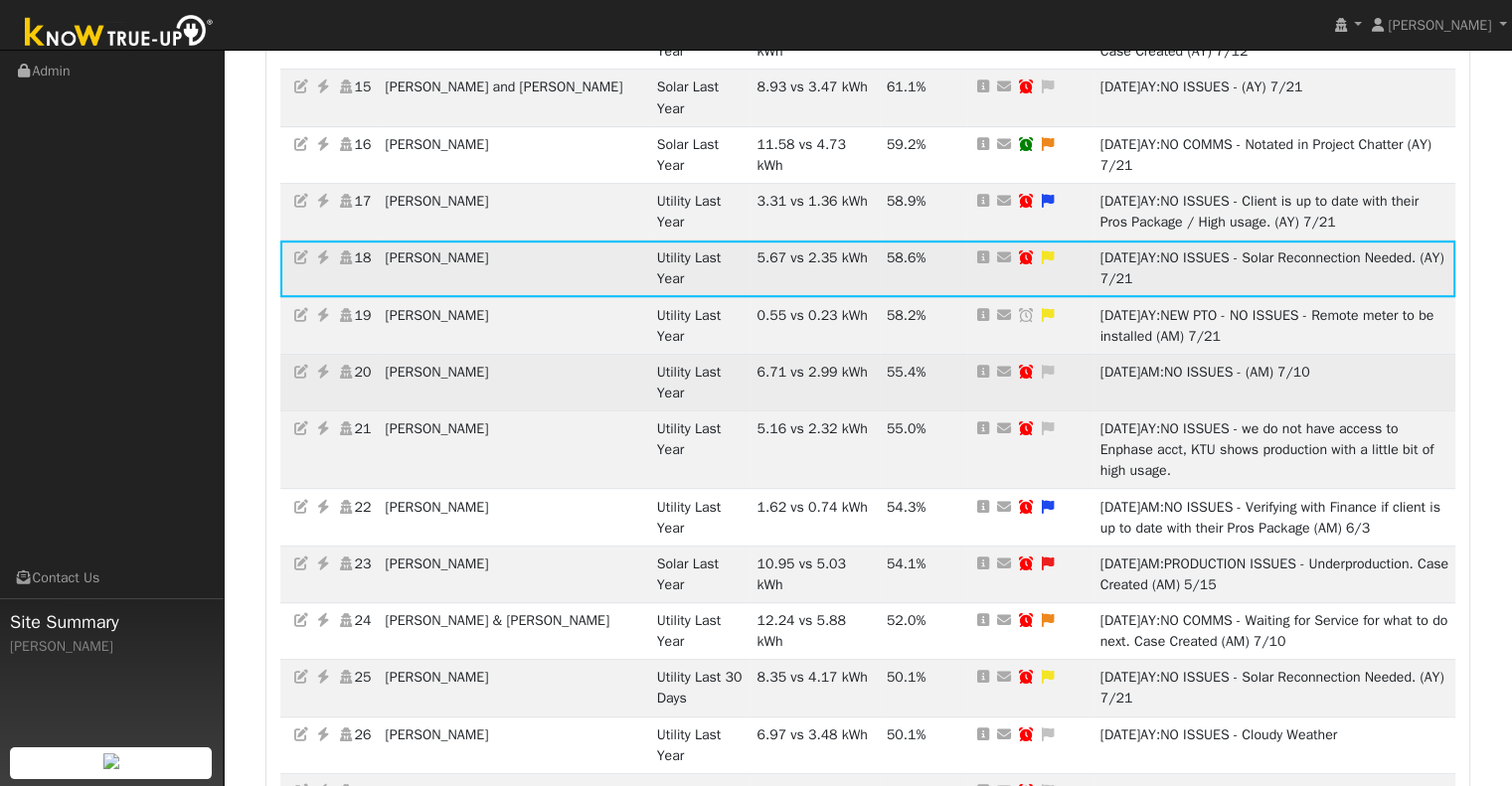 click at bounding box center [1048, 372] 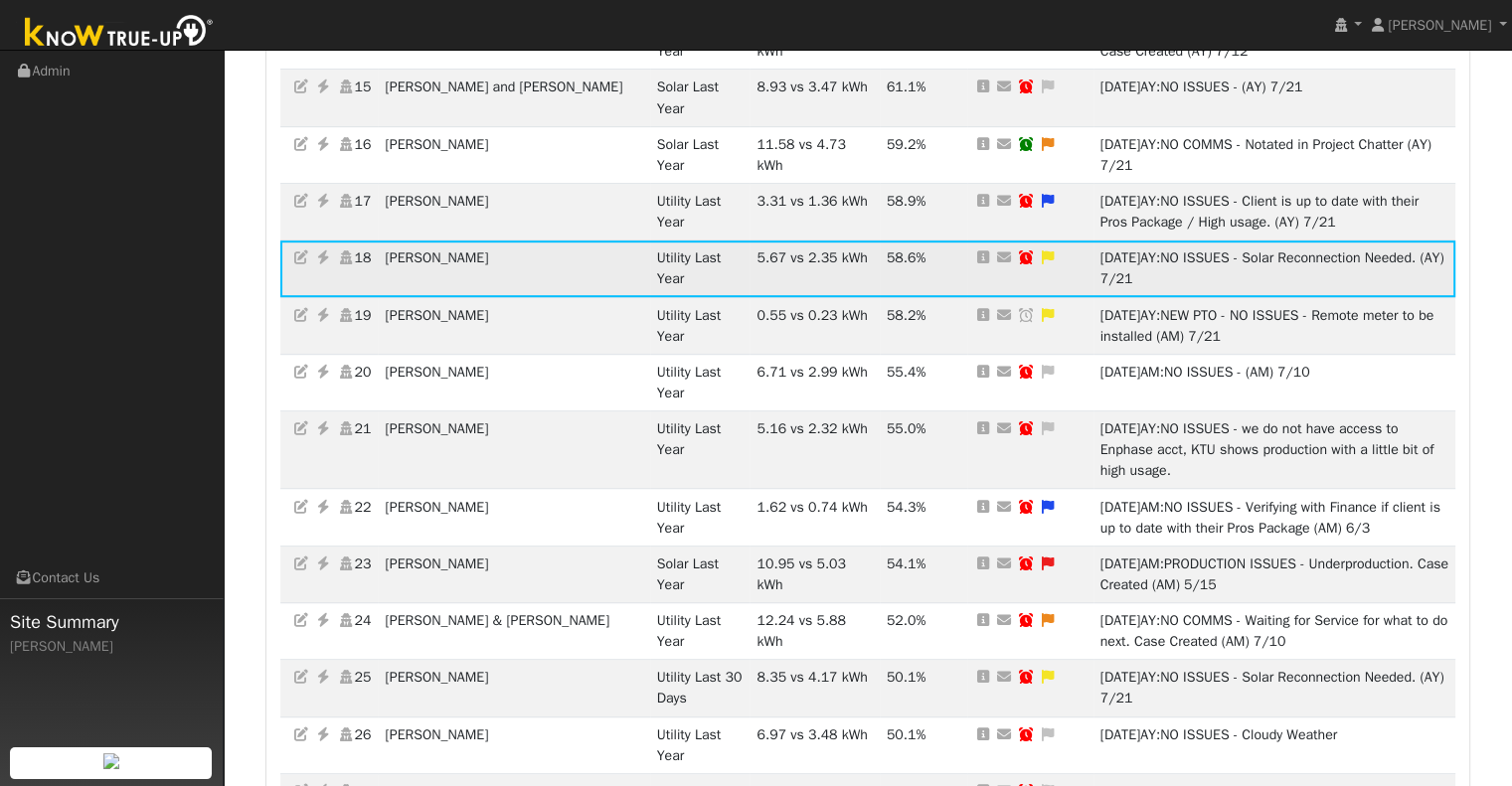 scroll, scrollTop: 1157, scrollLeft: 0, axis: vertical 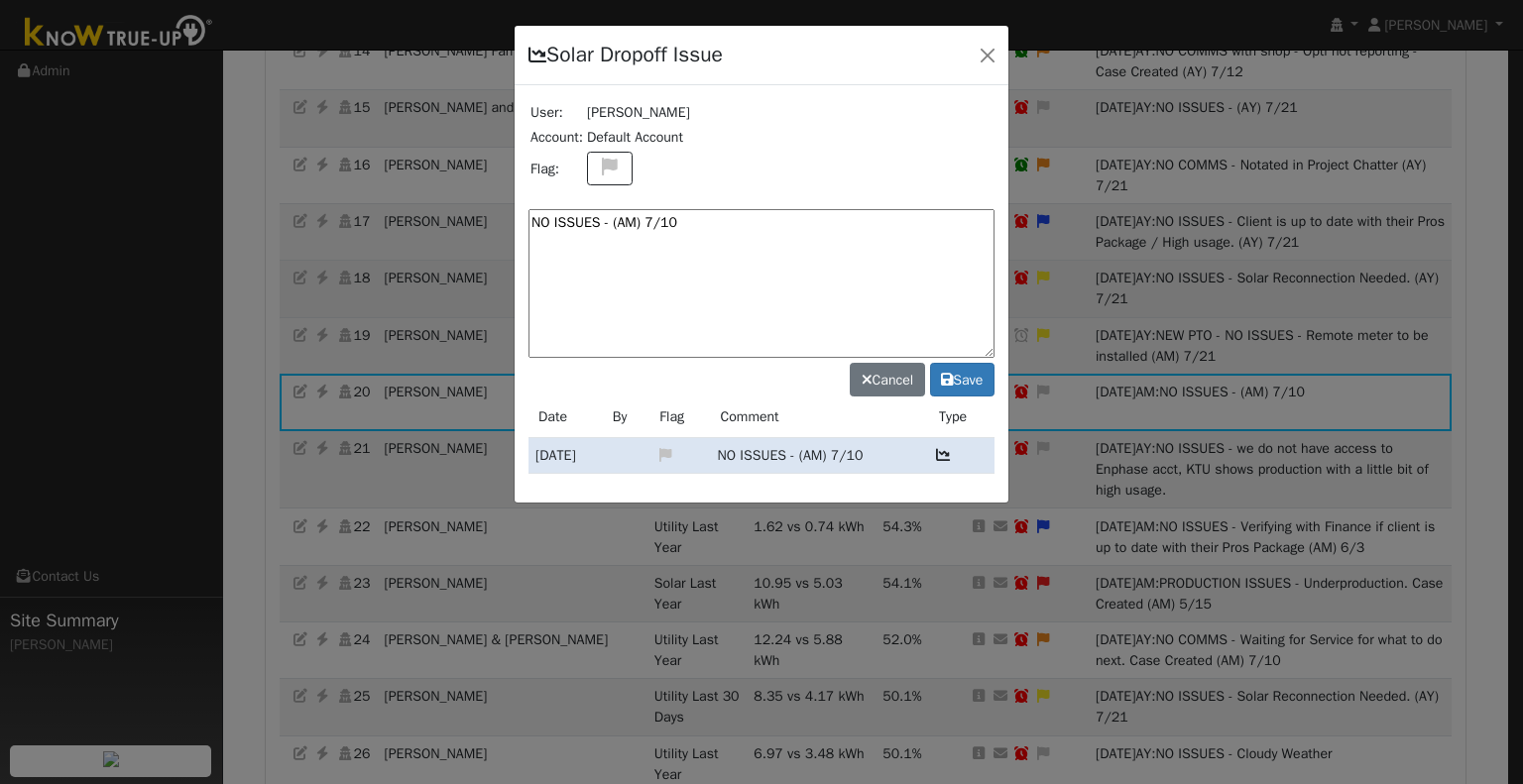 click on "NO ISSUES - (AM) 7/10" at bounding box center (762, 283) 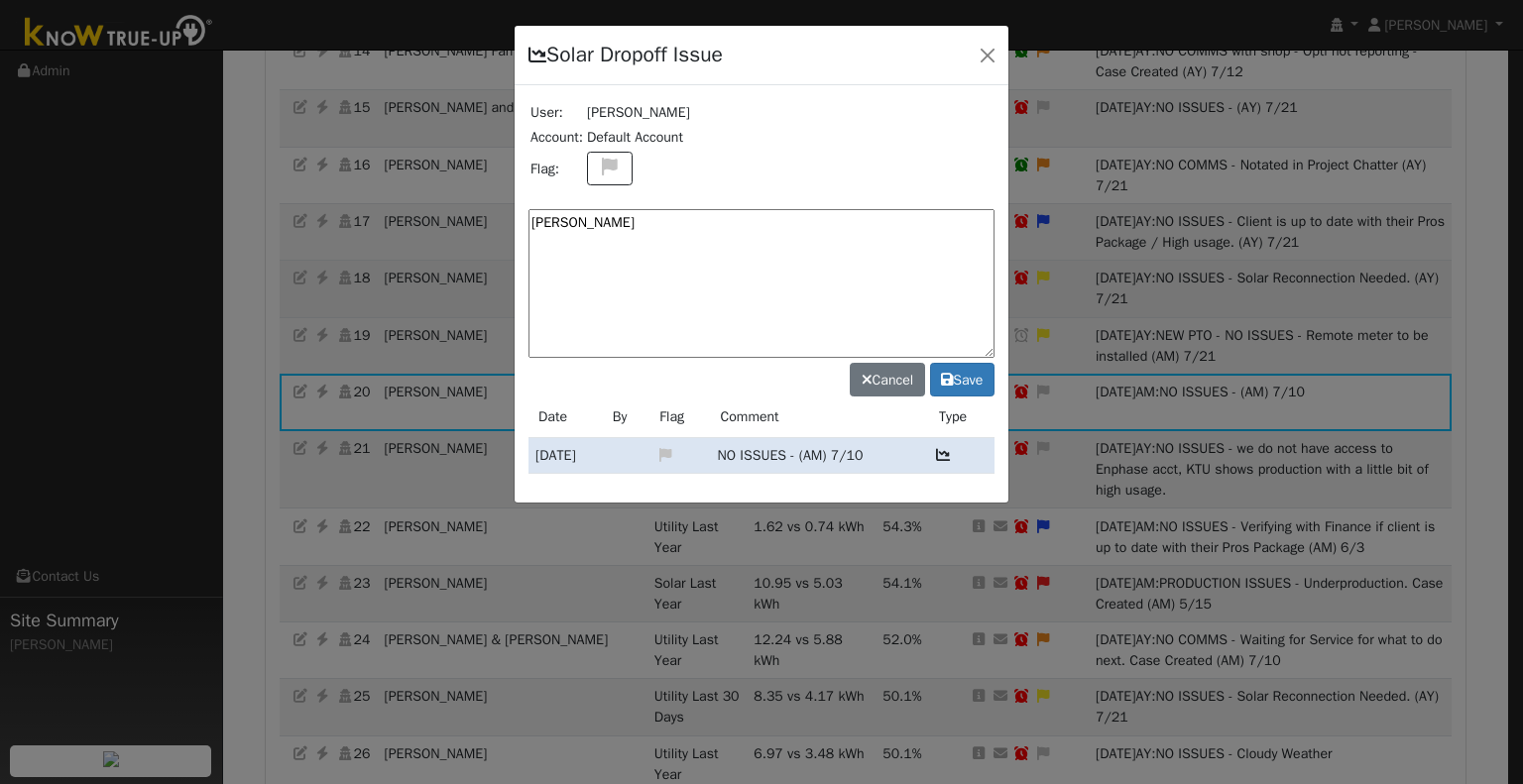 drag, startPoint x: 709, startPoint y: 237, endPoint x: 446, endPoint y: 229, distance: 263.12164 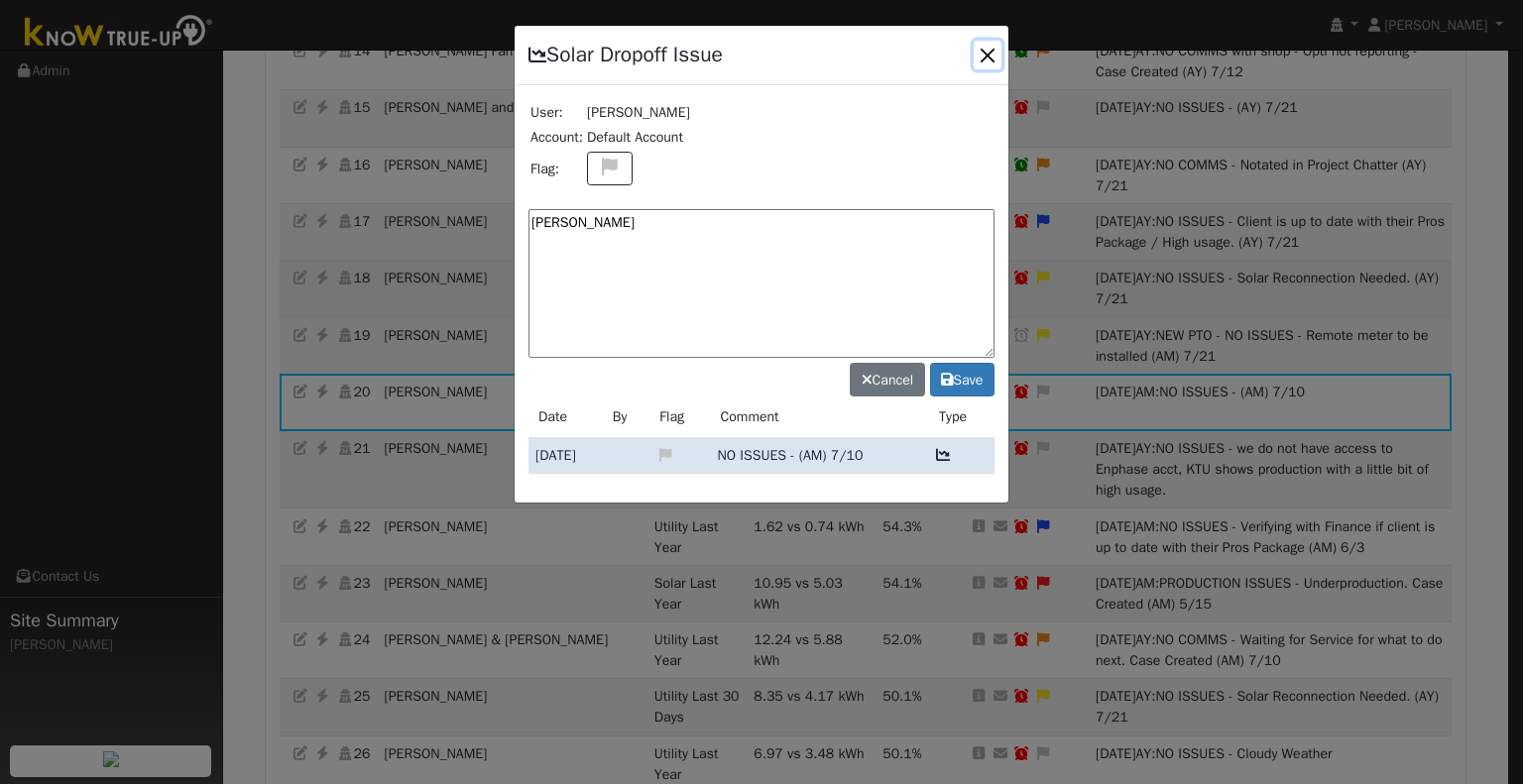click at bounding box center [988, 55] 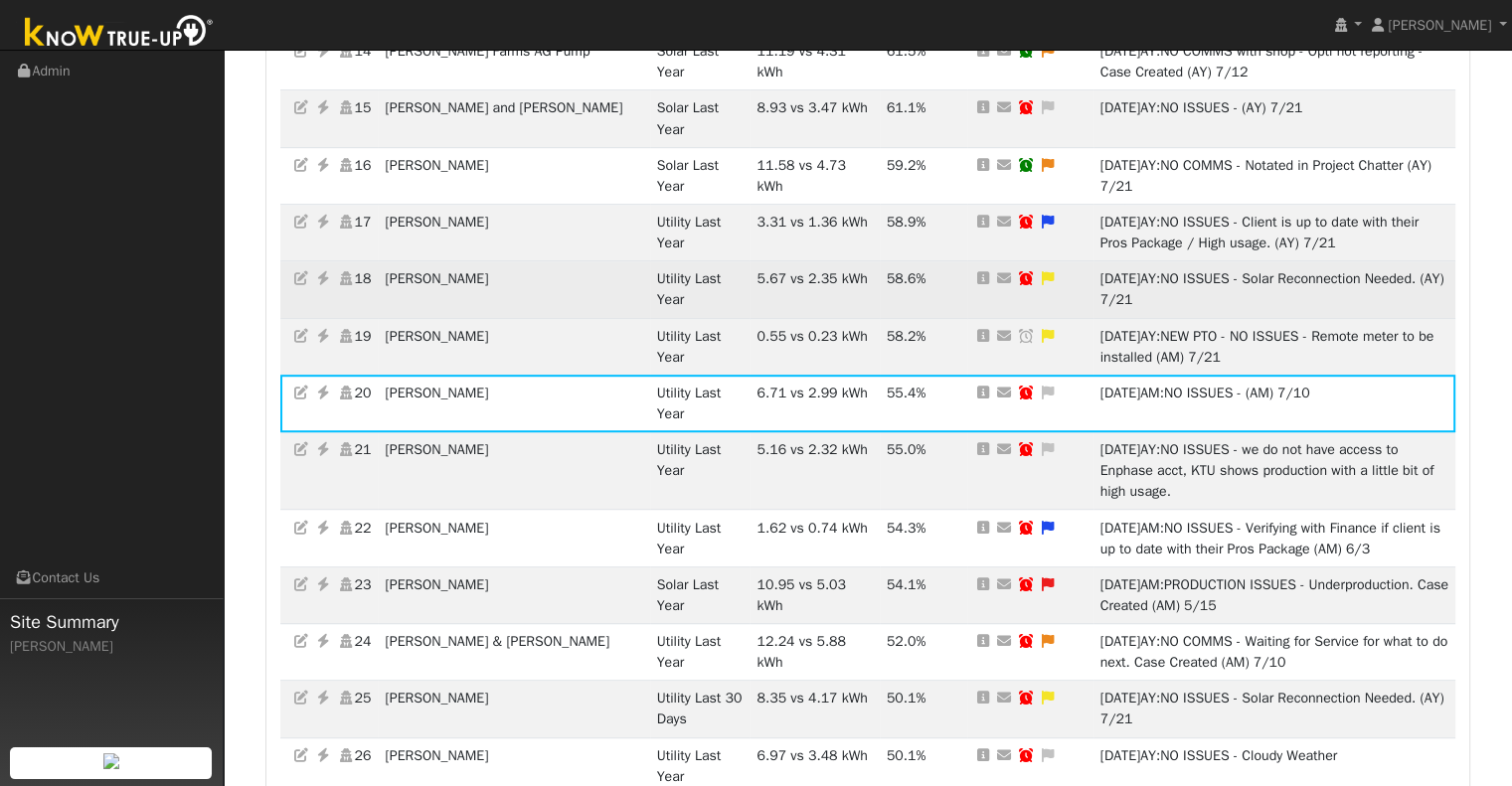 drag, startPoint x: 1173, startPoint y: 209, endPoint x: 1192, endPoint y: 235, distance: 32.202484 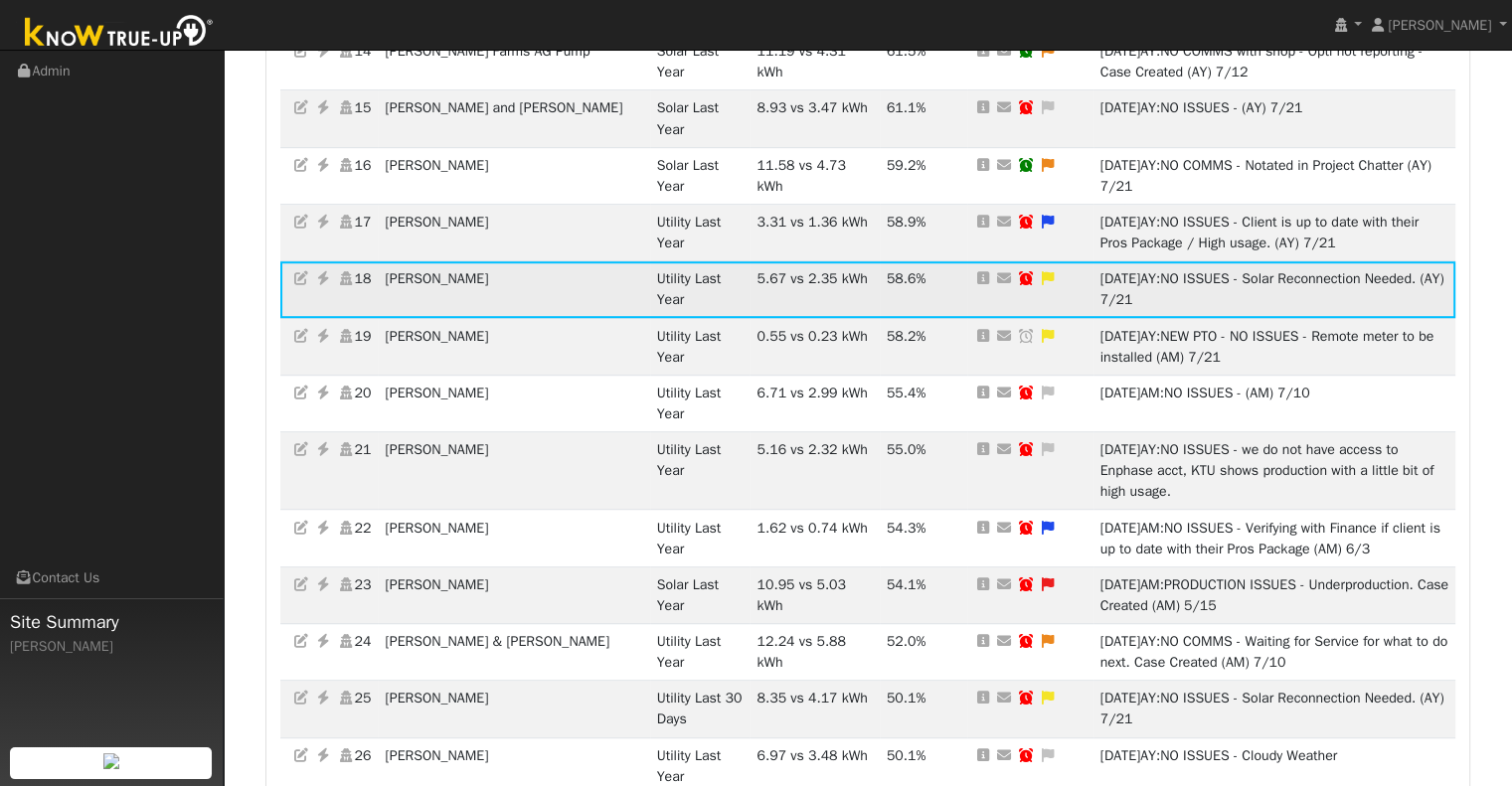 copy on "NO ISSUES - Solar Reconnection Needed. (AY) 7/21" 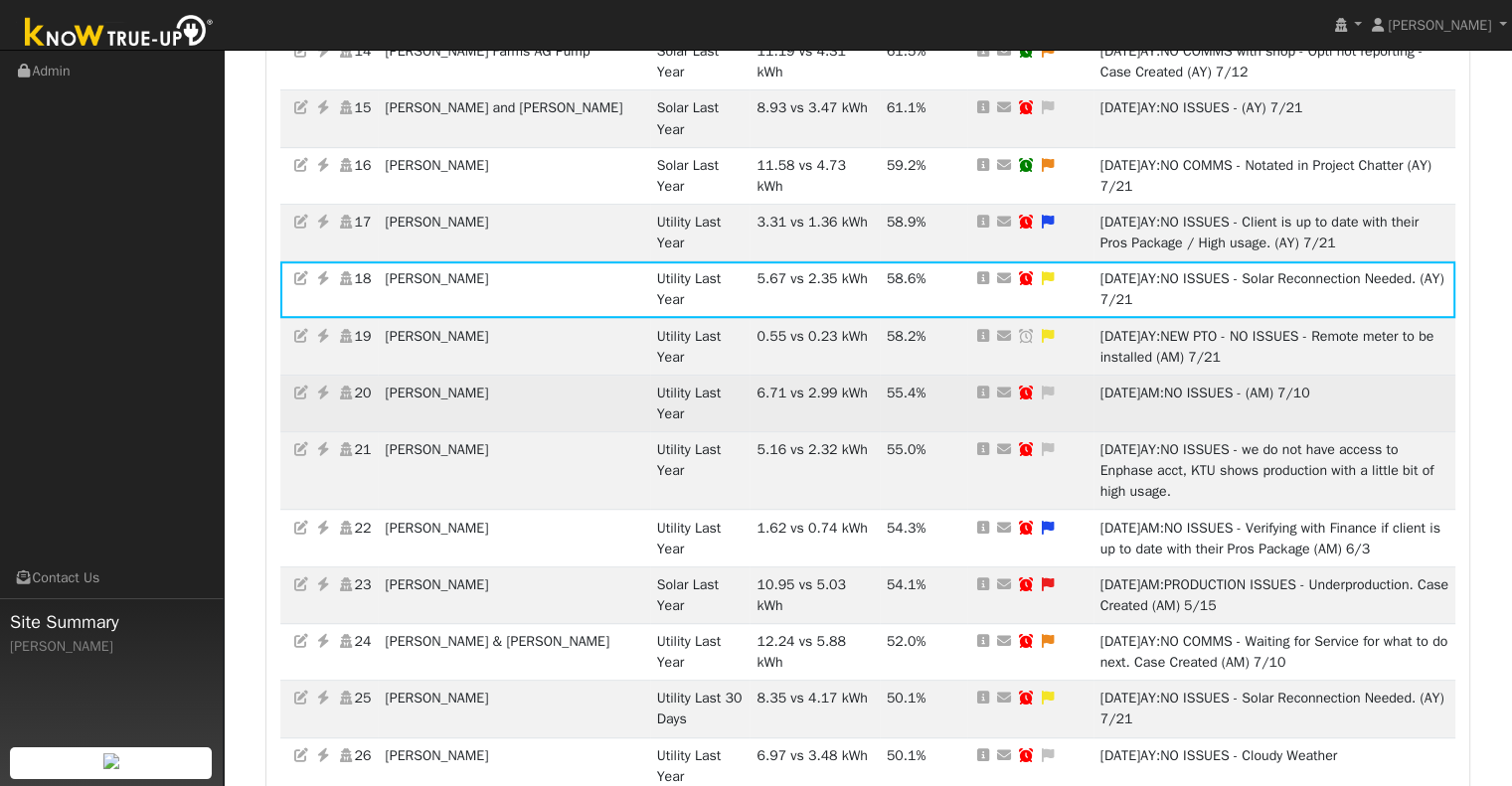 click at bounding box center [1048, 393] 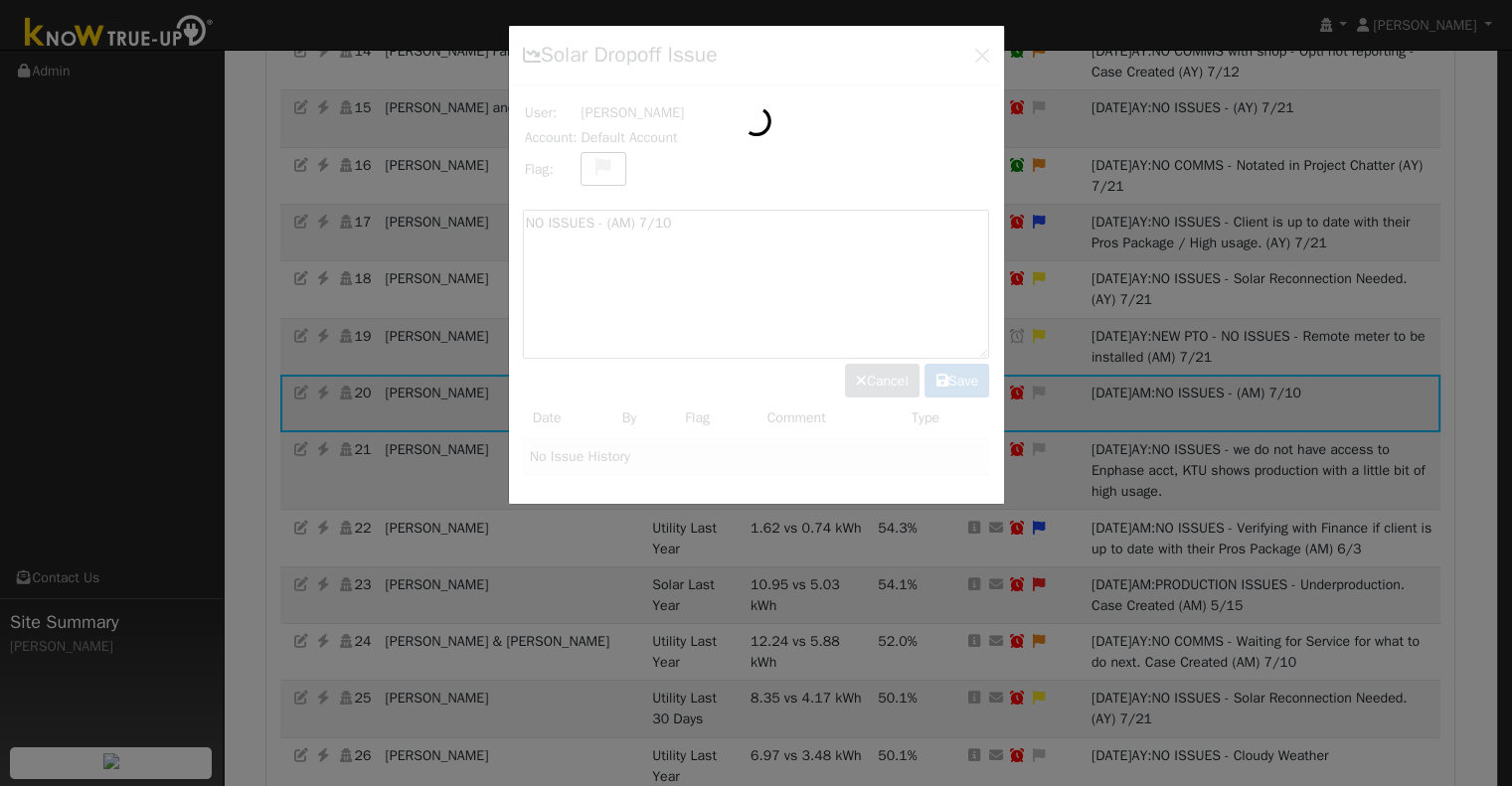 scroll, scrollTop: 1137, scrollLeft: 0, axis: vertical 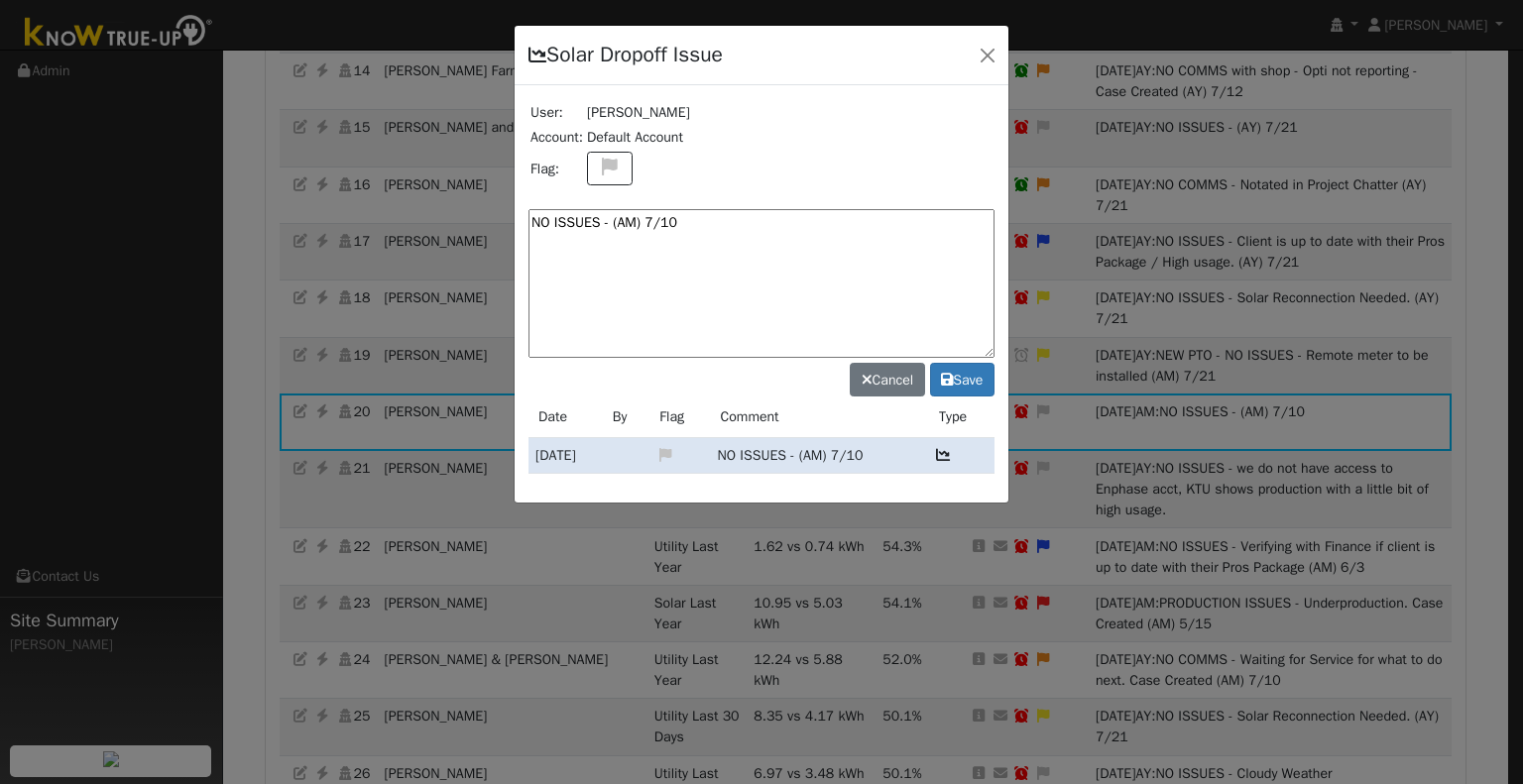 drag, startPoint x: 712, startPoint y: 238, endPoint x: 440, endPoint y: 248, distance: 272.18376 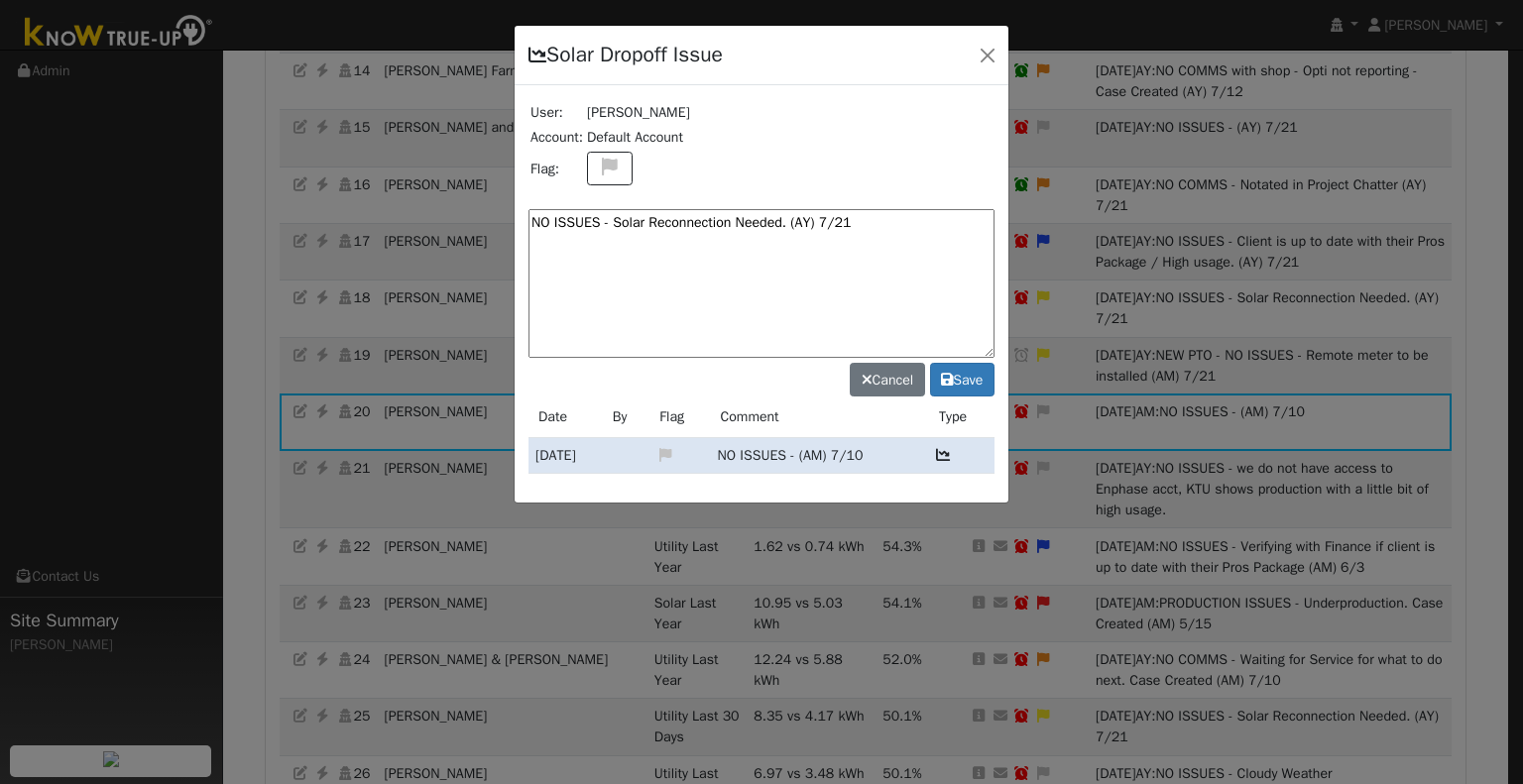 drag, startPoint x: 846, startPoint y: 235, endPoint x: 819, endPoint y: 237, distance: 27.073973 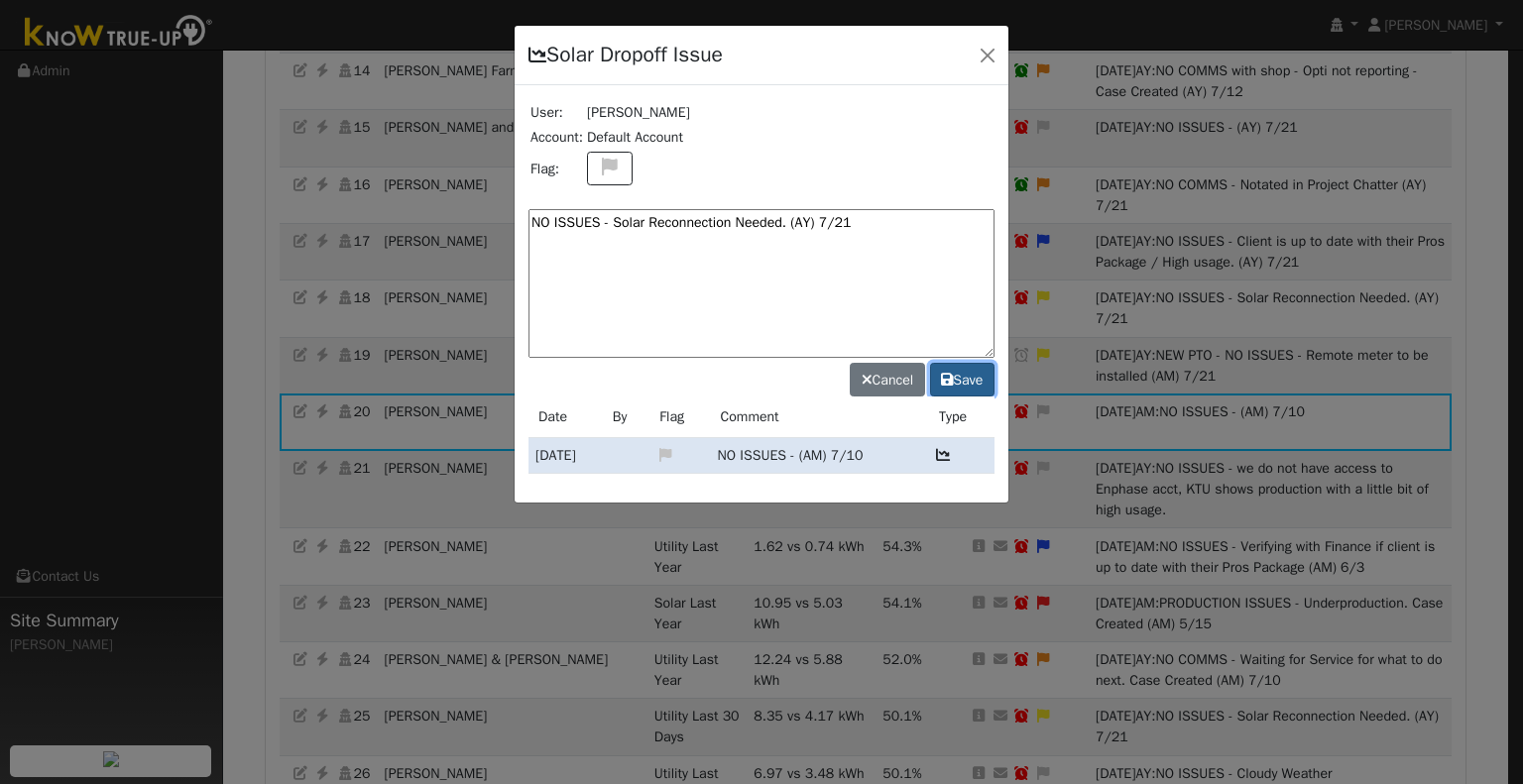 click on "Save" at bounding box center [962, 380] 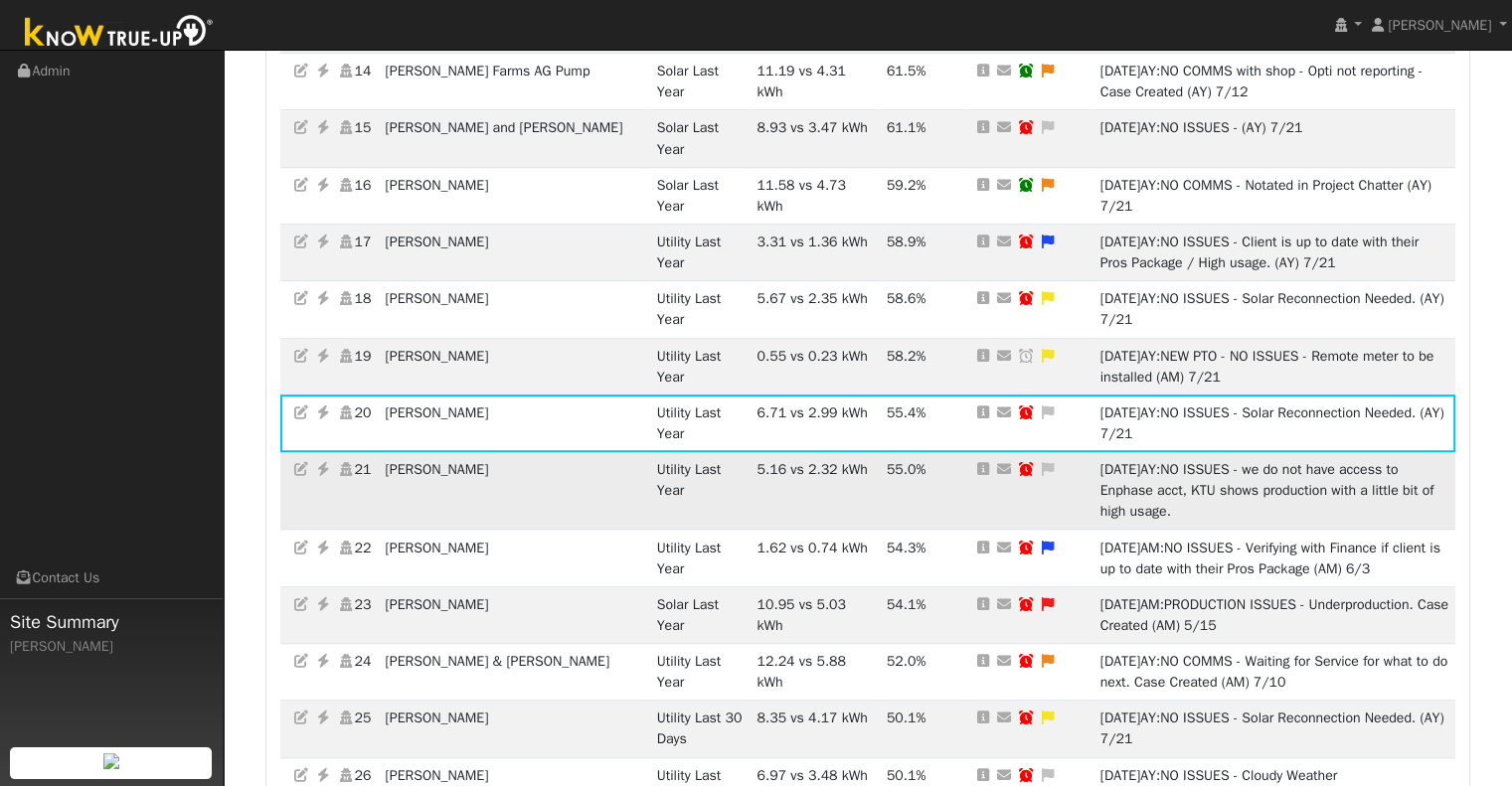 drag, startPoint x: 522, startPoint y: 406, endPoint x: 397, endPoint y: 408, distance: 125.016 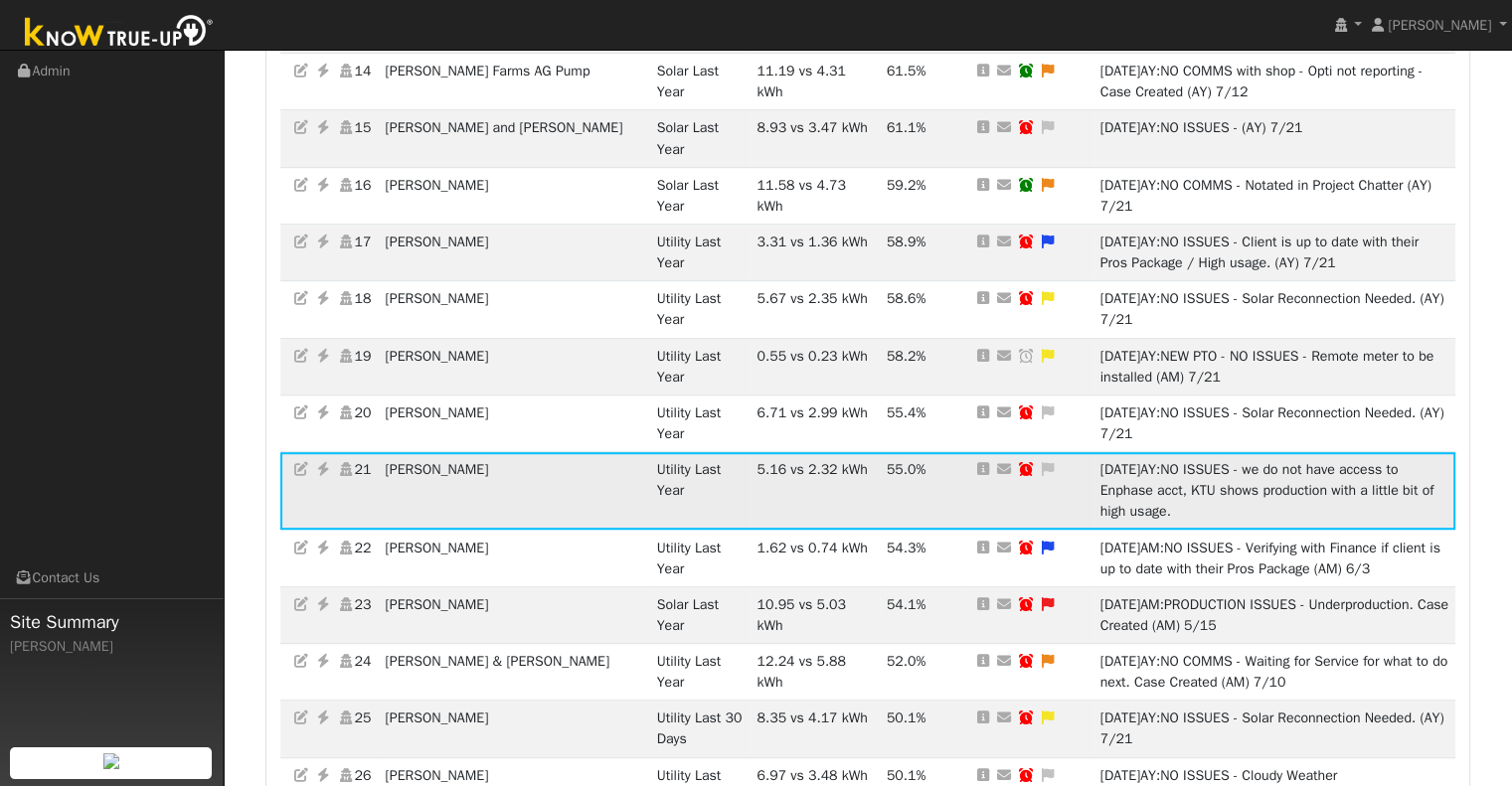click at bounding box center [323, 469] 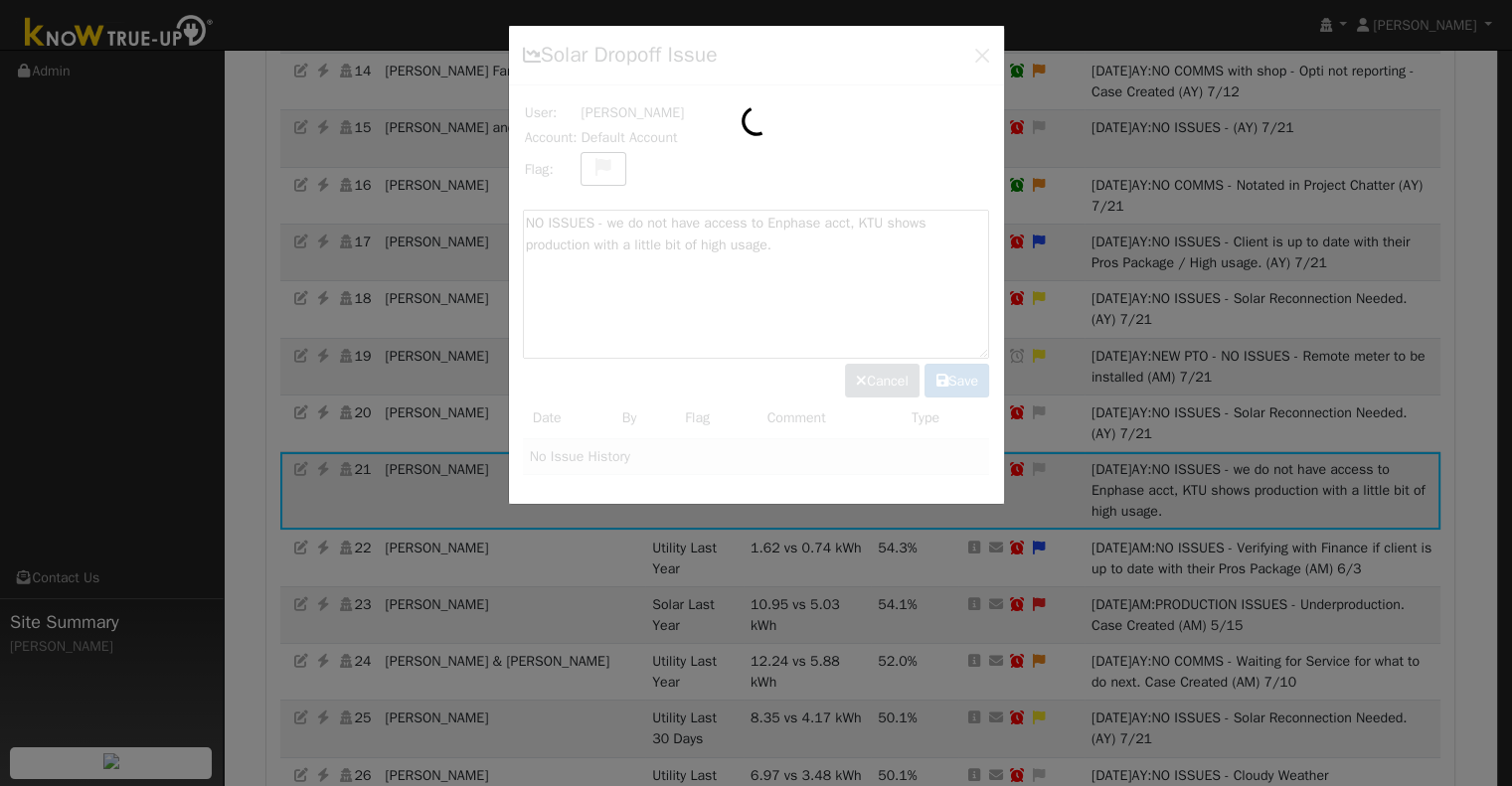 scroll, scrollTop: 1115, scrollLeft: 0, axis: vertical 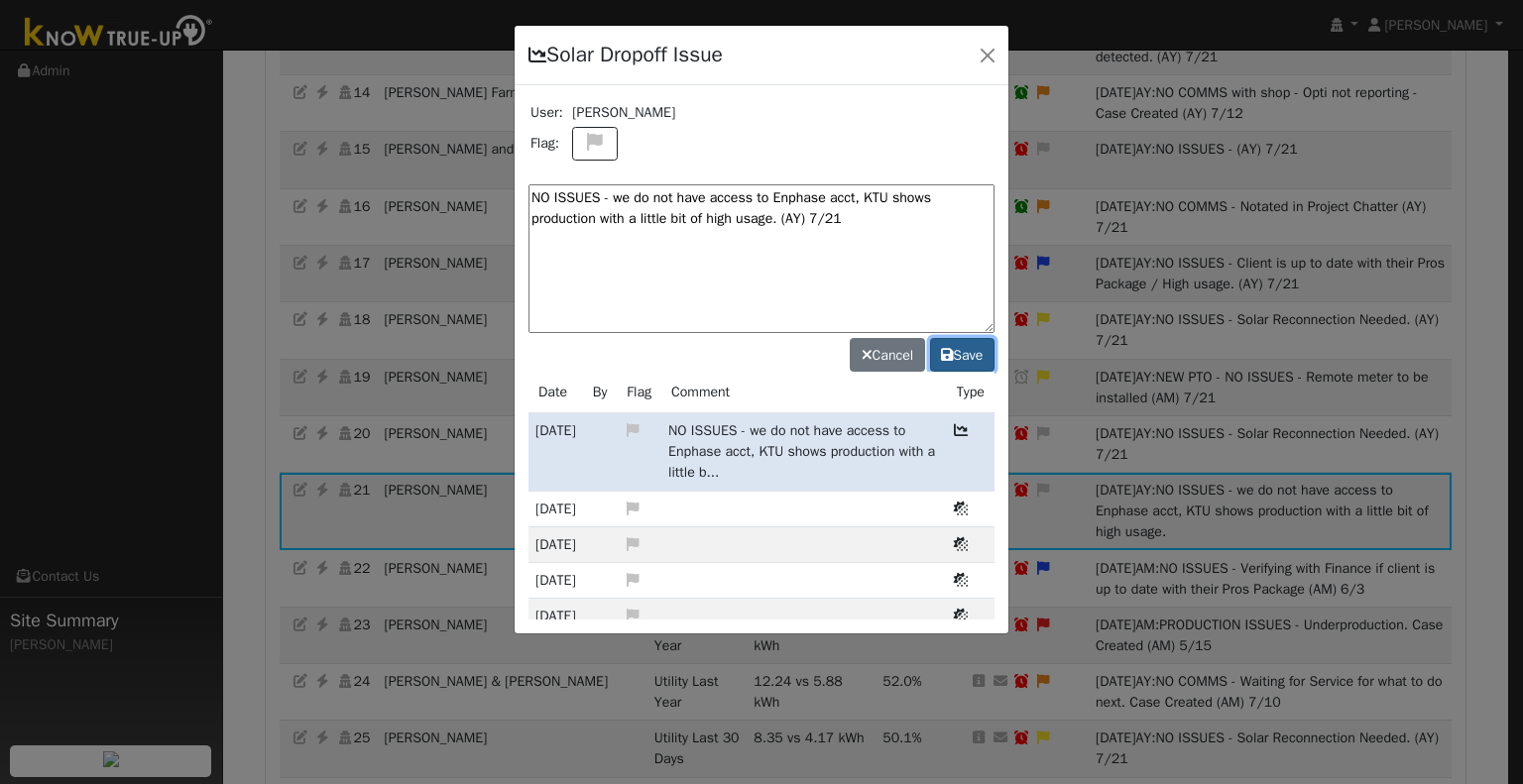 click on "Save" at bounding box center (962, 355) 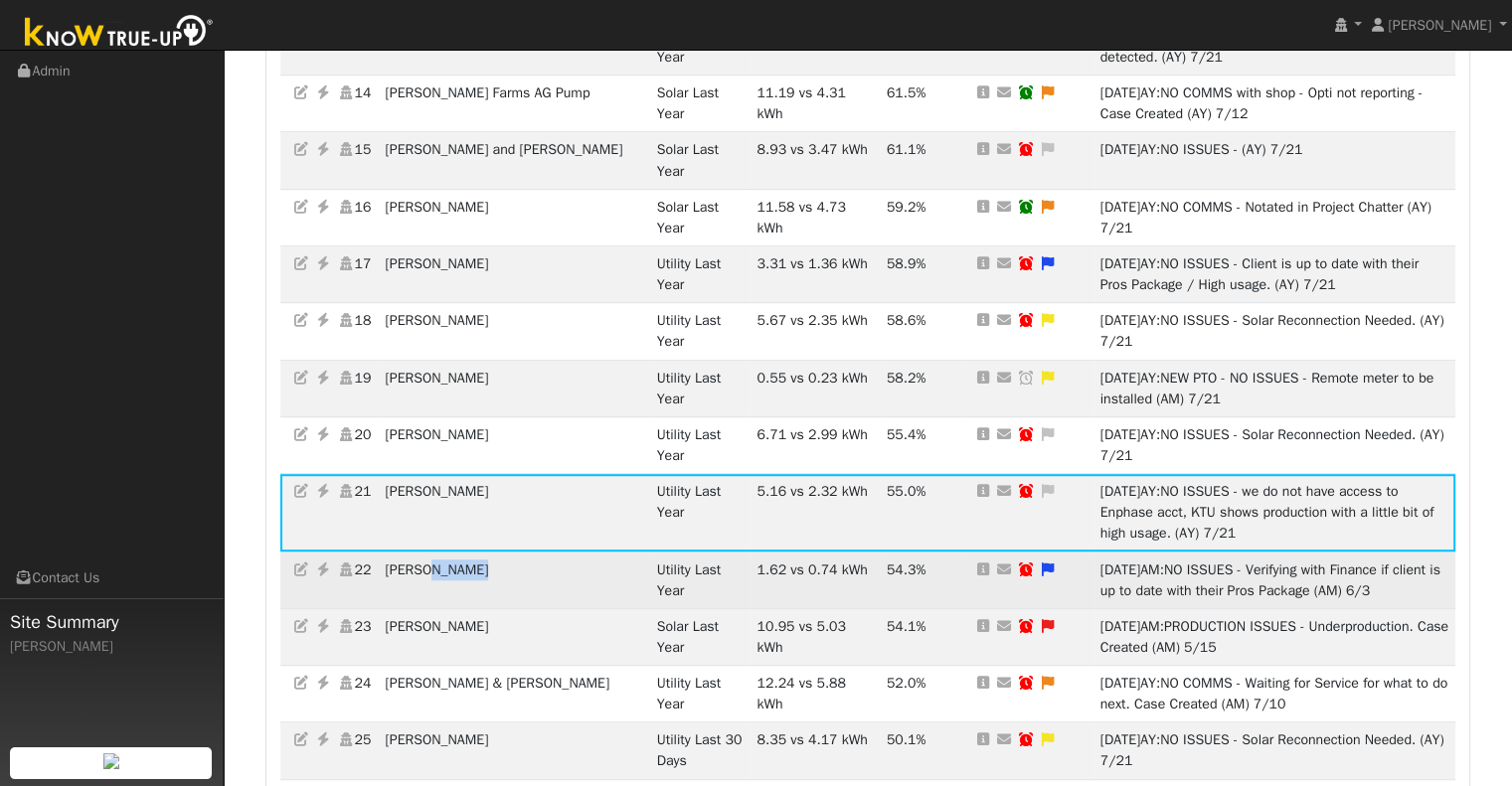drag, startPoint x: 499, startPoint y: 509, endPoint x: 431, endPoint y: 508, distance: 68.007353 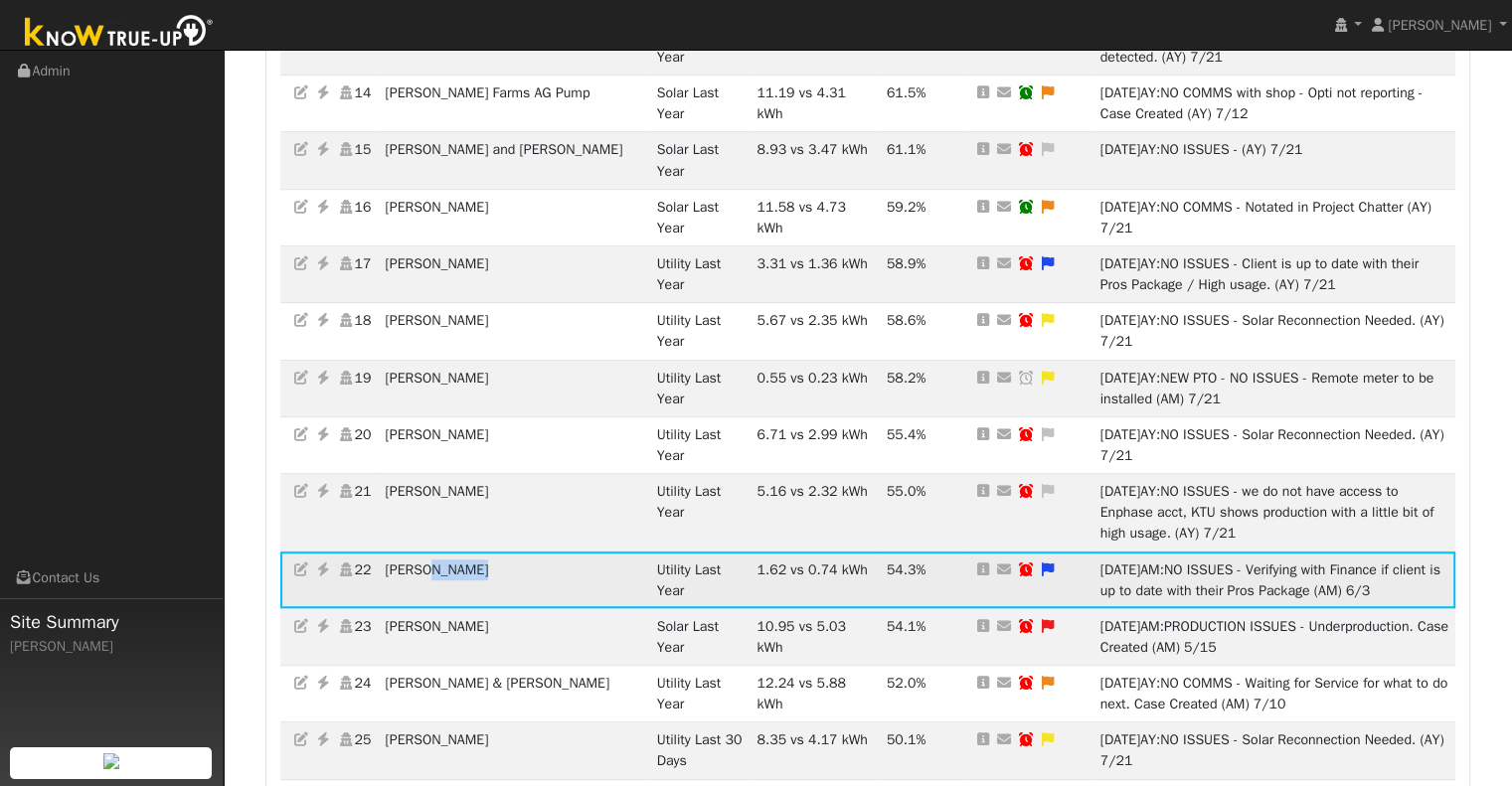 copy on "Anthony" 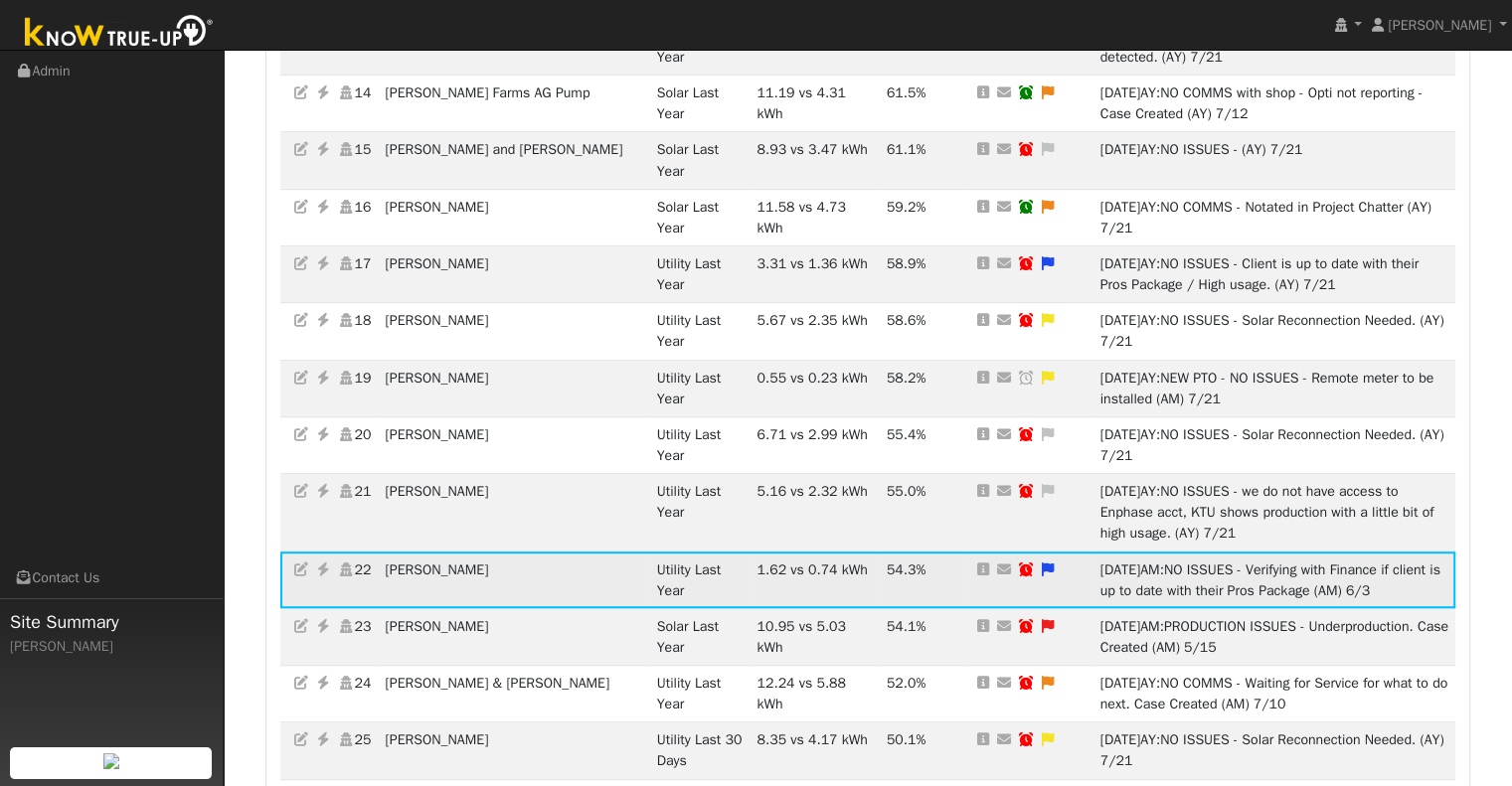 click at bounding box center [1048, 569] 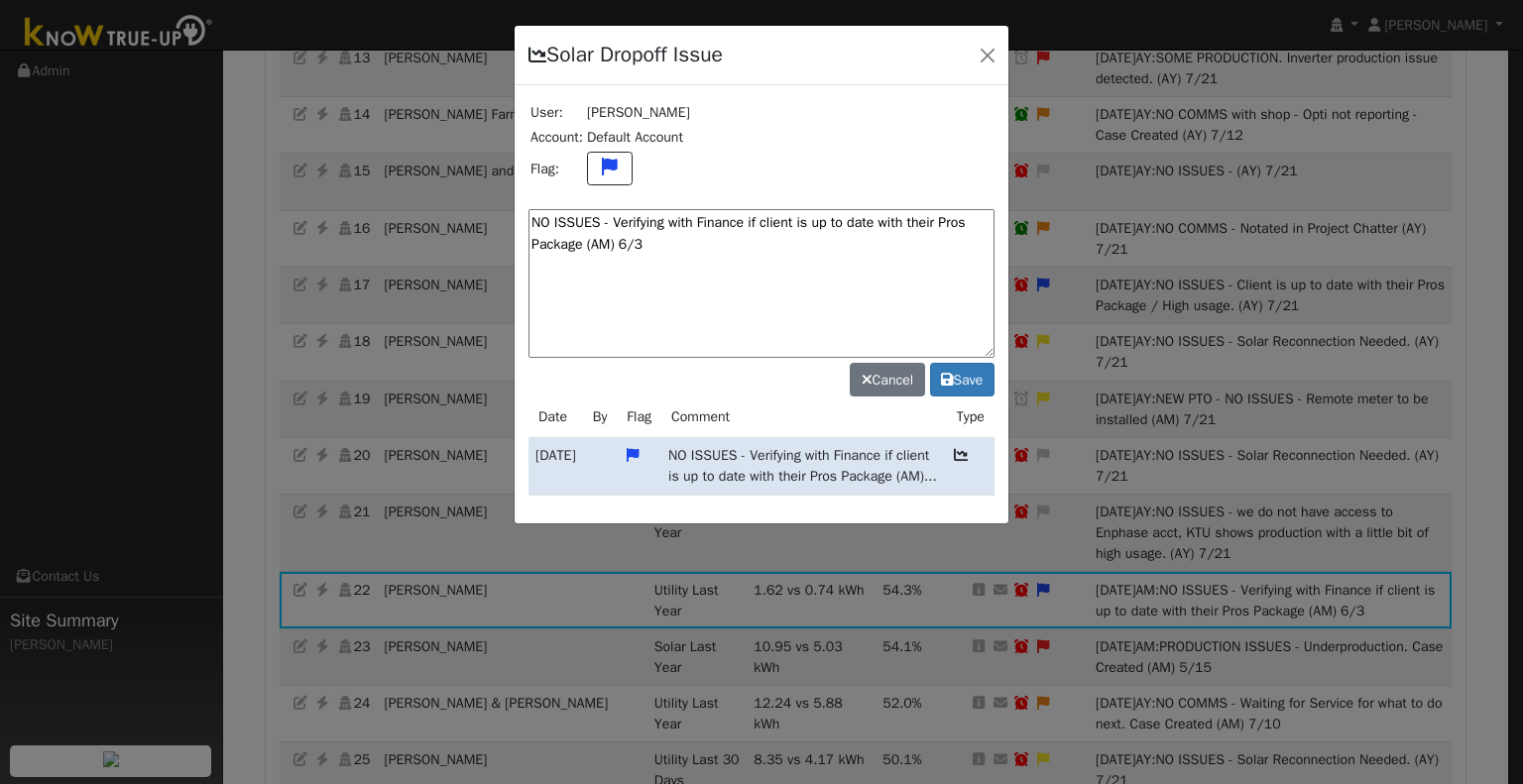 drag, startPoint x: 610, startPoint y: 224, endPoint x: 768, endPoint y: 228, distance: 158.05062 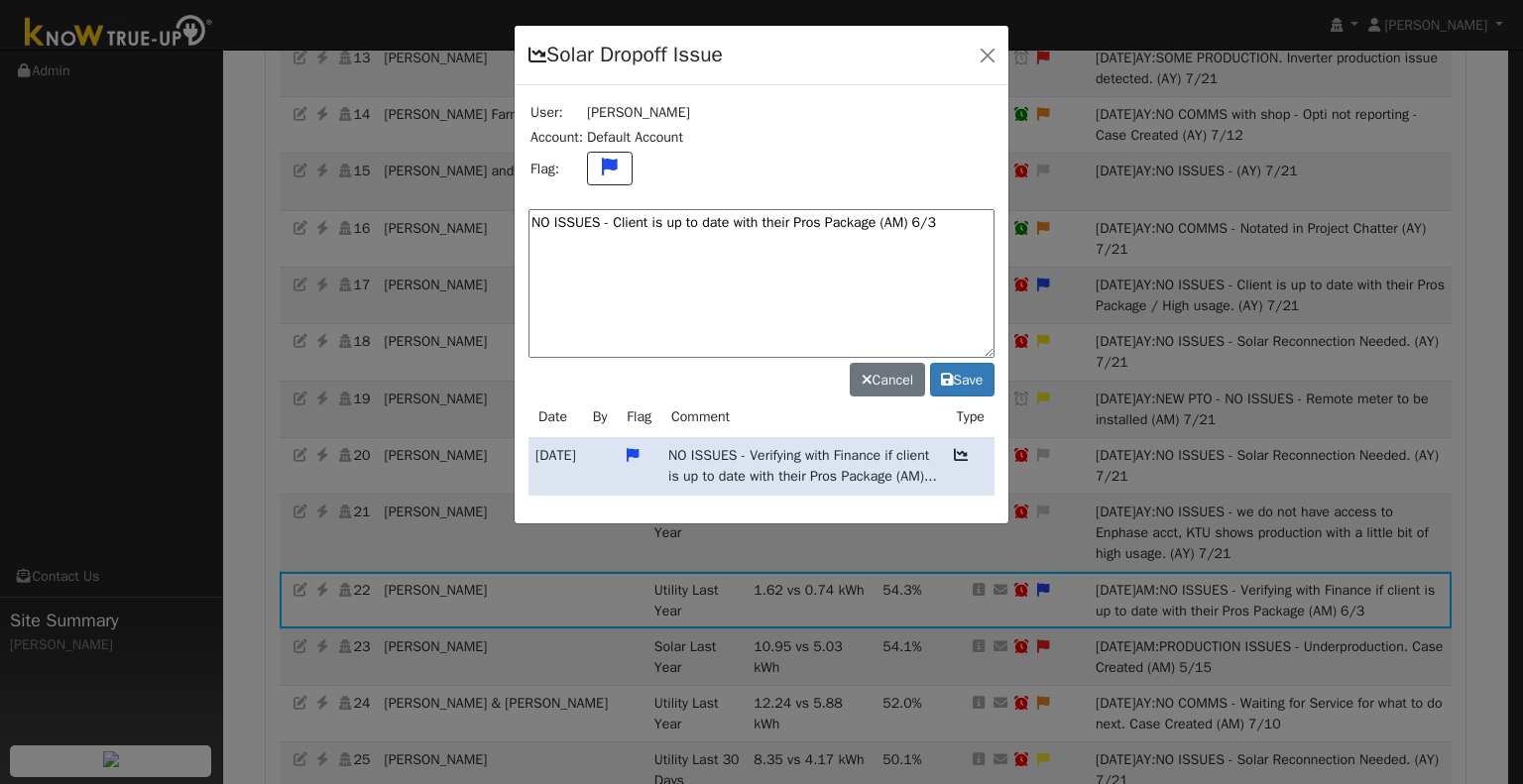 click on "NO ISSUES - Client is up to date with their Pros Package (AM) 6/3" at bounding box center (762, 283) 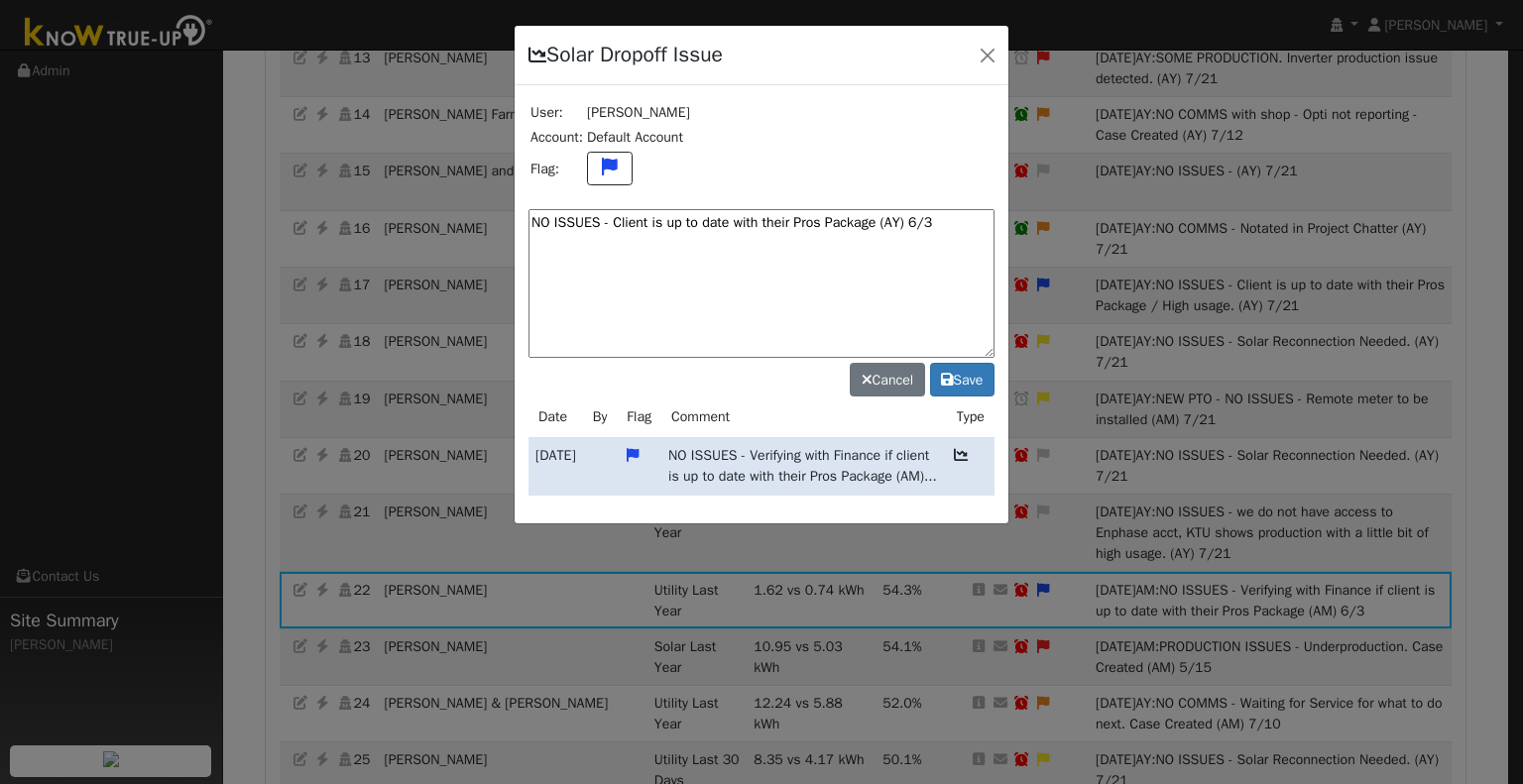 click on "NO ISSUES - Client is up to date with their Pros Package (AY) 6/3" at bounding box center [762, 283] 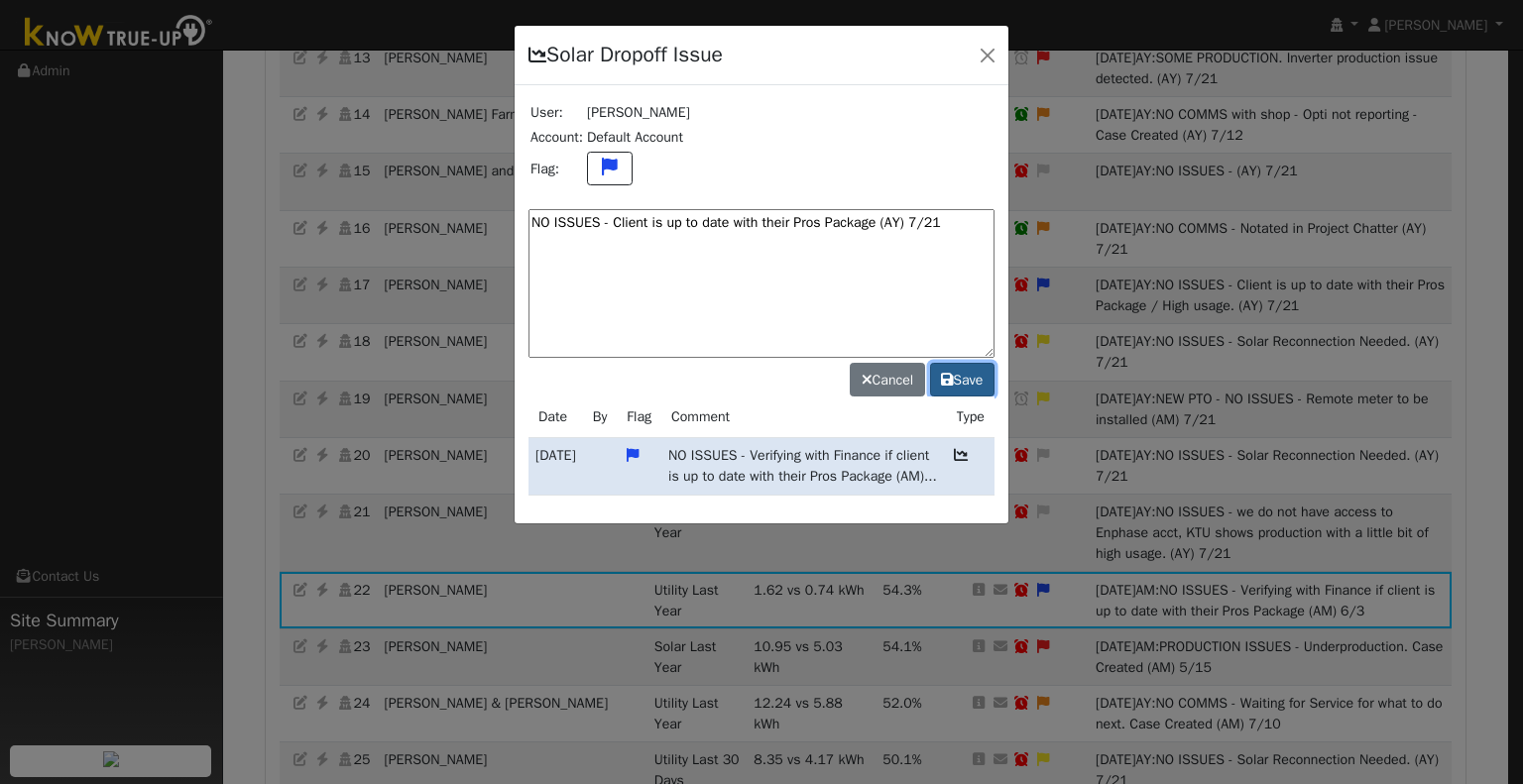 click on "Save" at bounding box center (962, 380) 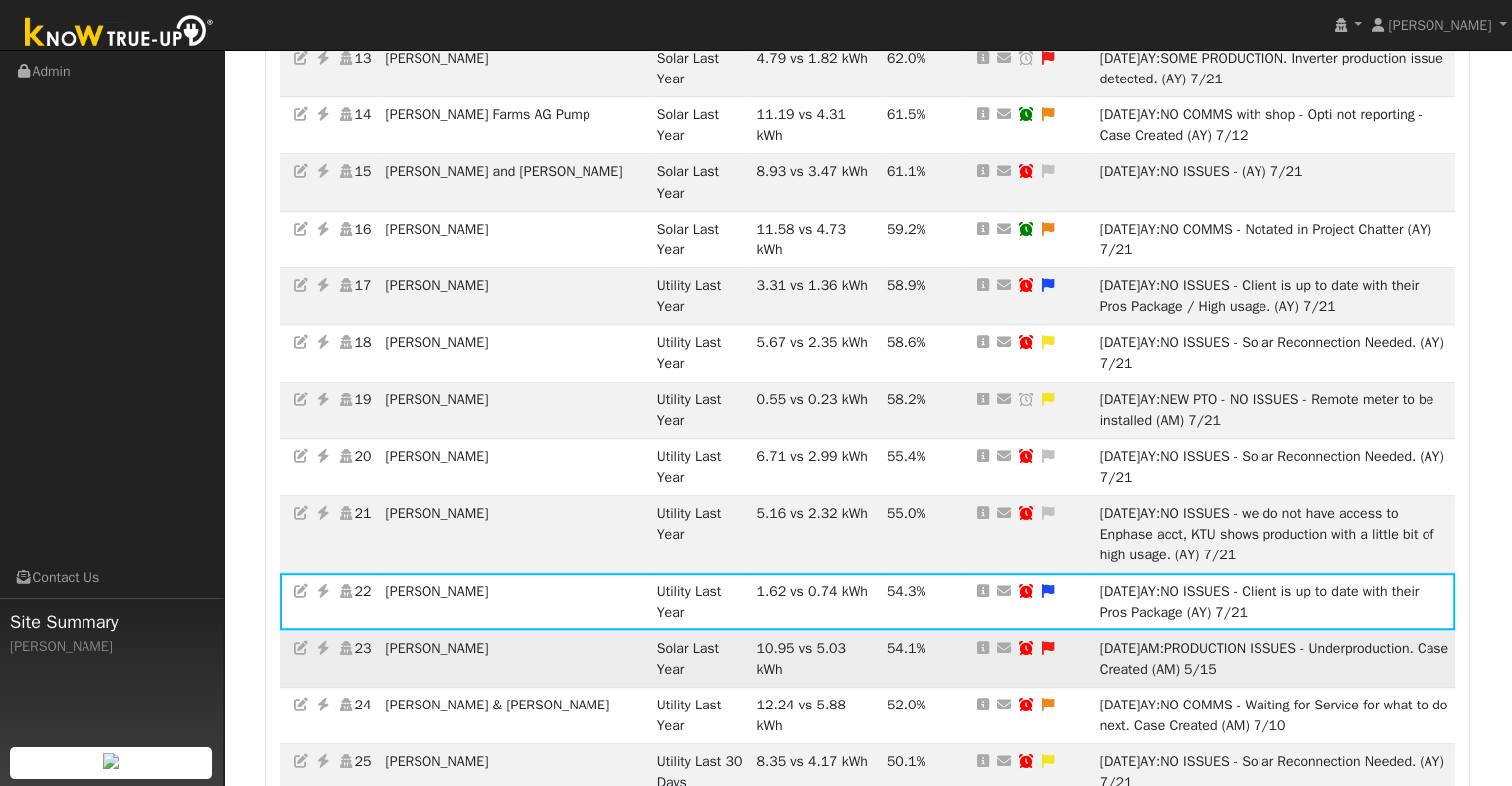drag, startPoint x: 519, startPoint y: 573, endPoint x: 395, endPoint y: 576, distance: 124.036285 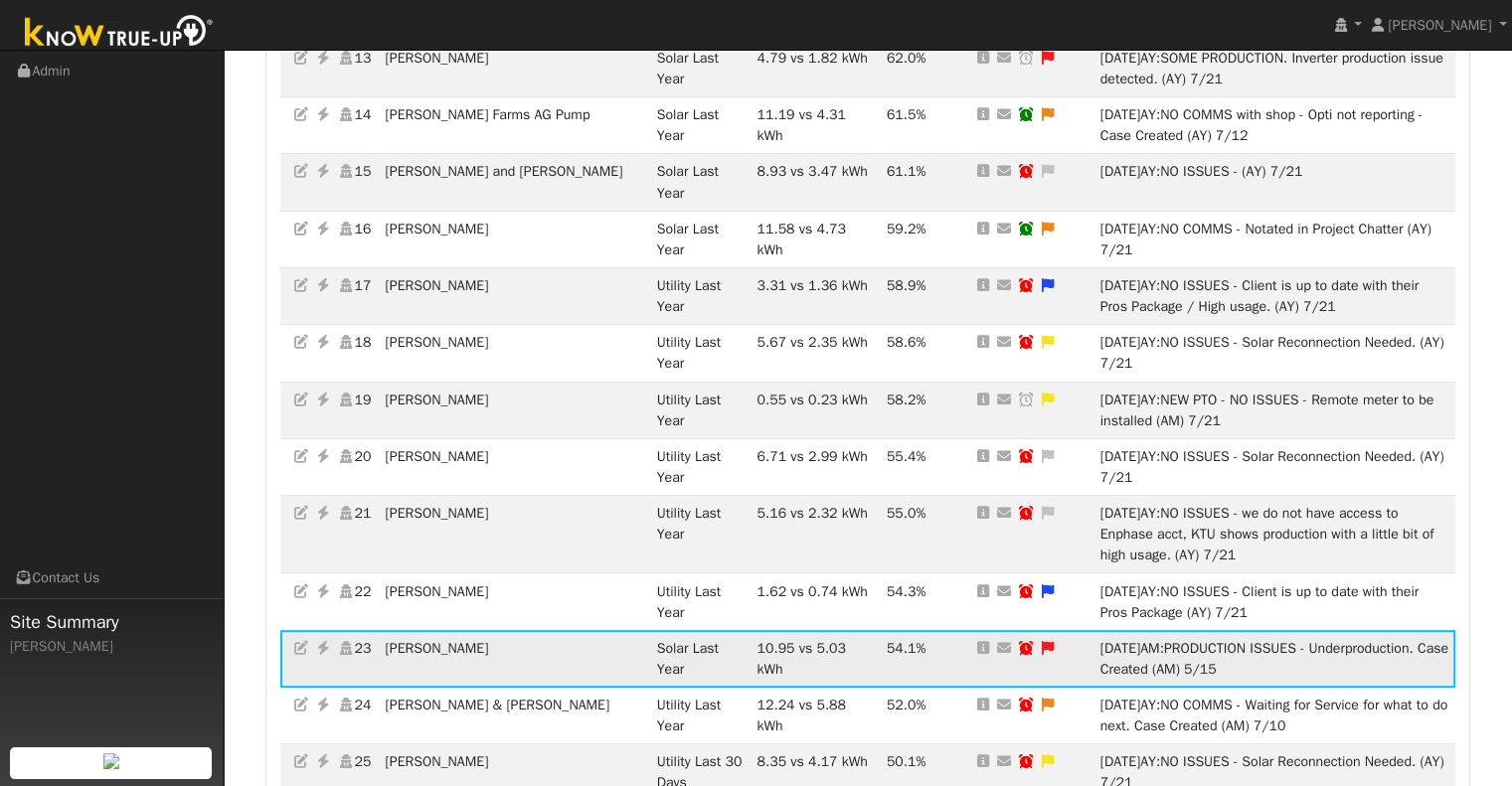 copy on "Ralph Finfrock" 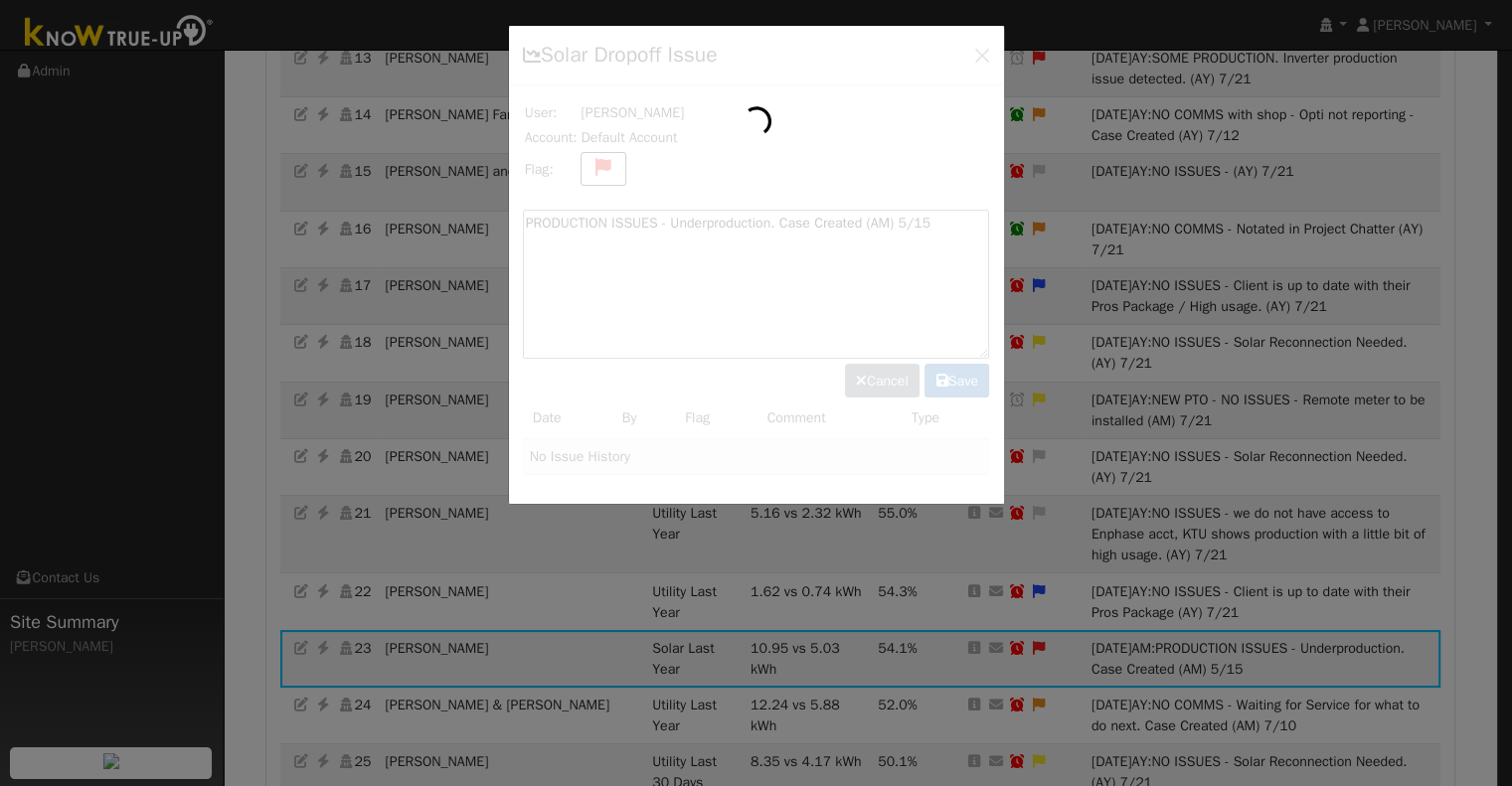 scroll, scrollTop: 1073, scrollLeft: 0, axis: vertical 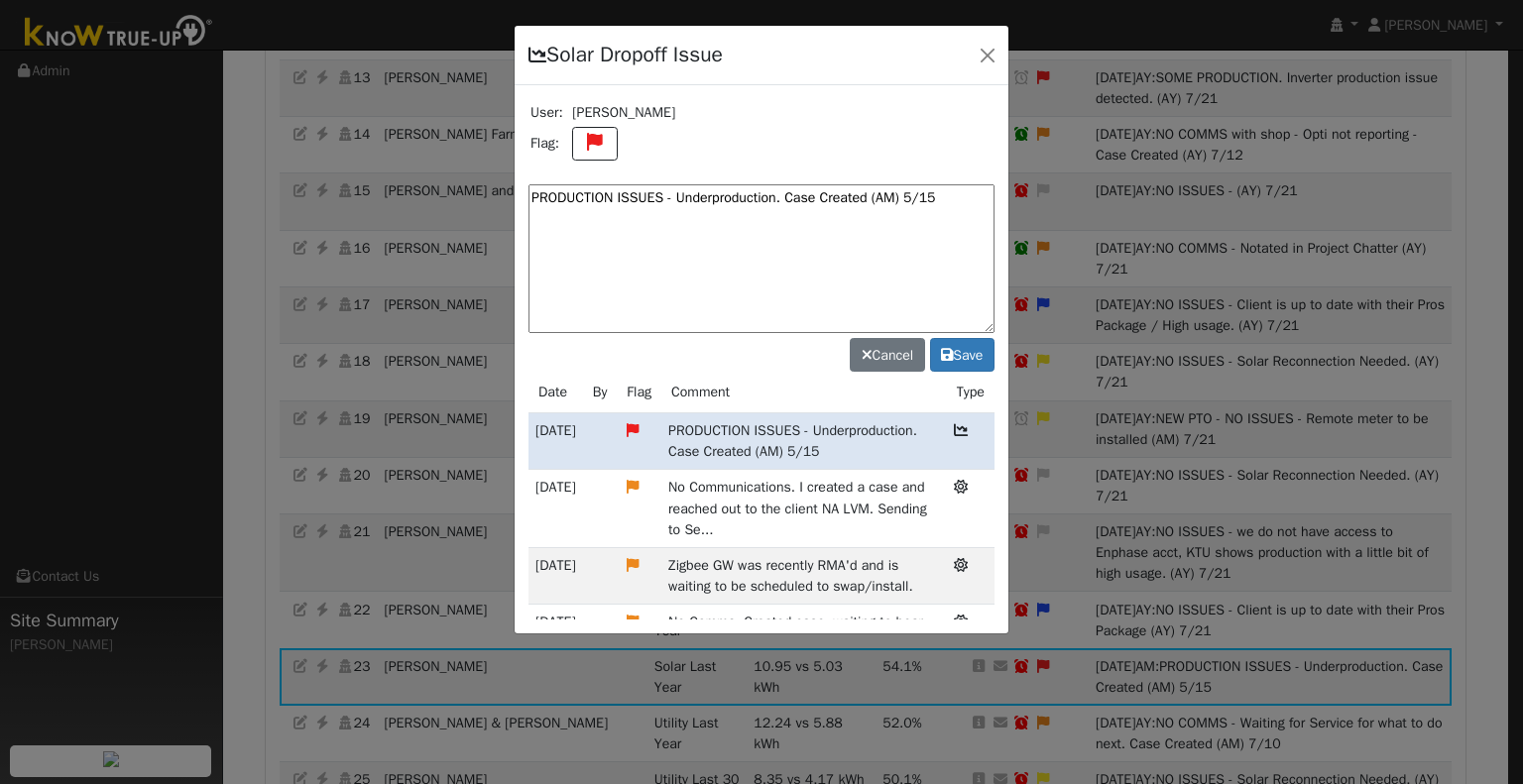 click on "PRODUCTION ISSUES - Underproduction. Case Created (AM) 5/15" at bounding box center [762, 259] 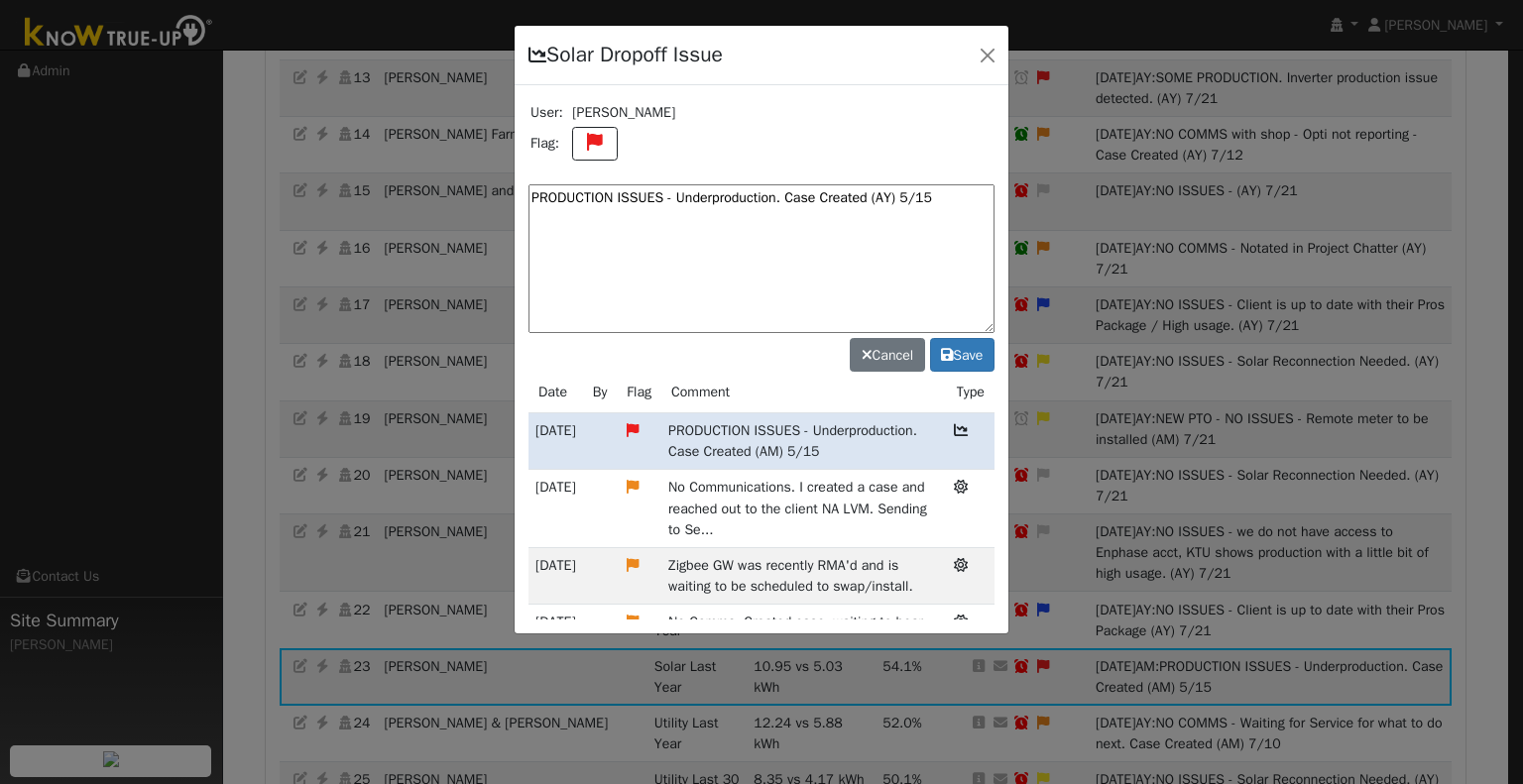click on "PRODUCTION ISSUES - Underproduction. Case Created (AY) 5/15" at bounding box center [762, 259] 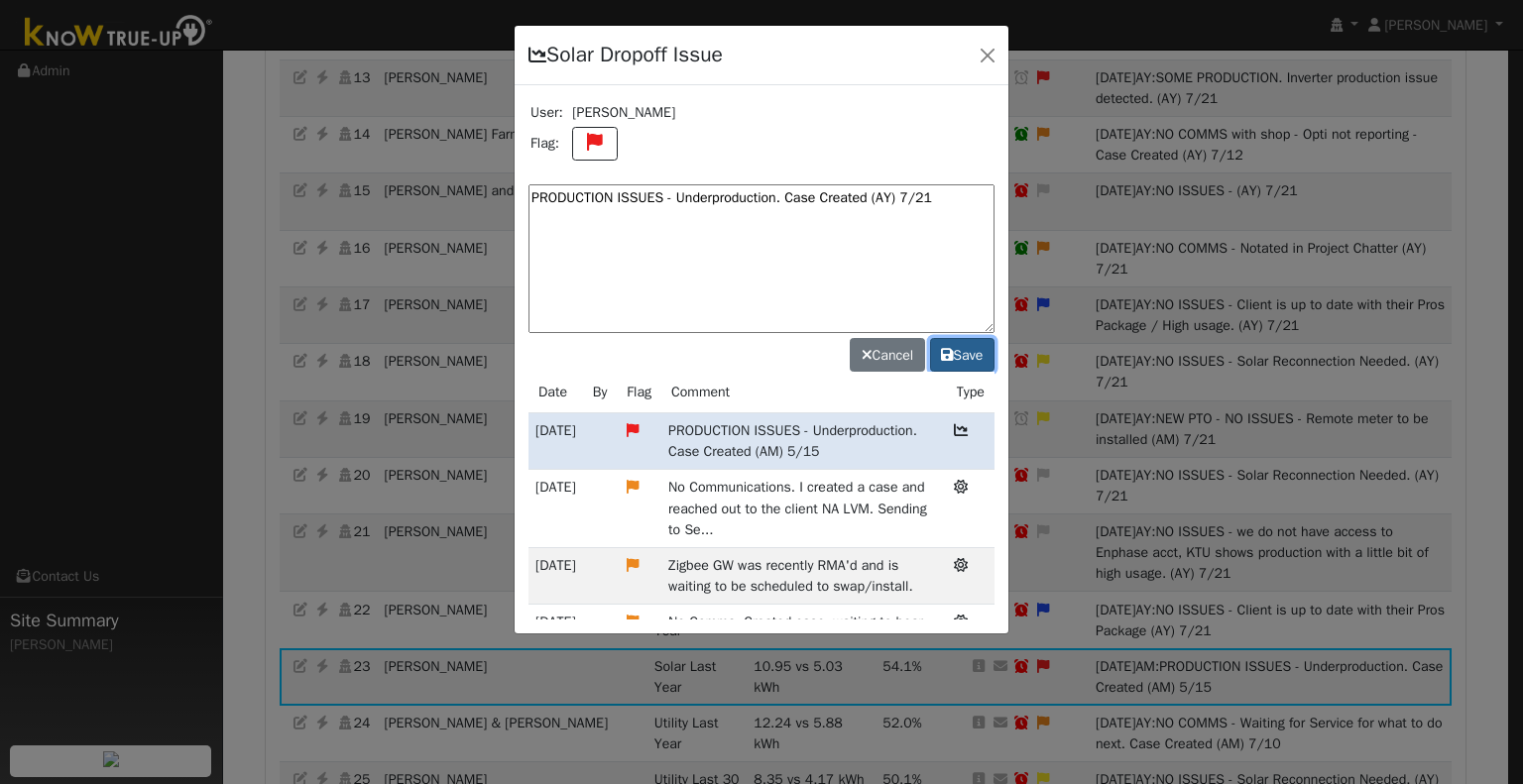 click on "Save" at bounding box center (962, 355) 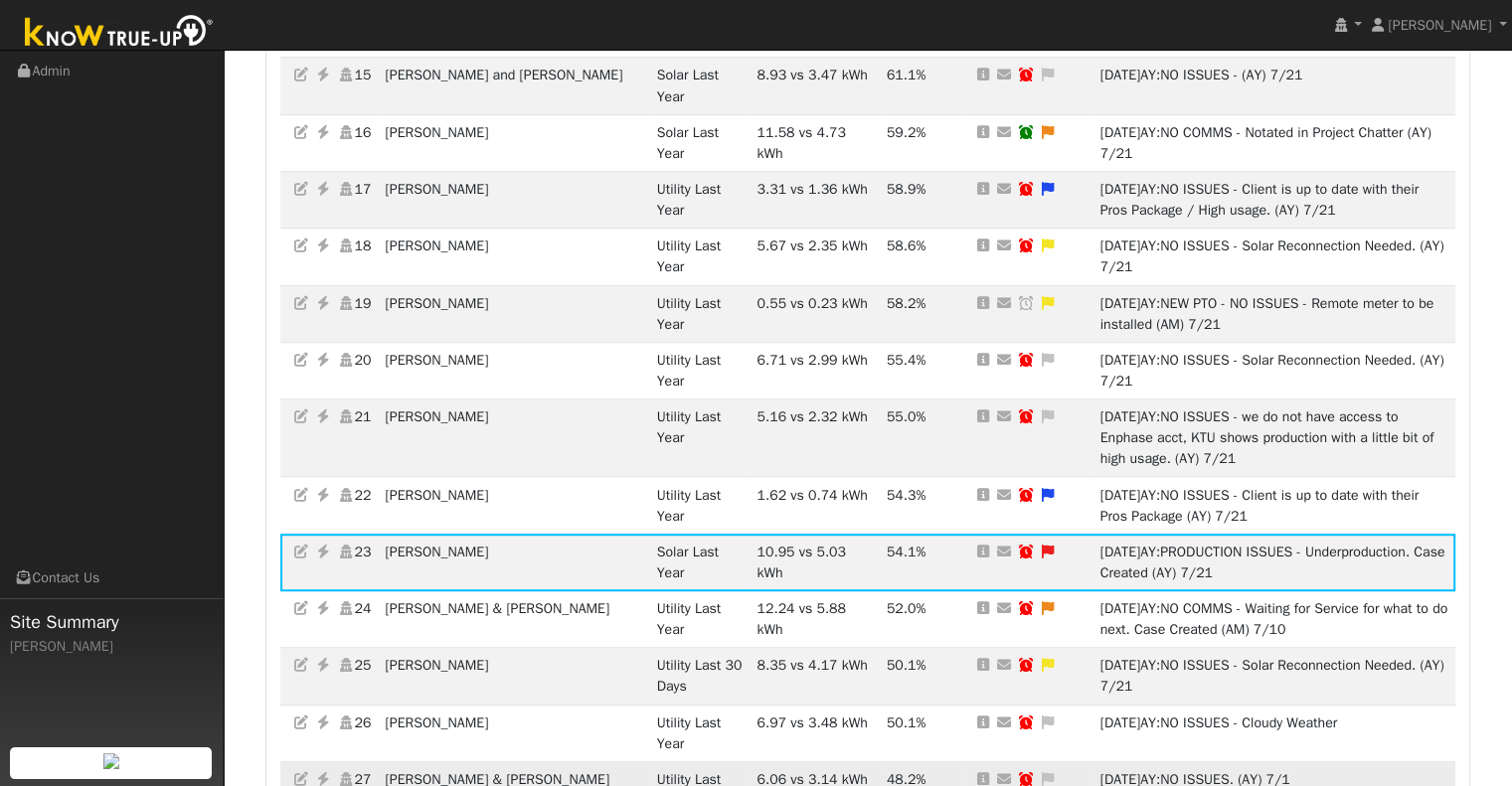 scroll, scrollTop: 1371, scrollLeft: 0, axis: vertical 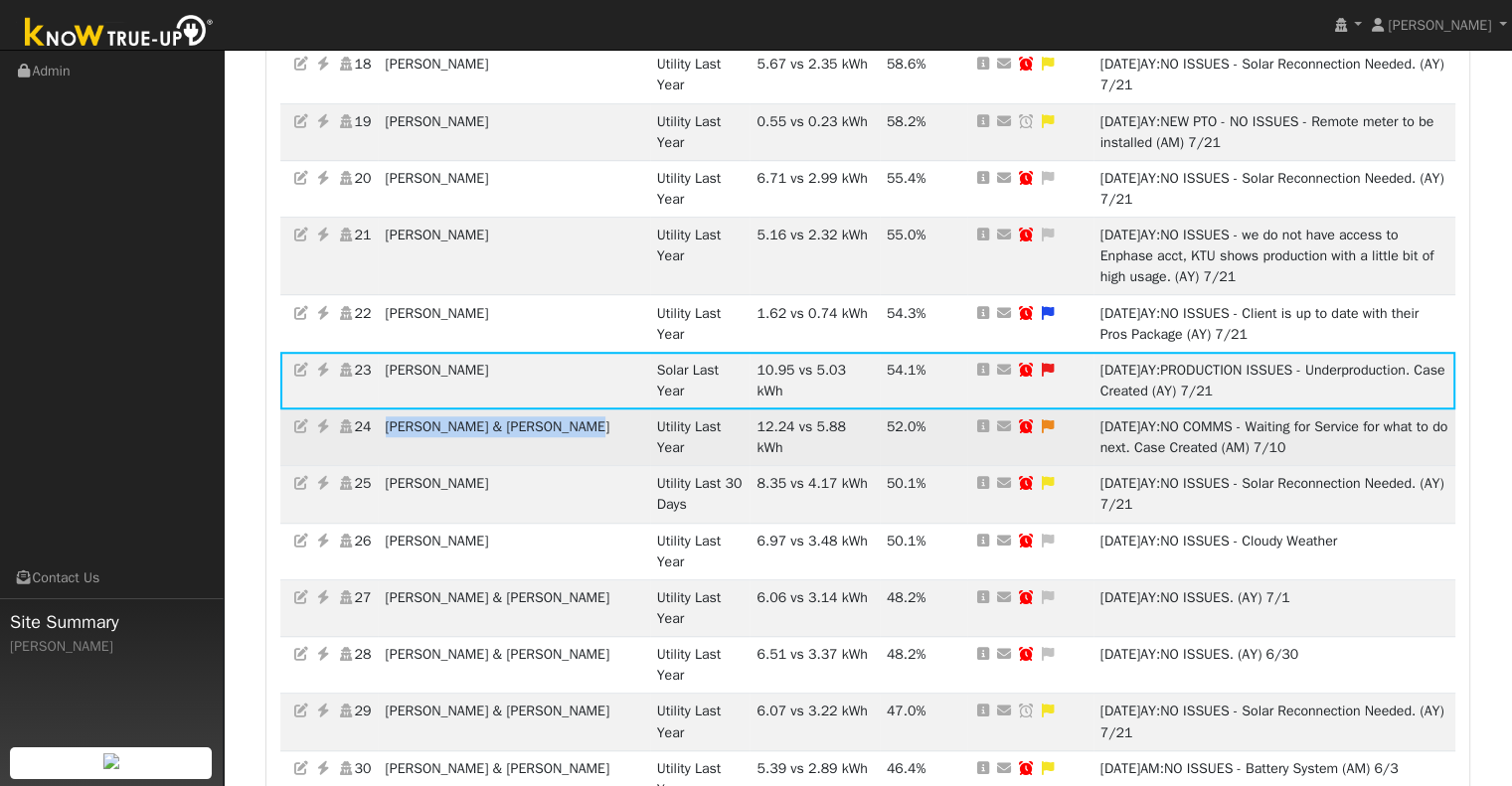 drag, startPoint x: 585, startPoint y: 360, endPoint x: 398, endPoint y: 365, distance: 187.06683 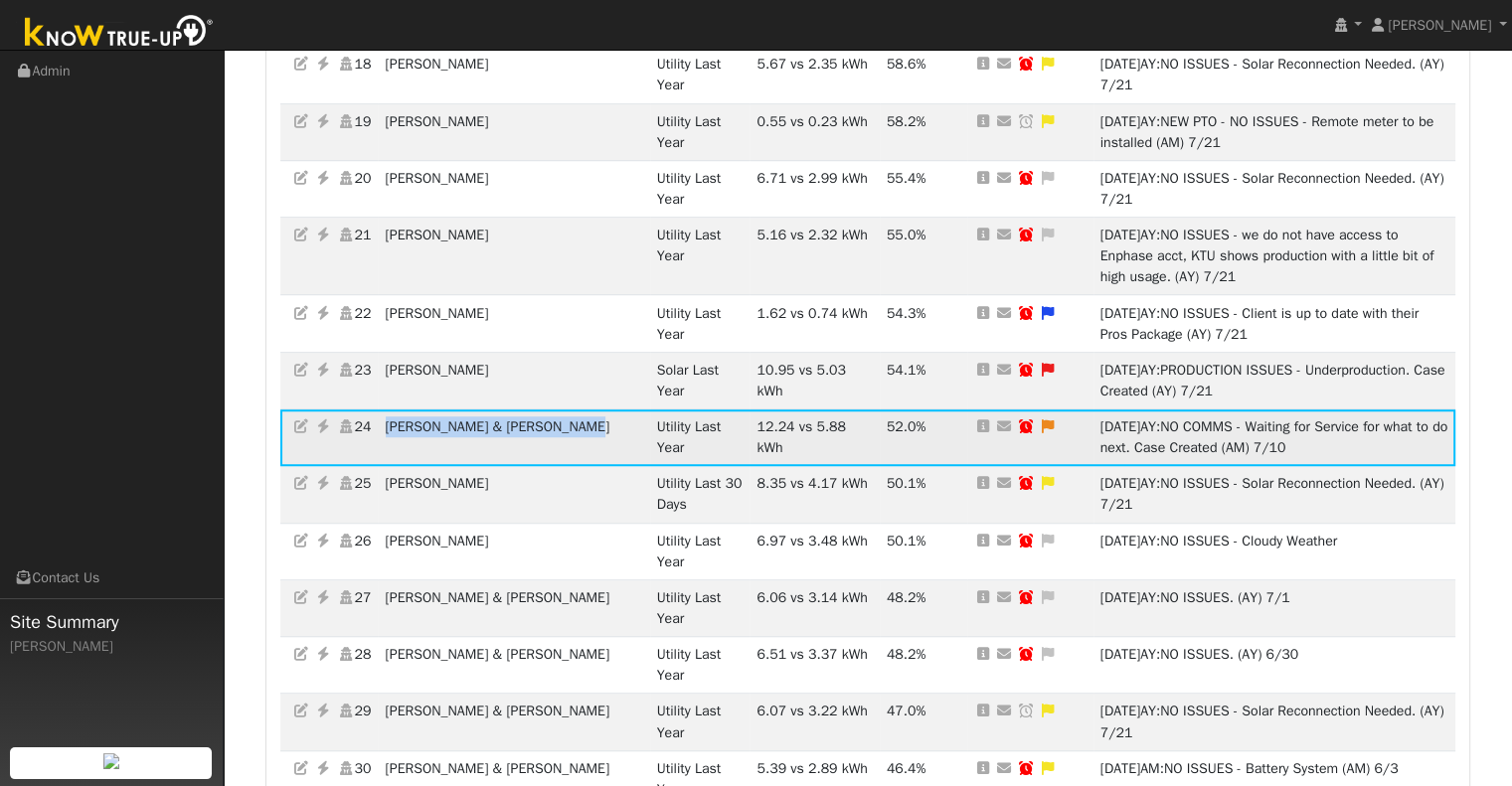 copy on "[PERSON_NAME] & [PERSON_NAME]" 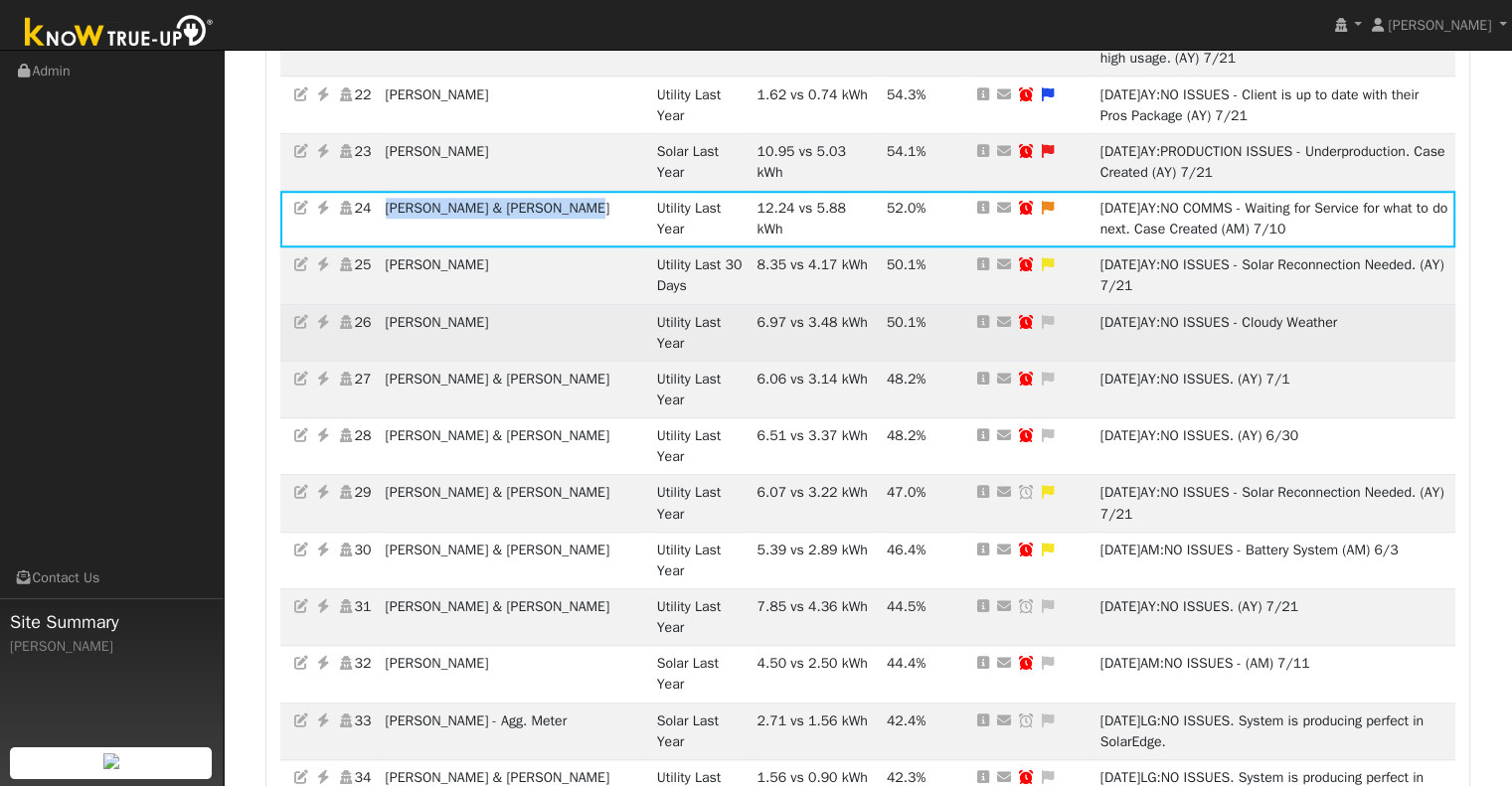 scroll, scrollTop: 1371, scrollLeft: 0, axis: vertical 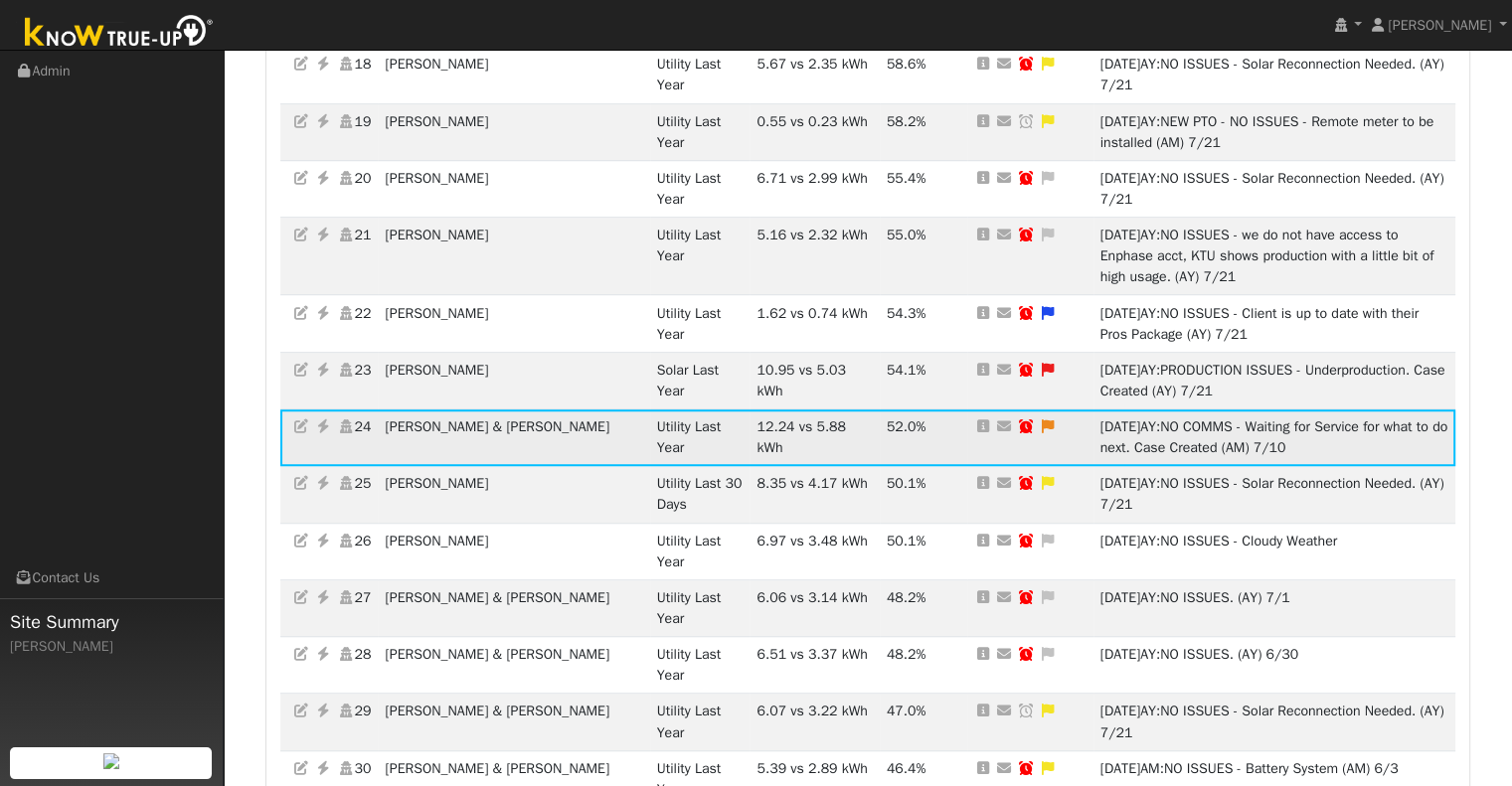 click 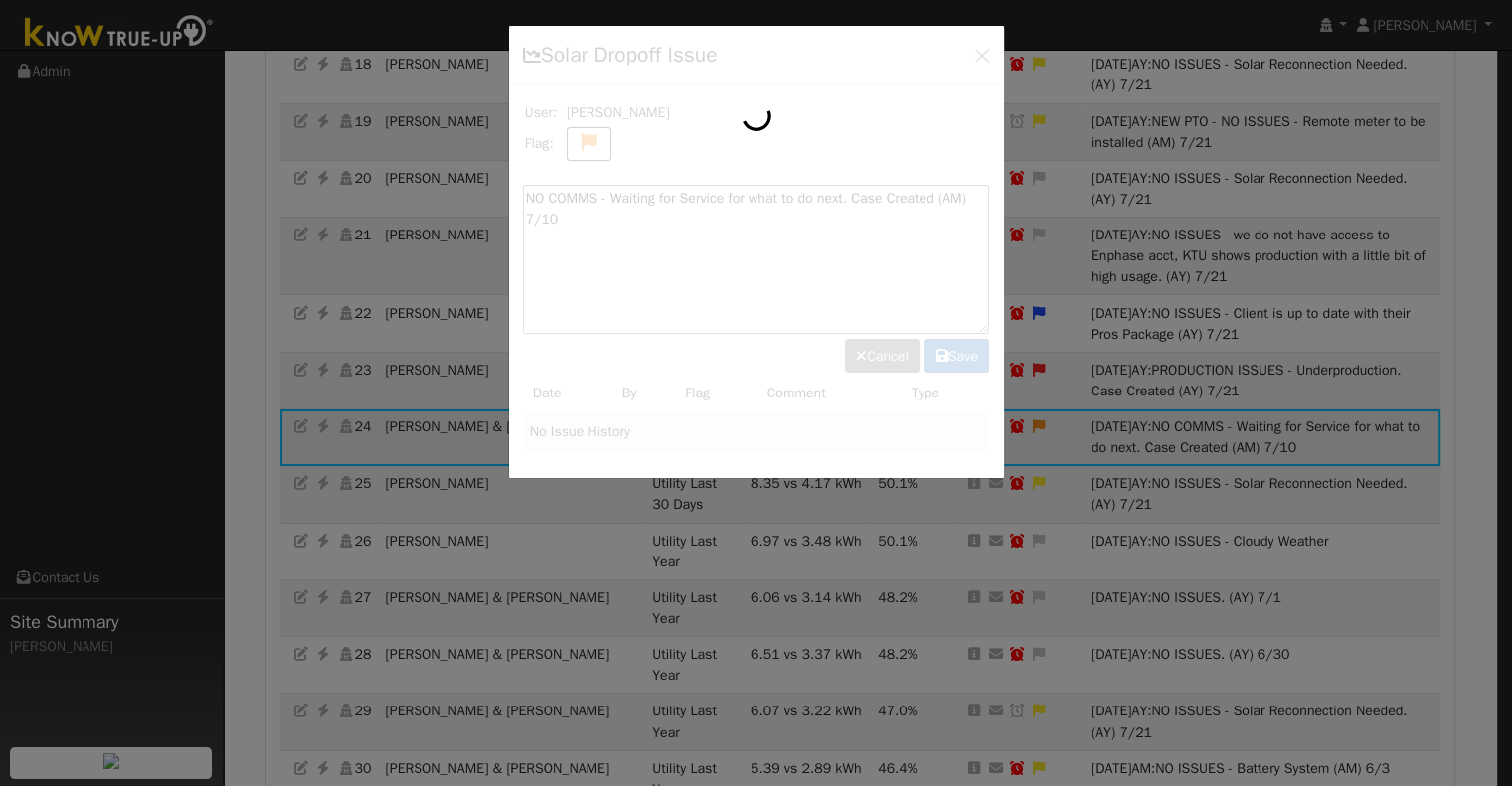 scroll, scrollTop: 1350, scrollLeft: 0, axis: vertical 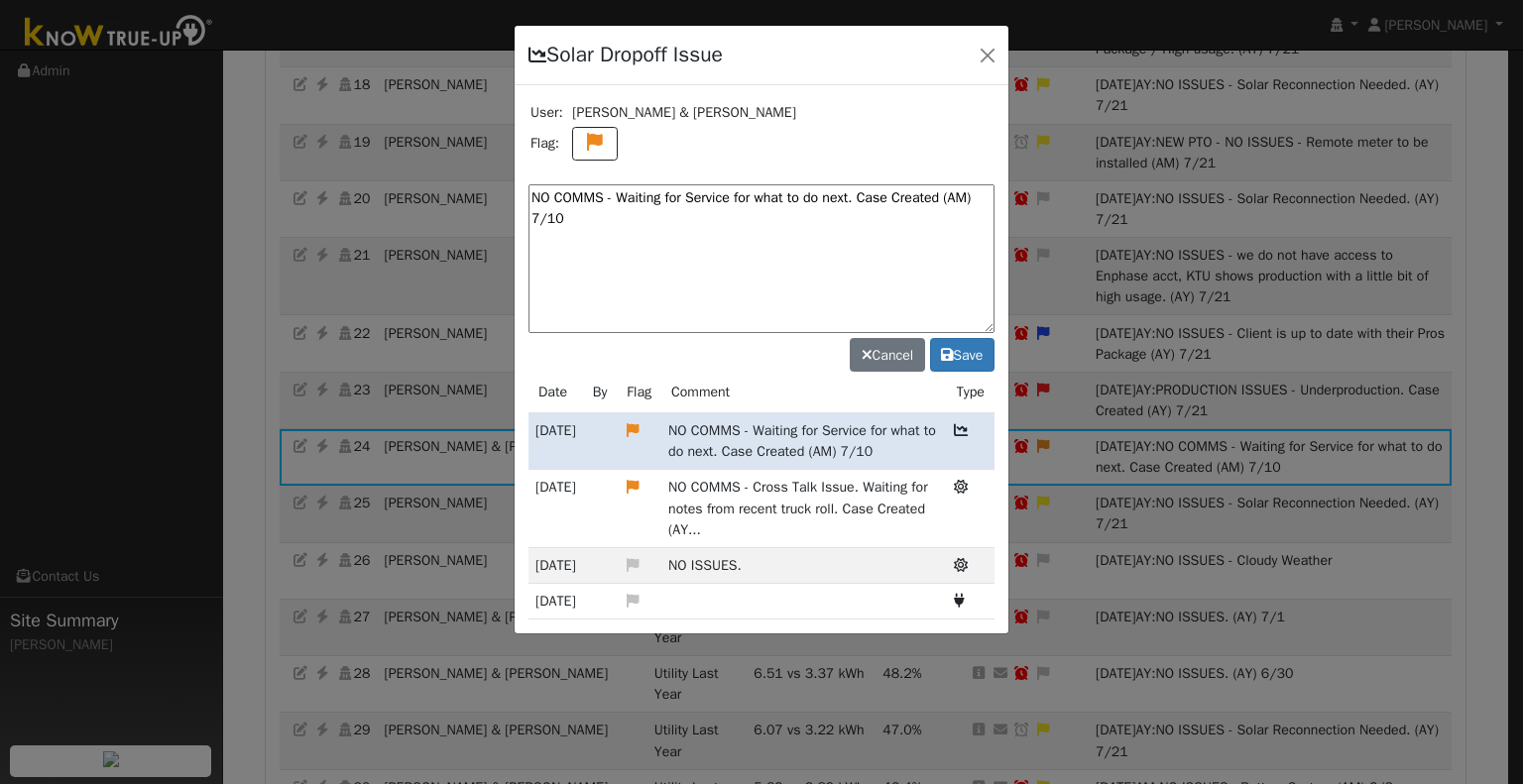 drag, startPoint x: 974, startPoint y: 199, endPoint x: 969, endPoint y: 254, distance: 55.226805 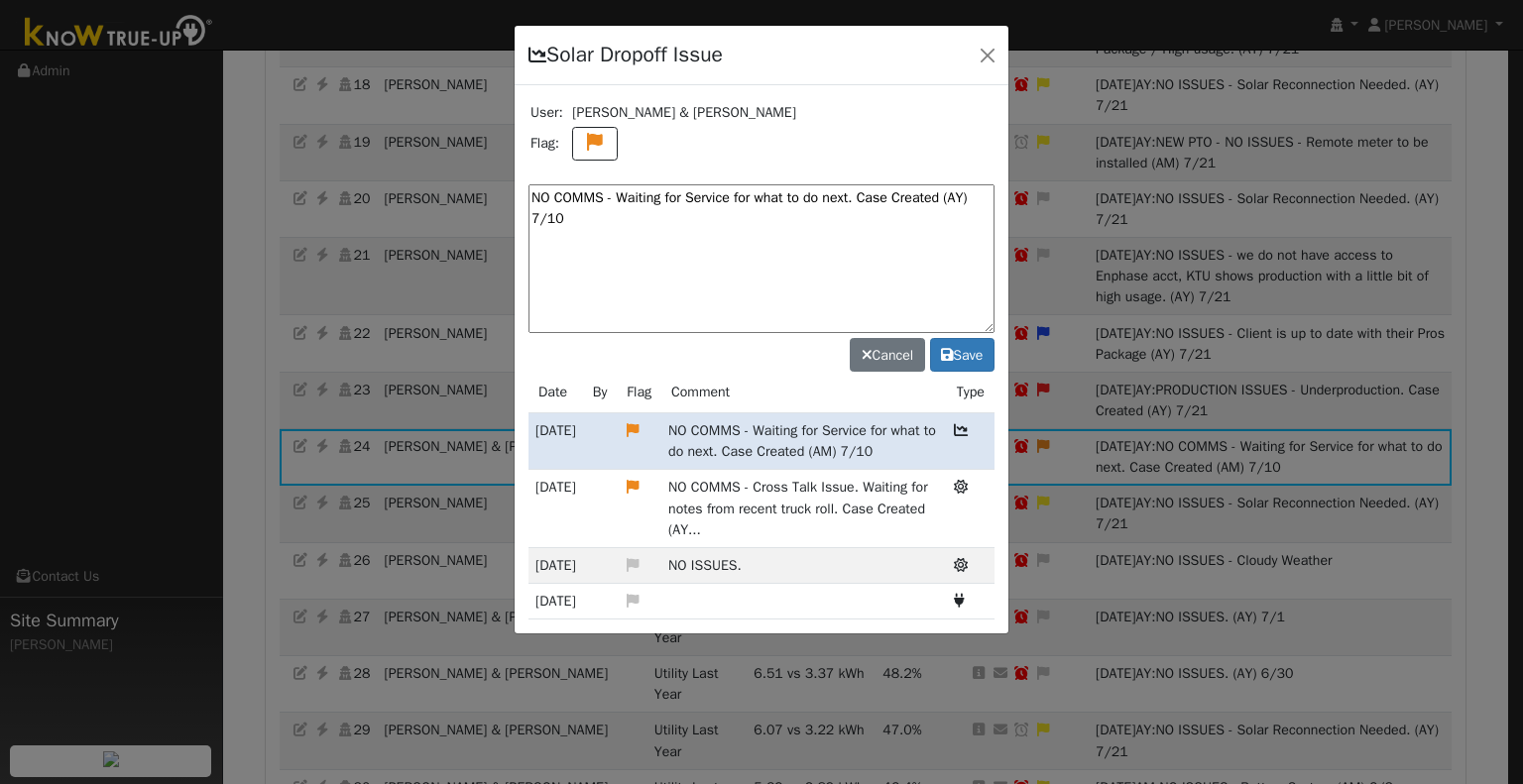 click on "NO COMMS - Waiting for Service for what to do next. Case Created (AY) 7/10" at bounding box center (762, 259) 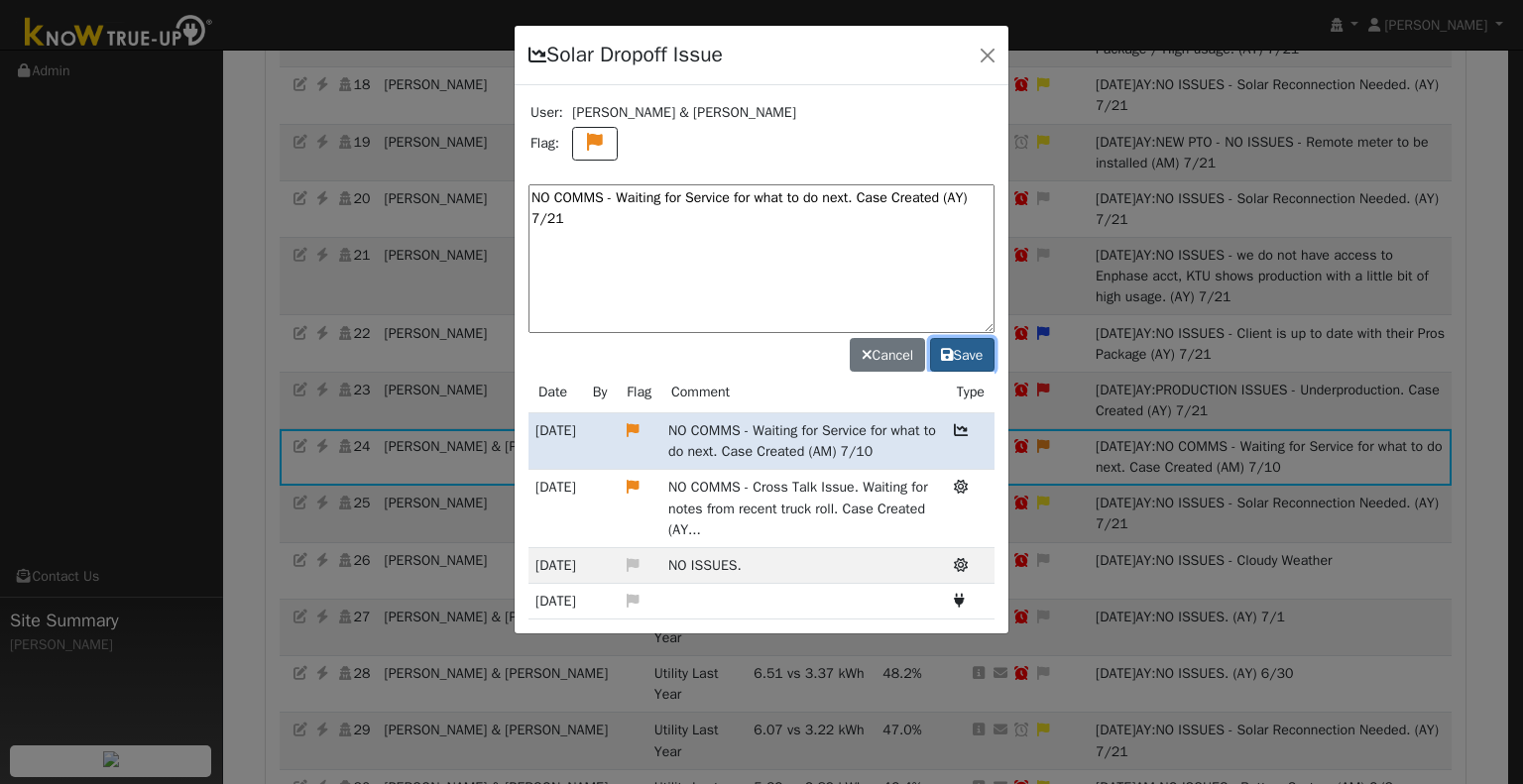 click on "Save" at bounding box center (962, 355) 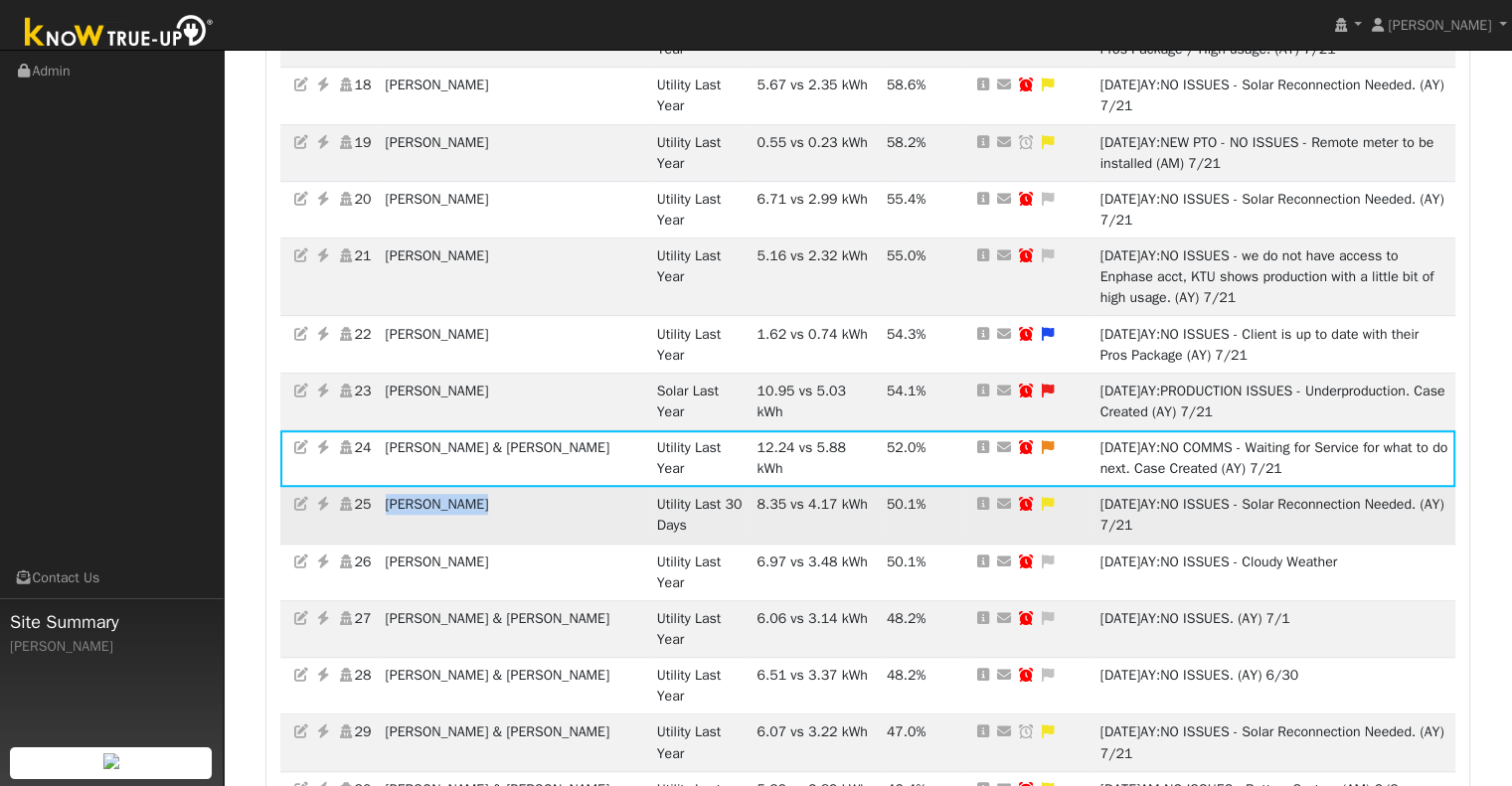 drag, startPoint x: 501, startPoint y: 439, endPoint x: 396, endPoint y: 445, distance: 105.17129 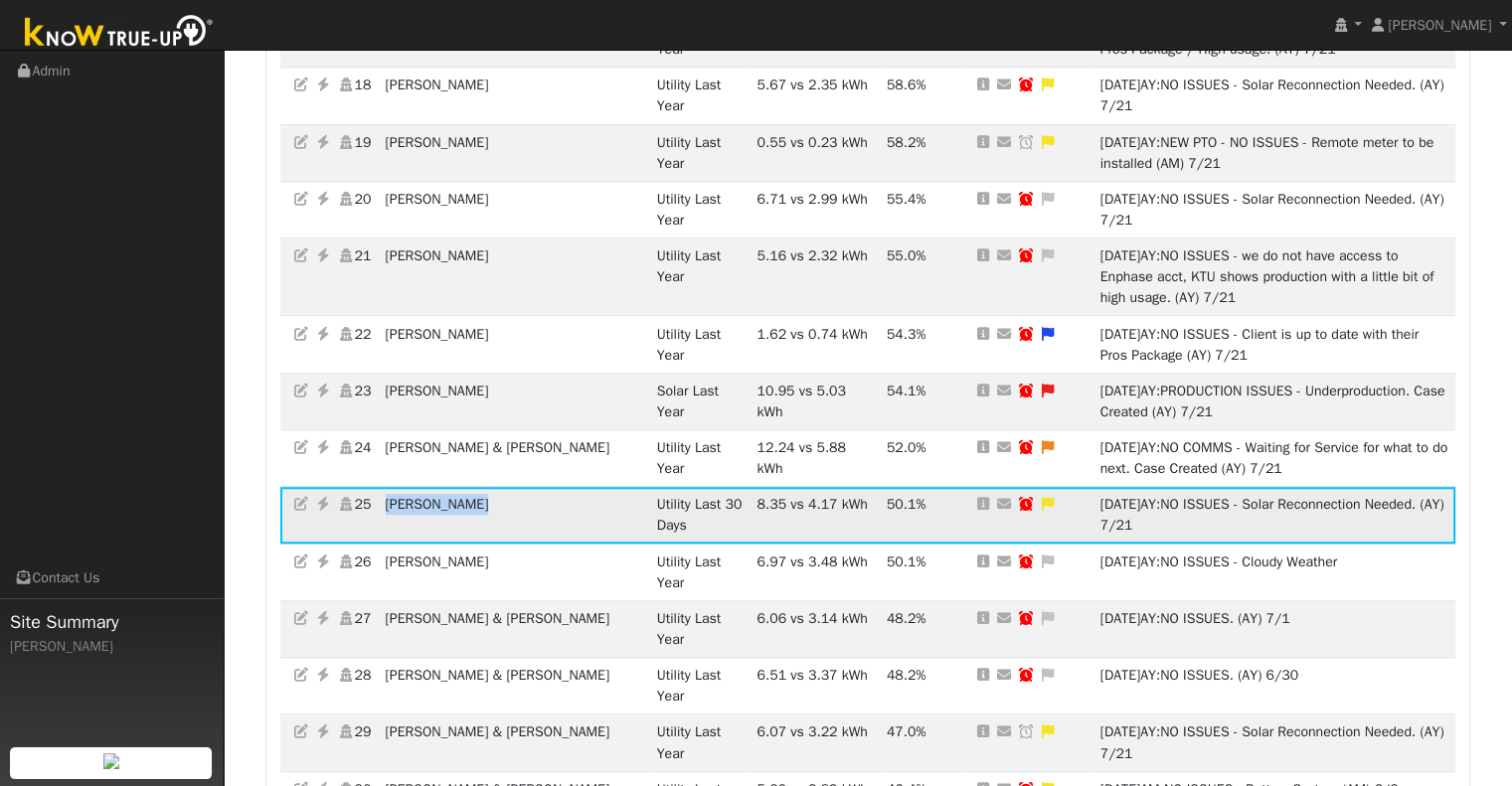 copy on "Danny Armenta" 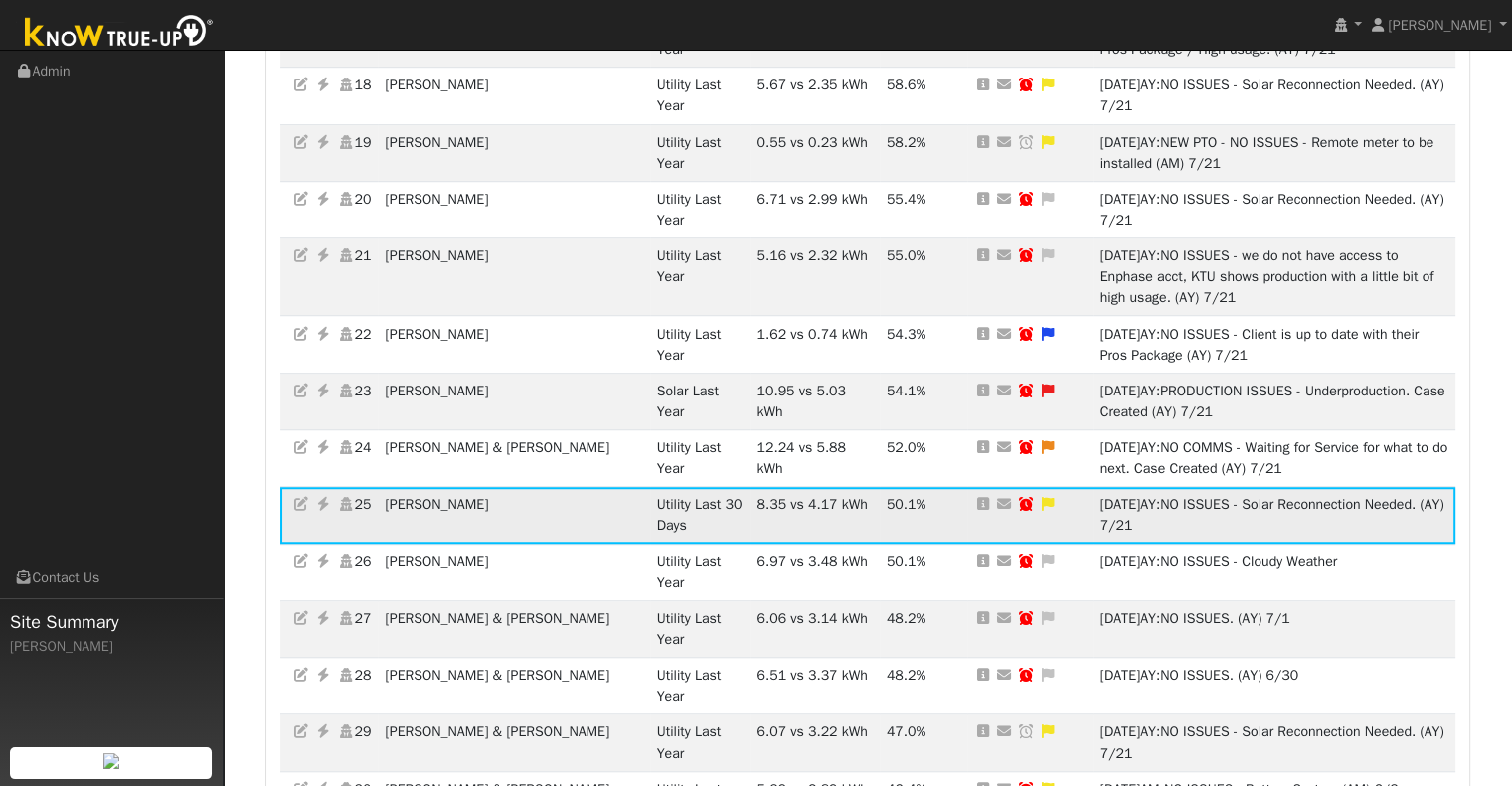 click at bounding box center [1048, 504] 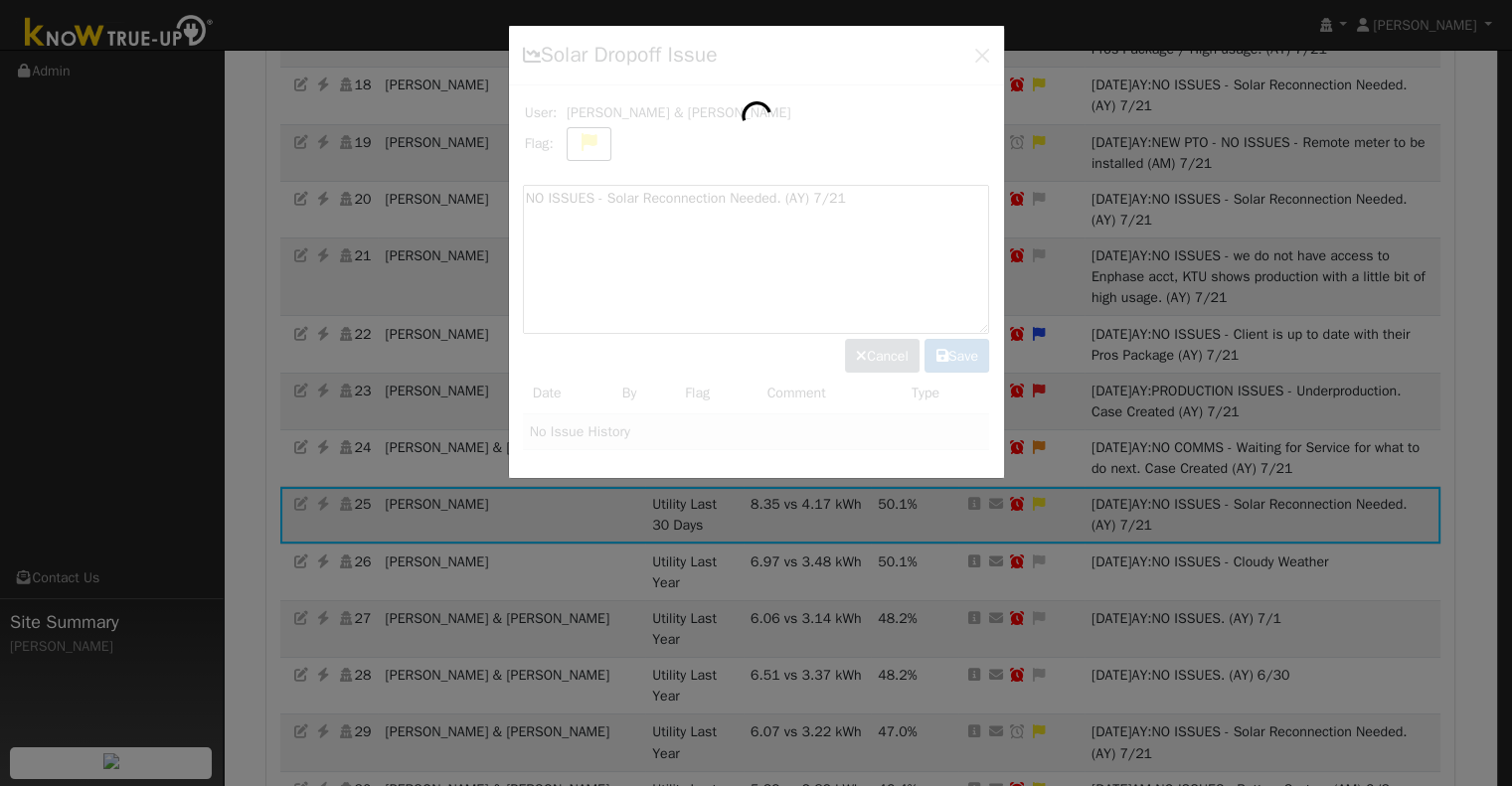scroll, scrollTop: 1329, scrollLeft: 0, axis: vertical 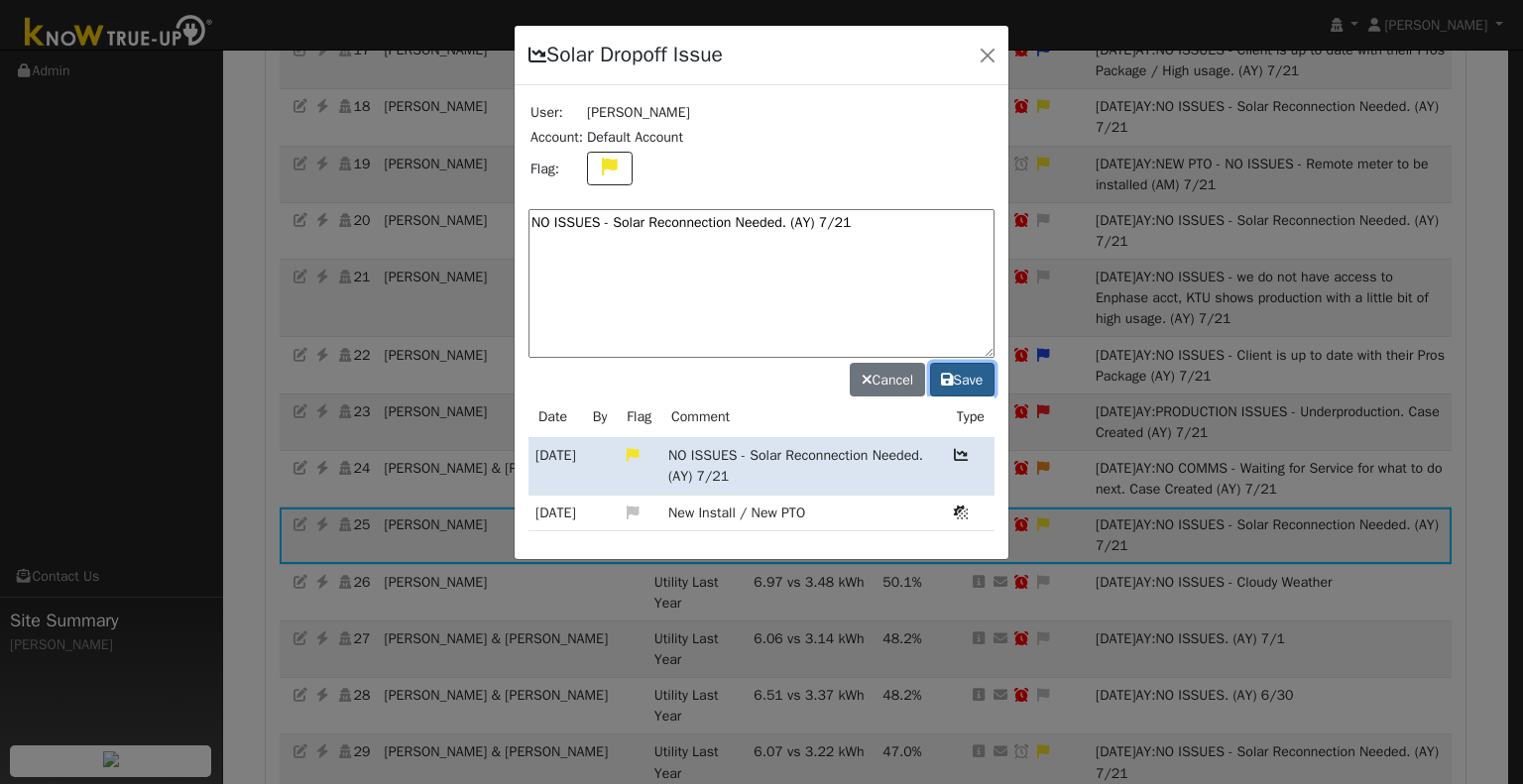 click on "Save" at bounding box center [962, 380] 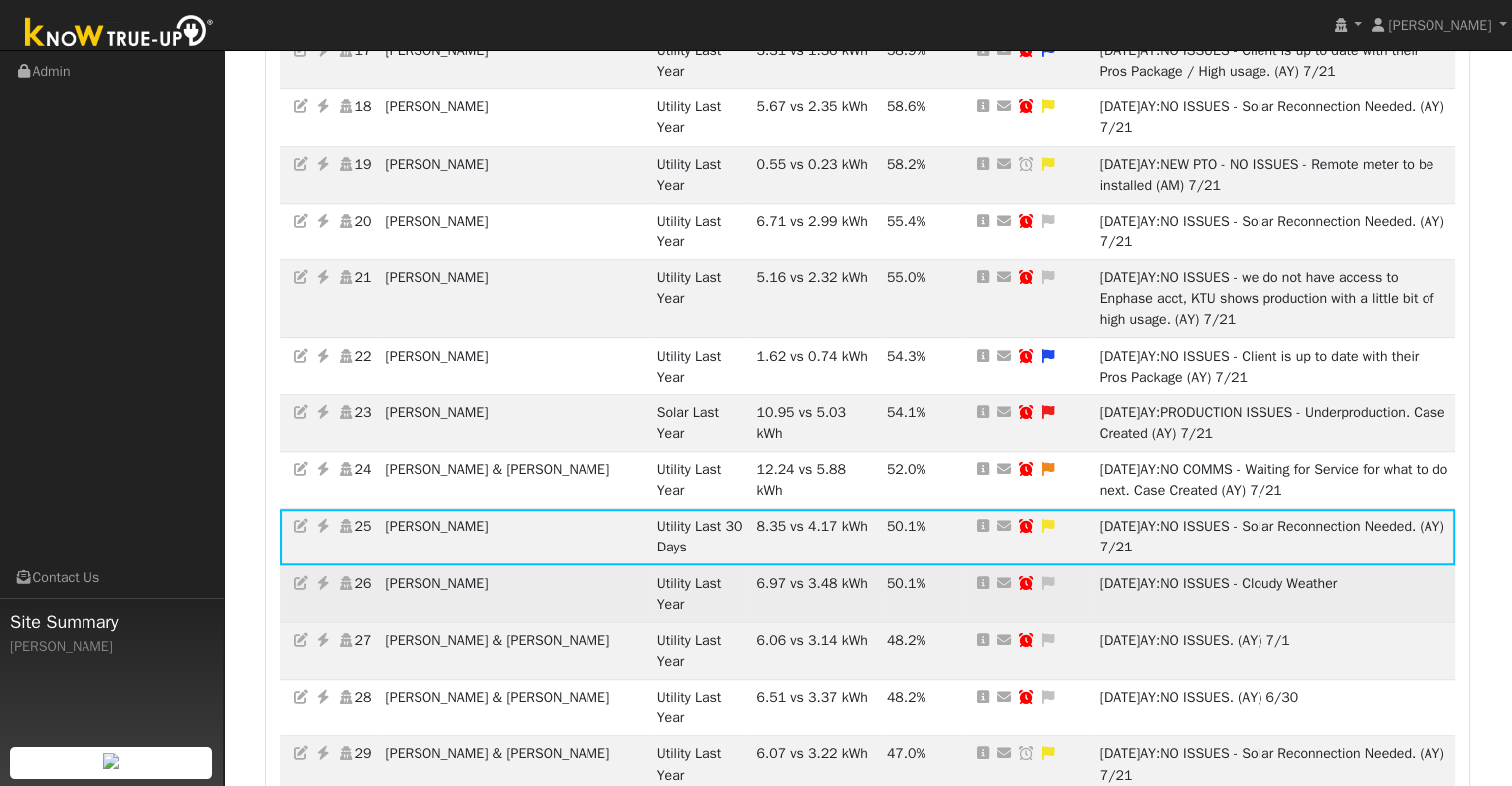drag, startPoint x: 484, startPoint y: 518, endPoint x: 381, endPoint y: 519, distance: 103.00485 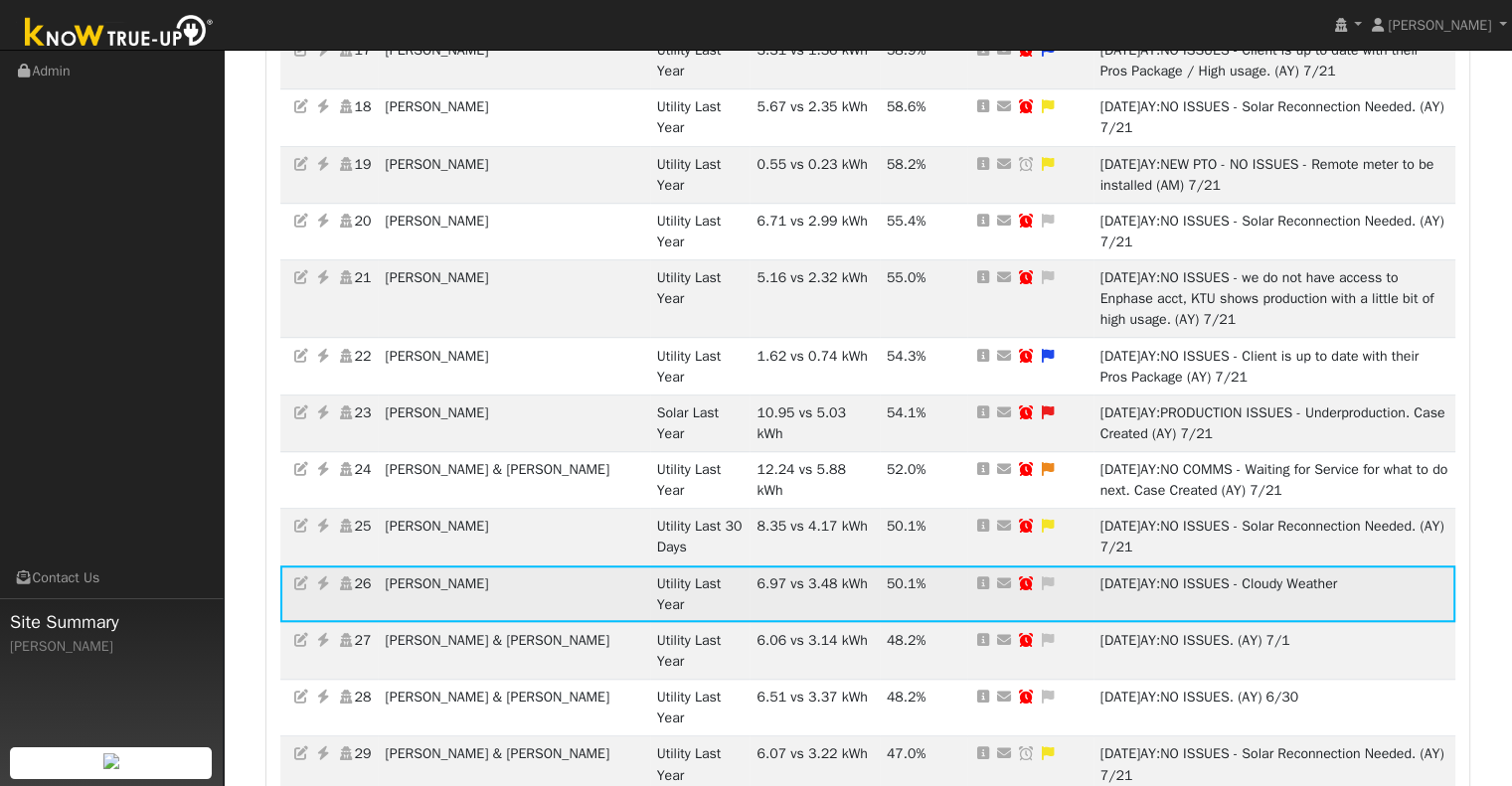 copy on "26 Marilyn Ervin" 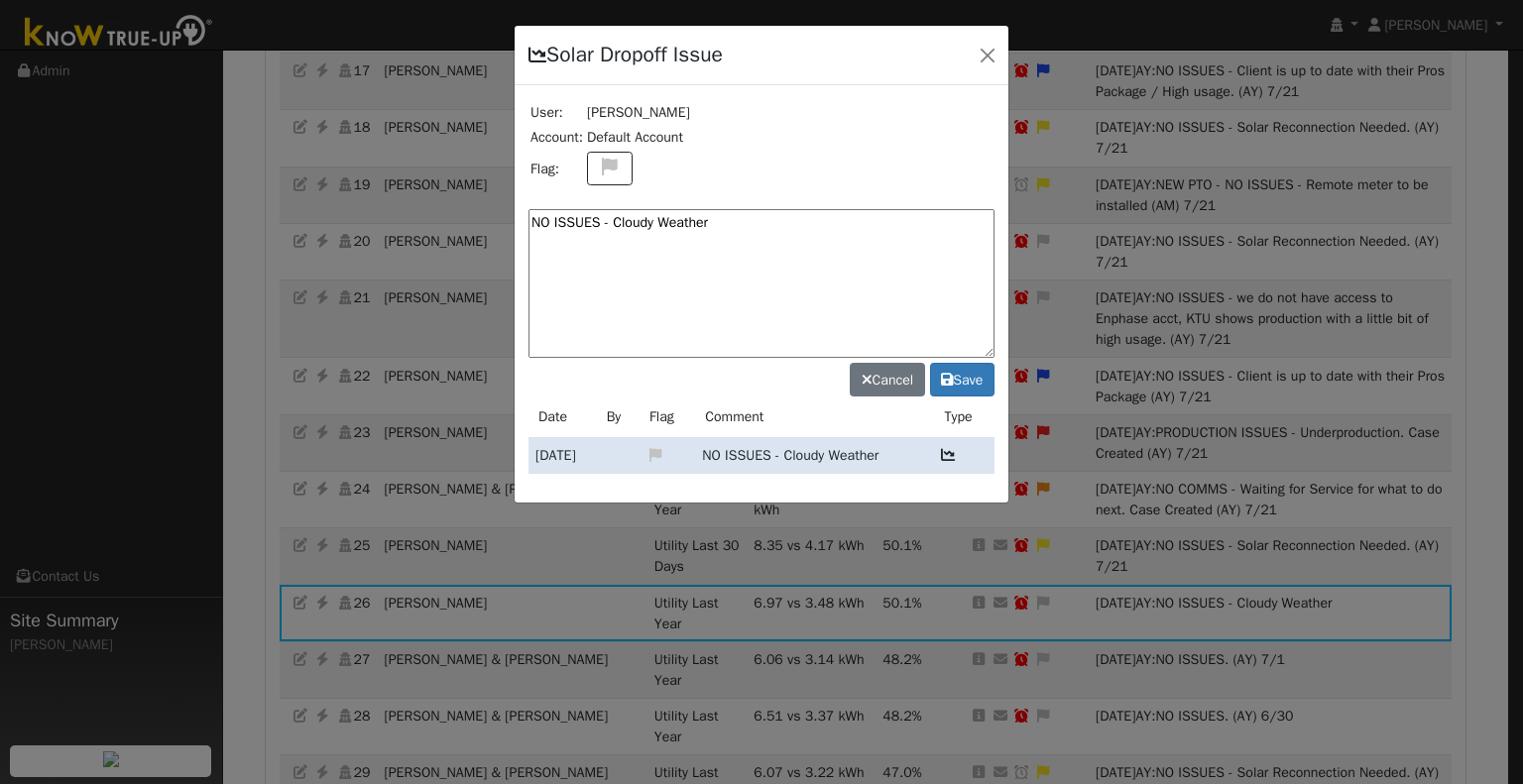 drag, startPoint x: 803, startPoint y: 246, endPoint x: 601, endPoint y: 240, distance: 202.08909 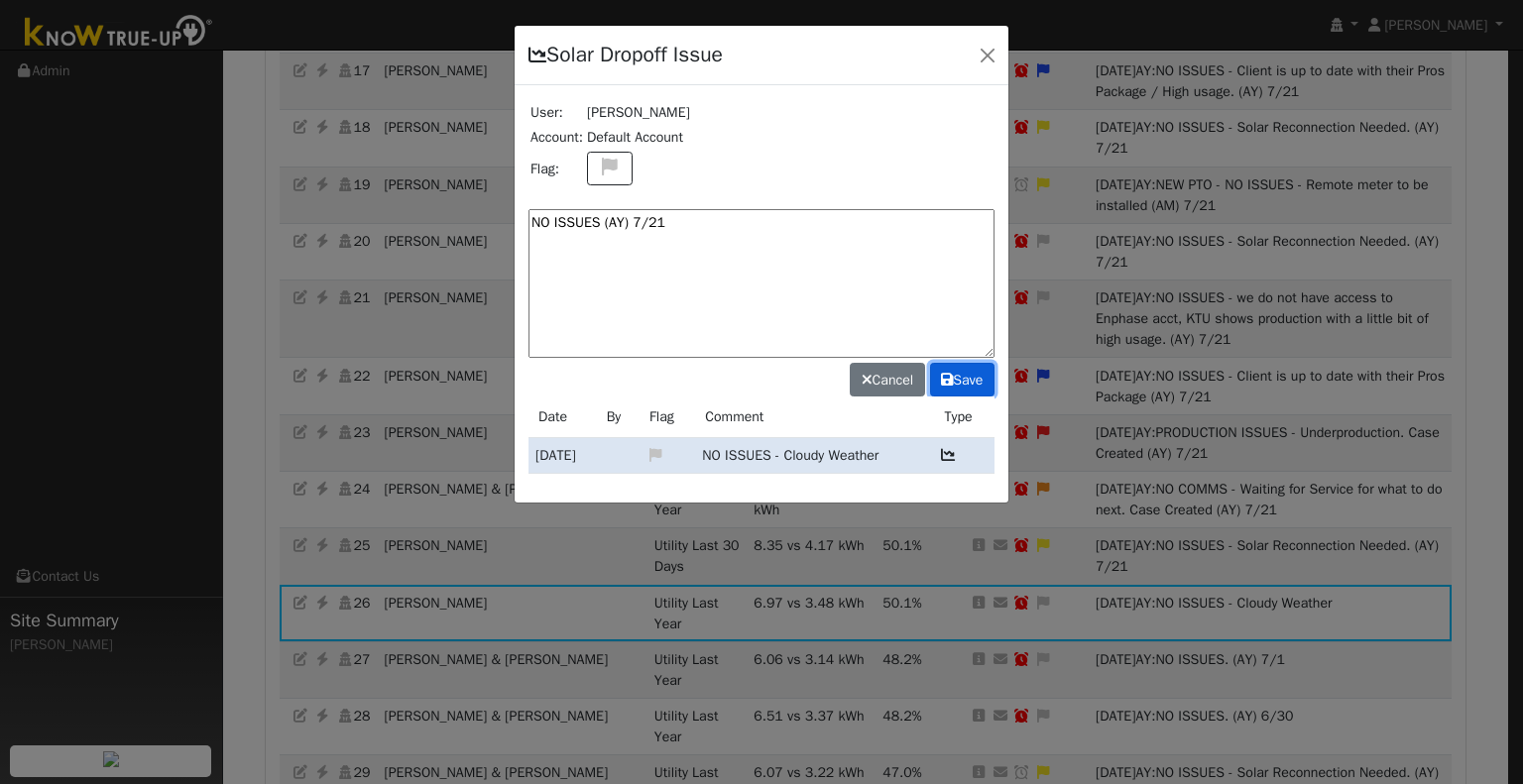 click on "Save" at bounding box center (962, 380) 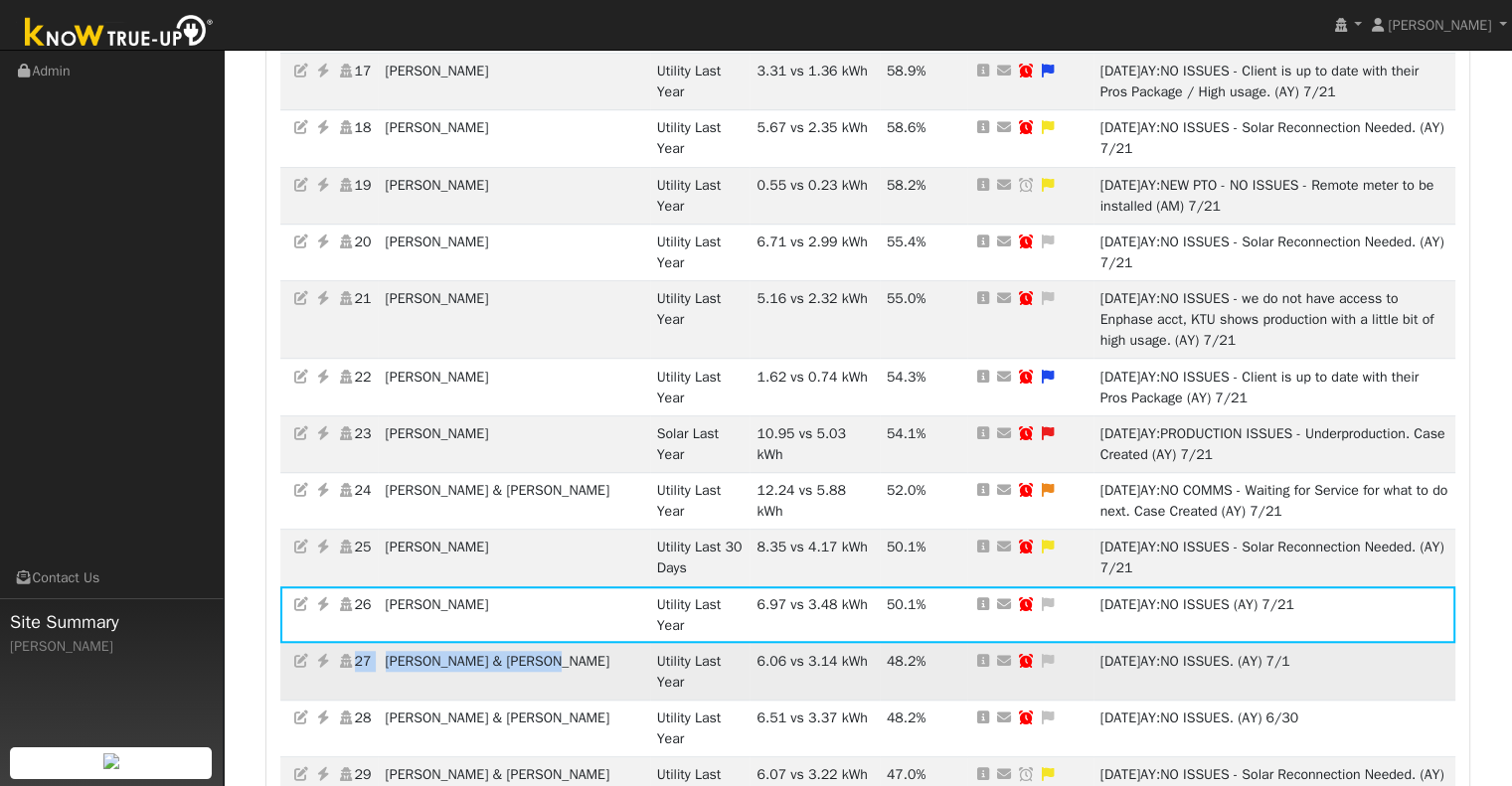 drag, startPoint x: 563, startPoint y: 596, endPoint x: 330, endPoint y: 595, distance: 233.00215 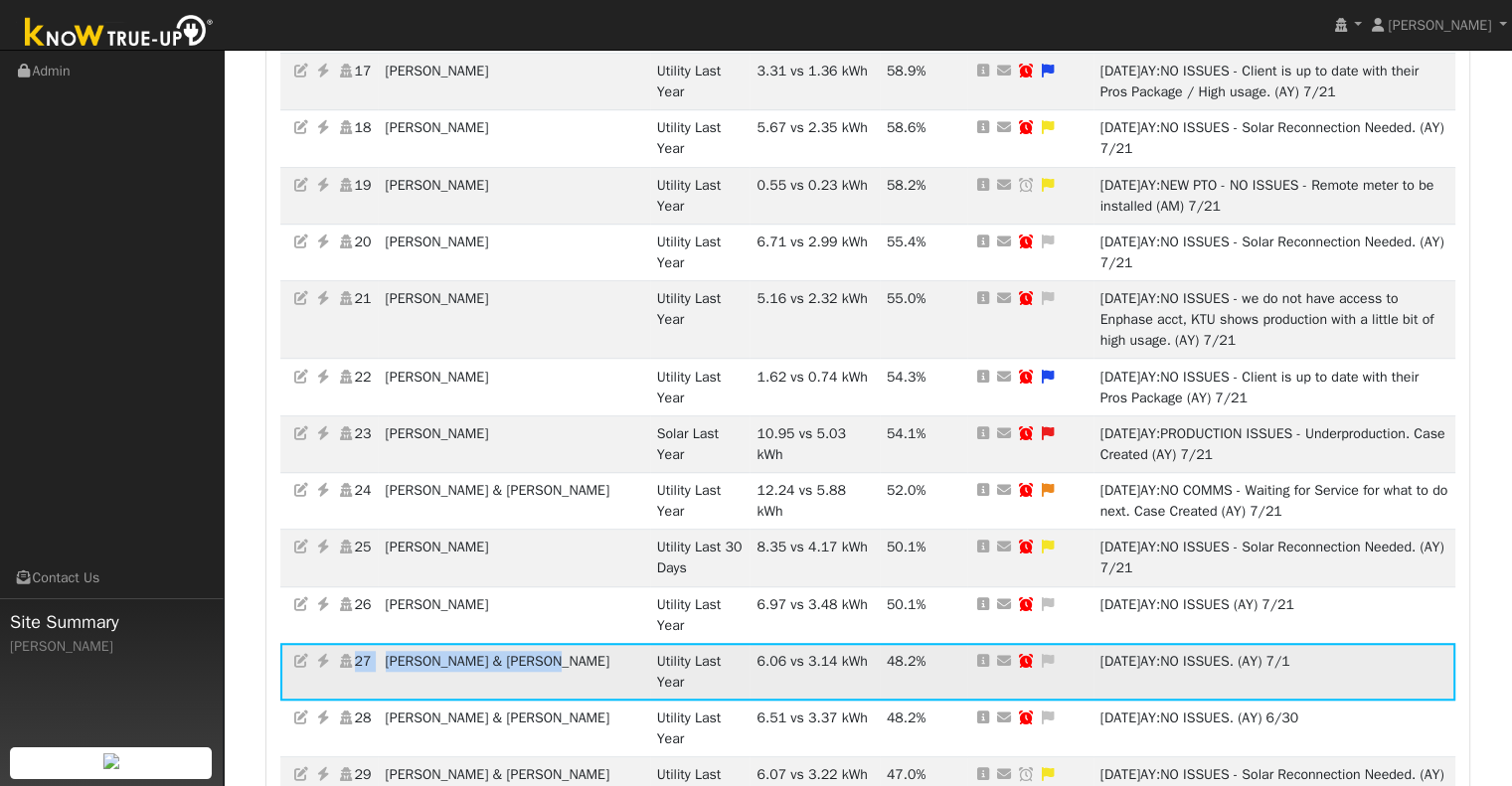 click on "Ryan & Courtney Douglas" at bounding box center (513, 671) 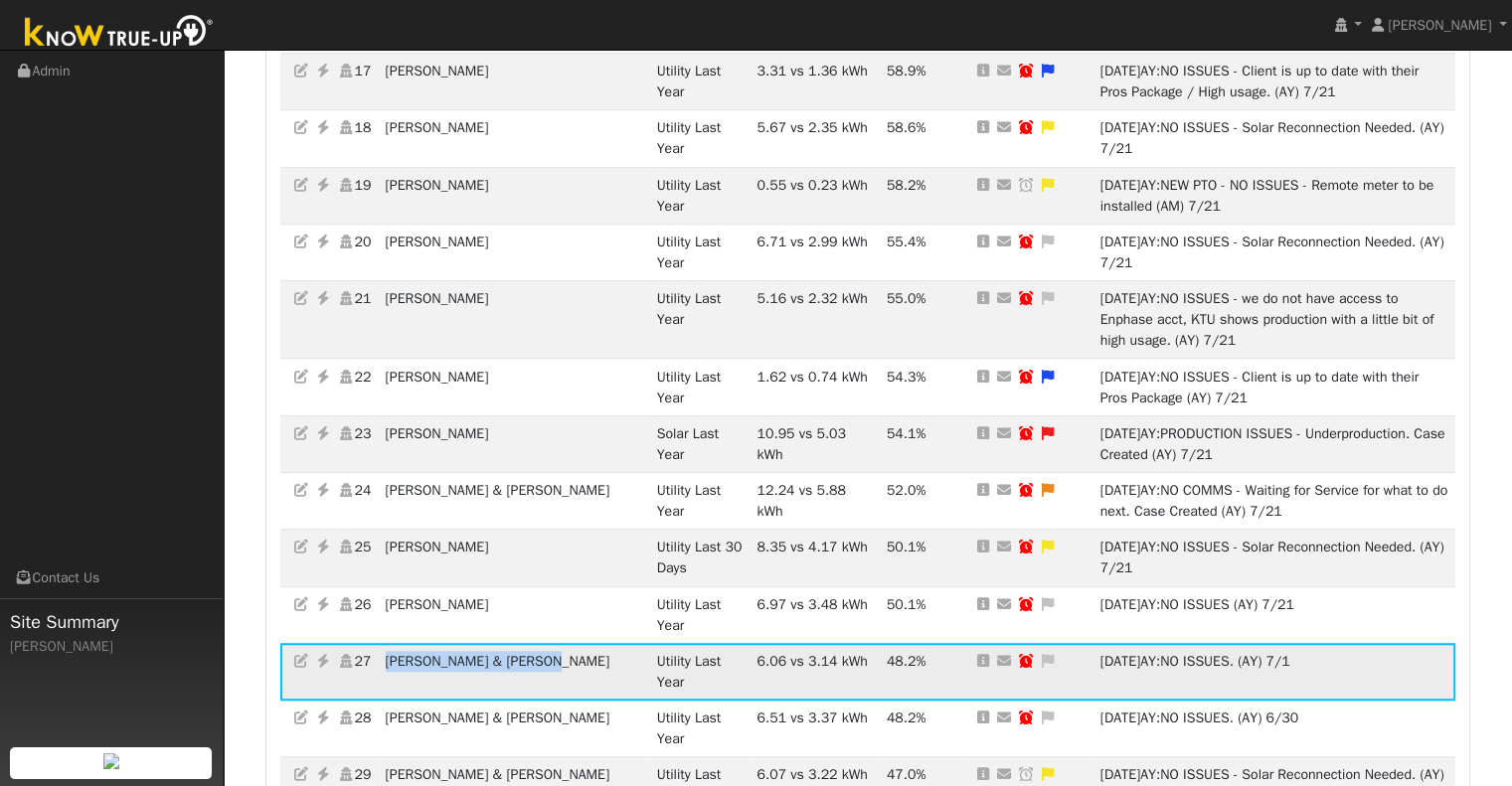 drag, startPoint x: 396, startPoint y: 593, endPoint x: 573, endPoint y: 598, distance: 177.0706 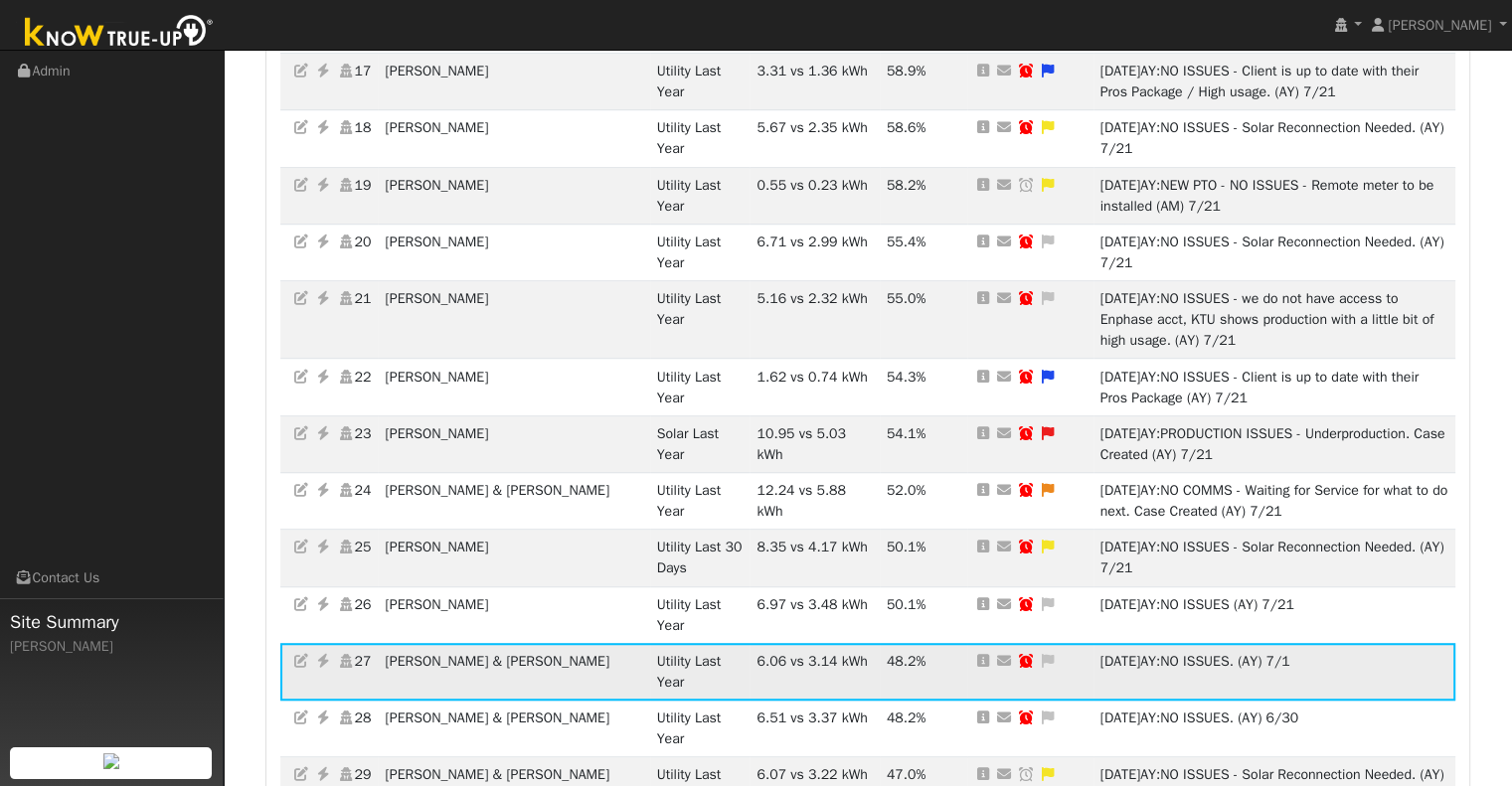 click at bounding box center (1048, 661) 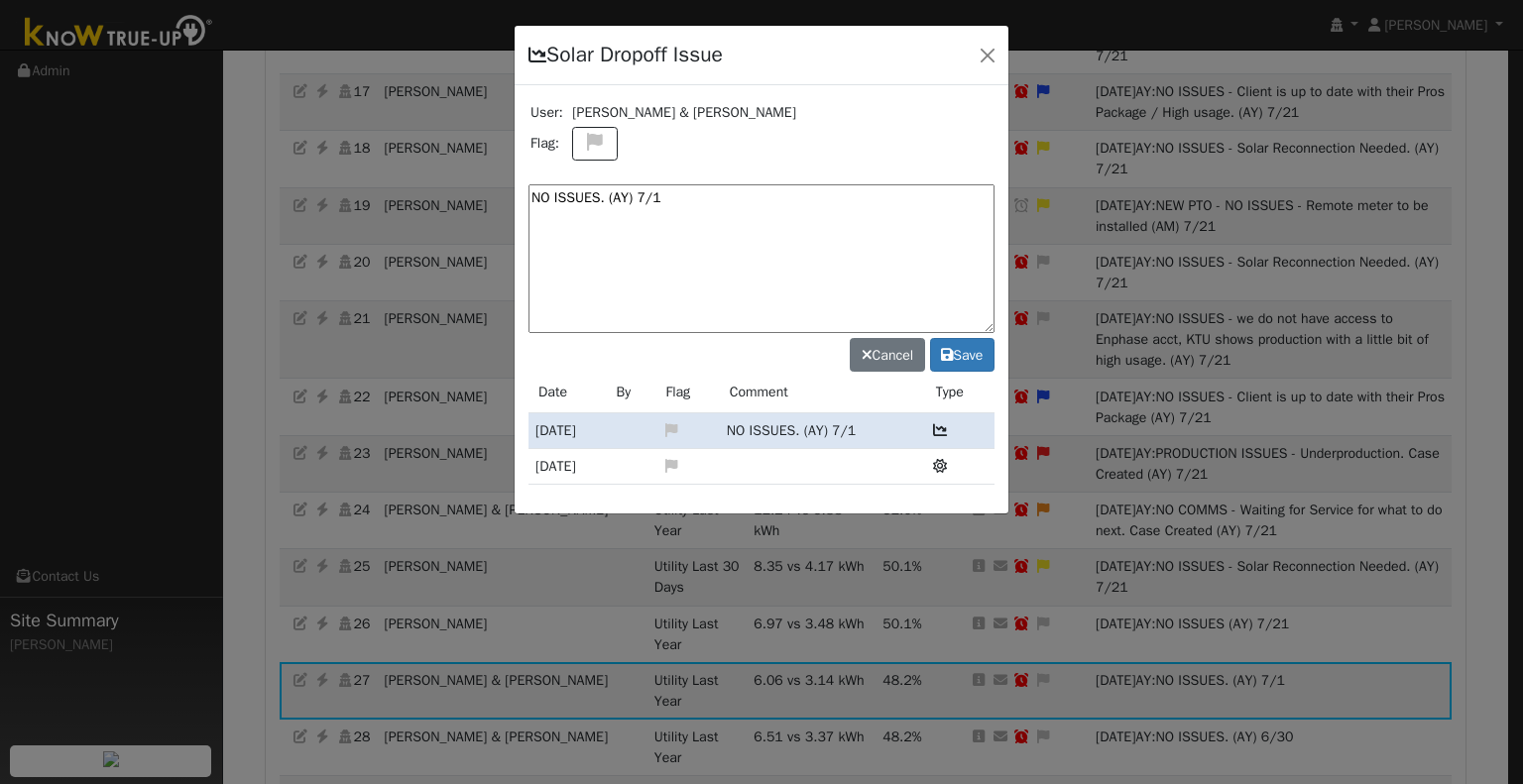 click on "NO ISSUES. (AY) 7/1" at bounding box center [762, 259] 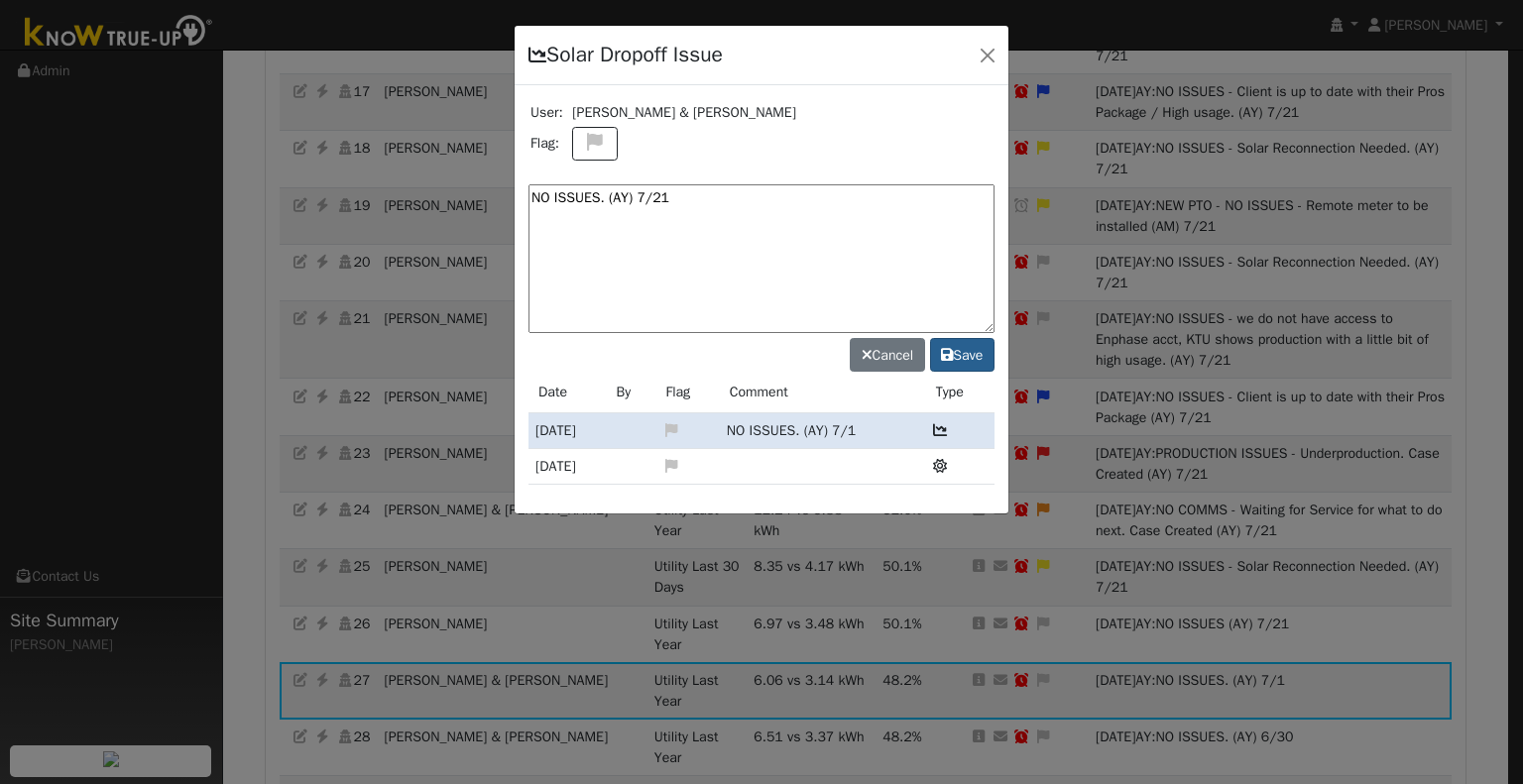 type on "NO ISSUES. (AY) 7/21" 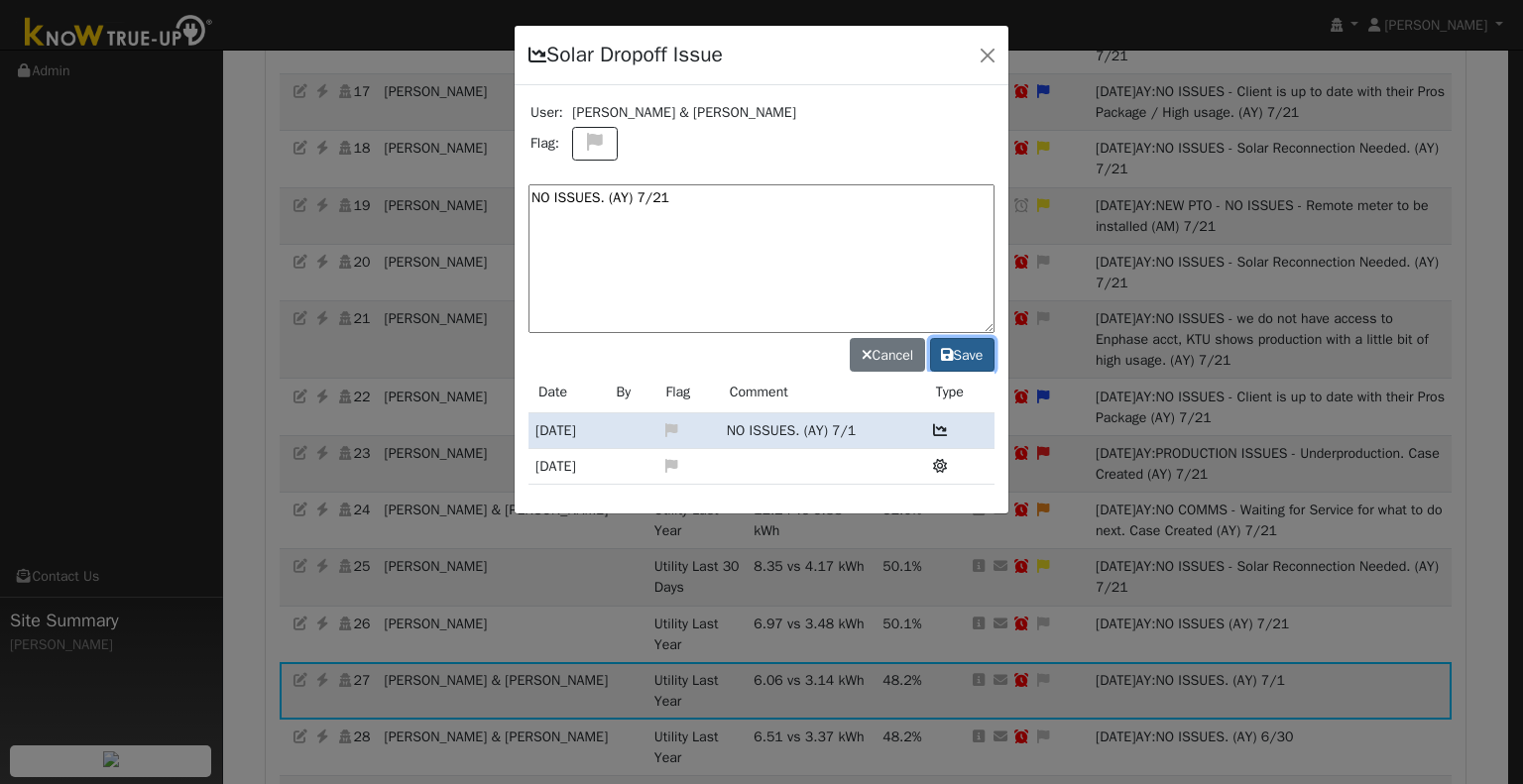 click on "Save" at bounding box center [962, 355] 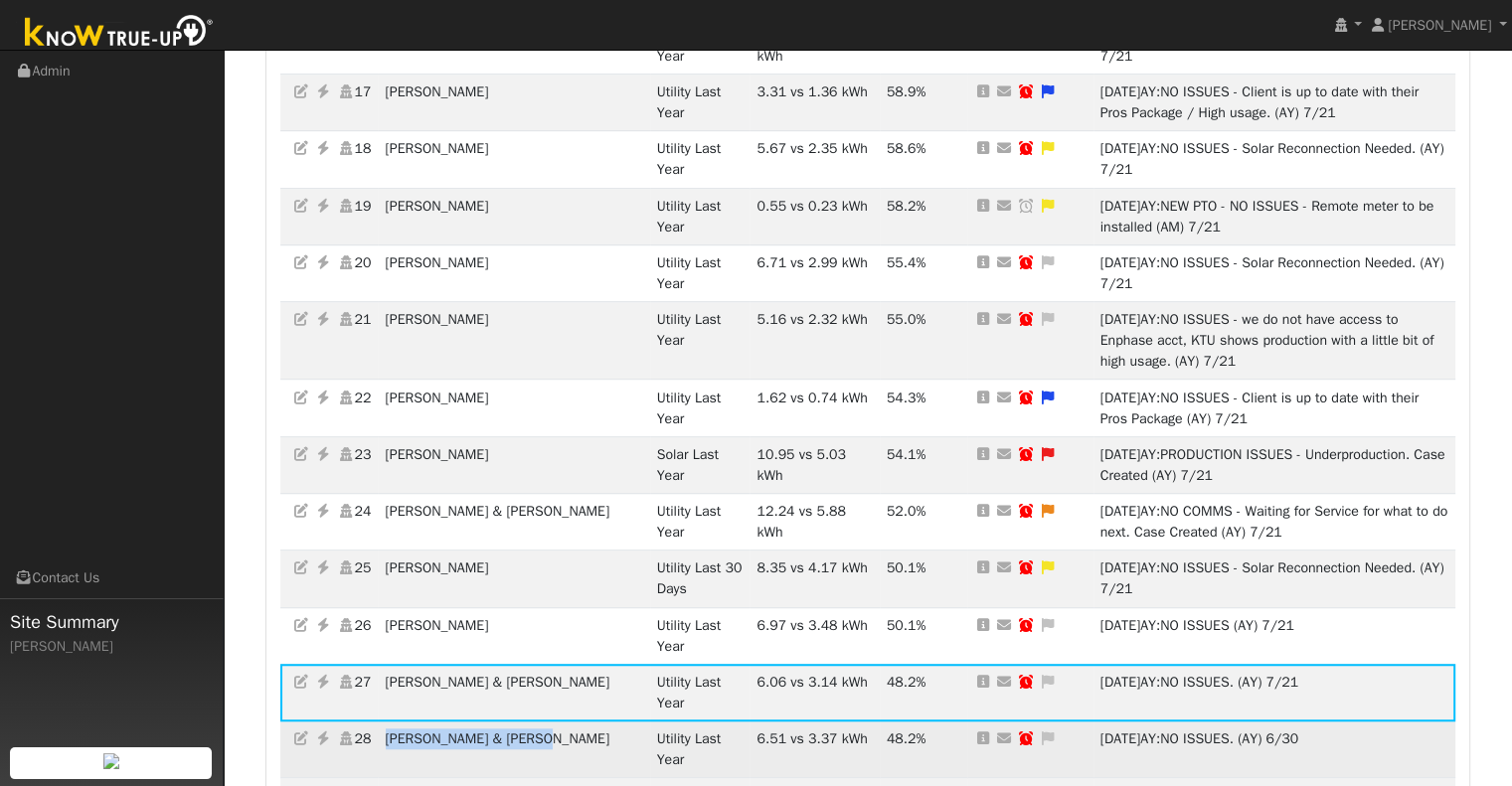 drag, startPoint x: 533, startPoint y: 676, endPoint x: 388, endPoint y: 677, distance: 145.00345 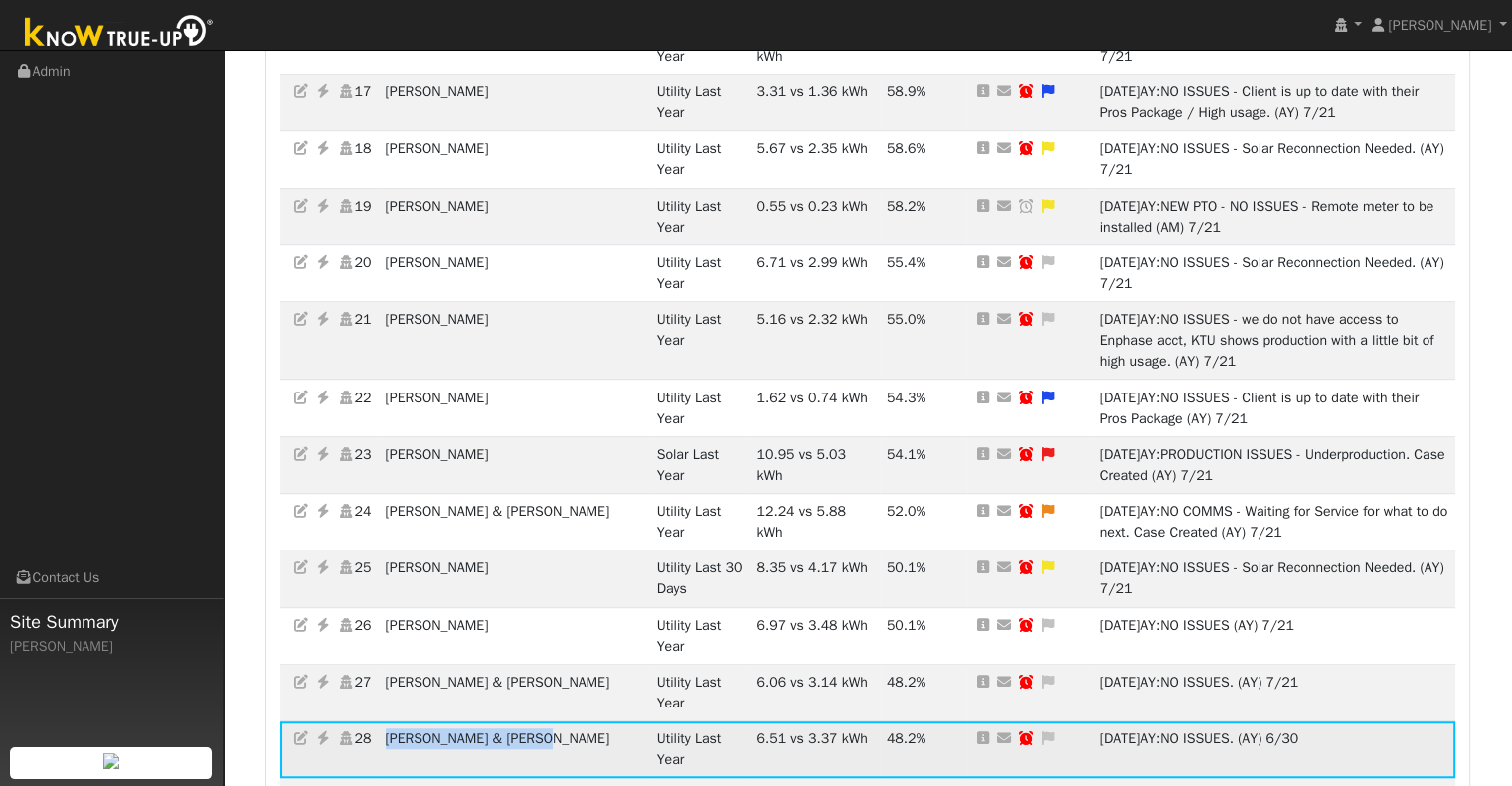 copy on "Stefanie & Alan Lanier" 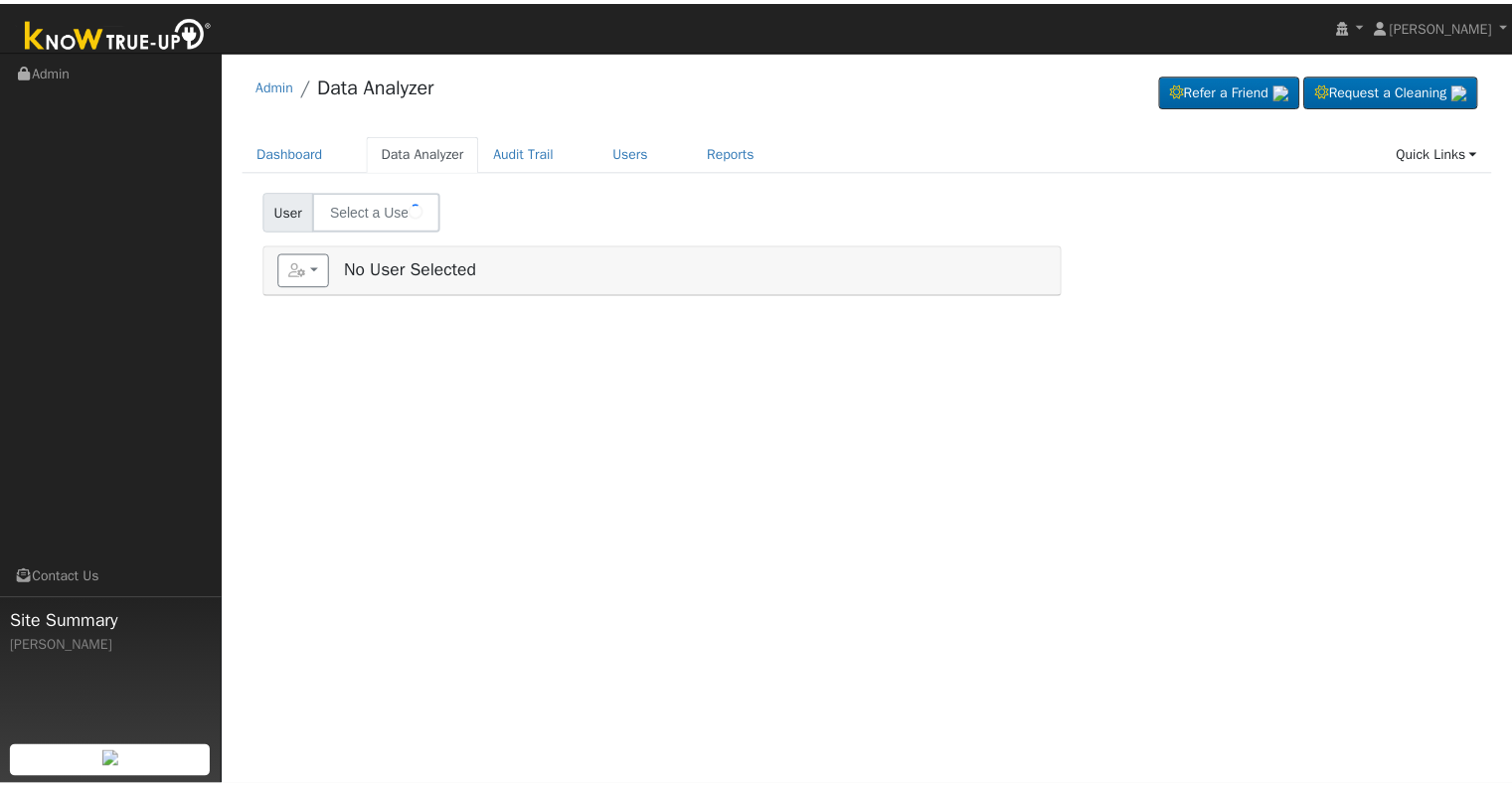 scroll, scrollTop: 0, scrollLeft: 0, axis: both 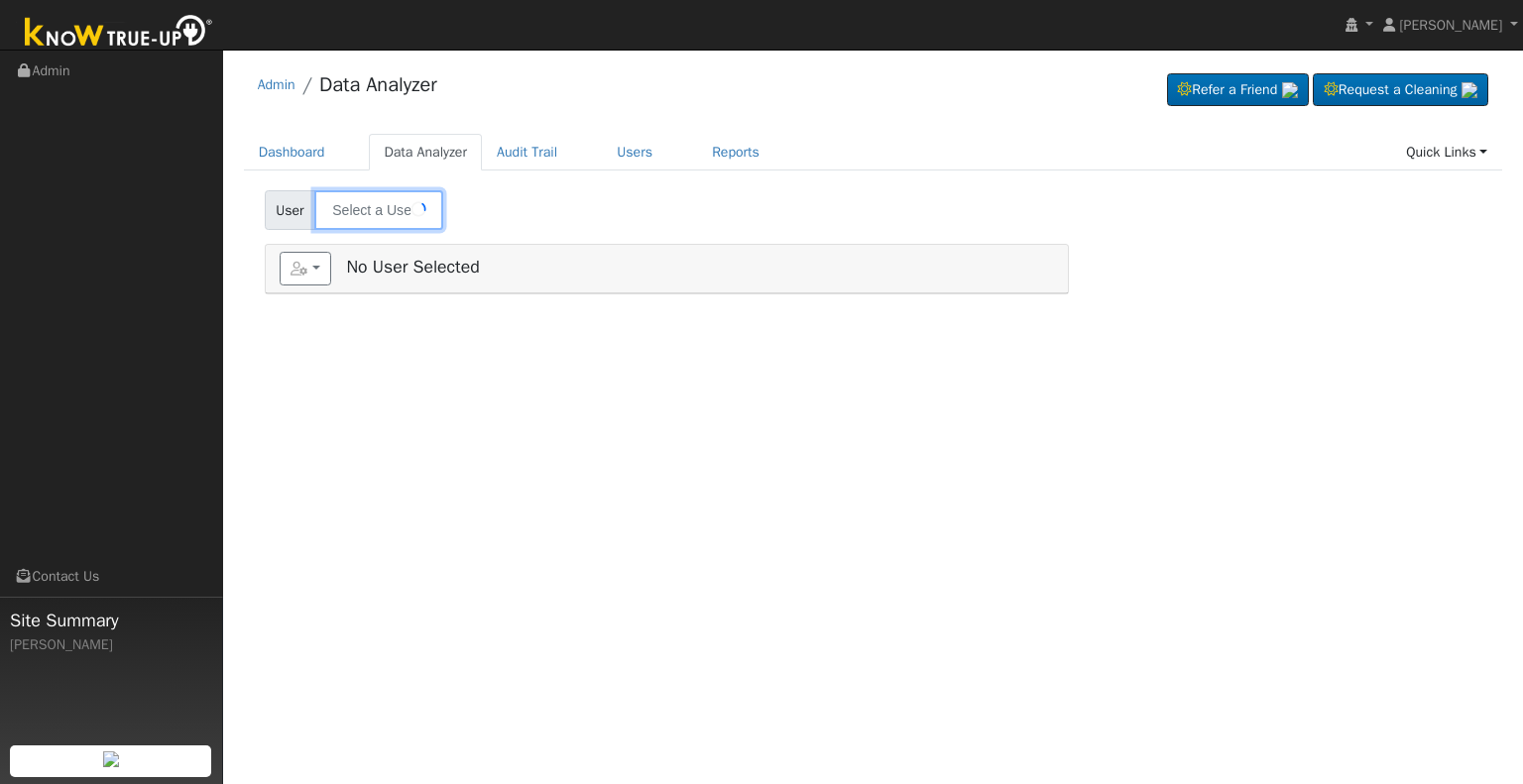 type on "Marci DeHaas" 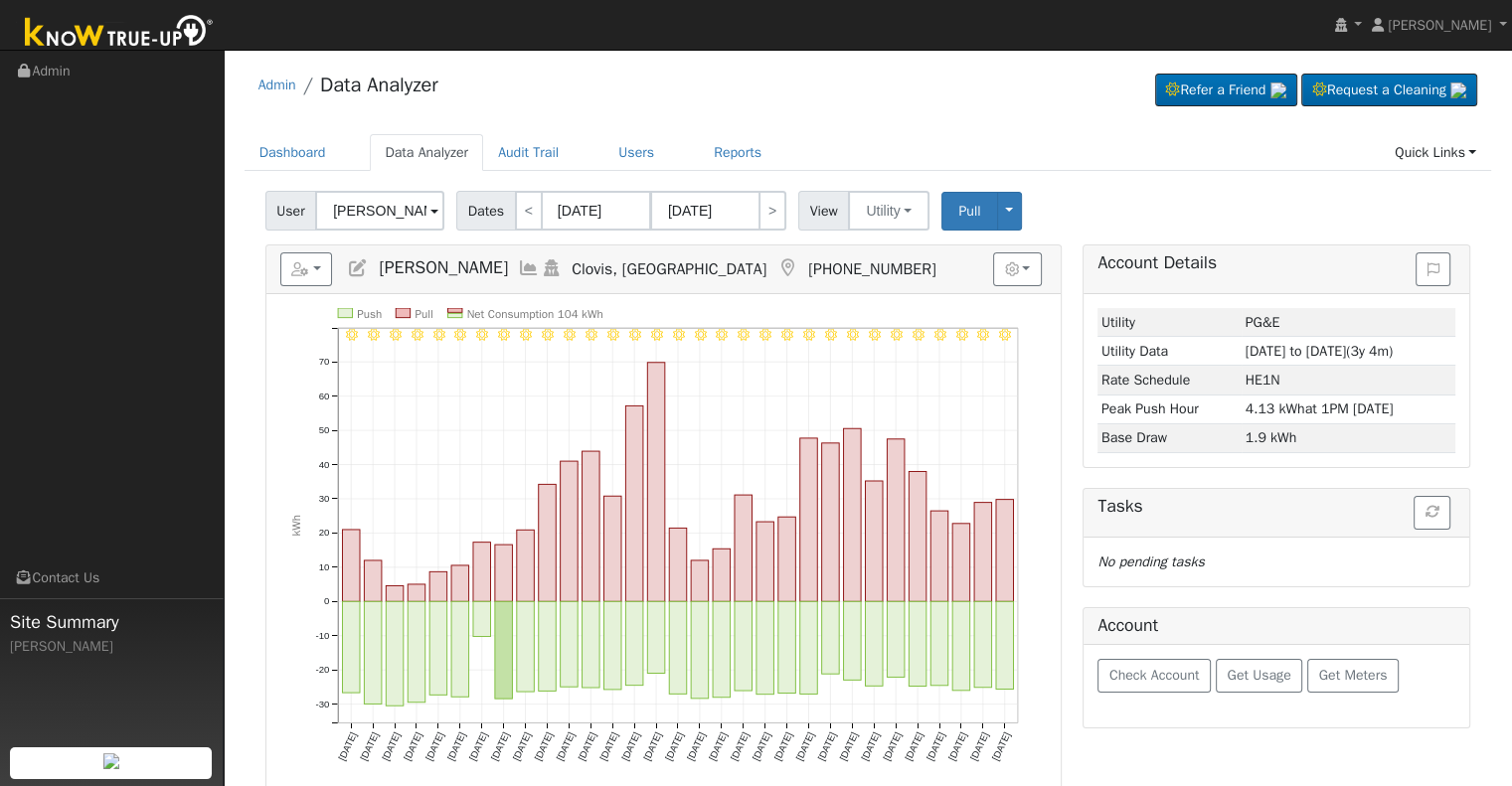 click at bounding box center [358, 268] 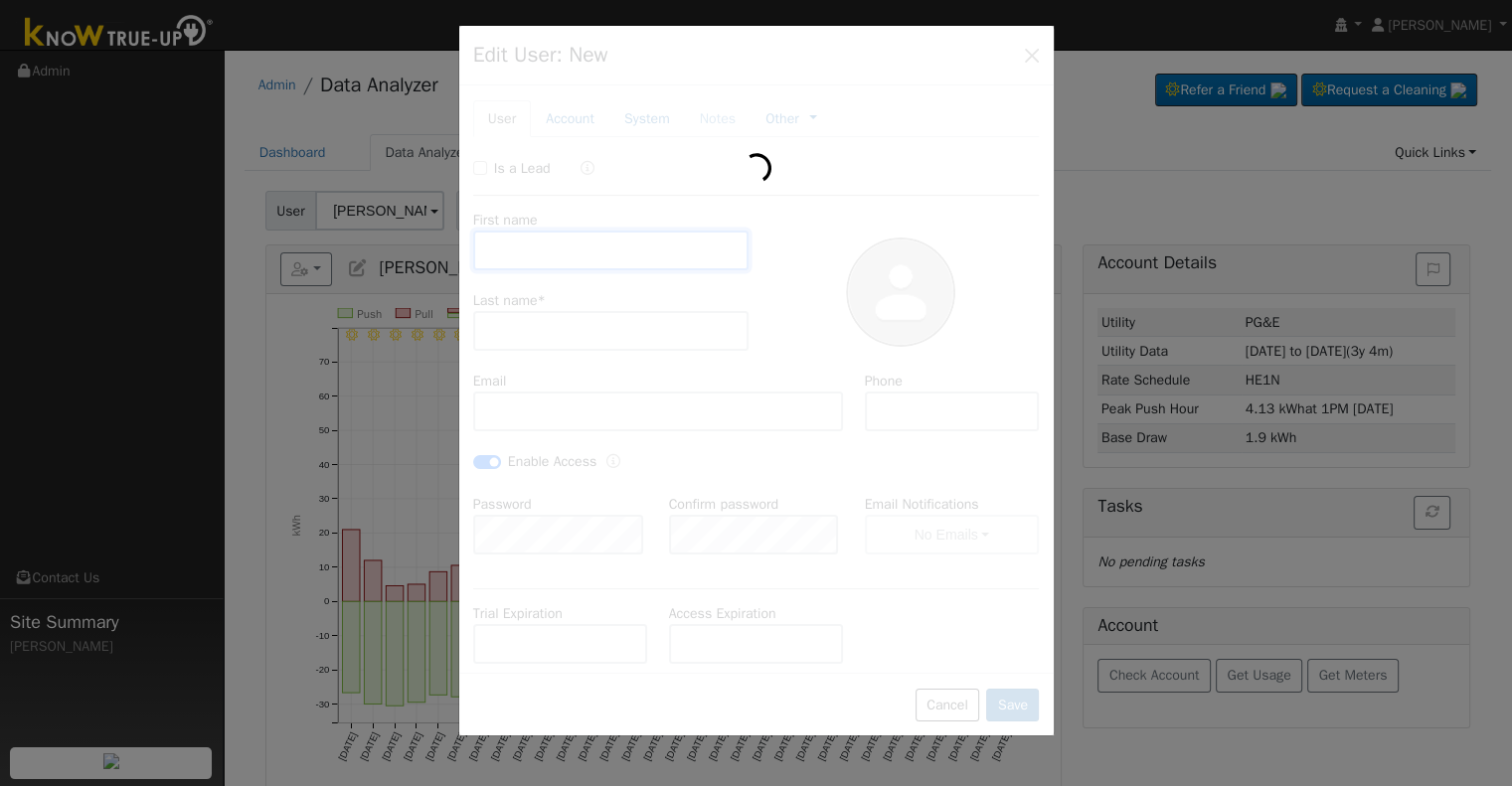 type on "01/21/2030" 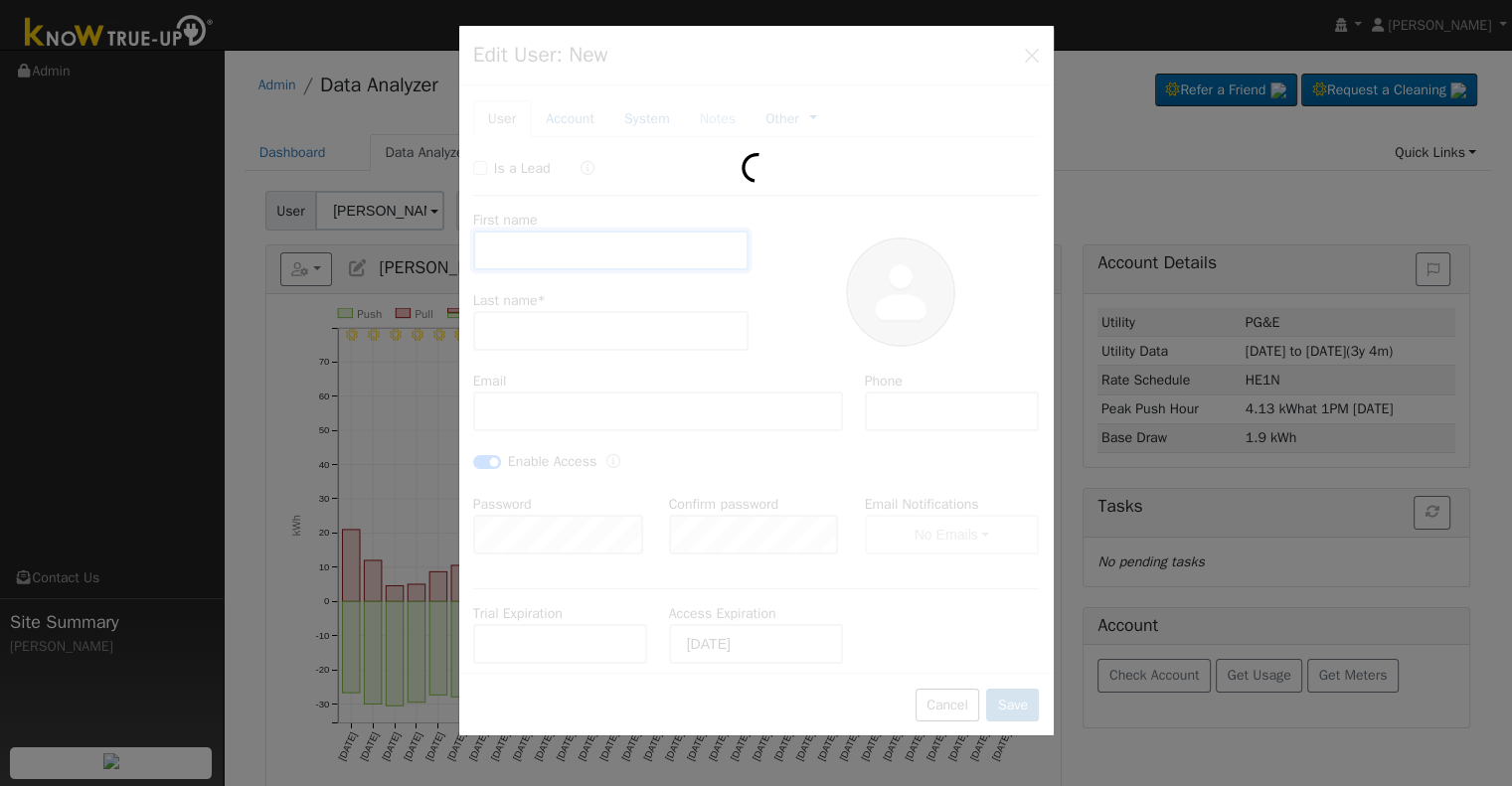 type on "Marci" 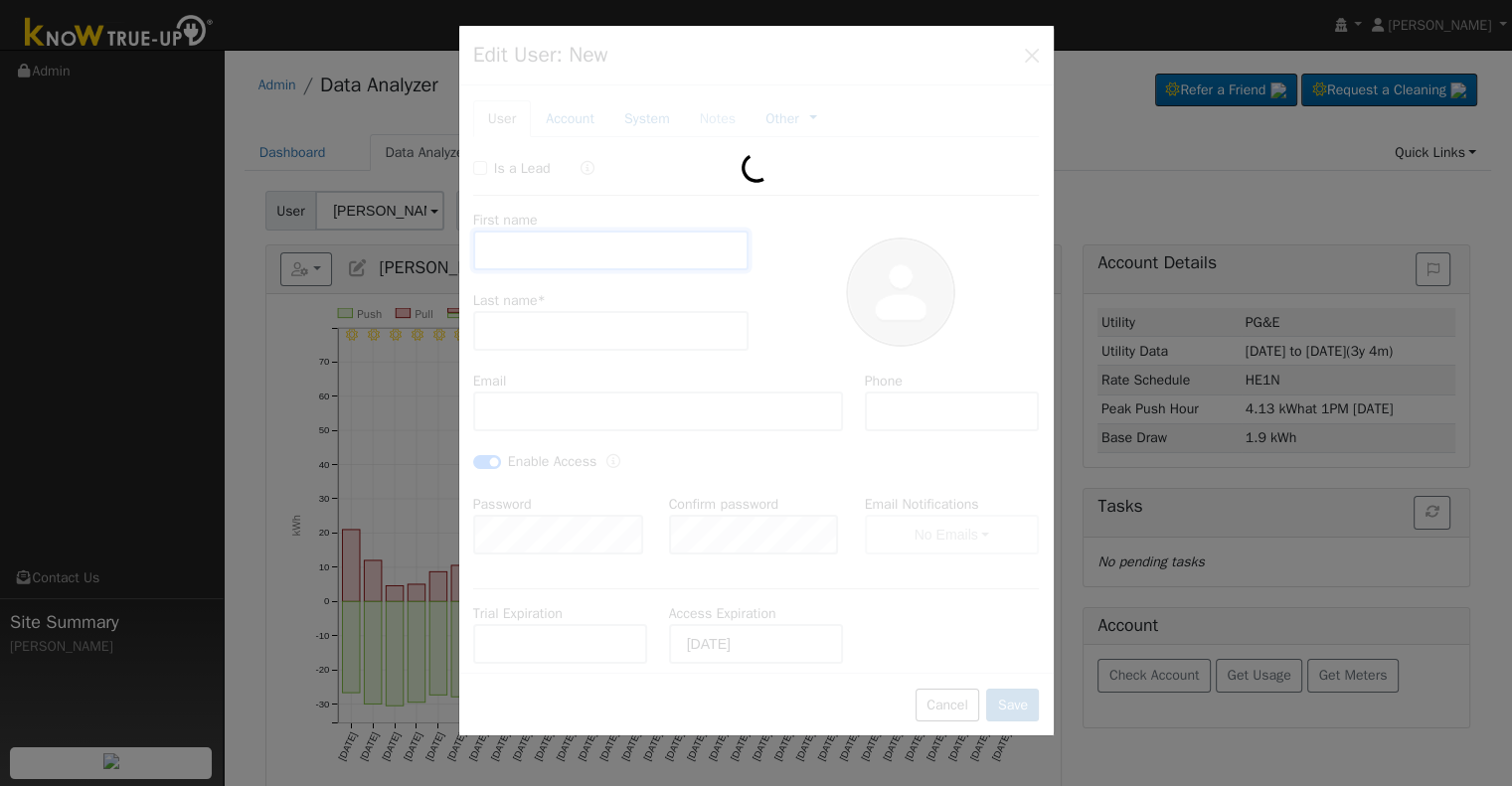 type on "DeHaas" 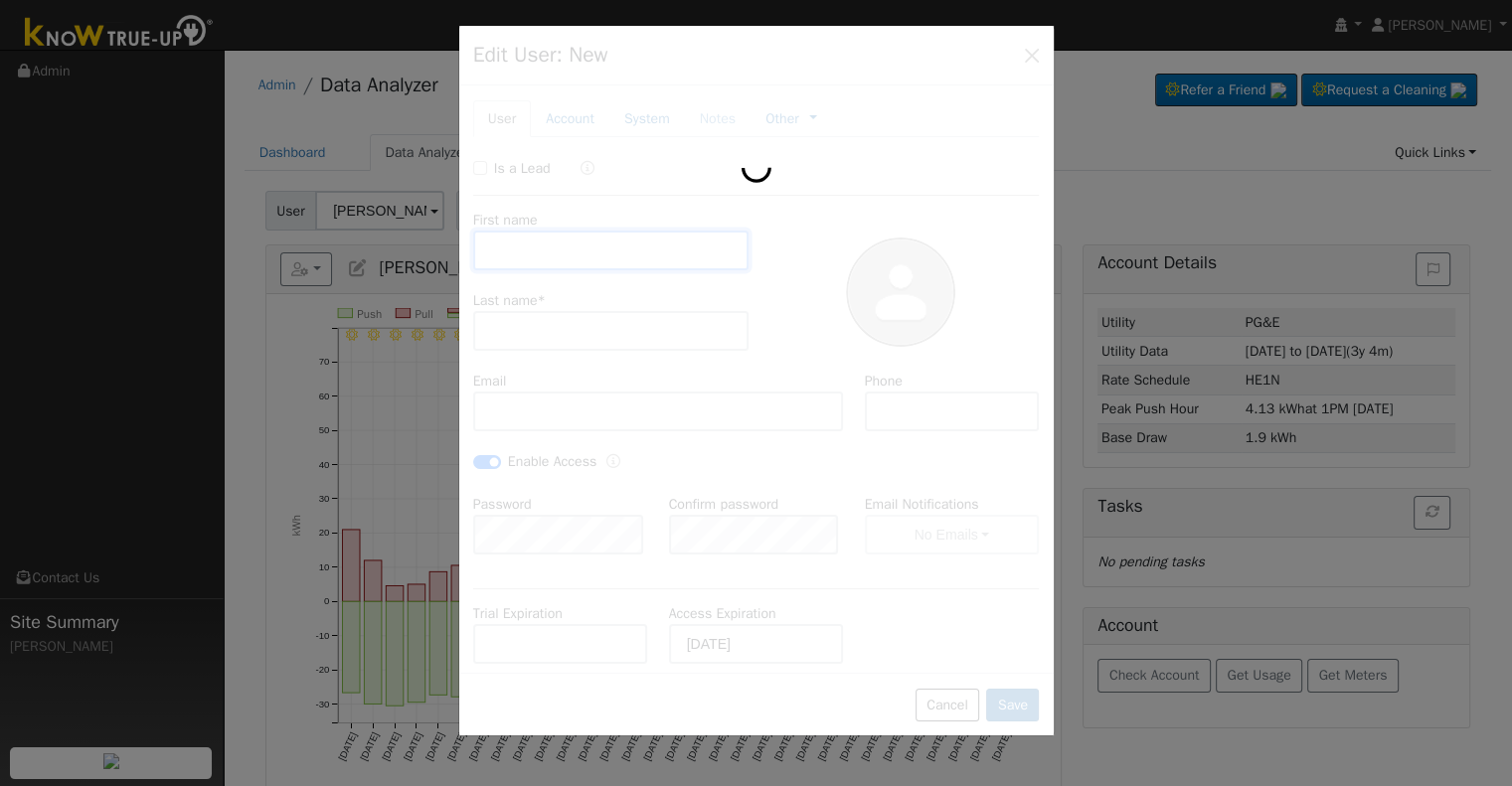 type on "mrc.gabriel@gmail.com" 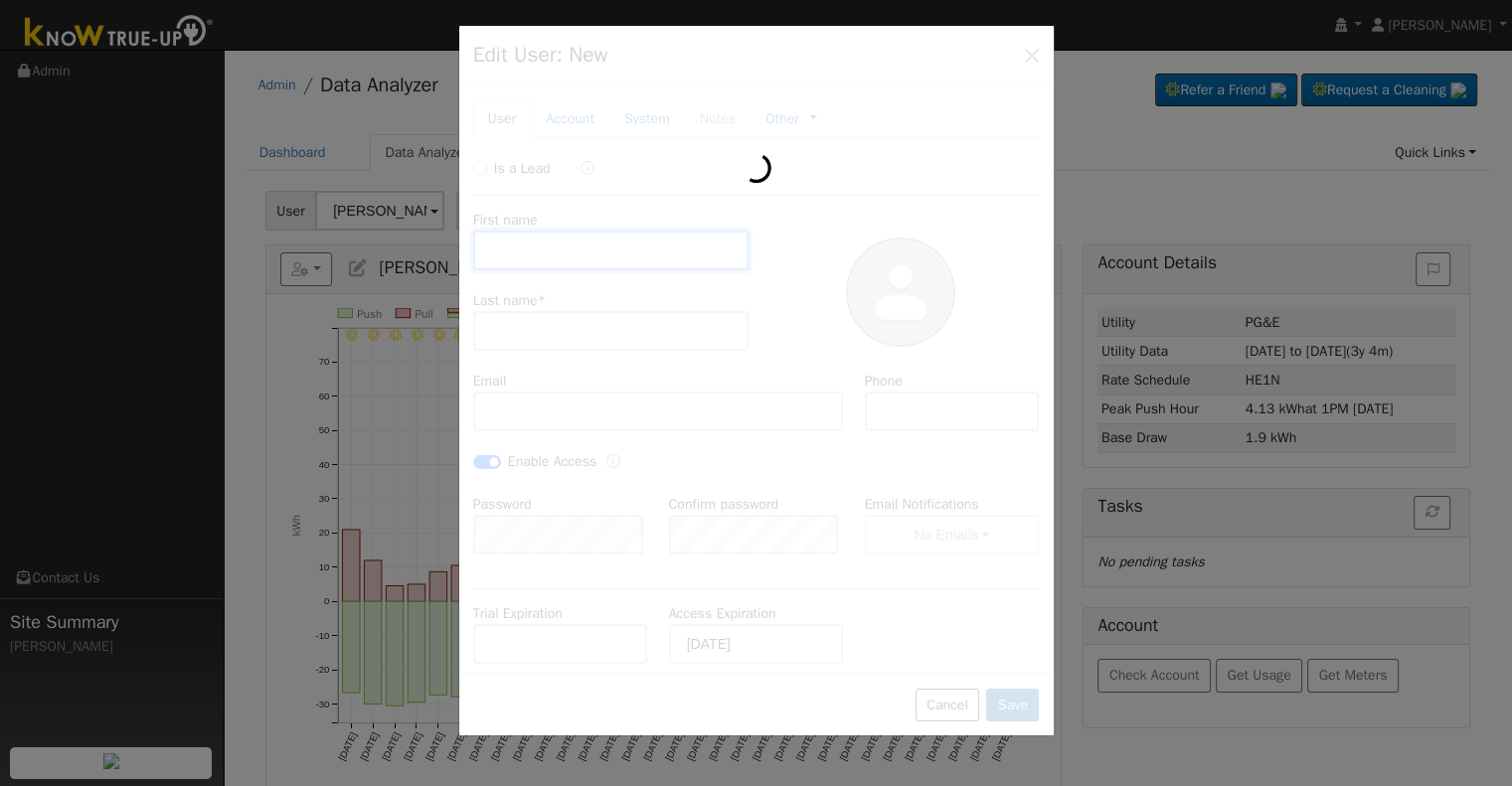 type on "323-806-1972" 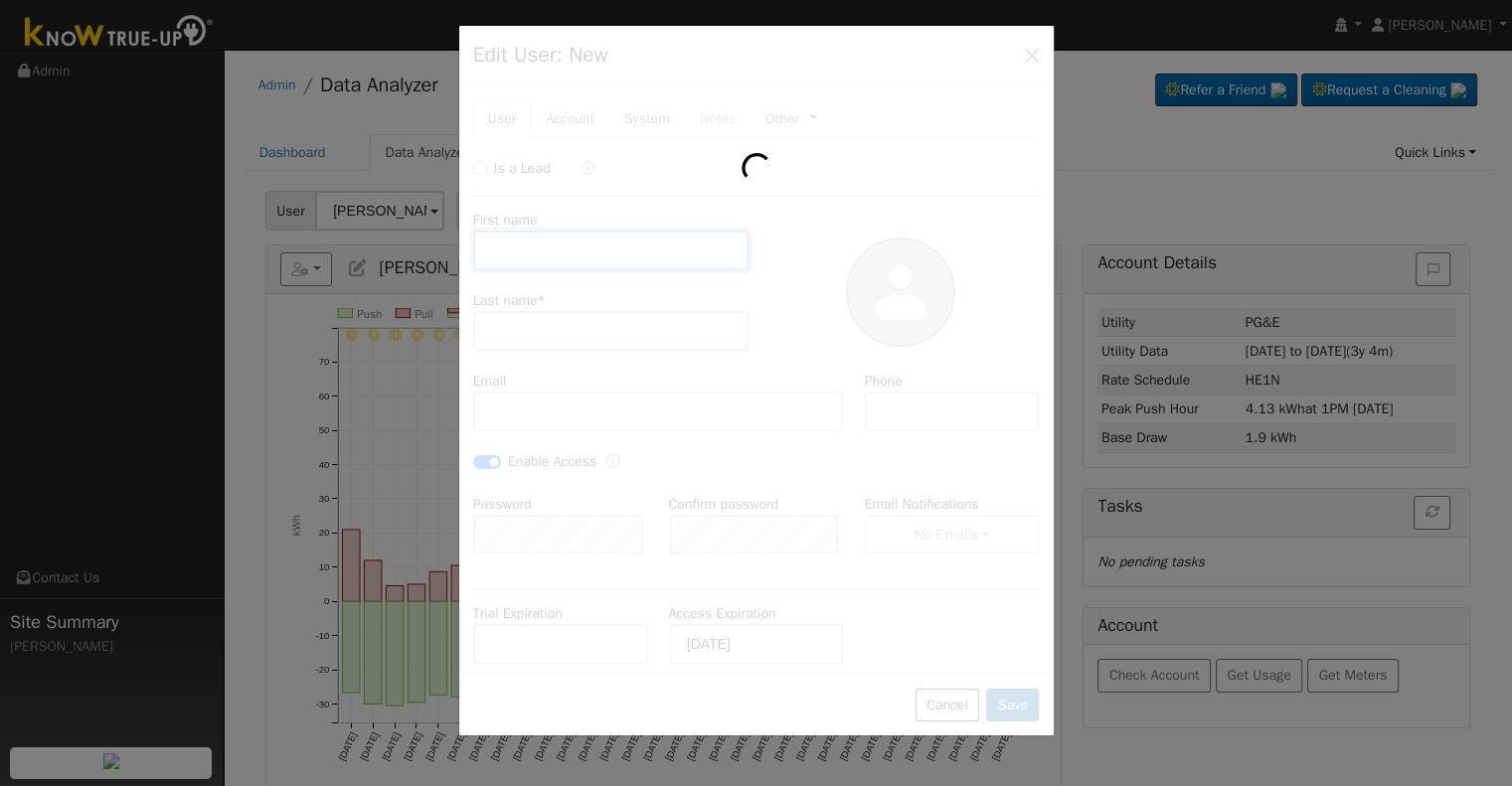 checkbox on "true" 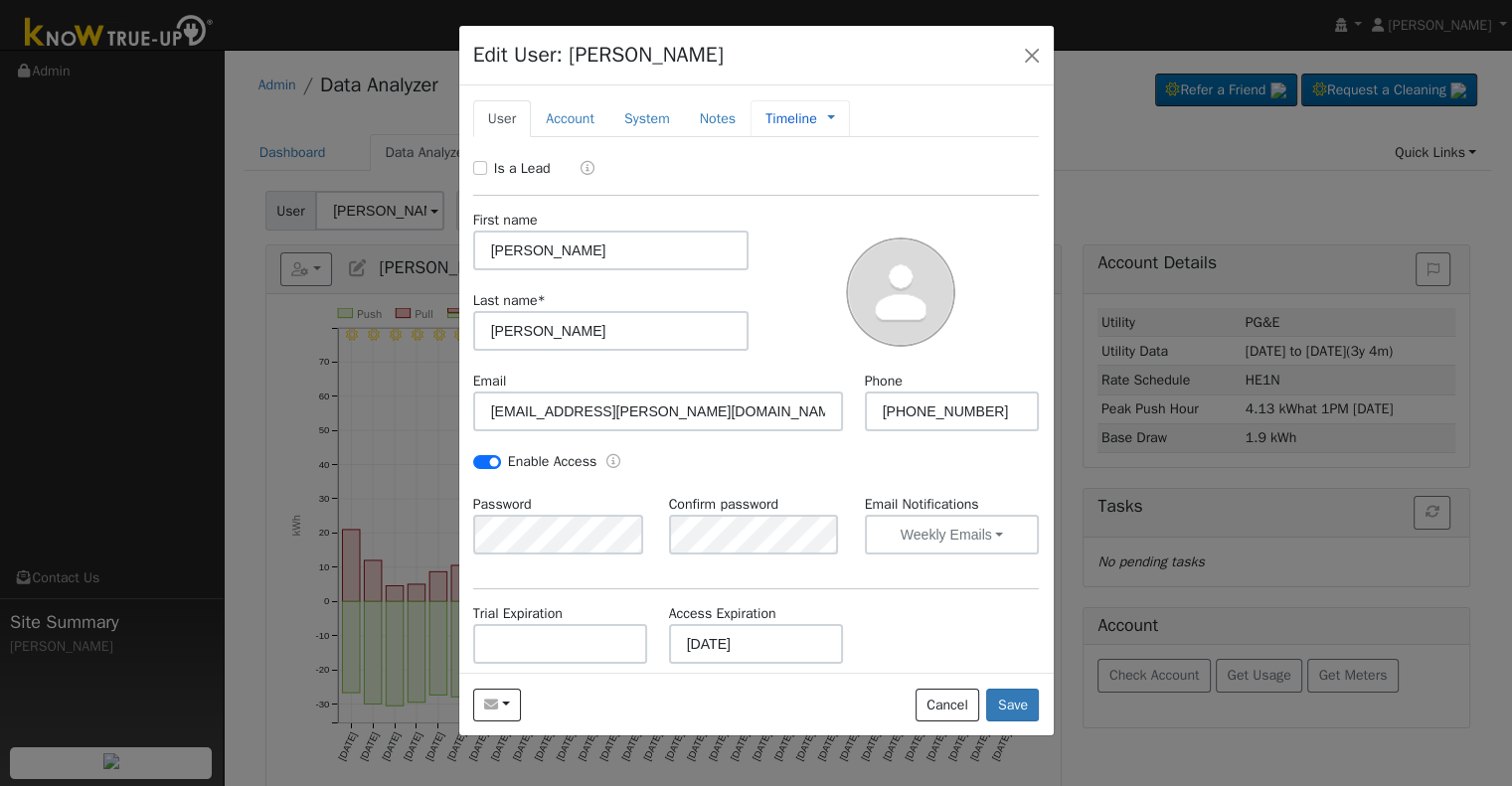 click on "Timeline" at bounding box center (790, 118) 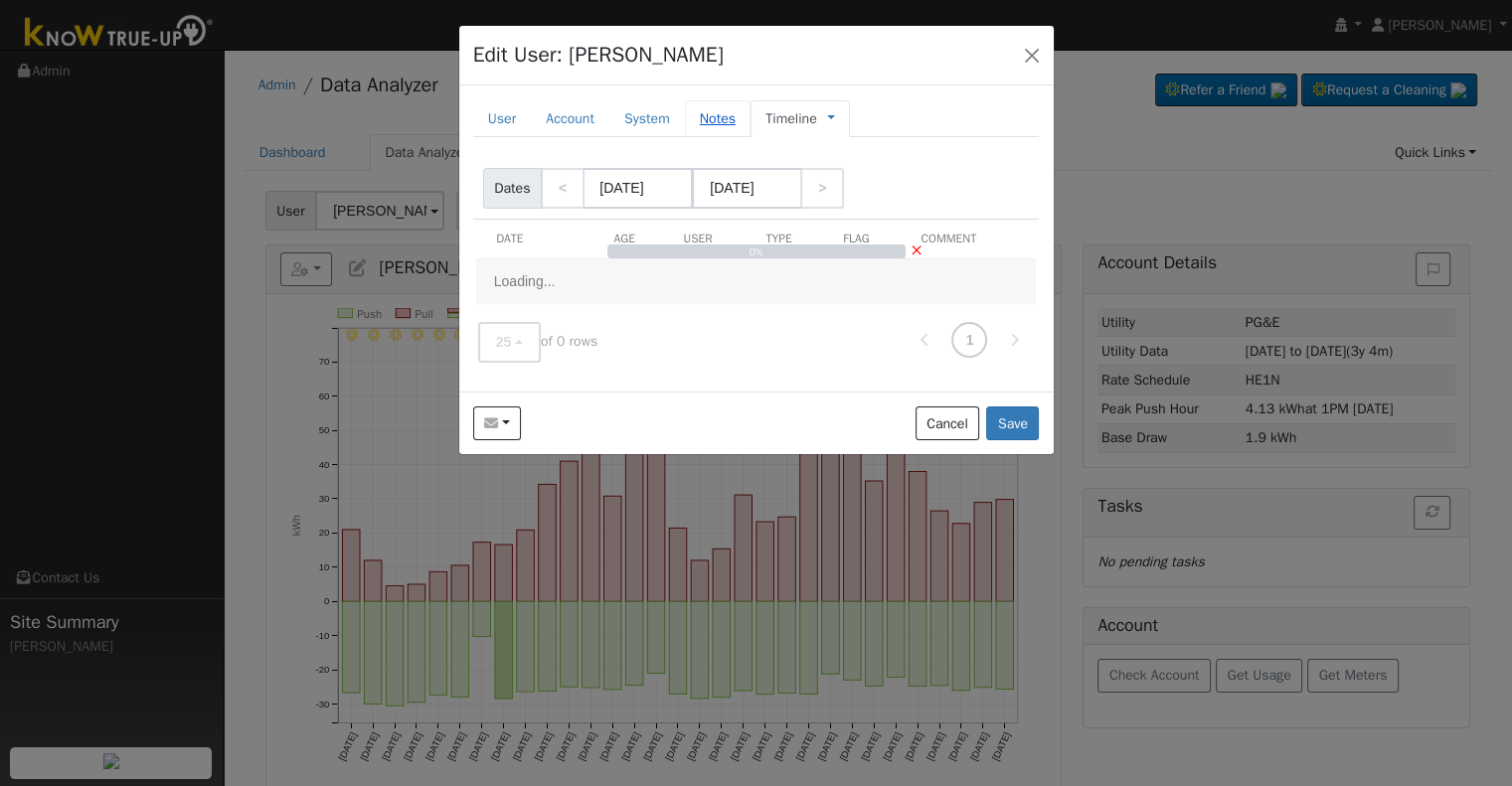 click on "Notes" at bounding box center [718, 118] 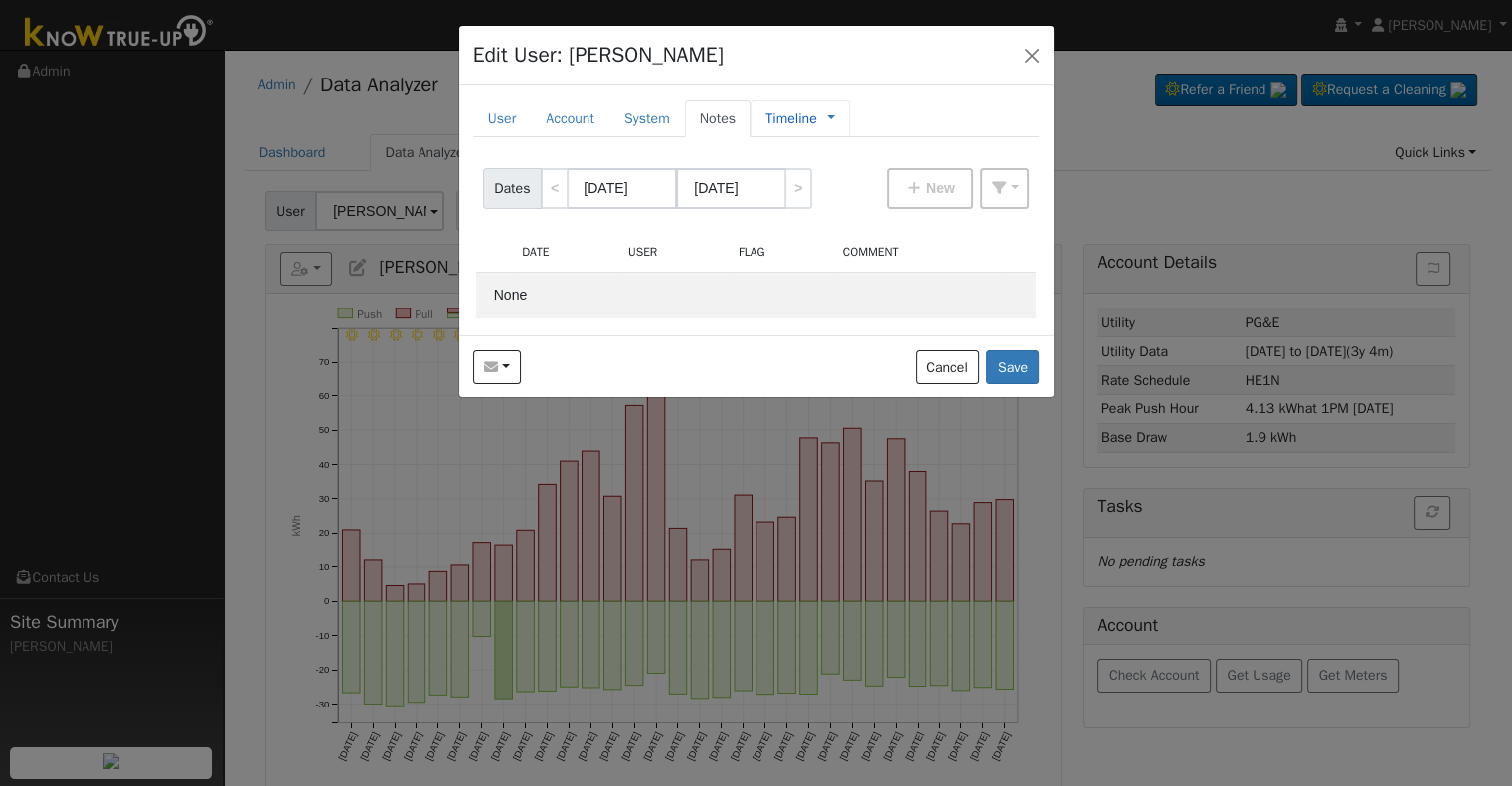 click on "Timeline" at bounding box center (790, 118) 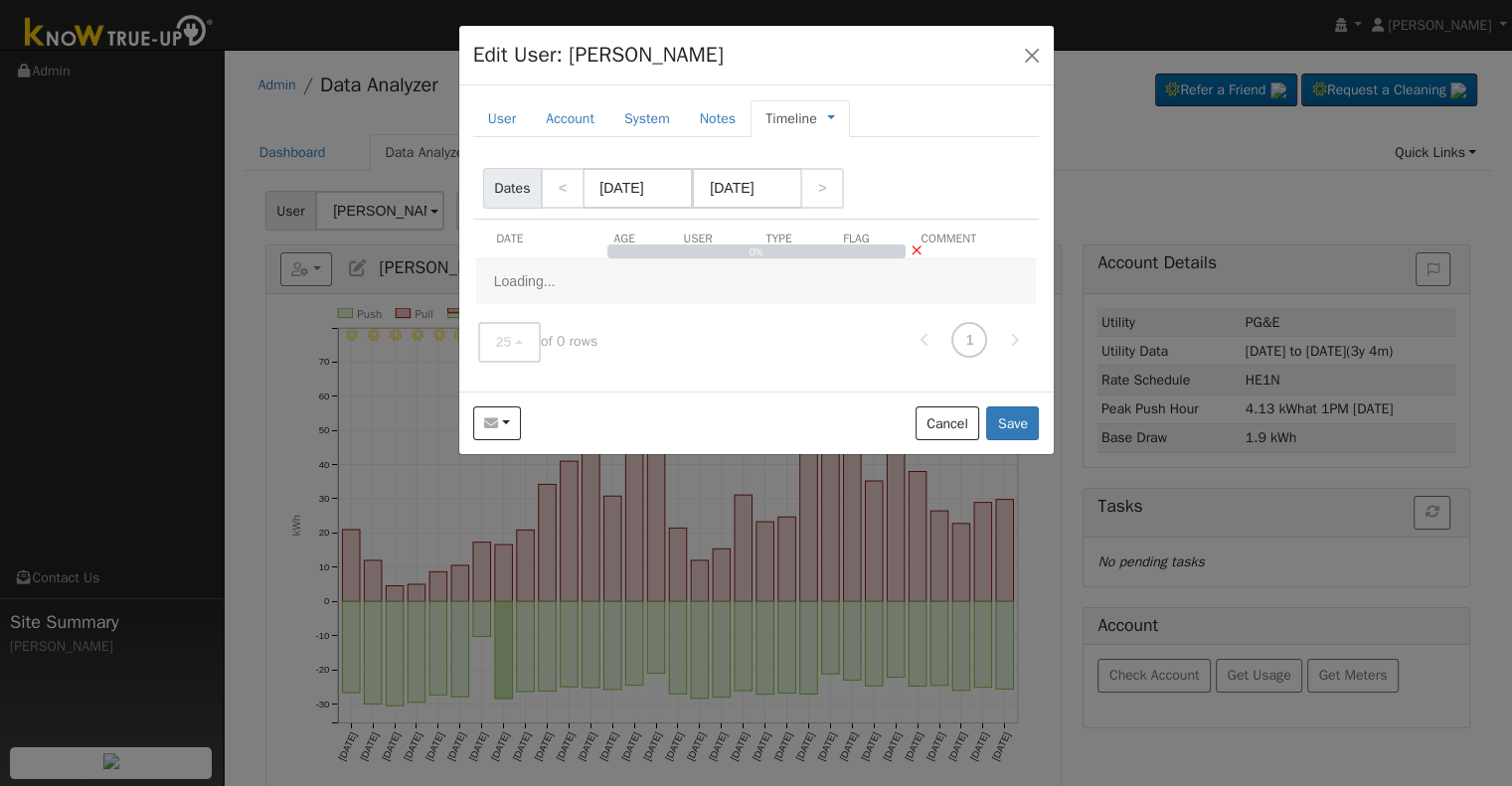 click on "Management Billing Timeline" at bounding box center (826, 118) 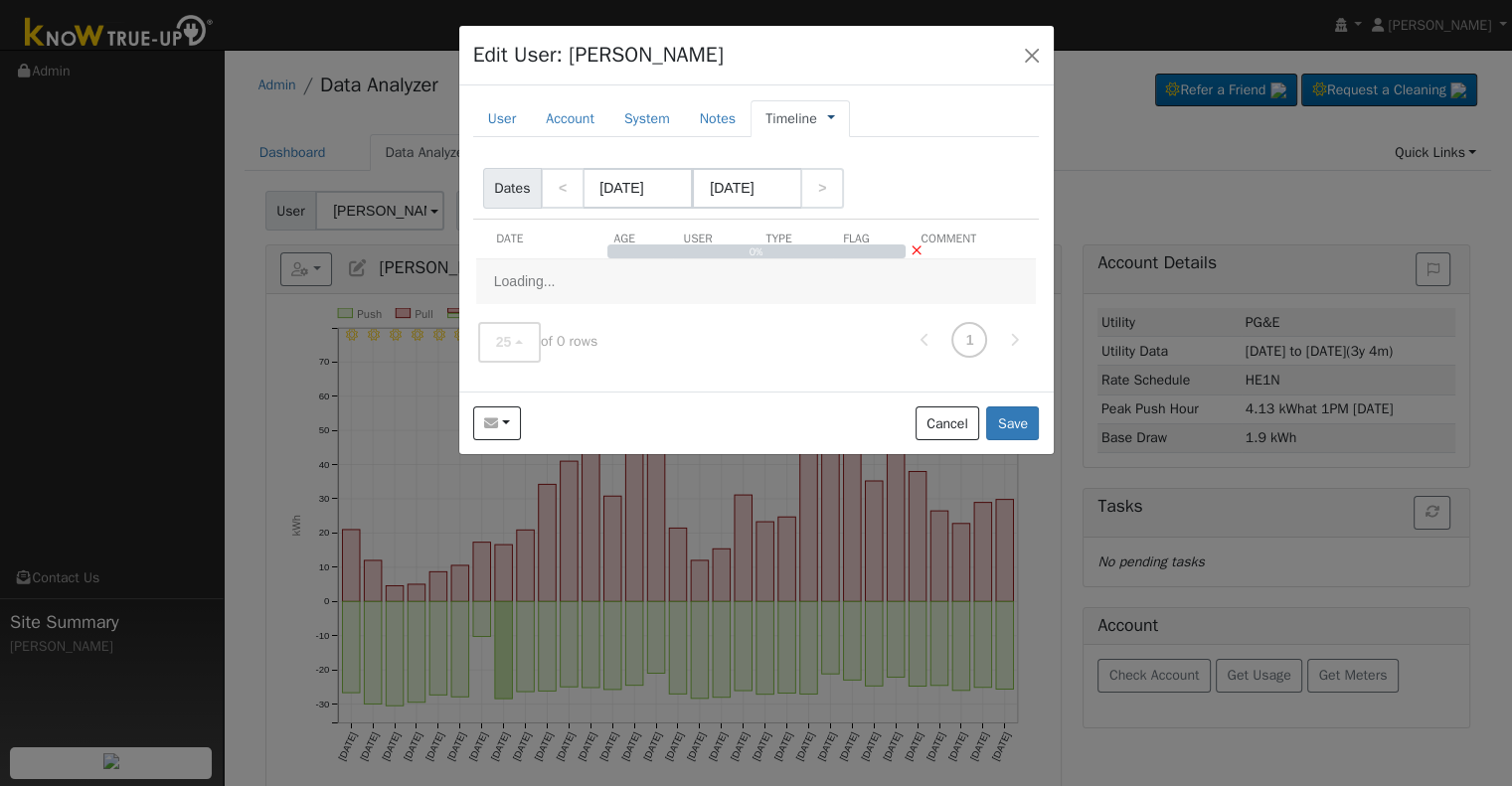 click at bounding box center [831, 118] 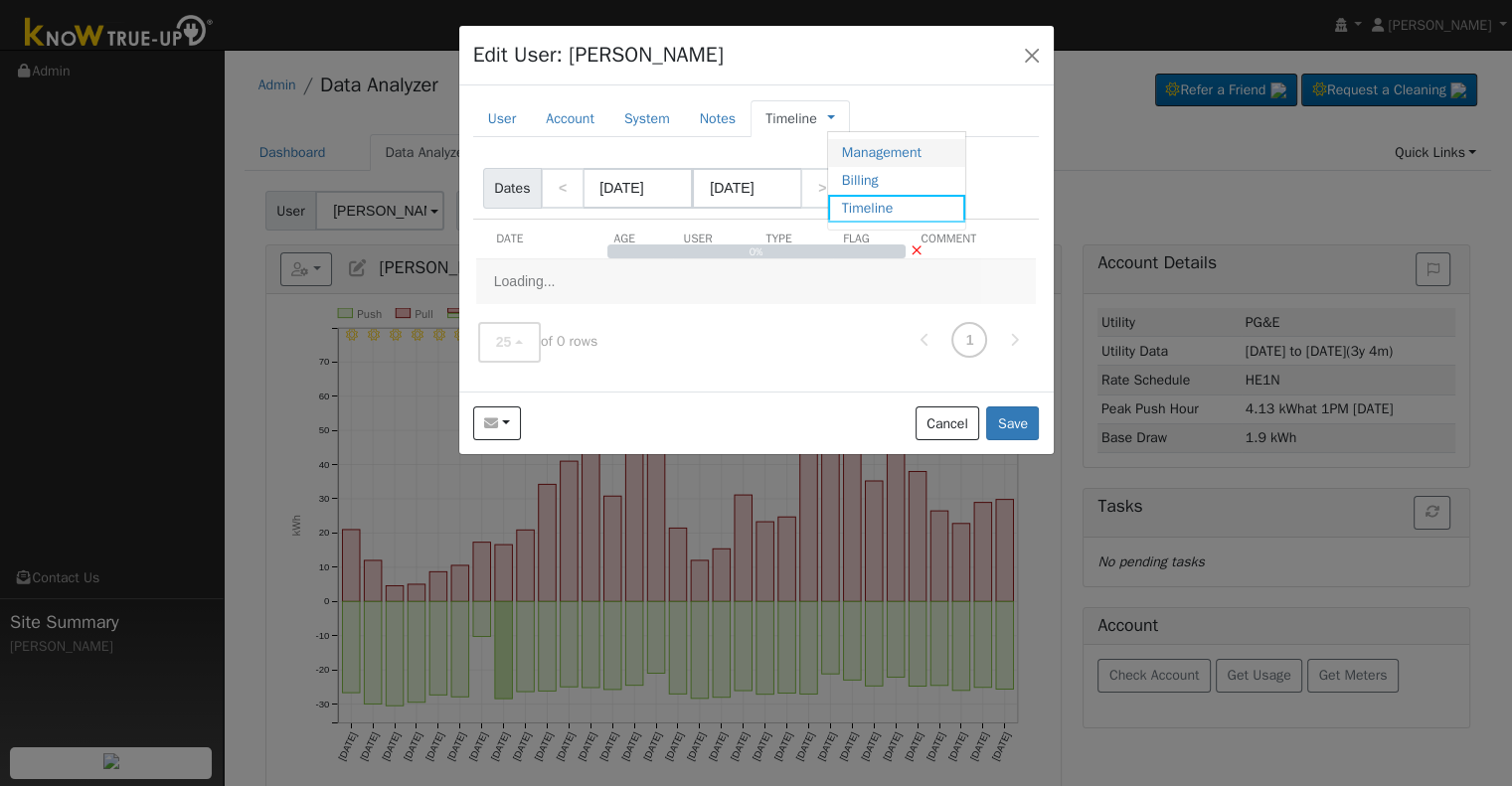 click on "Management" at bounding box center (897, 153) 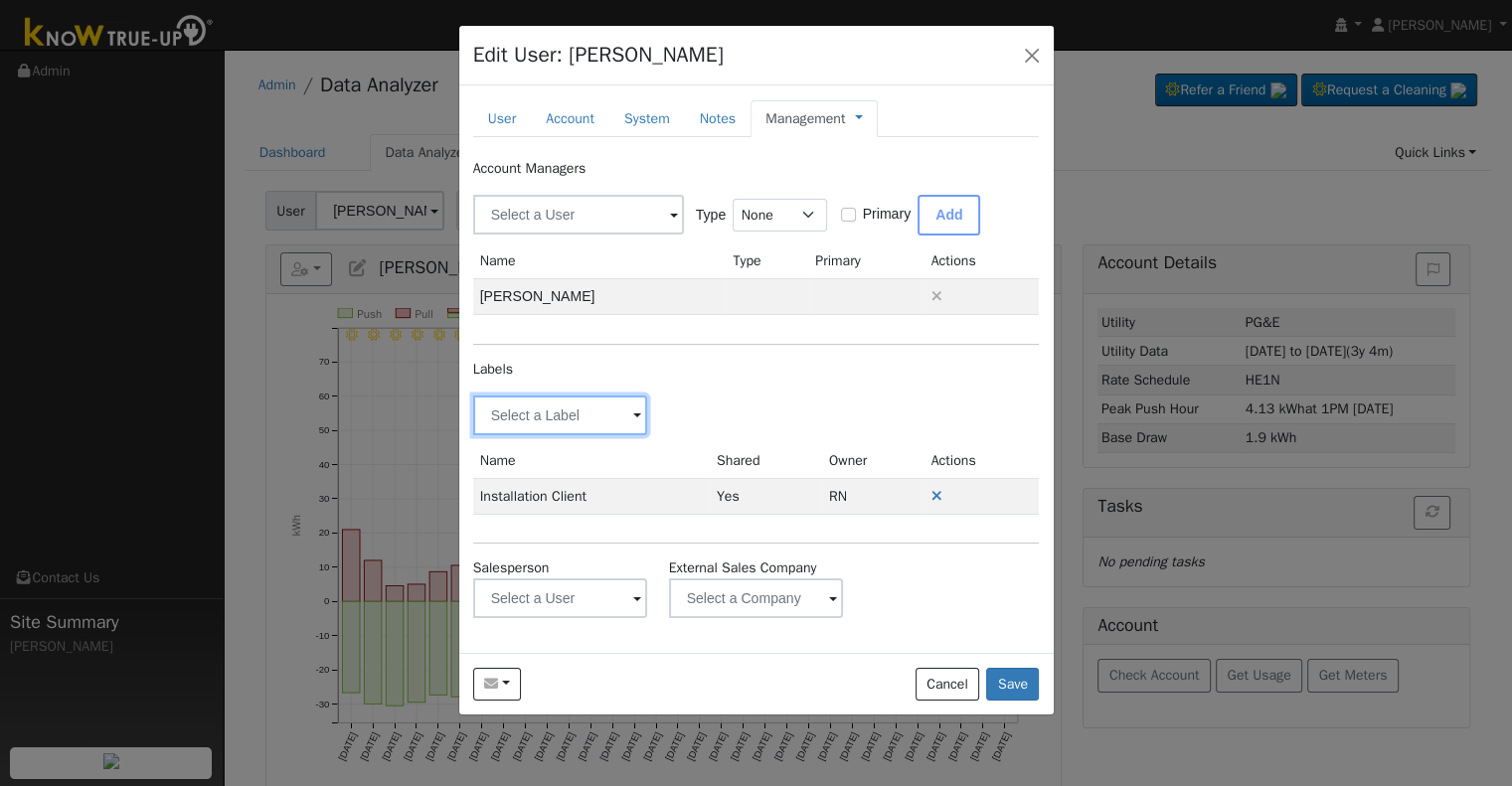 click at bounding box center (561, 415) 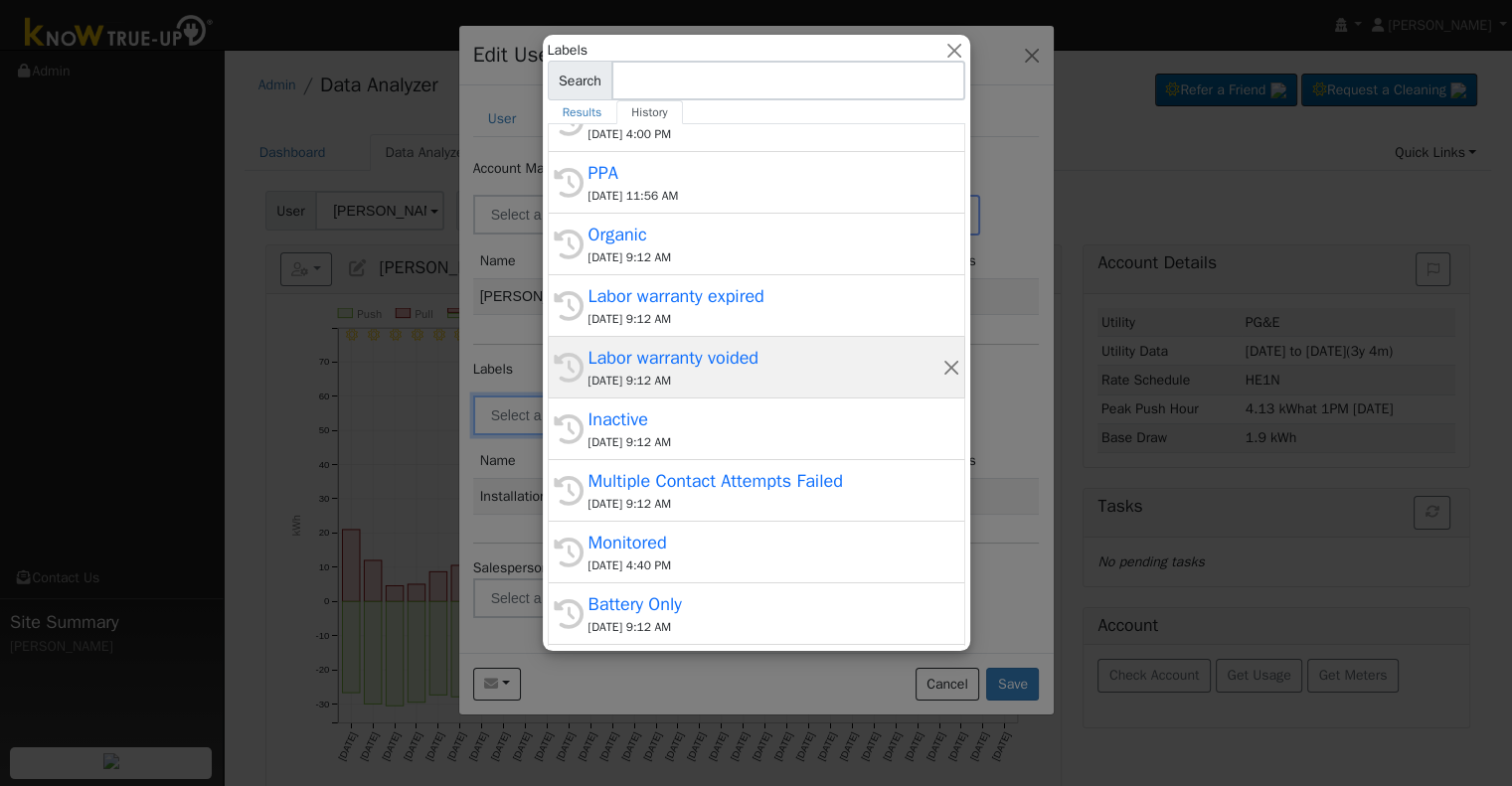 scroll, scrollTop: 316, scrollLeft: 0, axis: vertical 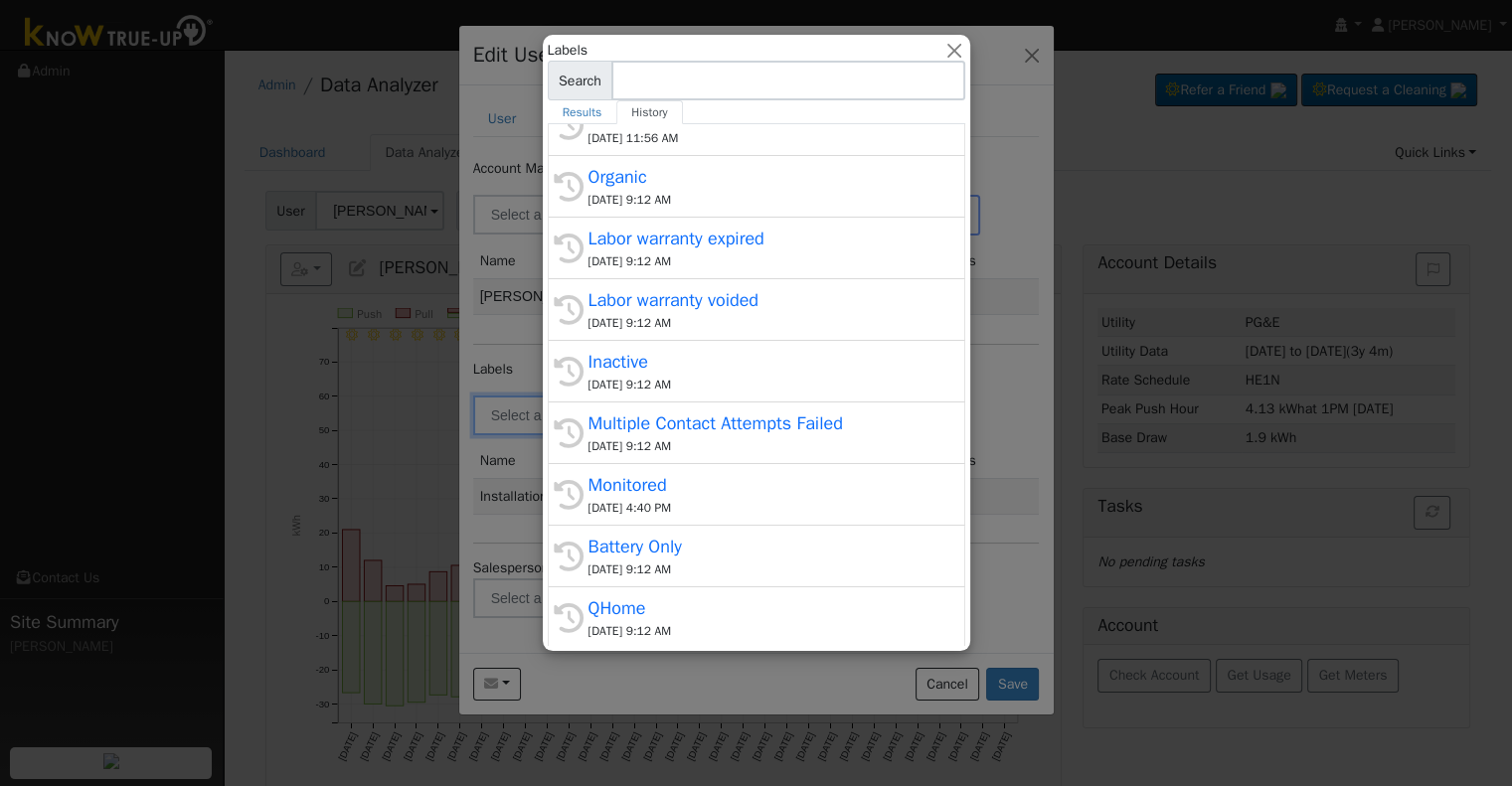 click at bounding box center [787, 80] 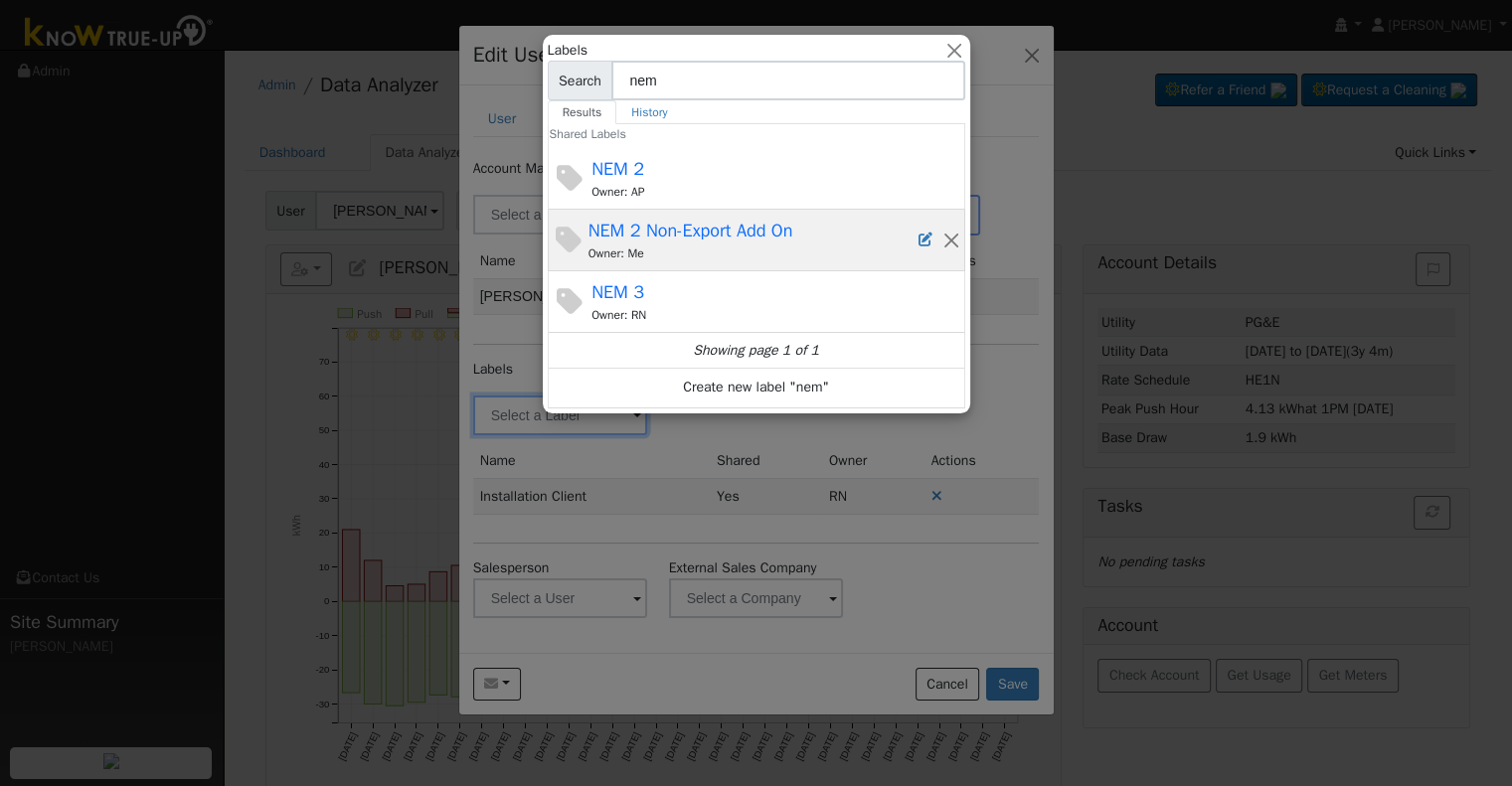 type on "nem" 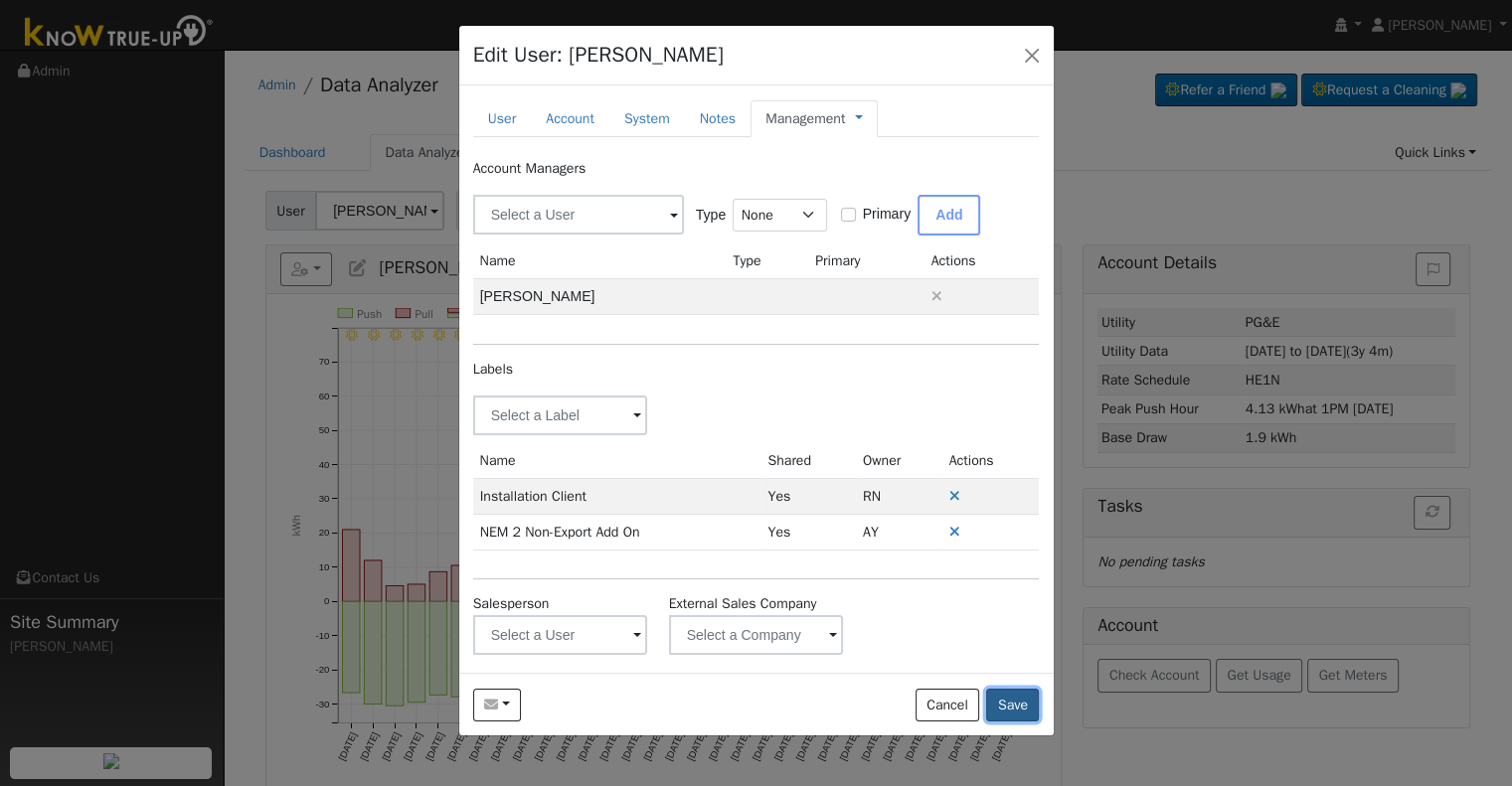click on "Save" at bounding box center [1012, 706] 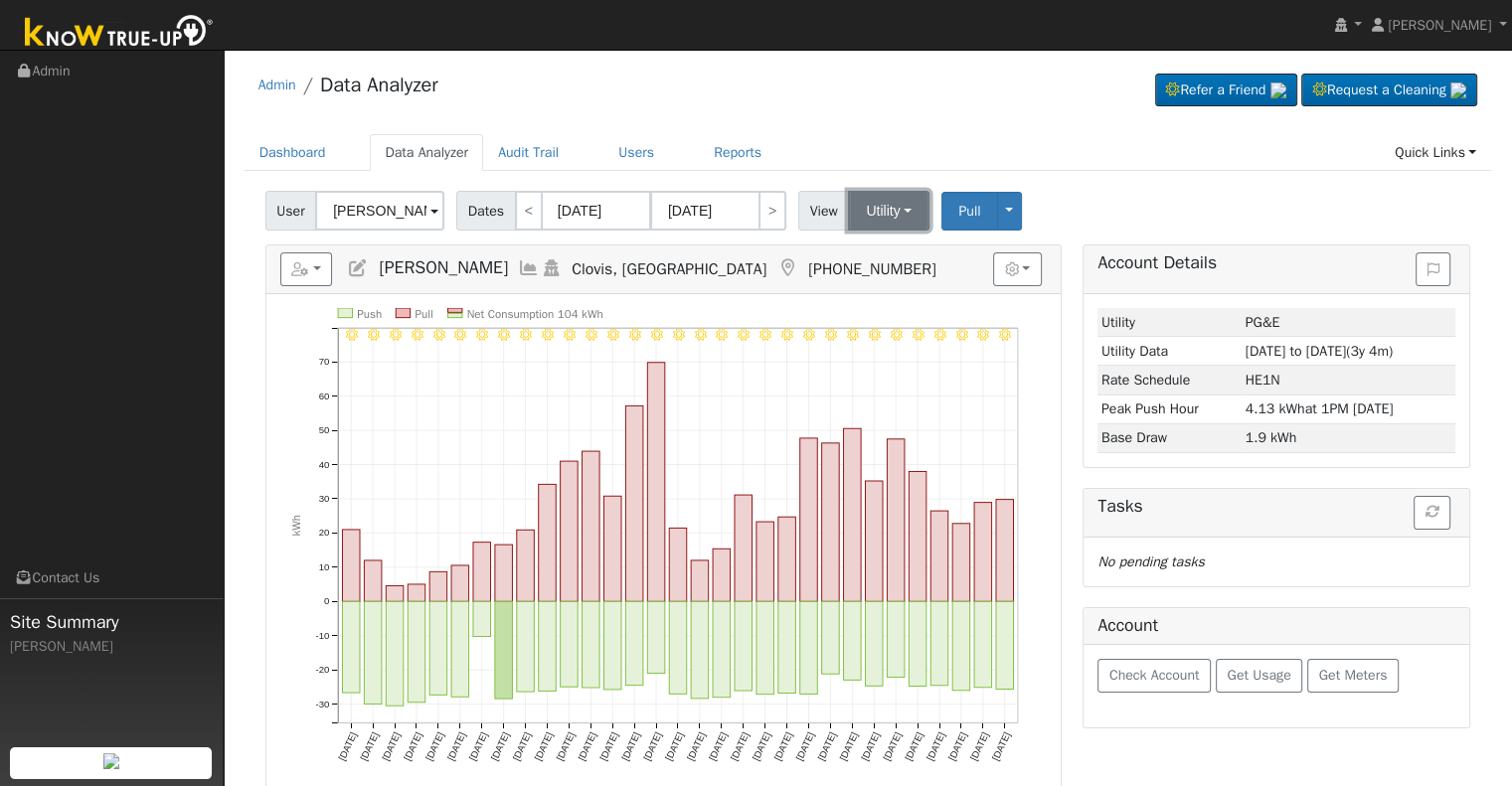 click on "Utility" at bounding box center (889, 211) 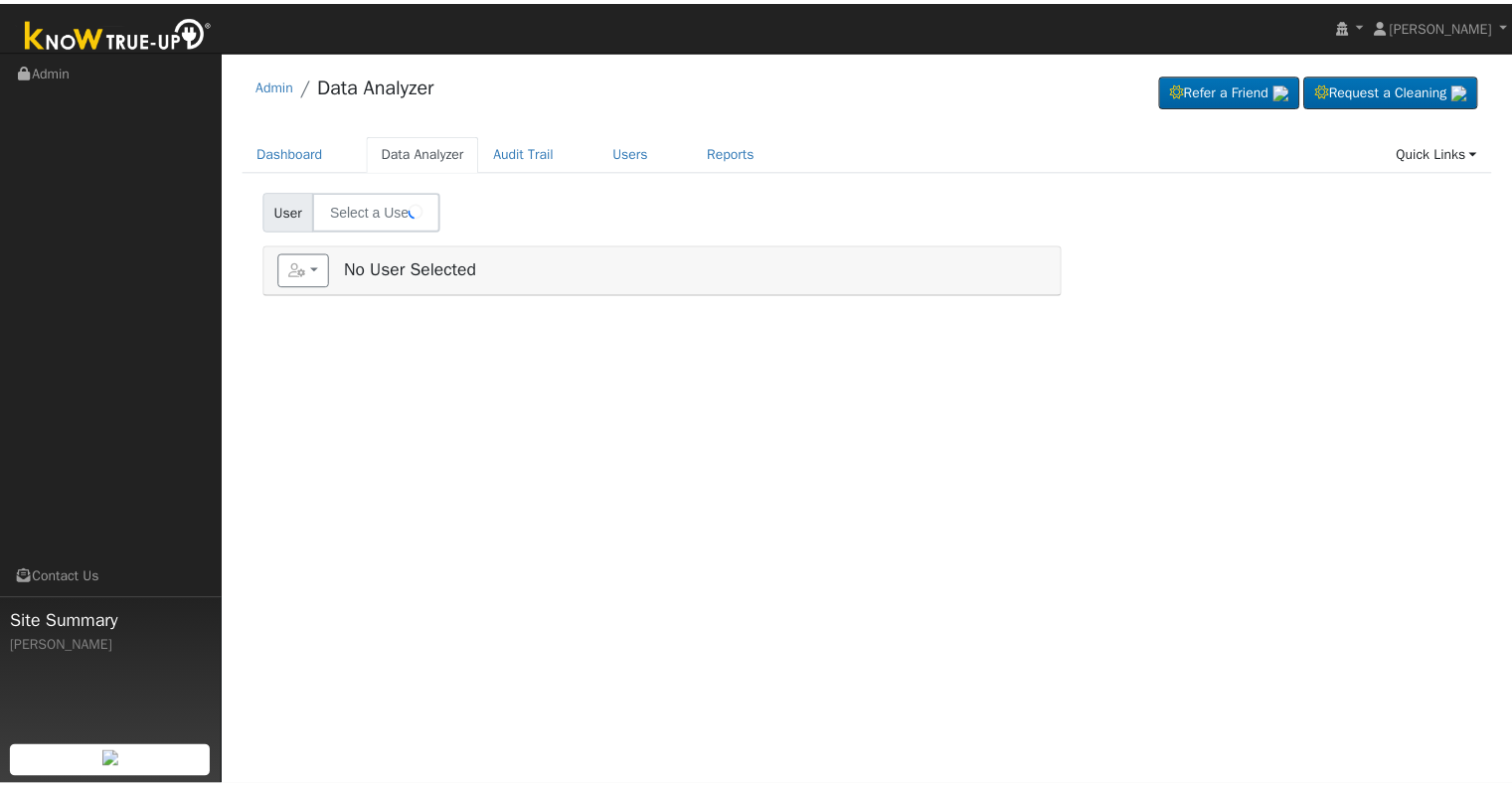 scroll, scrollTop: 0, scrollLeft: 0, axis: both 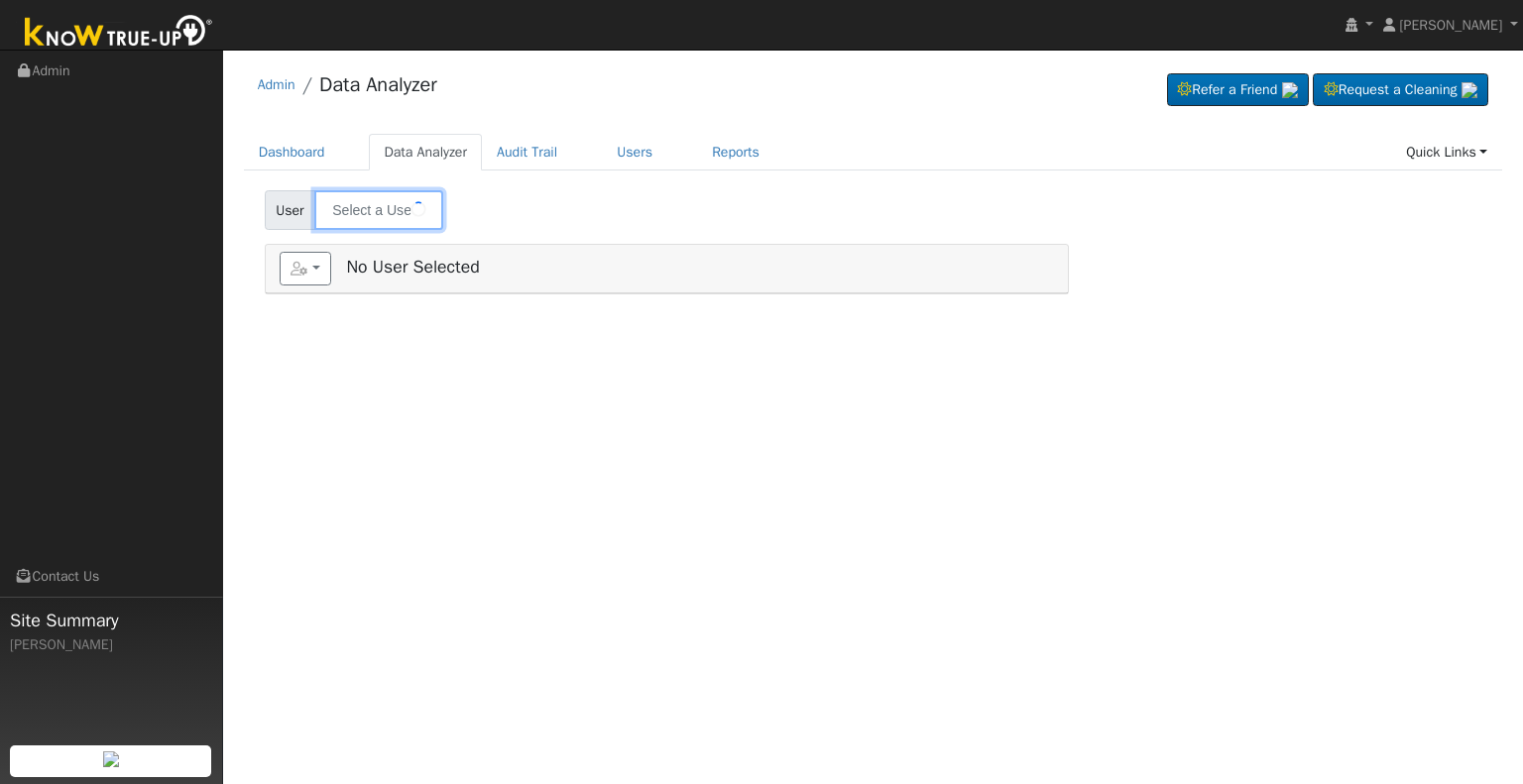 type on "Anthony Espinoza" 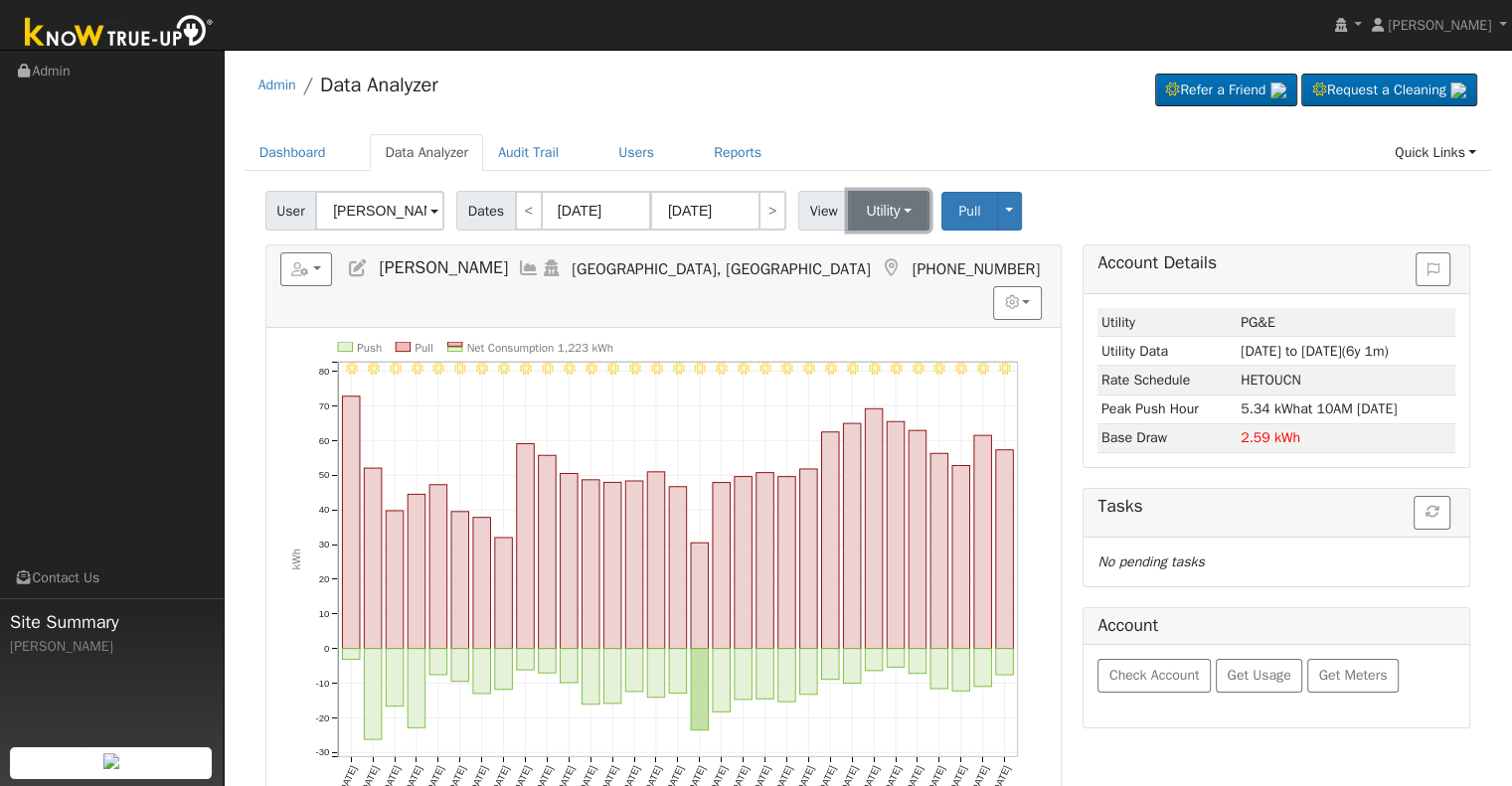 click on "Utility" at bounding box center [889, 211] 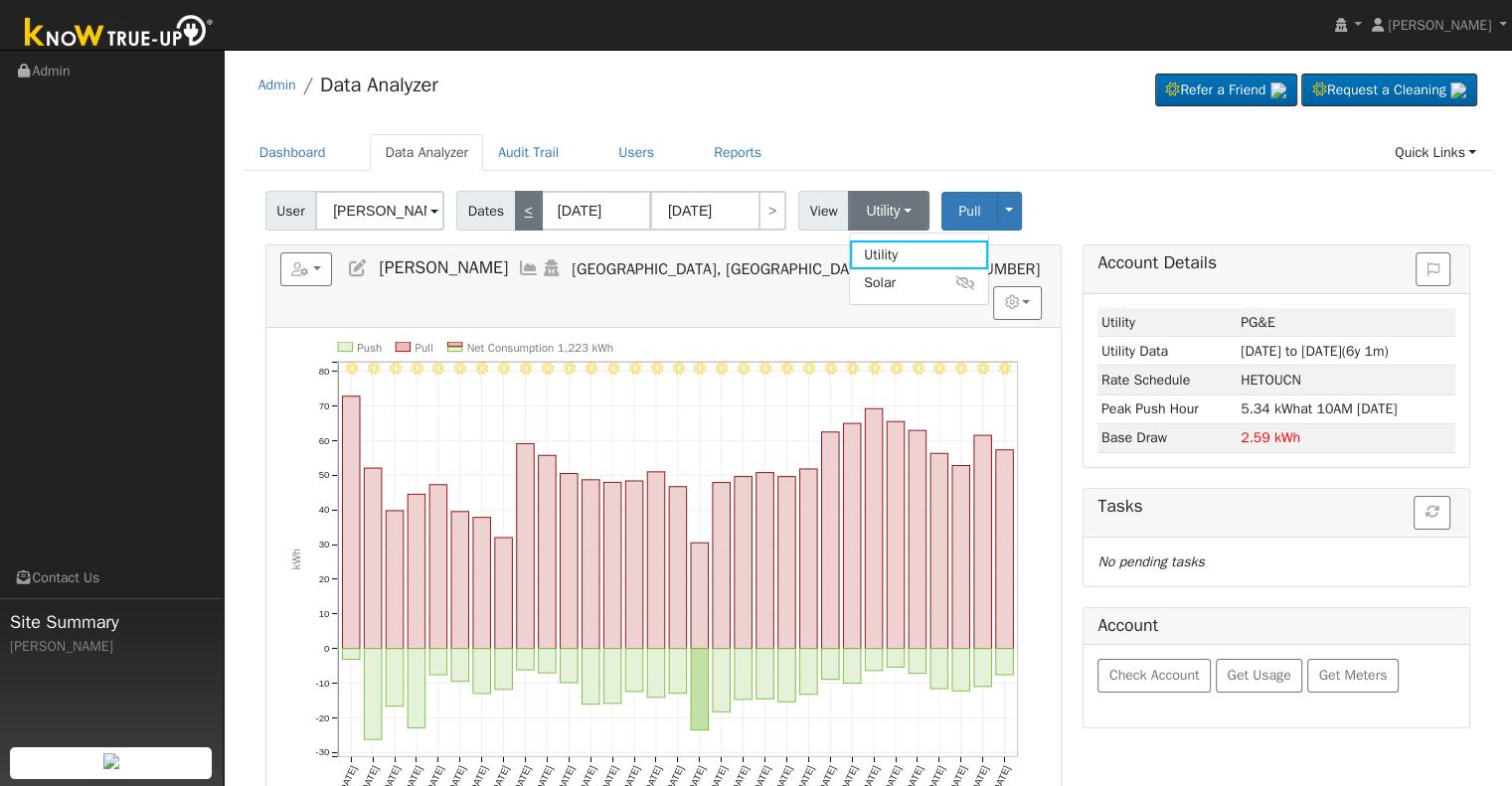 click on "<" at bounding box center [529, 211] 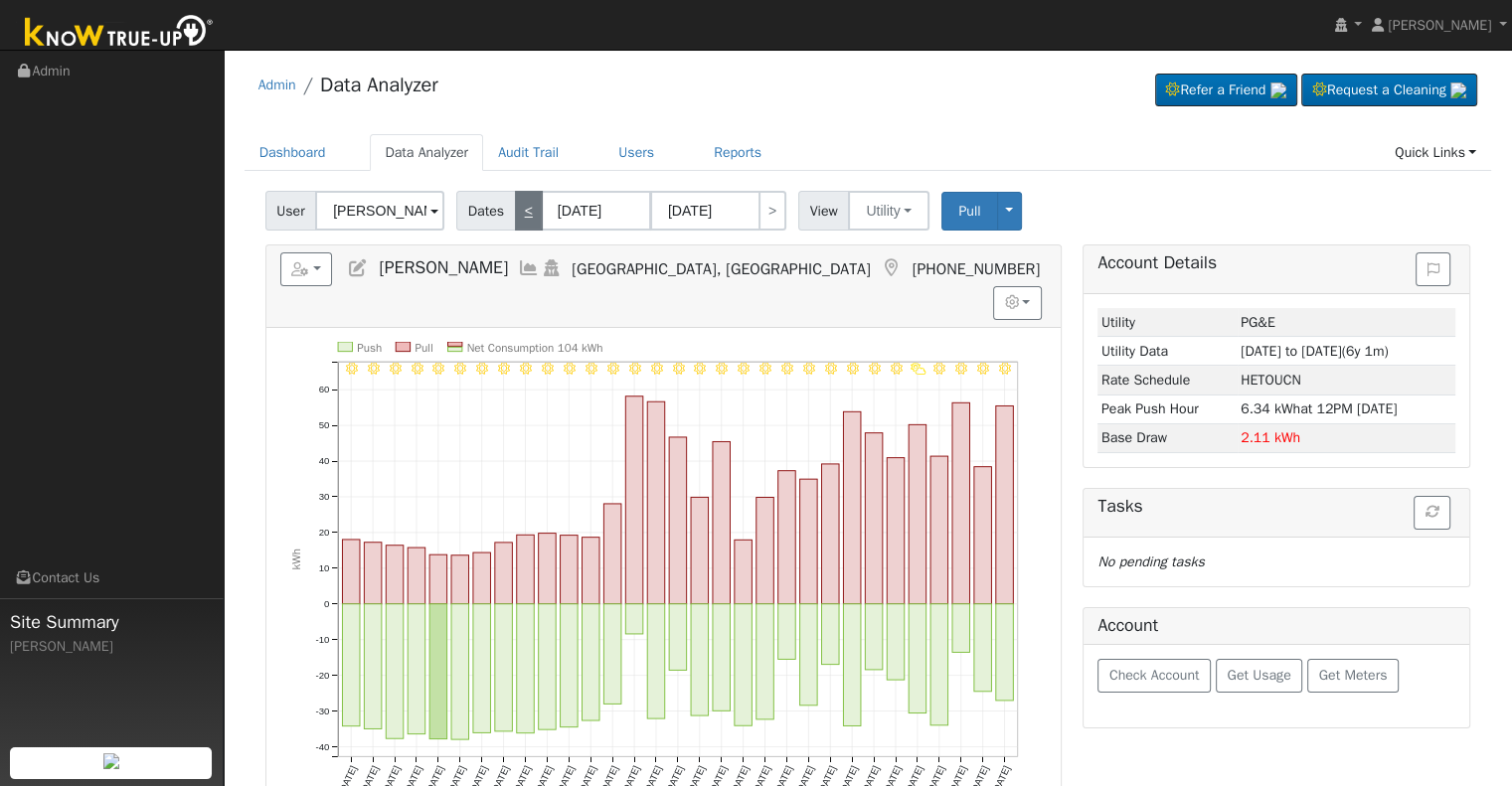 click on "<" at bounding box center [529, 211] 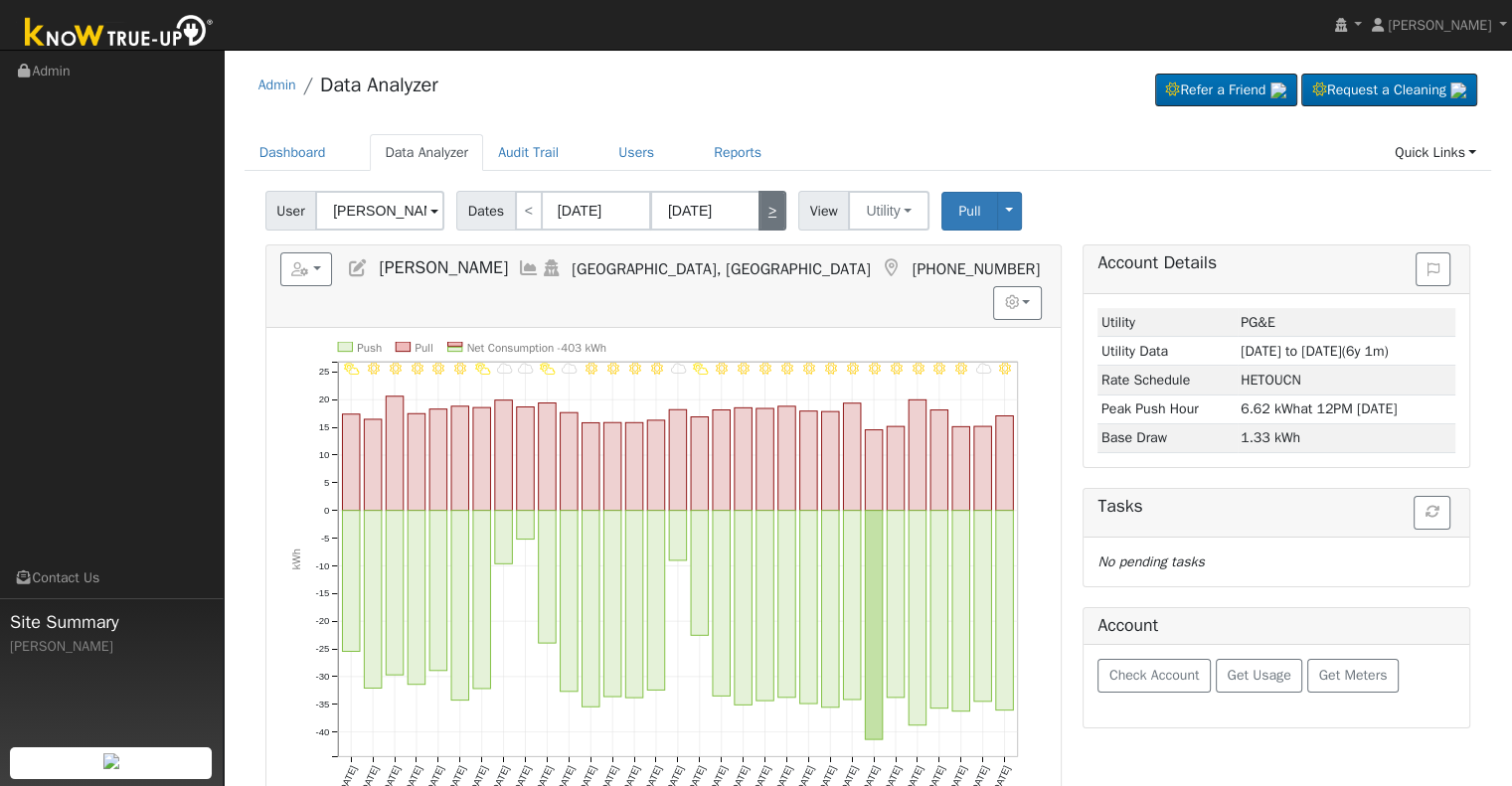 click on ">" at bounding box center [772, 211] 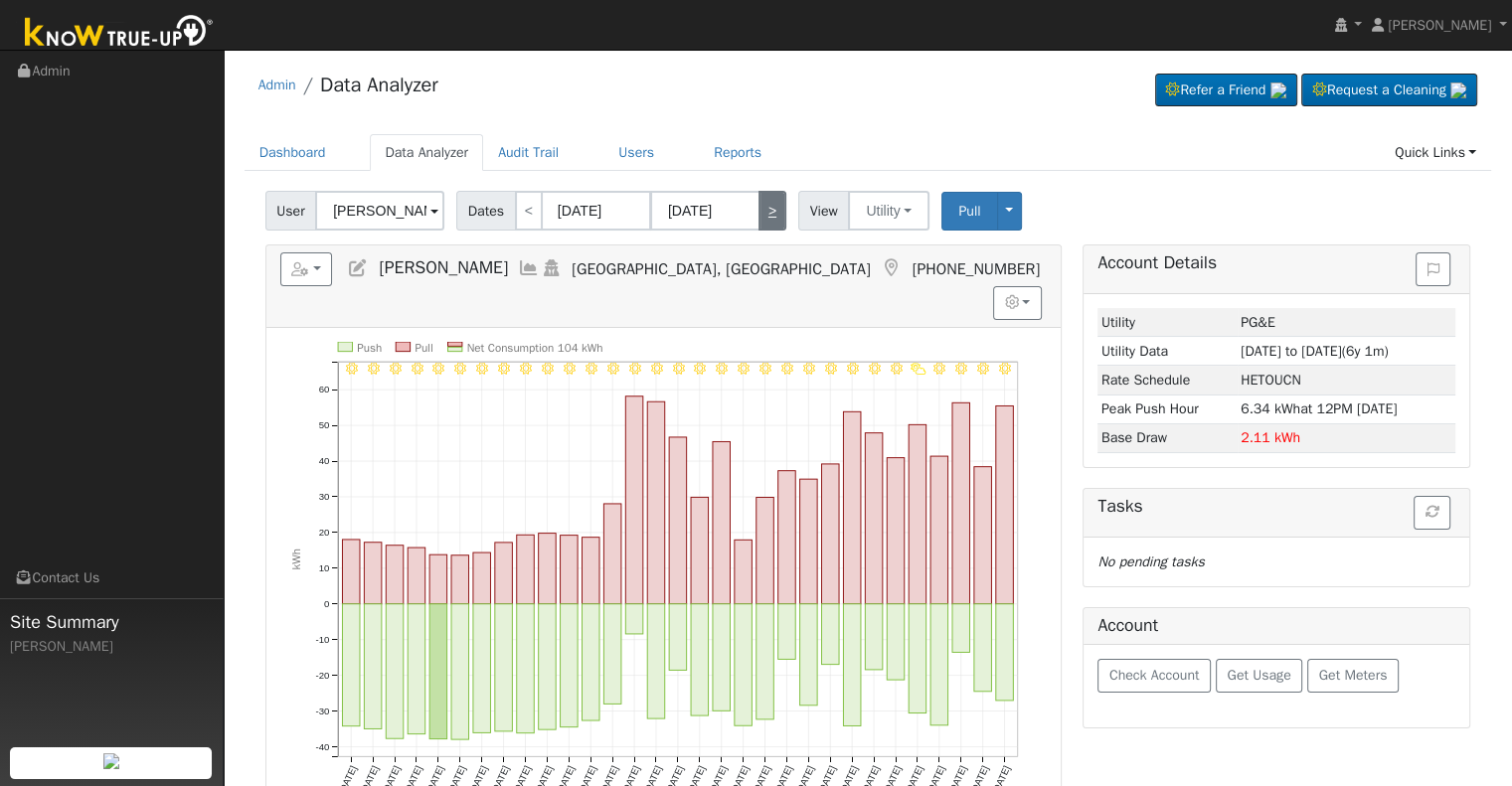 click on ">" at bounding box center [772, 211] 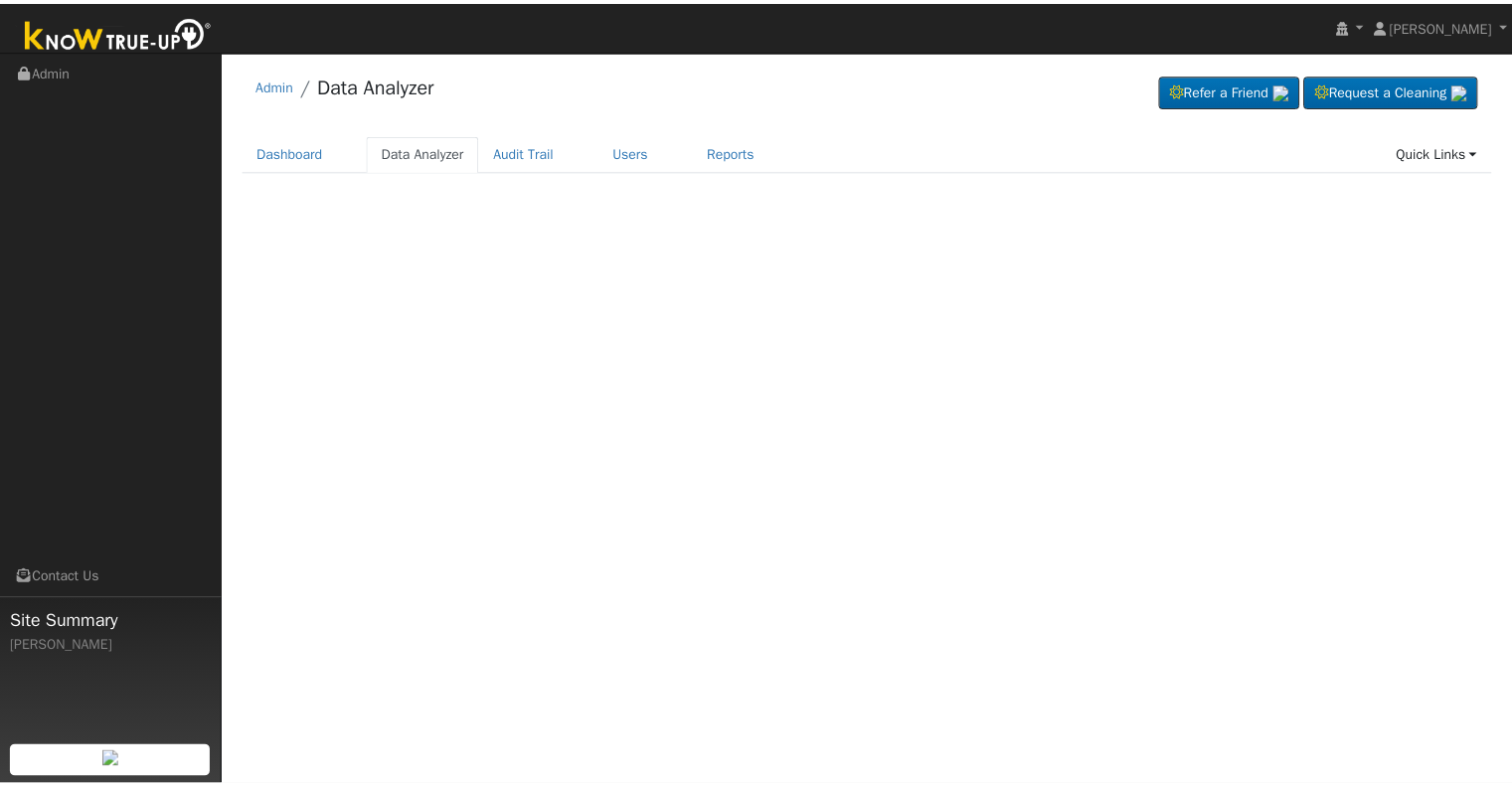 scroll, scrollTop: 0, scrollLeft: 0, axis: both 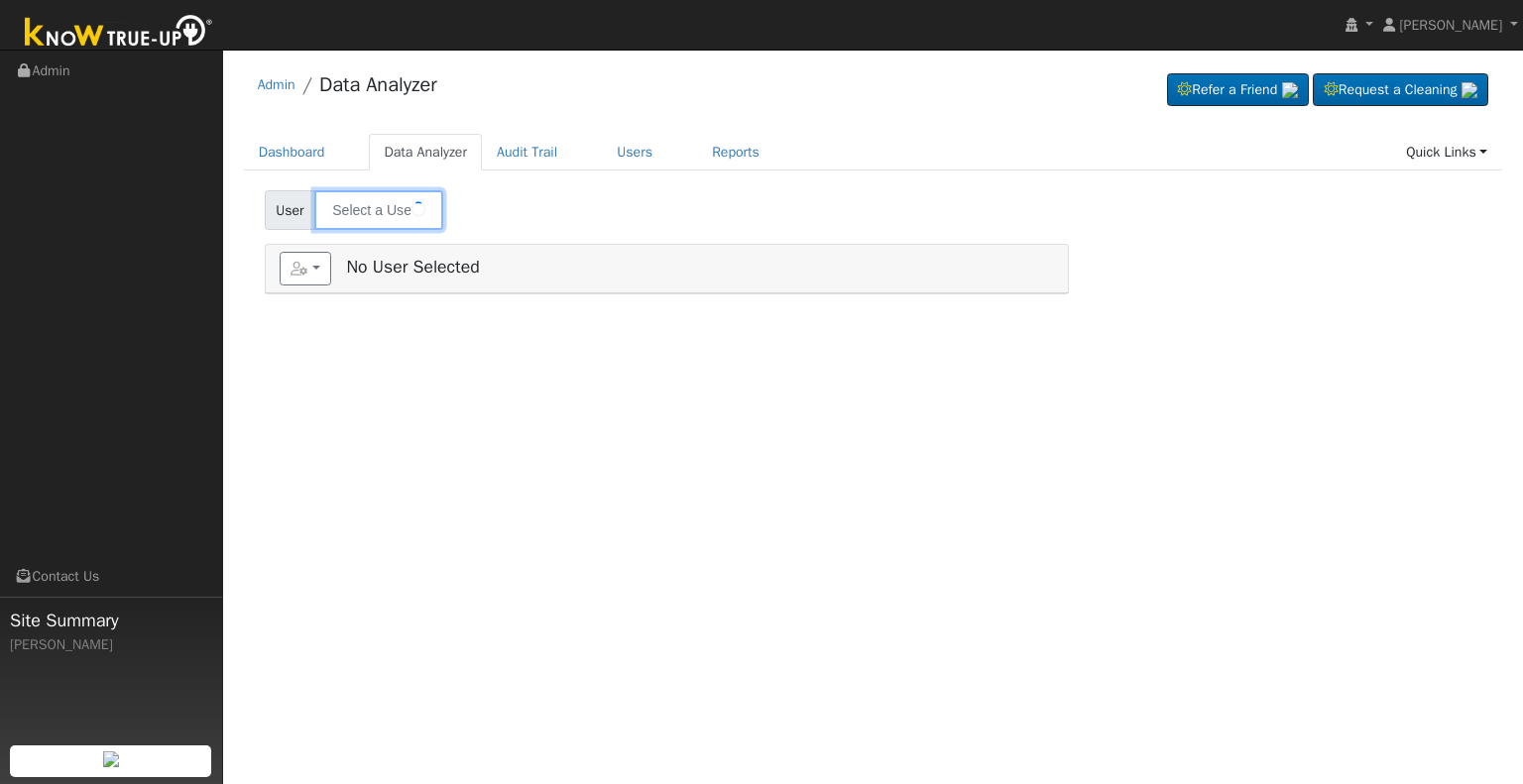 type on "[PERSON_NAME]" 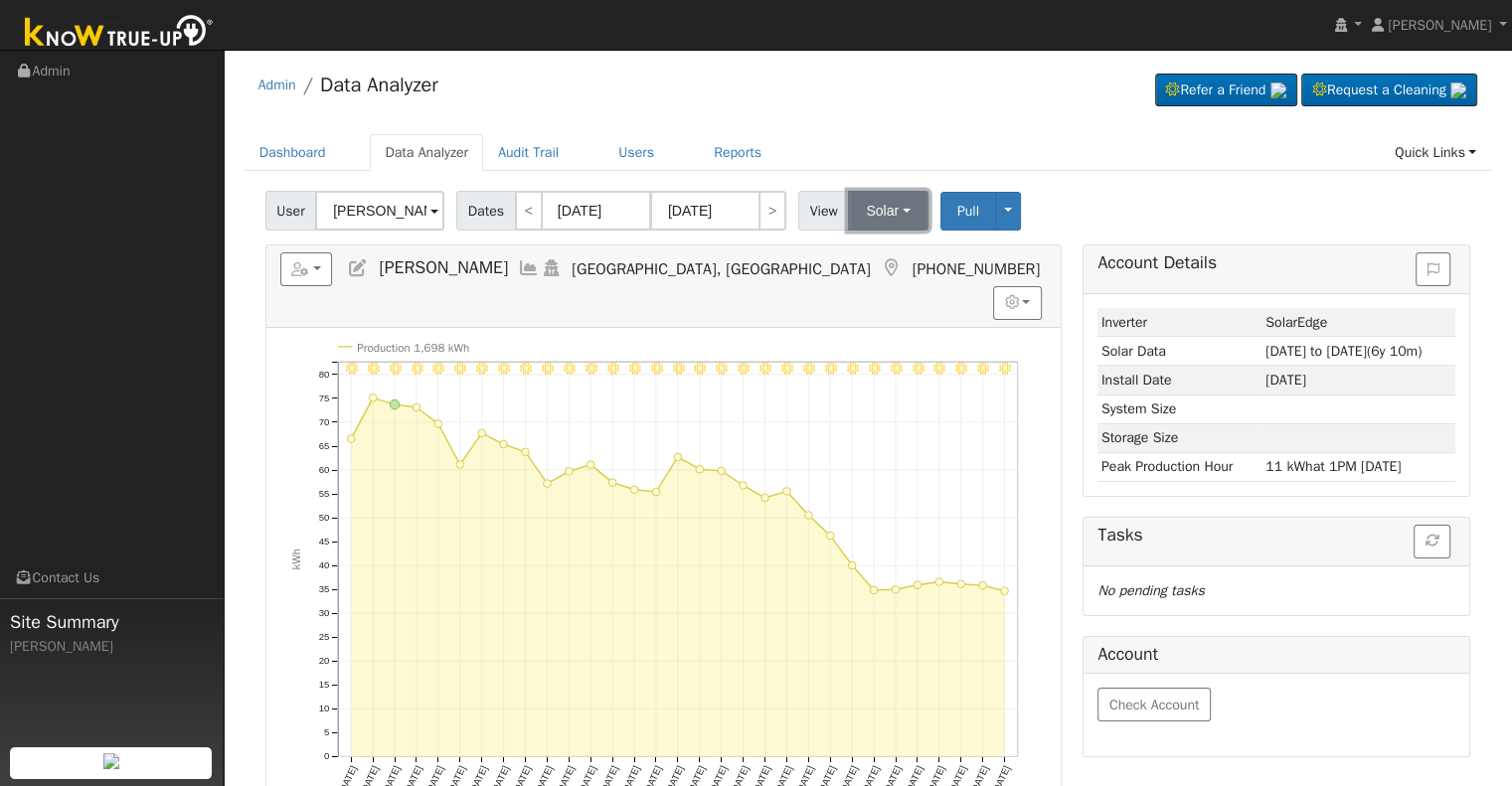 click on "Solar" at bounding box center [888, 211] 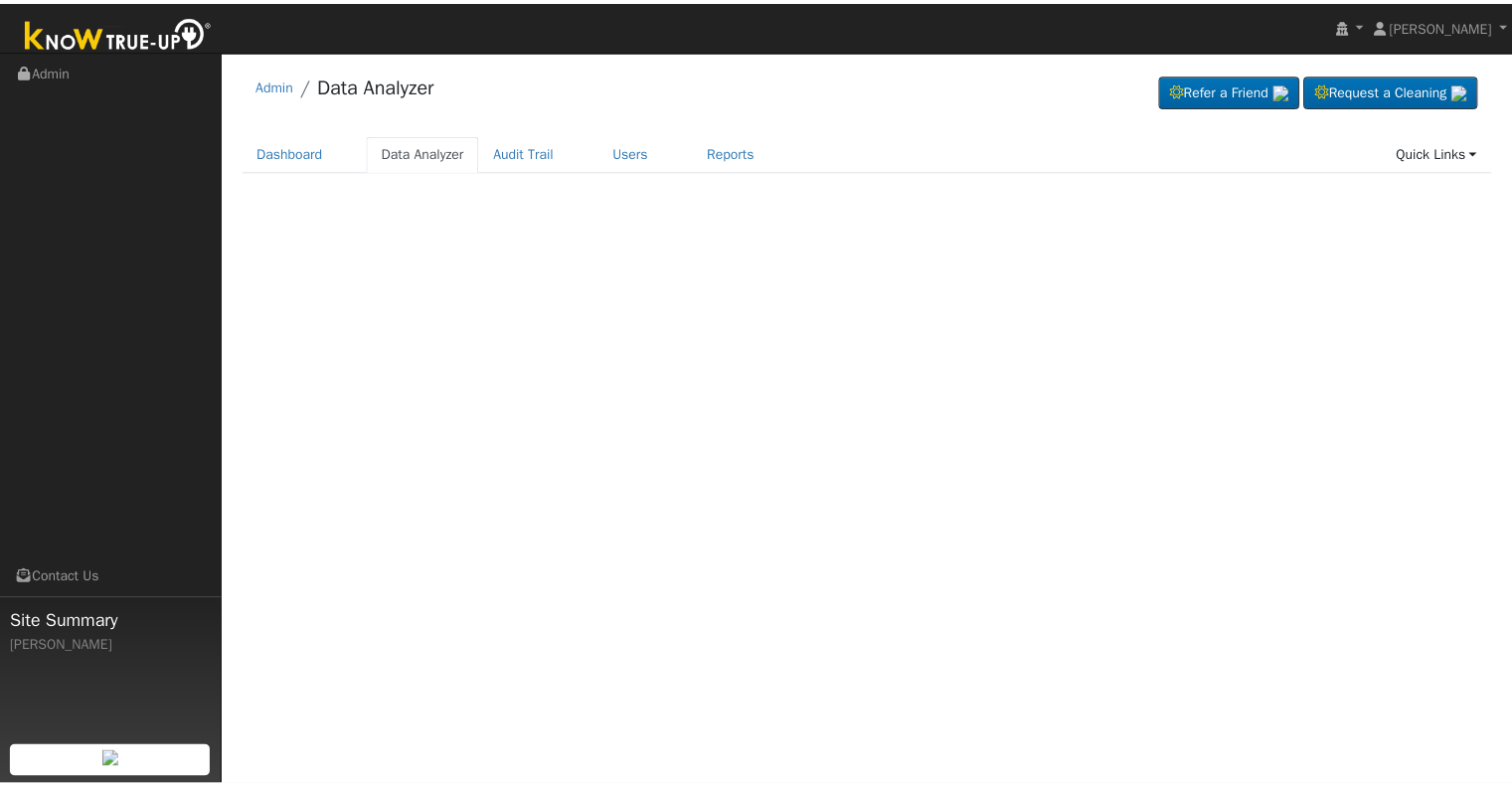 scroll, scrollTop: 0, scrollLeft: 0, axis: both 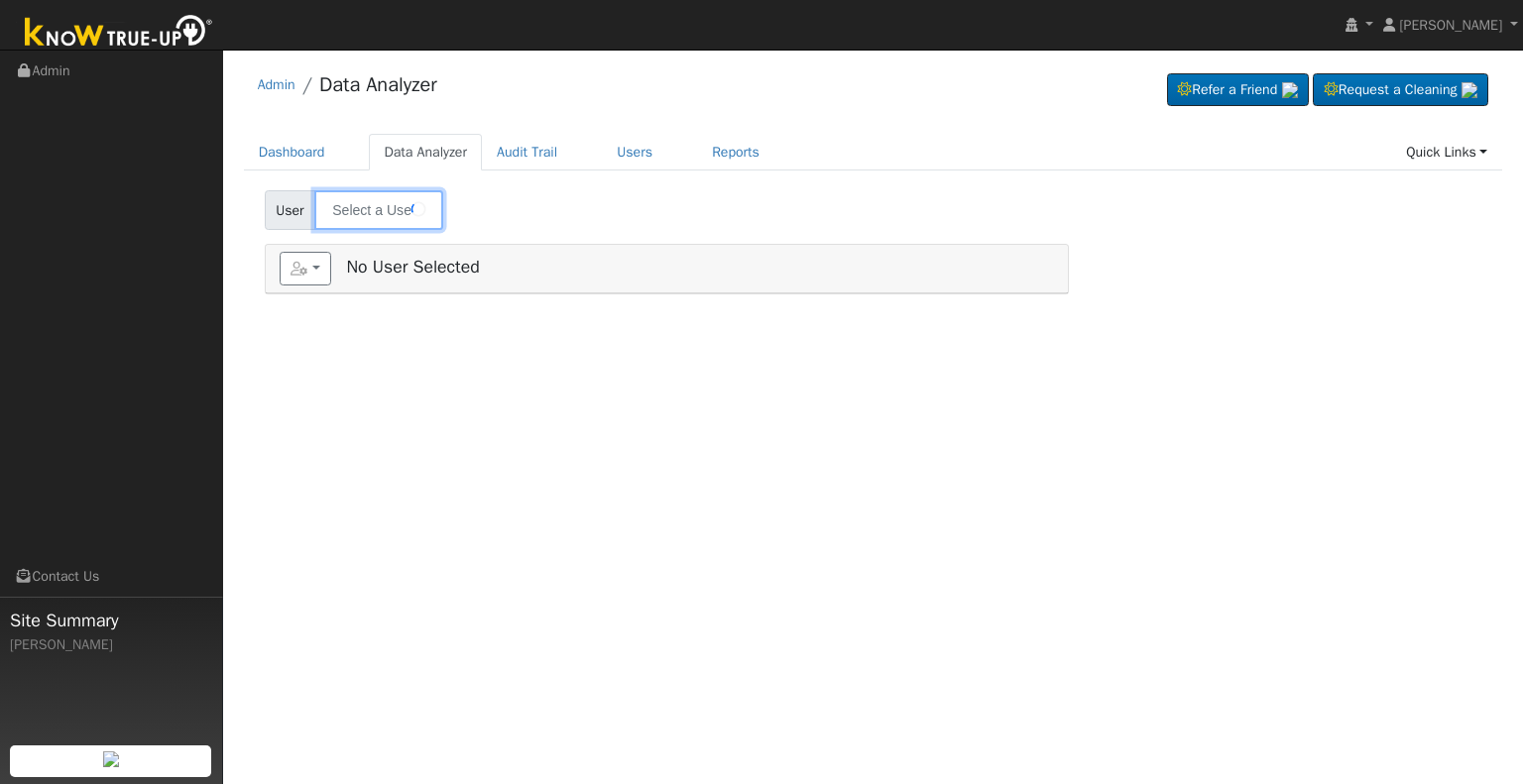 type on "[PERSON_NAME] & [PERSON_NAME]" 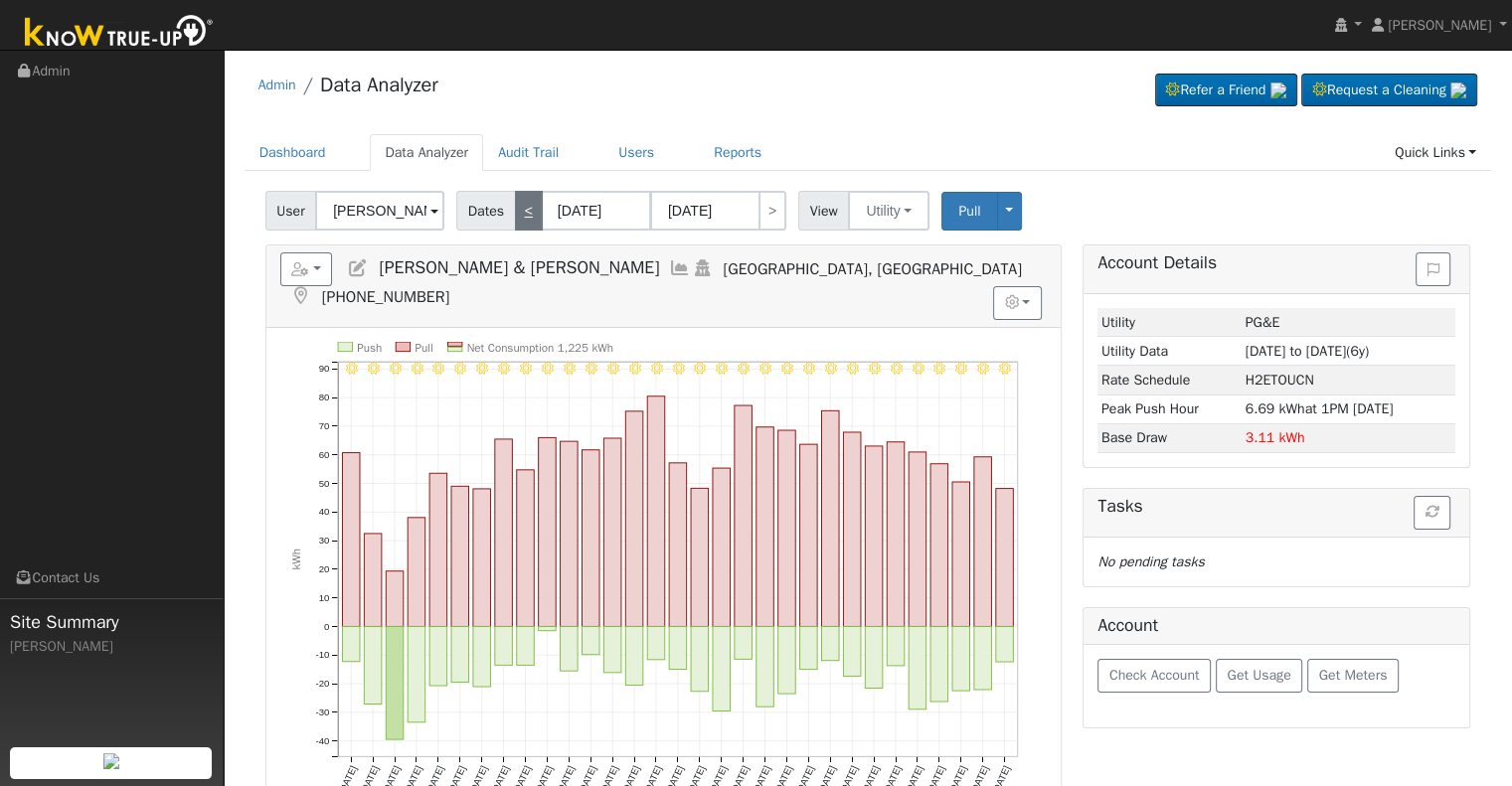 click on "<" at bounding box center [529, 211] 